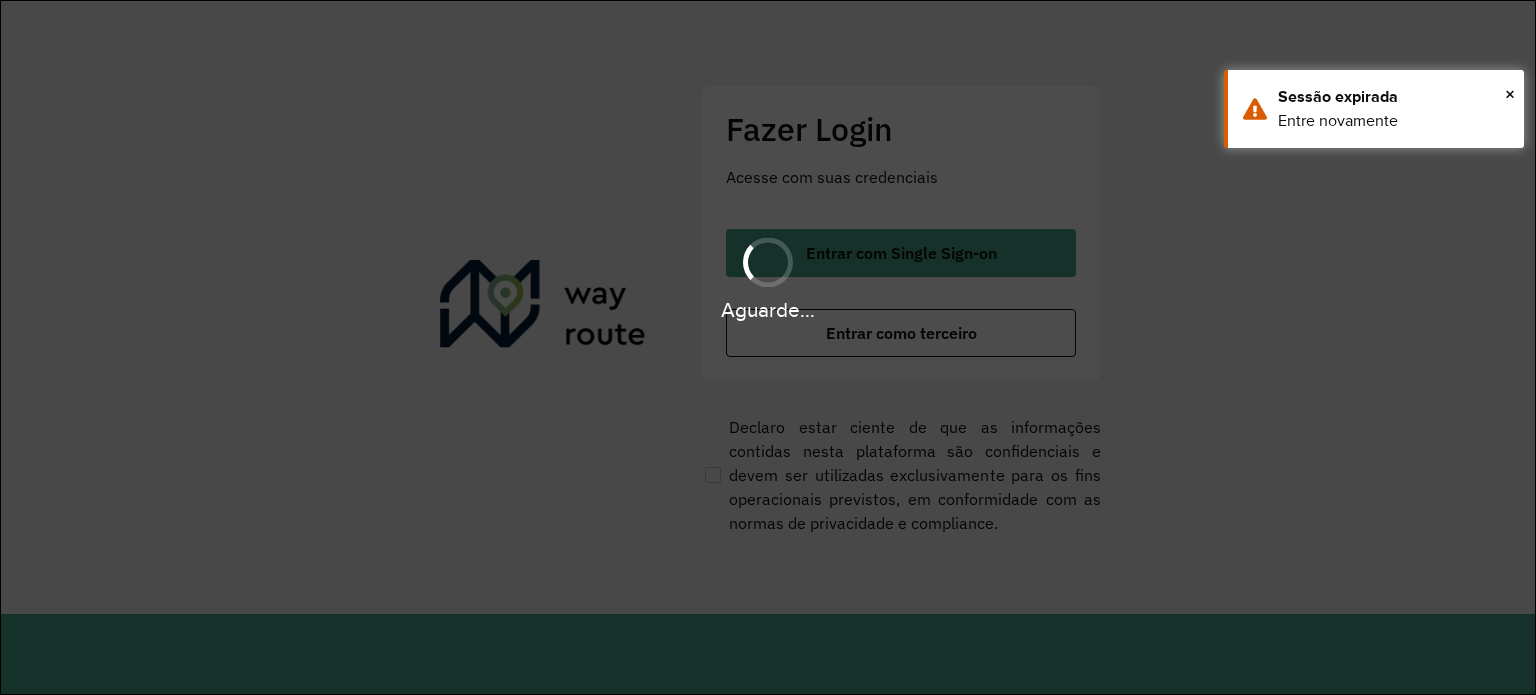scroll, scrollTop: 0, scrollLeft: 0, axis: both 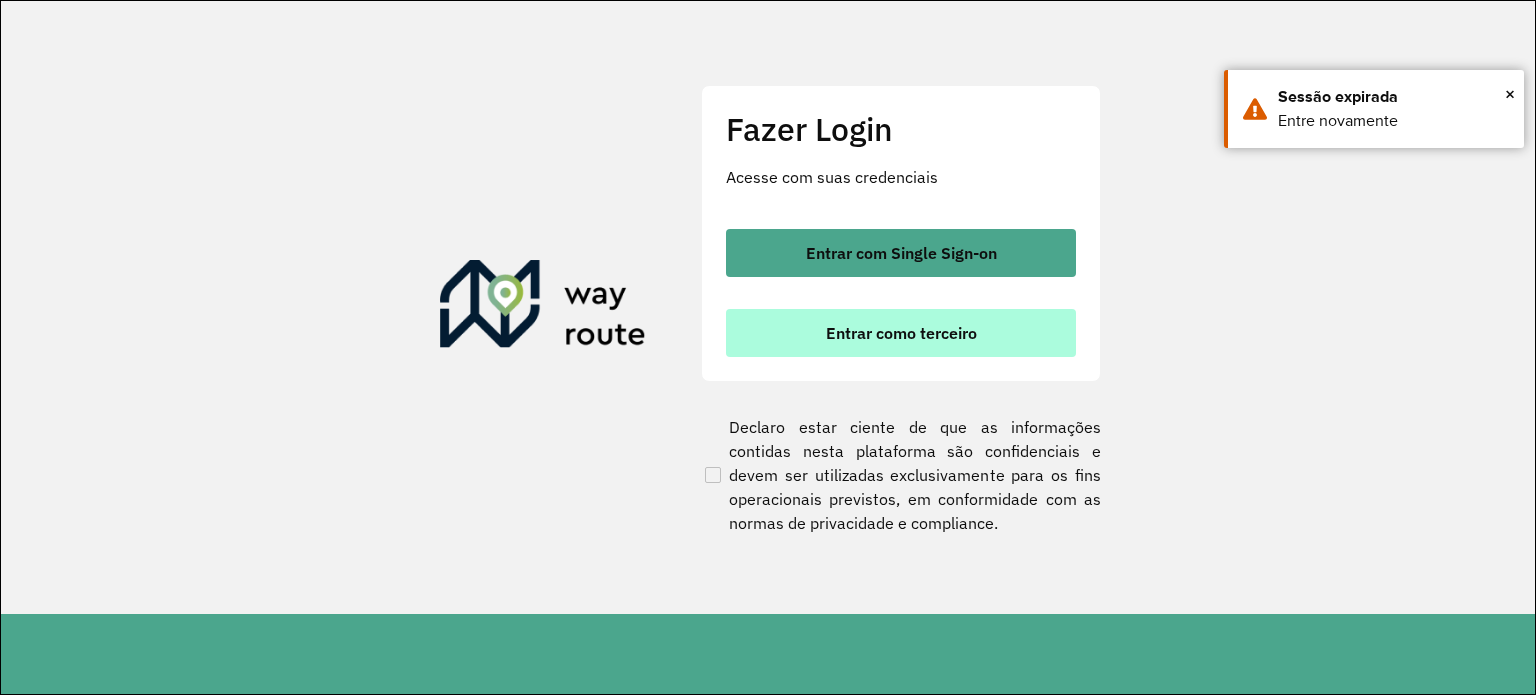 click on "Entrar como terceiro" at bounding box center (901, 333) 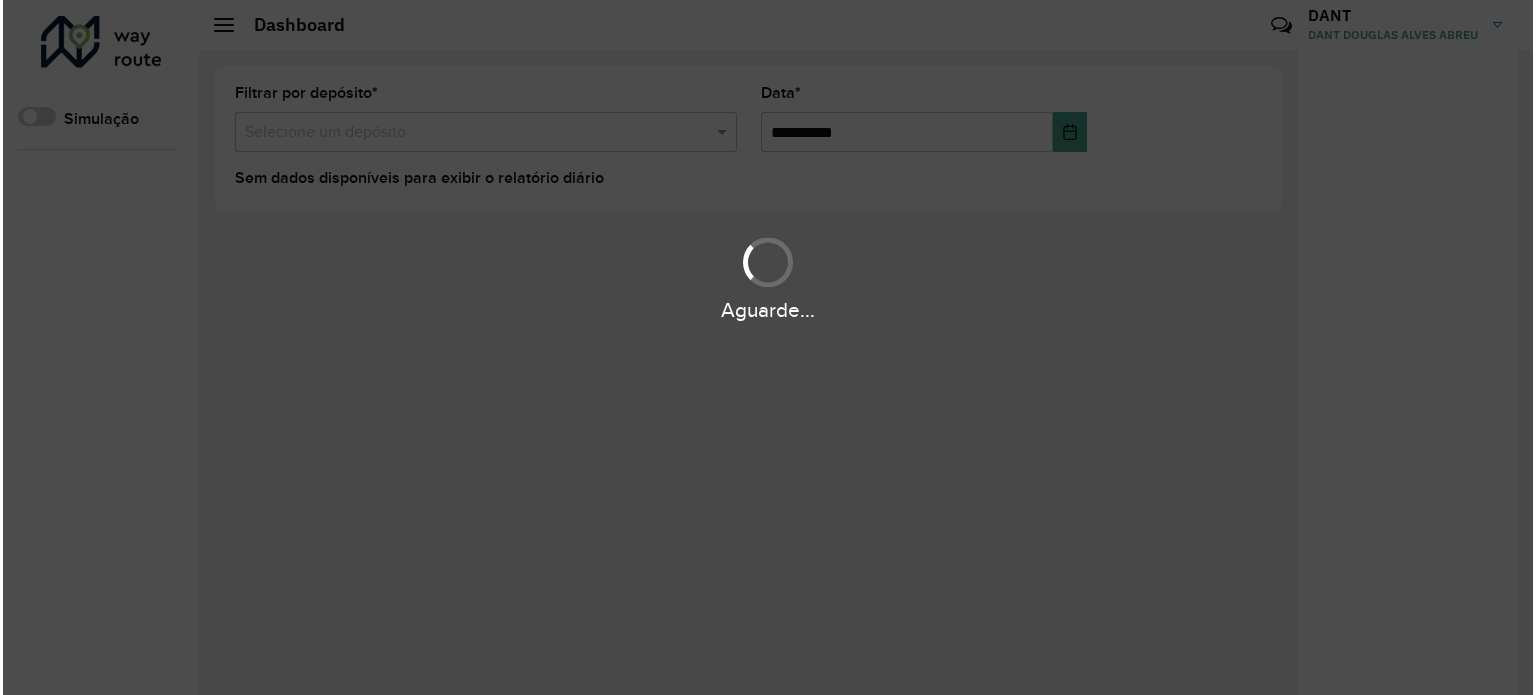 scroll, scrollTop: 0, scrollLeft: 0, axis: both 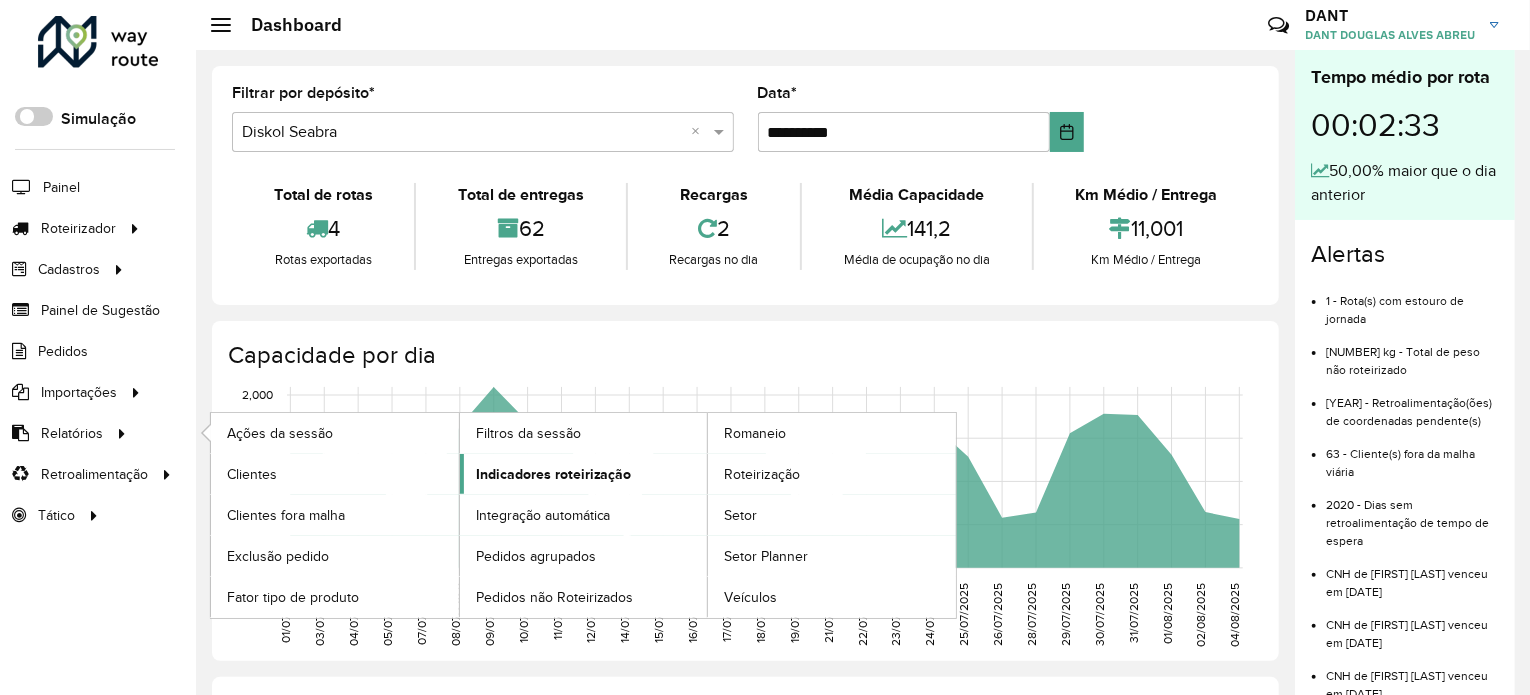 click on "Indicadores roteirização" 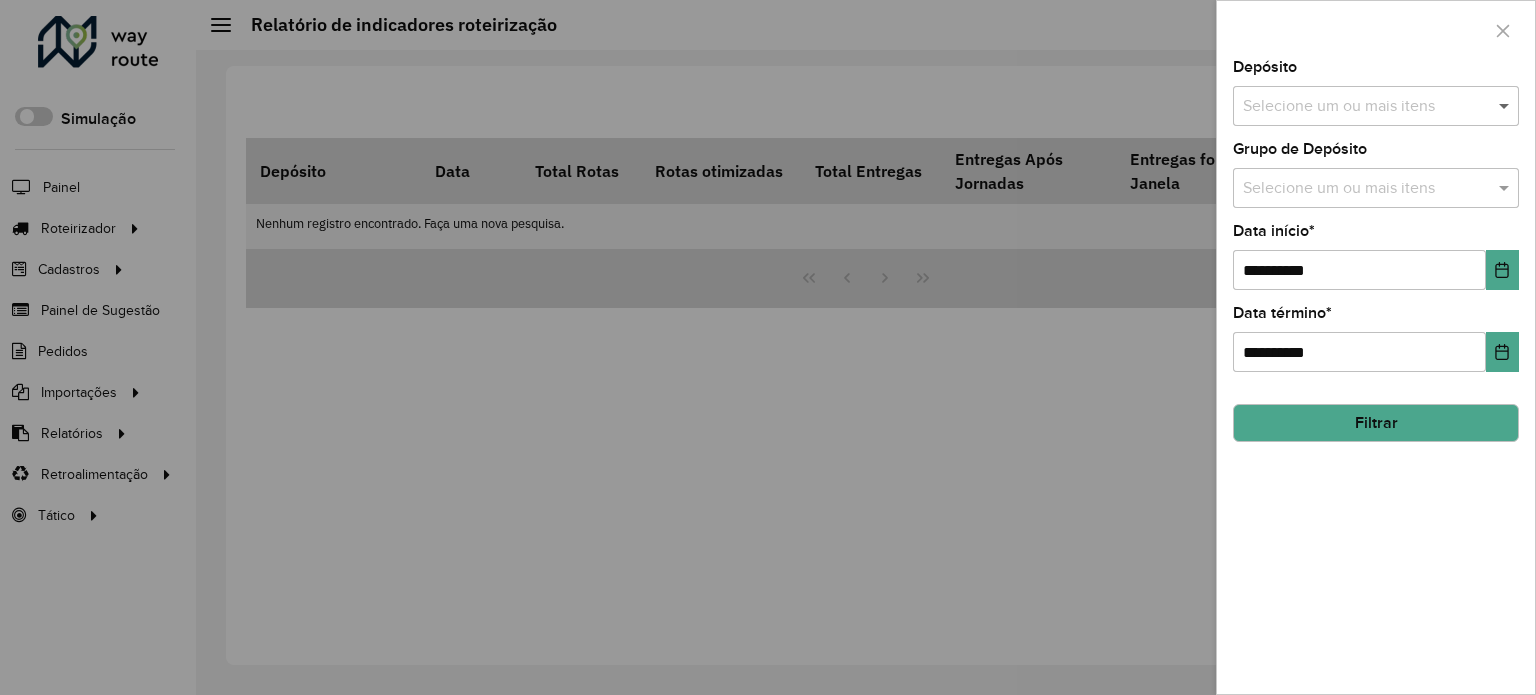 click at bounding box center (1506, 106) 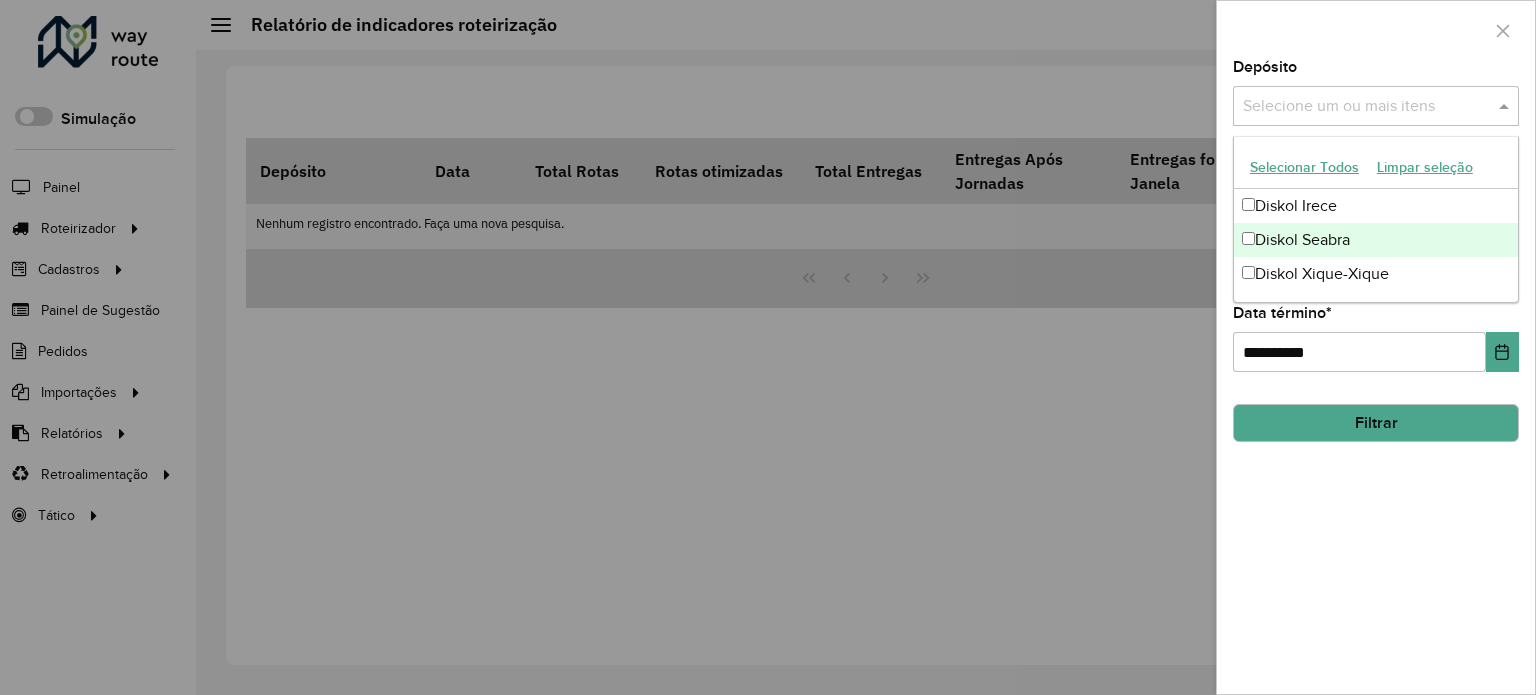 click on "Diskol Seabra" at bounding box center [1376, 240] 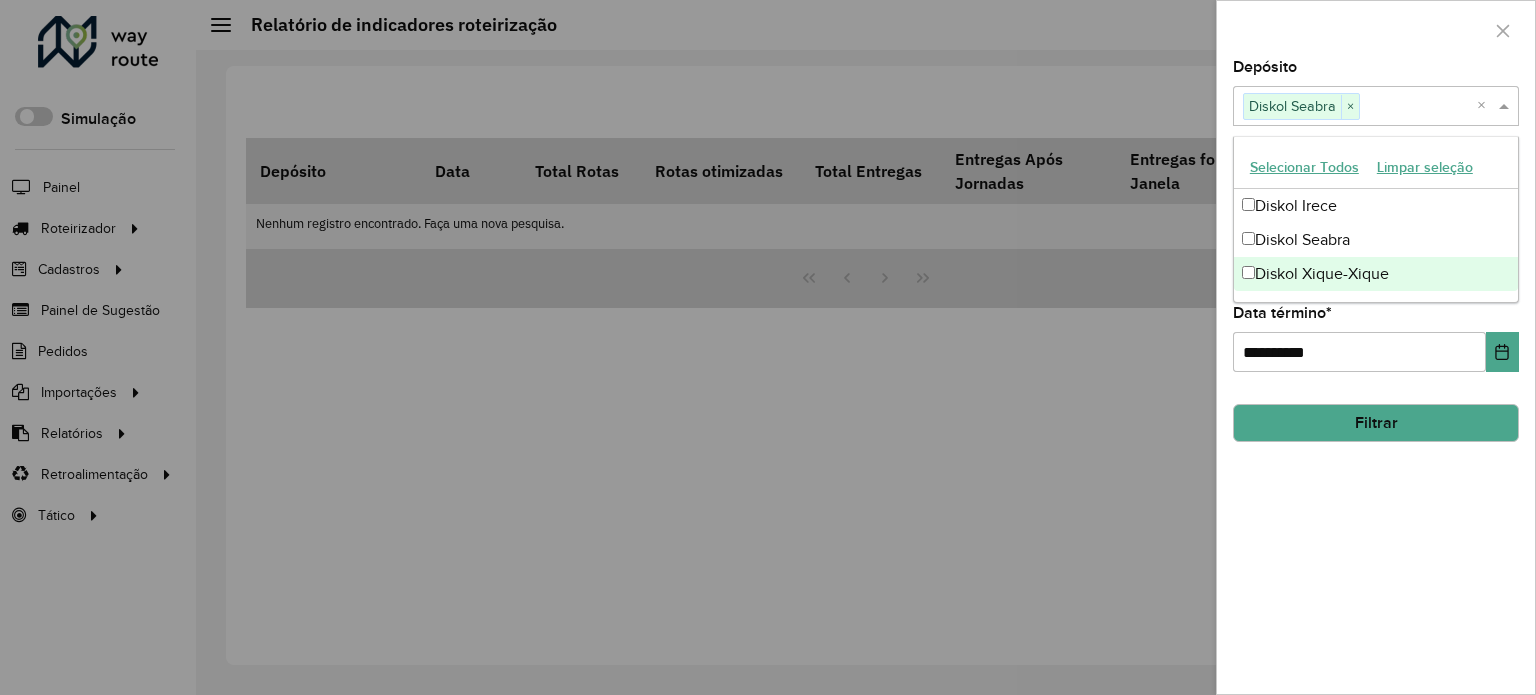click on "**********" 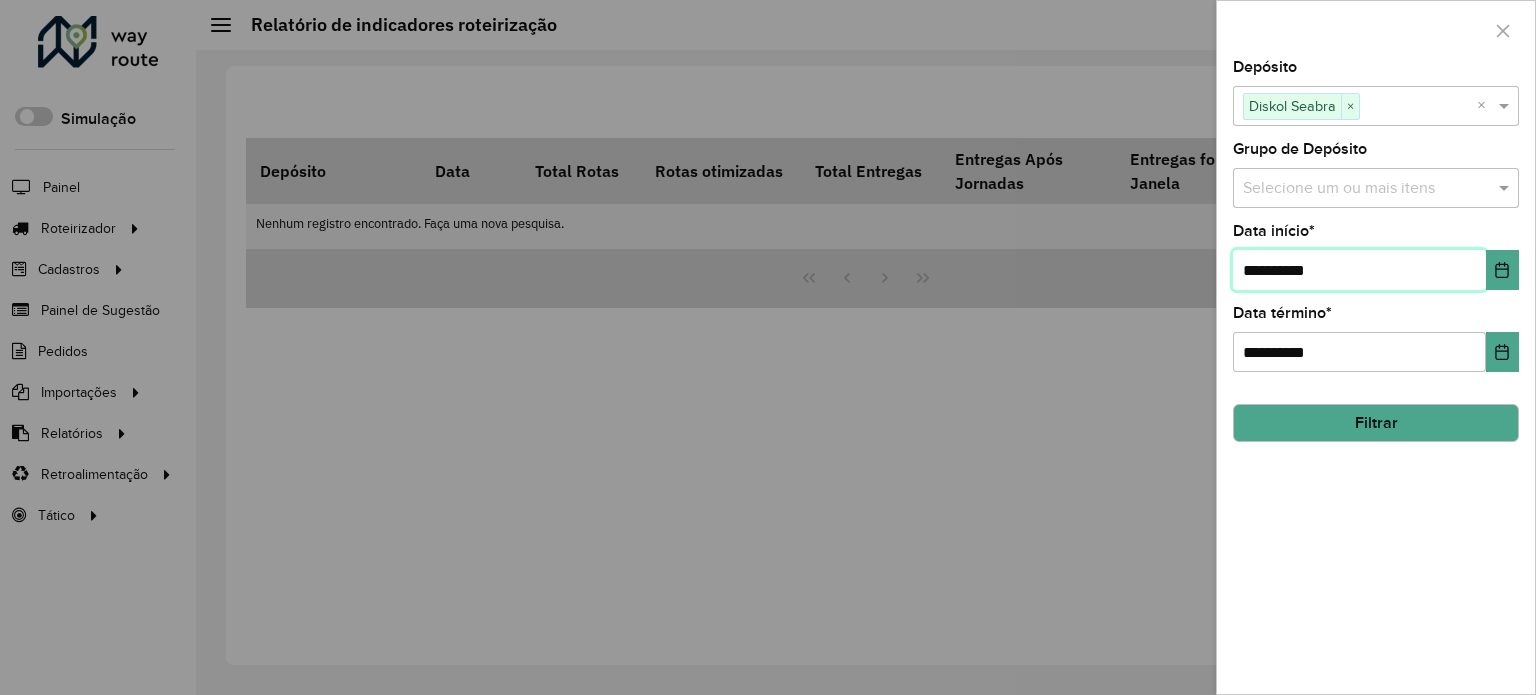 click on "**********" at bounding box center (1359, 270) 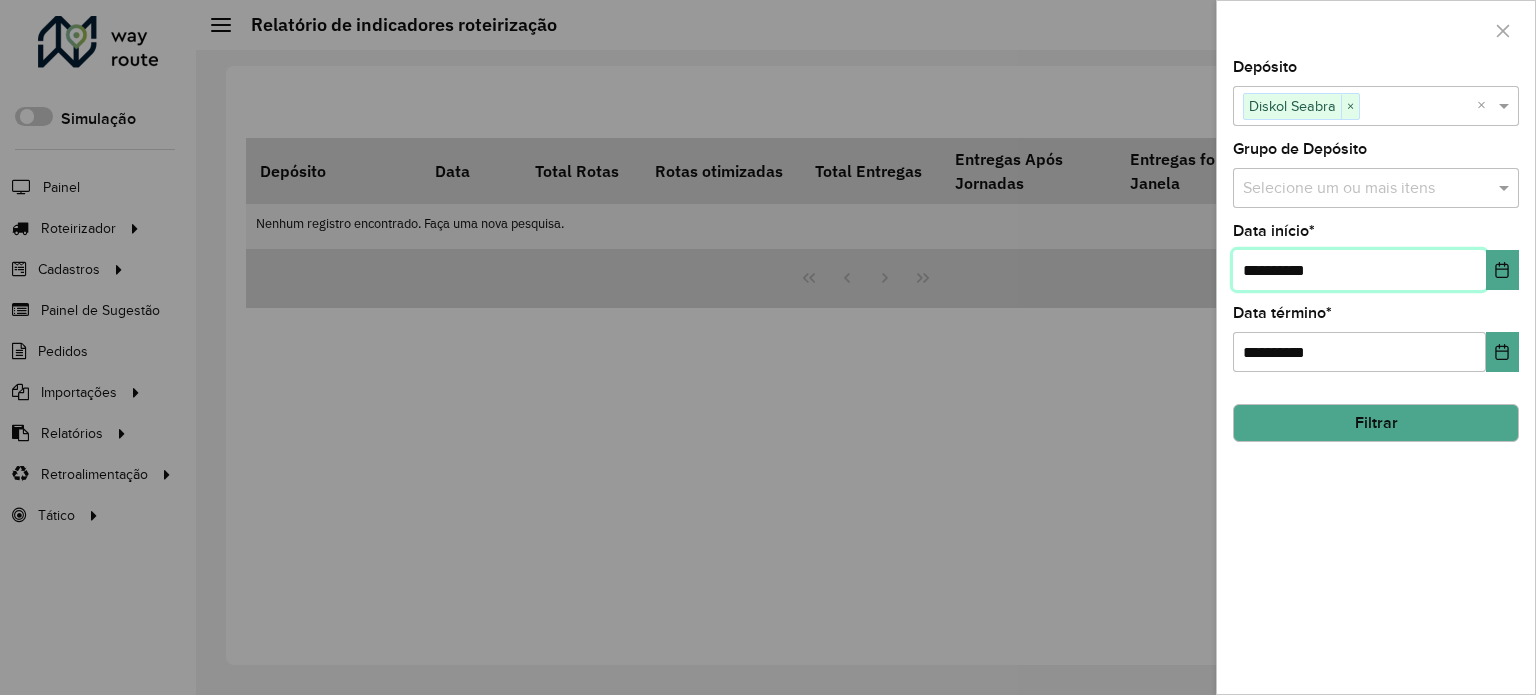 click on "**********" at bounding box center (1359, 270) 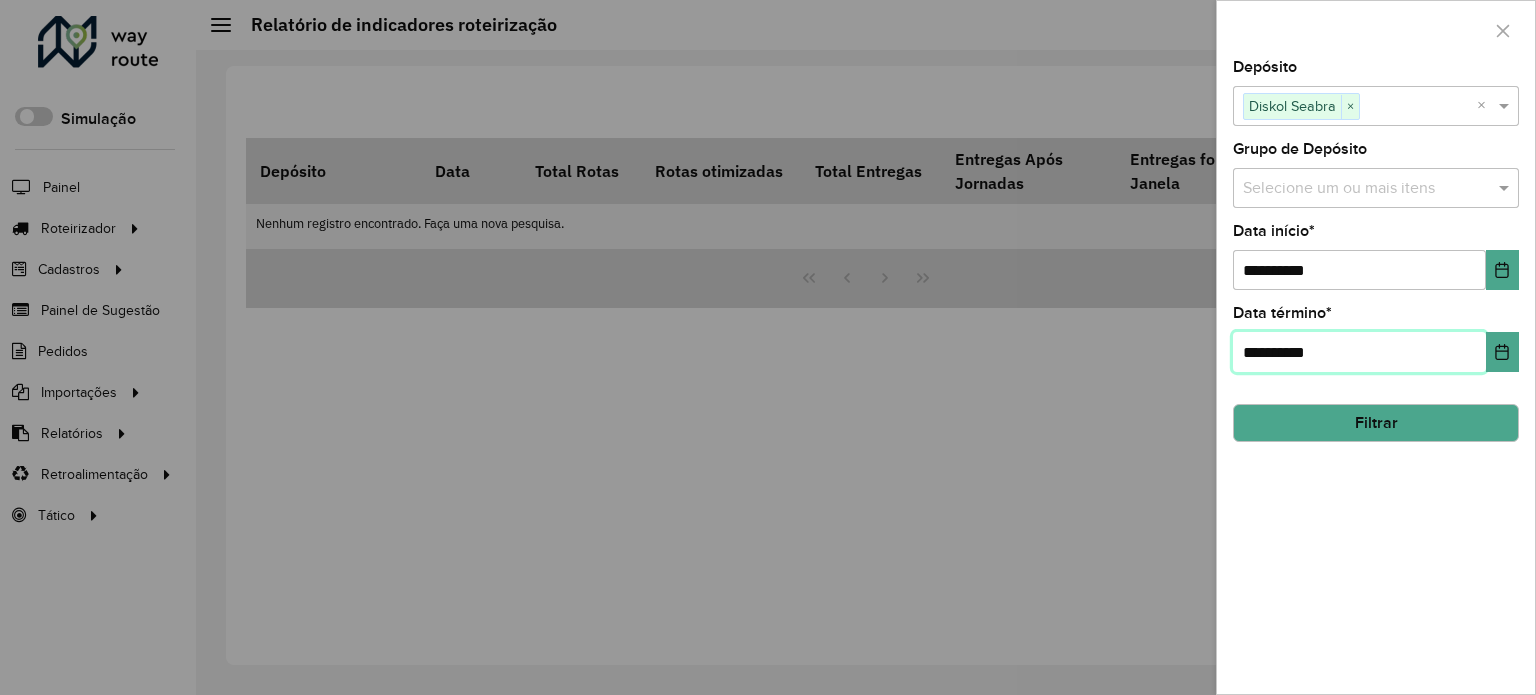 drag, startPoint x: 1258, startPoint y: 347, endPoint x: 1267, endPoint y: 367, distance: 21.931713 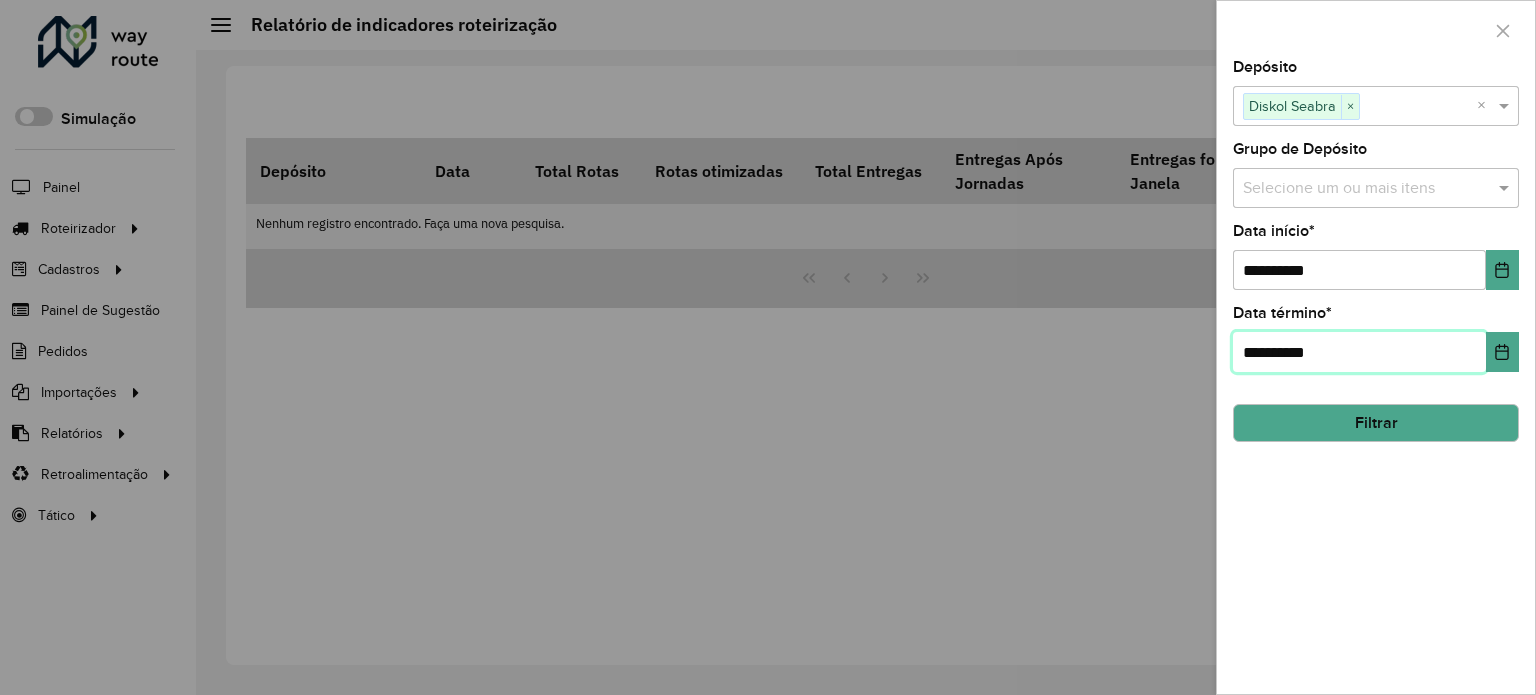 type on "**********" 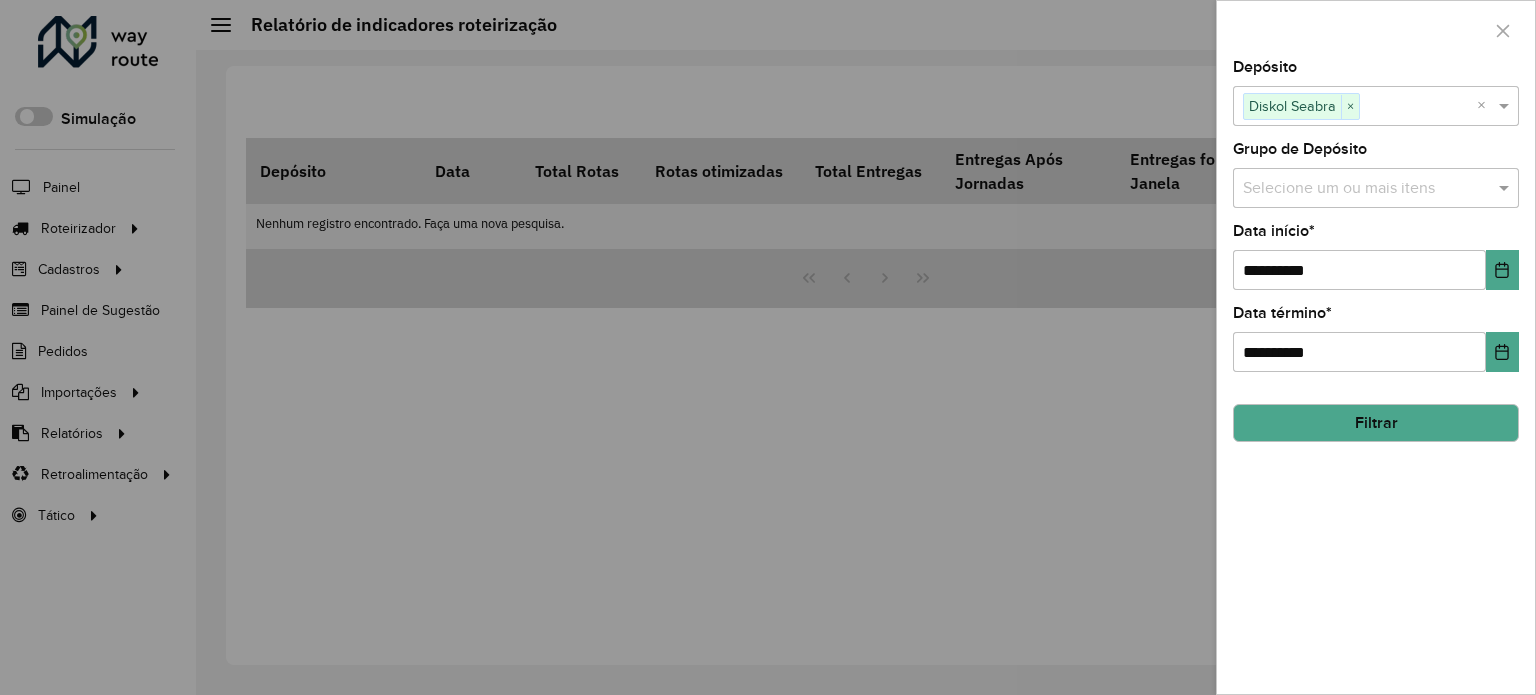 click on "**********" 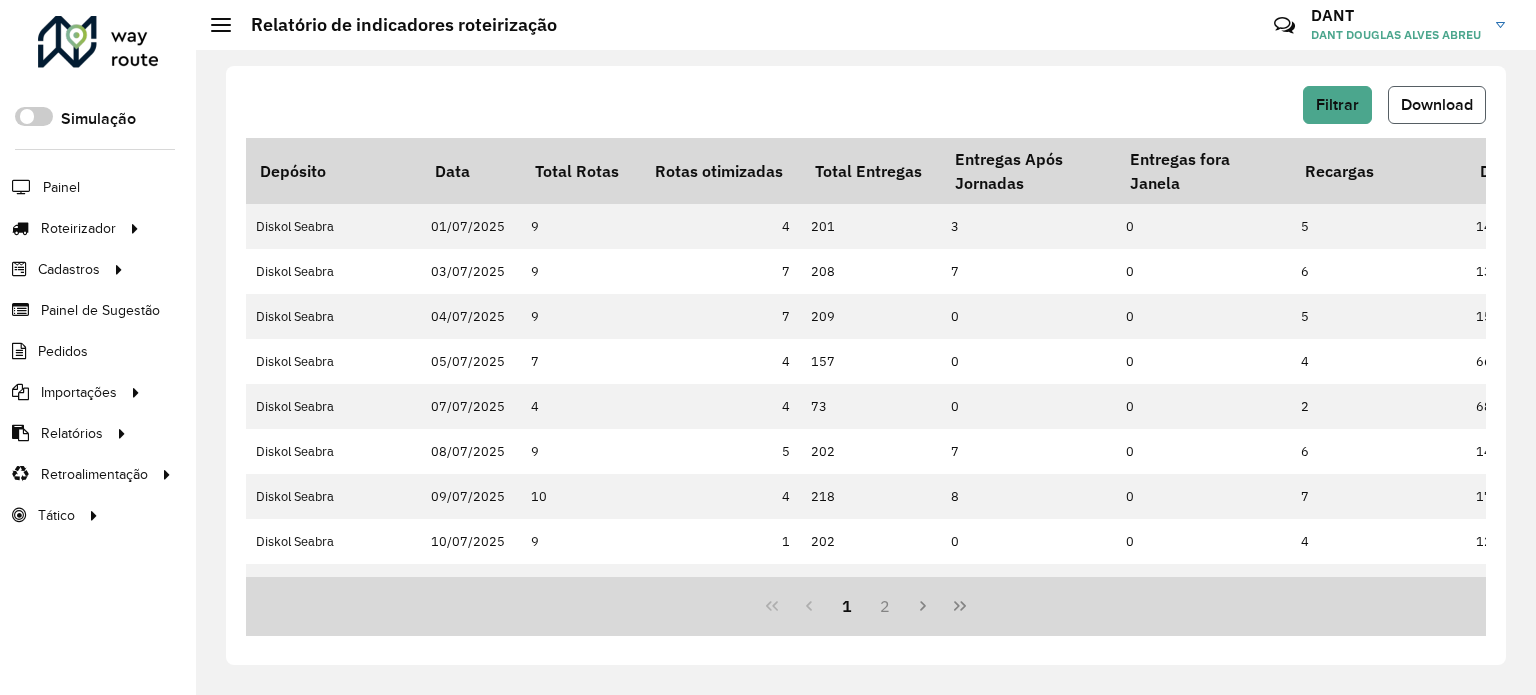 click on "Download" 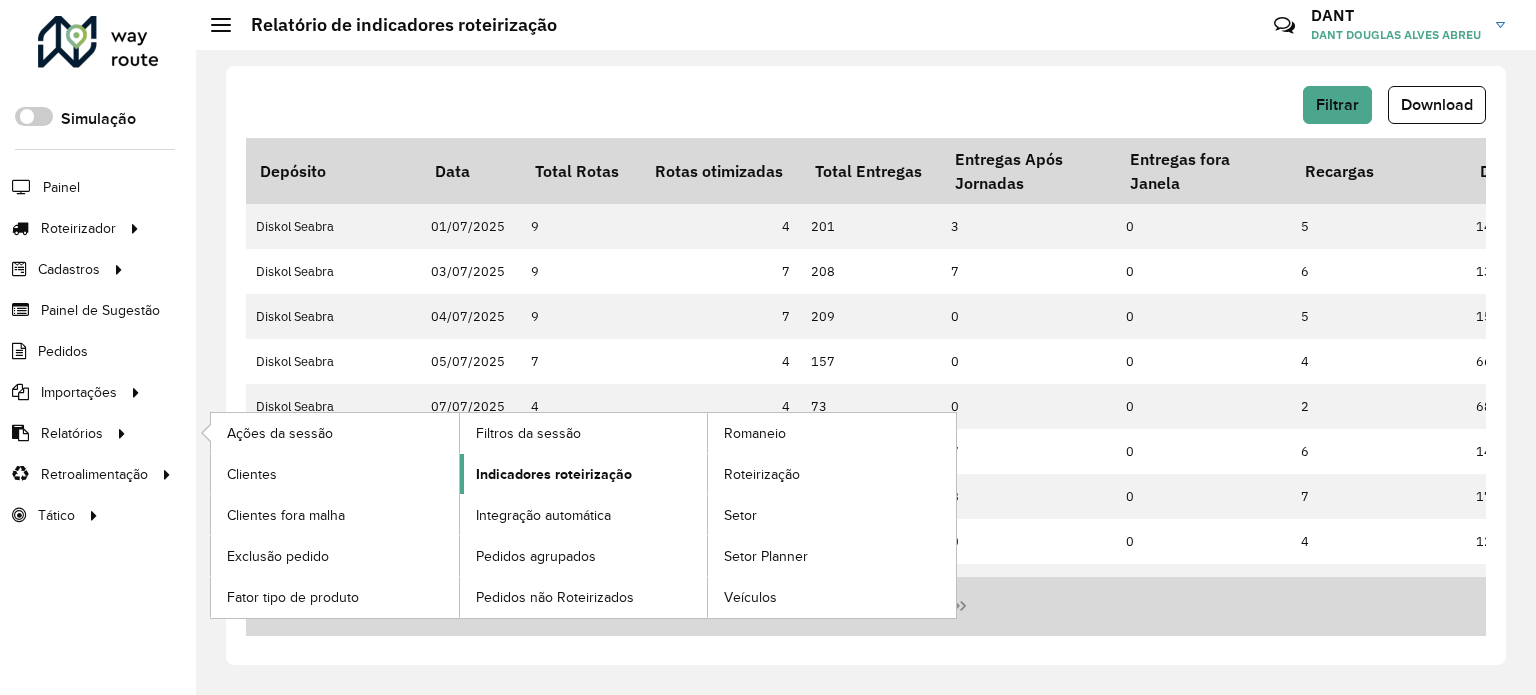 click on "Indicadores roteirização" 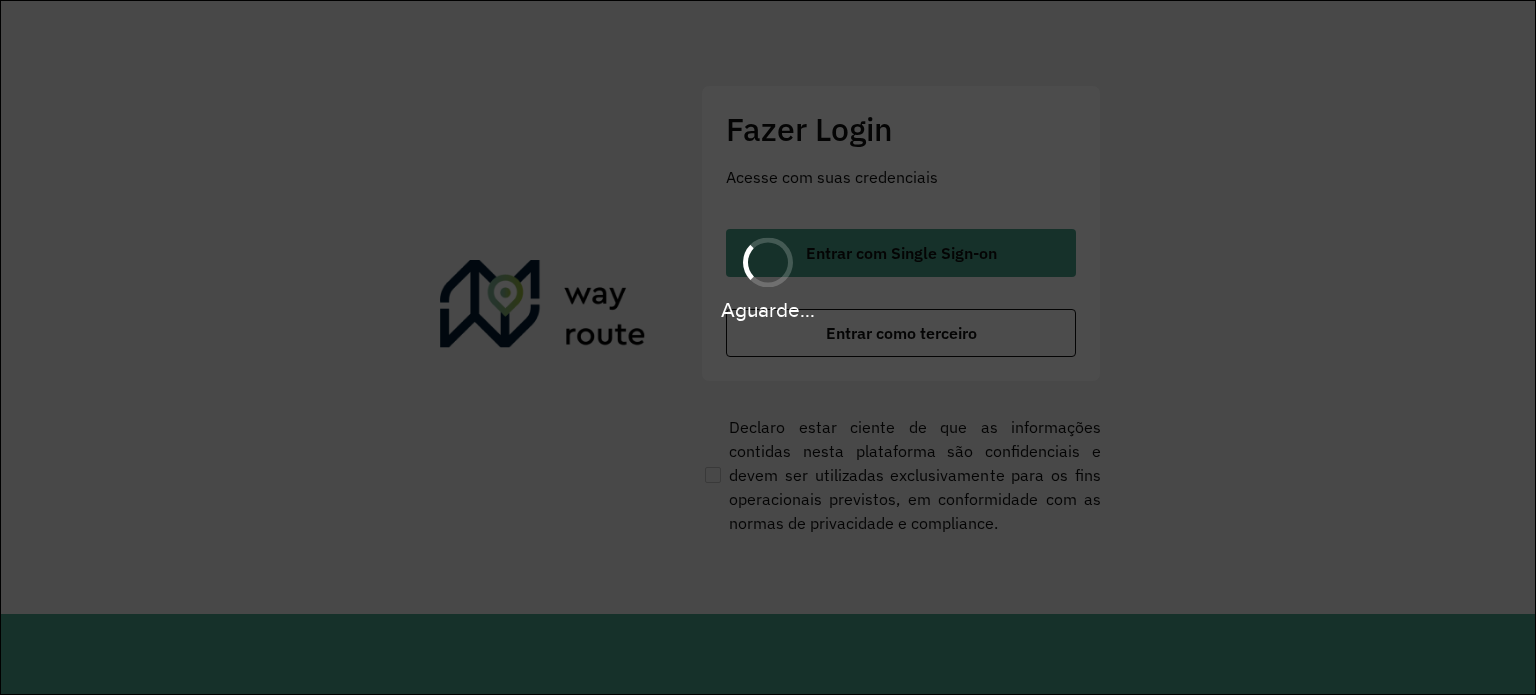 scroll, scrollTop: 0, scrollLeft: 0, axis: both 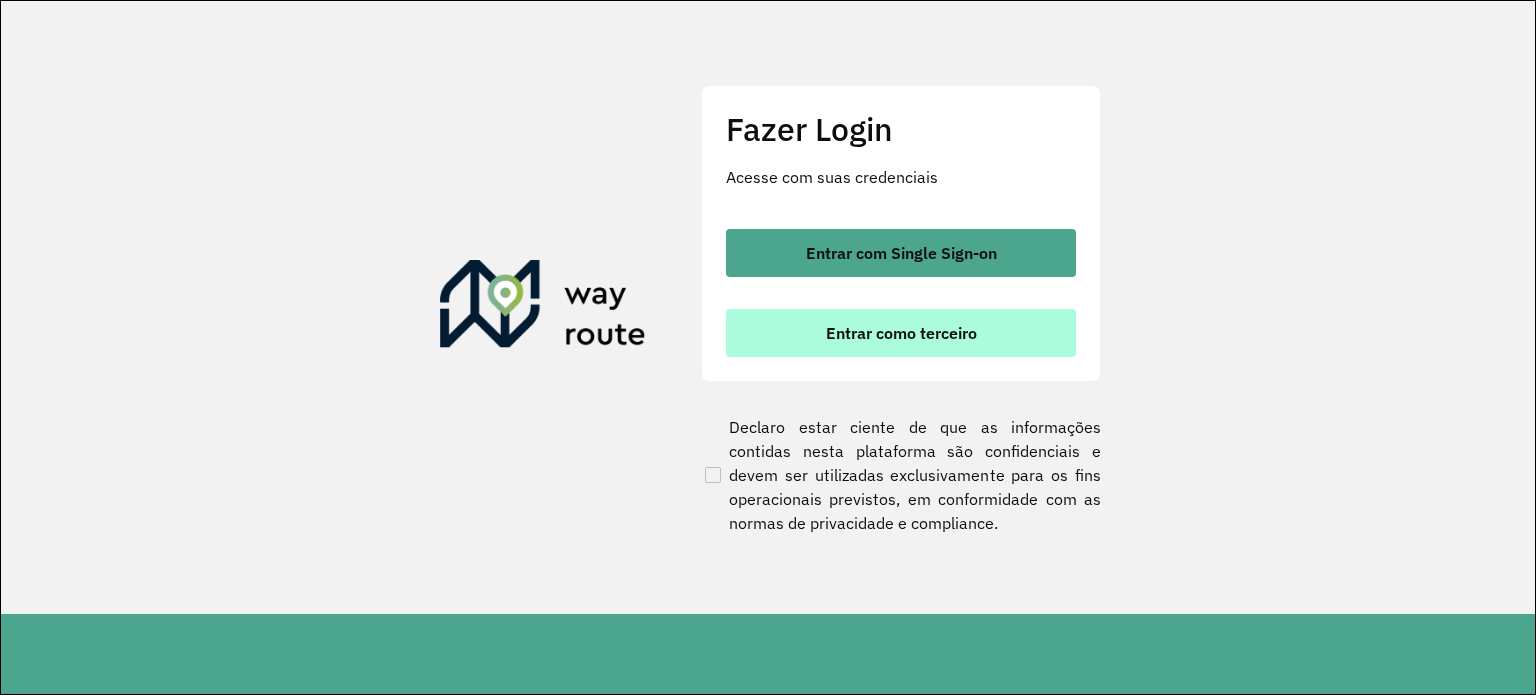 click on "Entrar como terceiro" at bounding box center [901, 333] 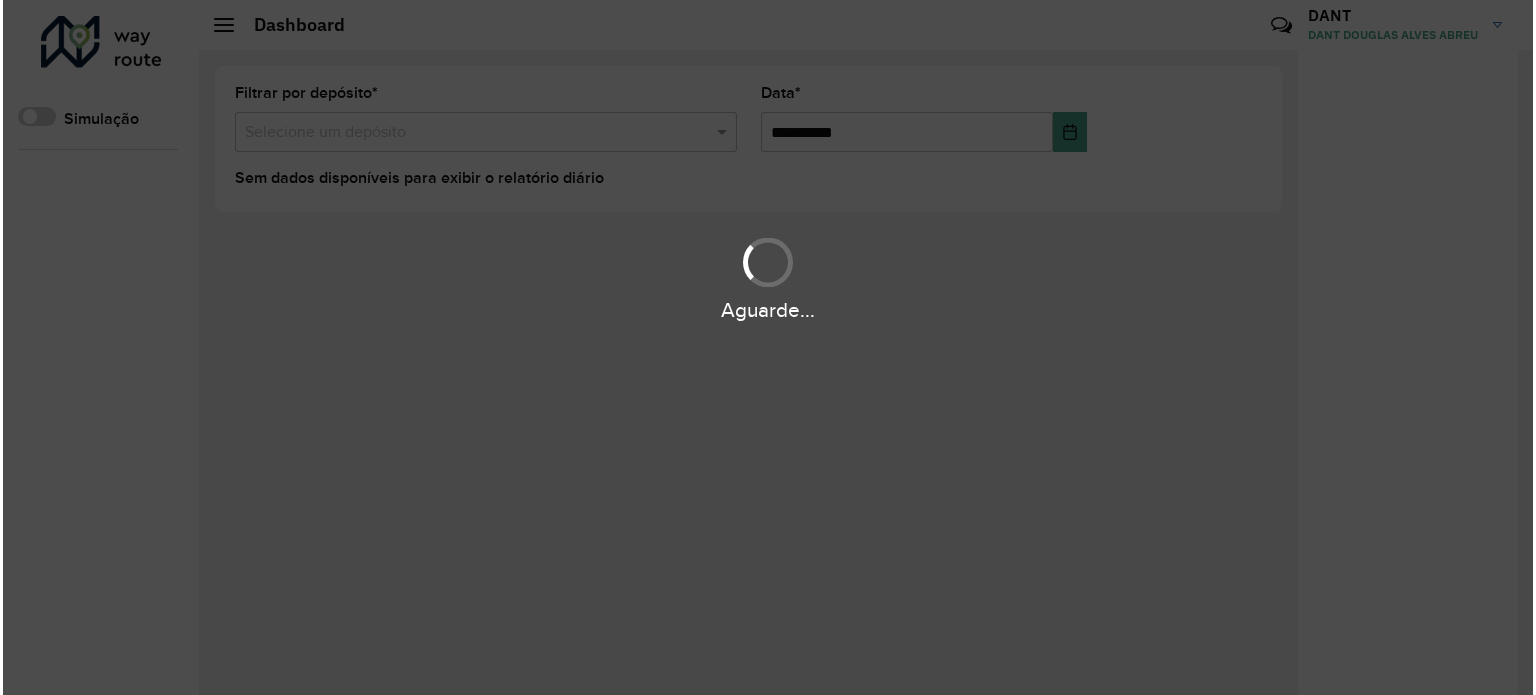scroll, scrollTop: 0, scrollLeft: 0, axis: both 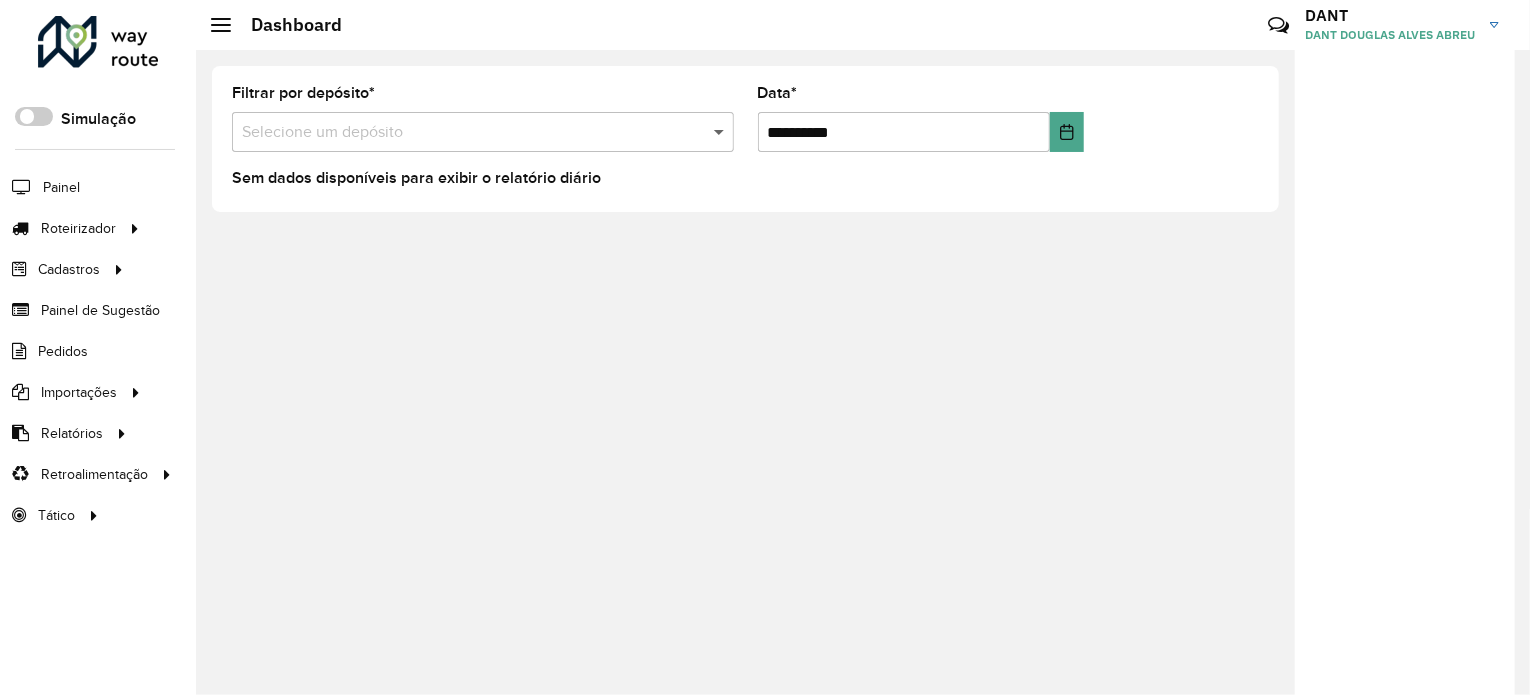 click at bounding box center [721, 132] 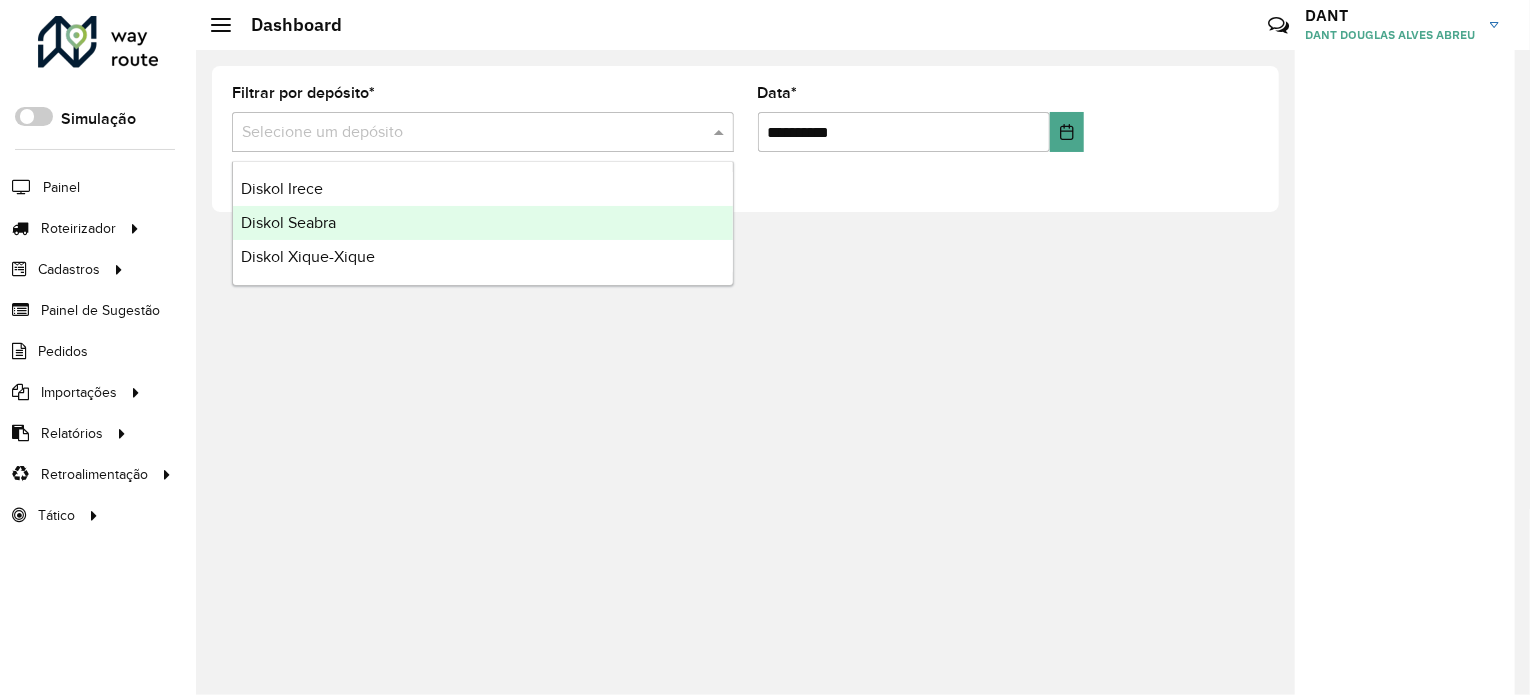 click on "Diskol Seabra" at bounding box center [483, 223] 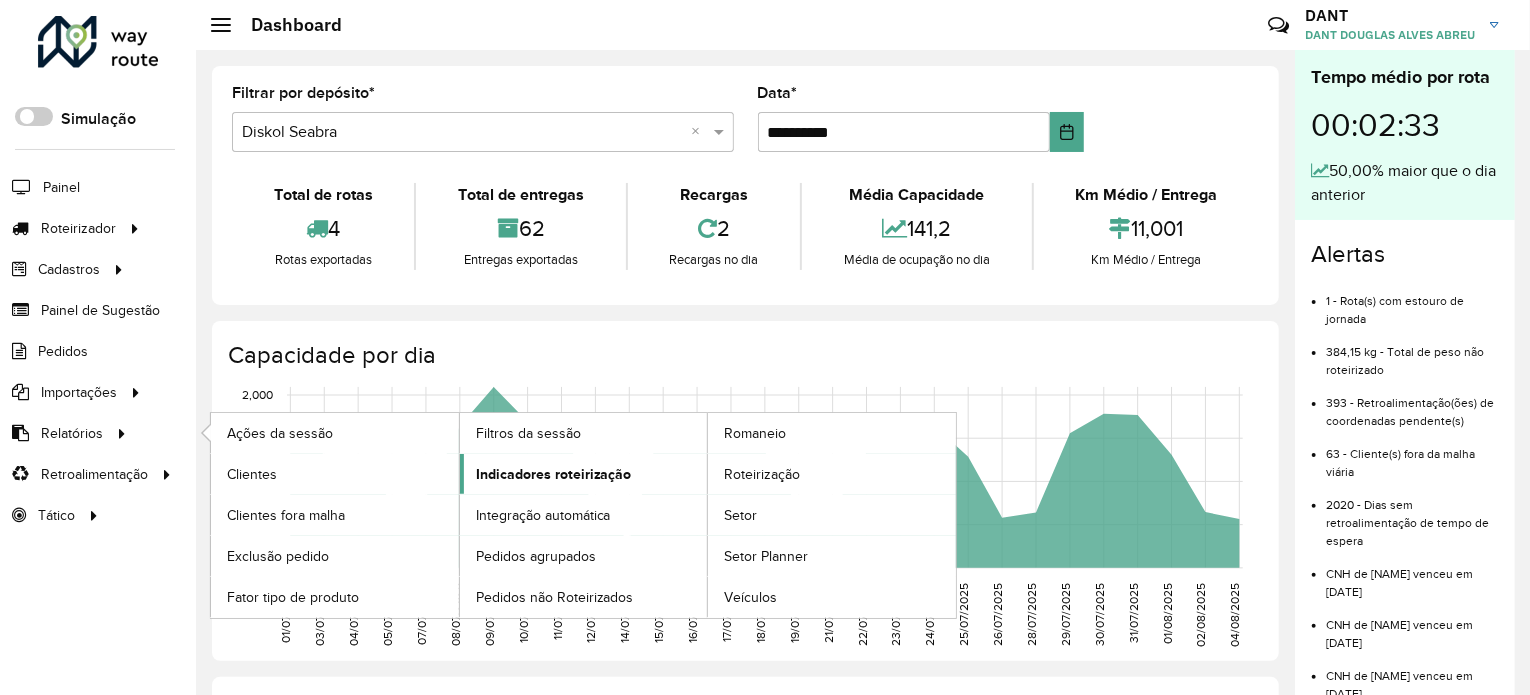 click on "Indicadores roteirização" 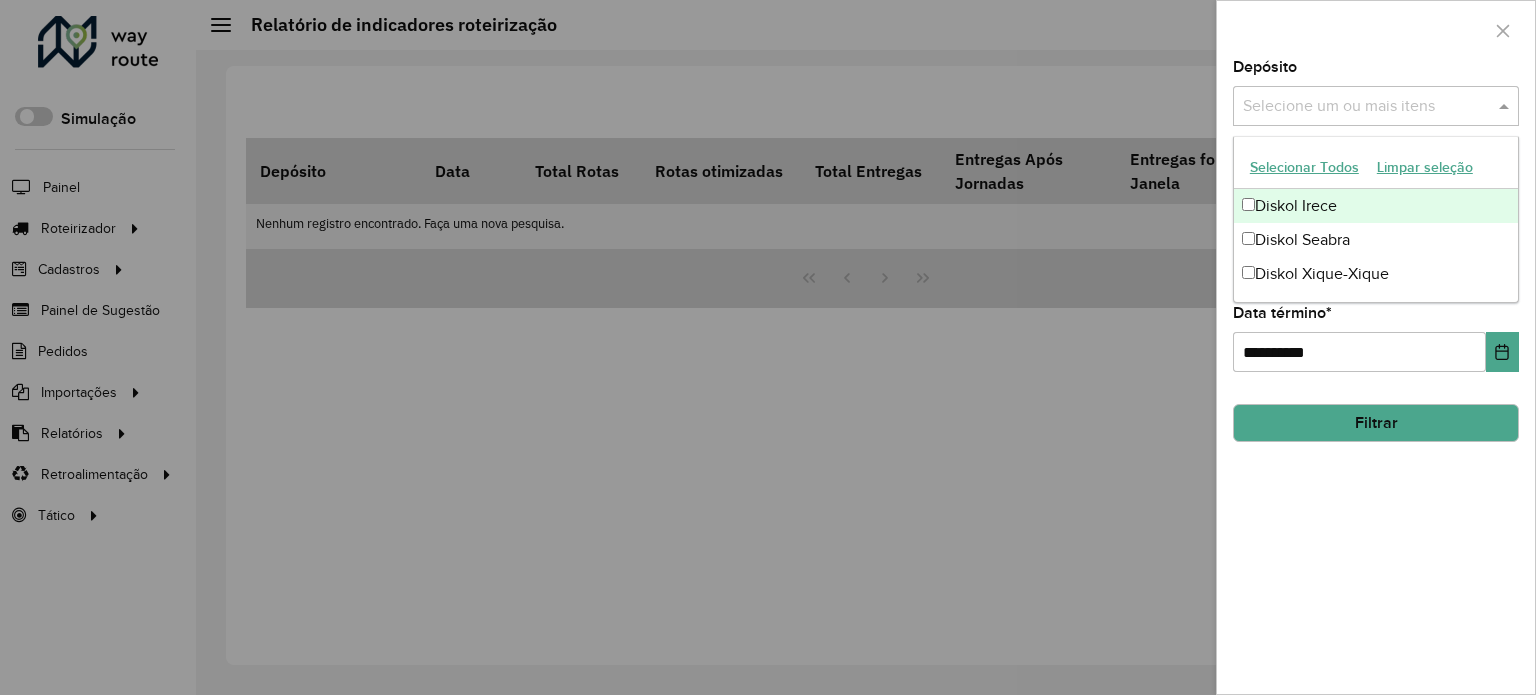 click at bounding box center (1506, 106) 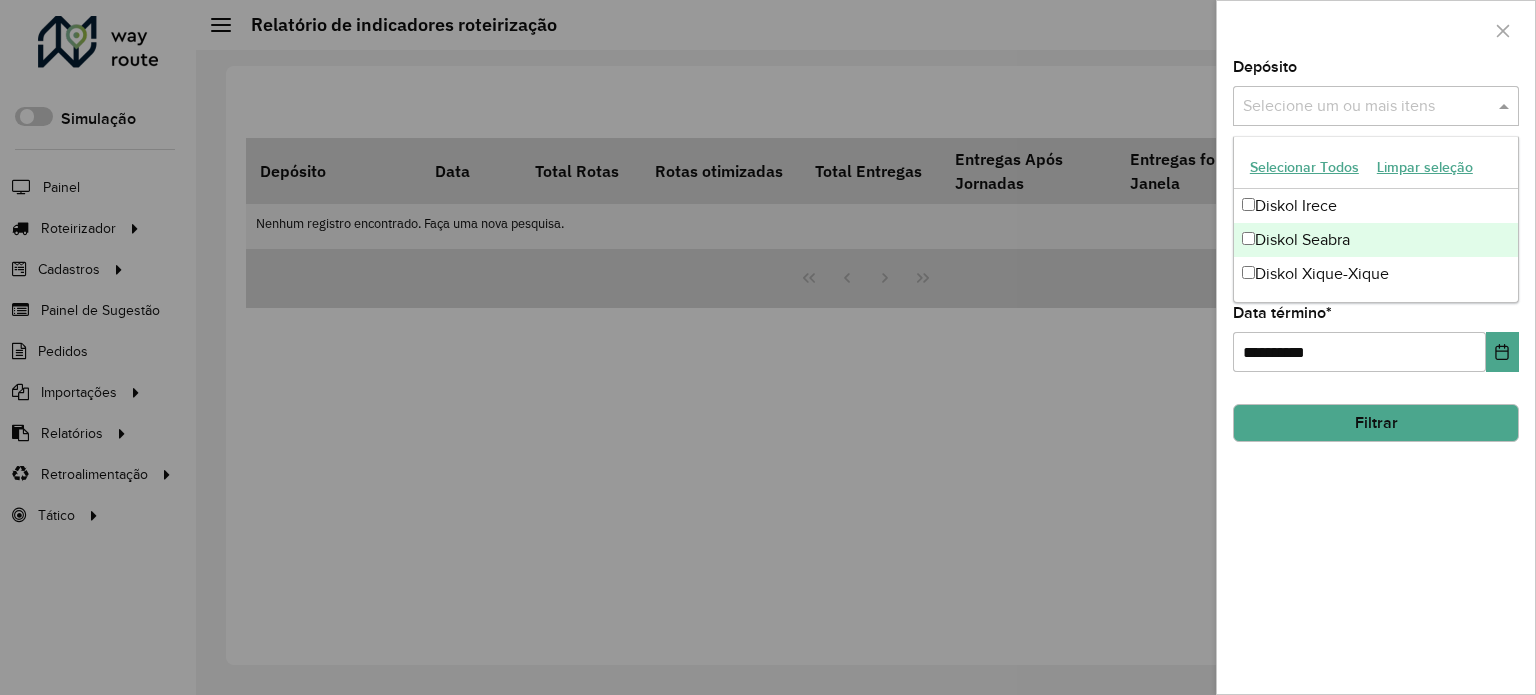 click on "Diskol Seabra" at bounding box center [1376, 240] 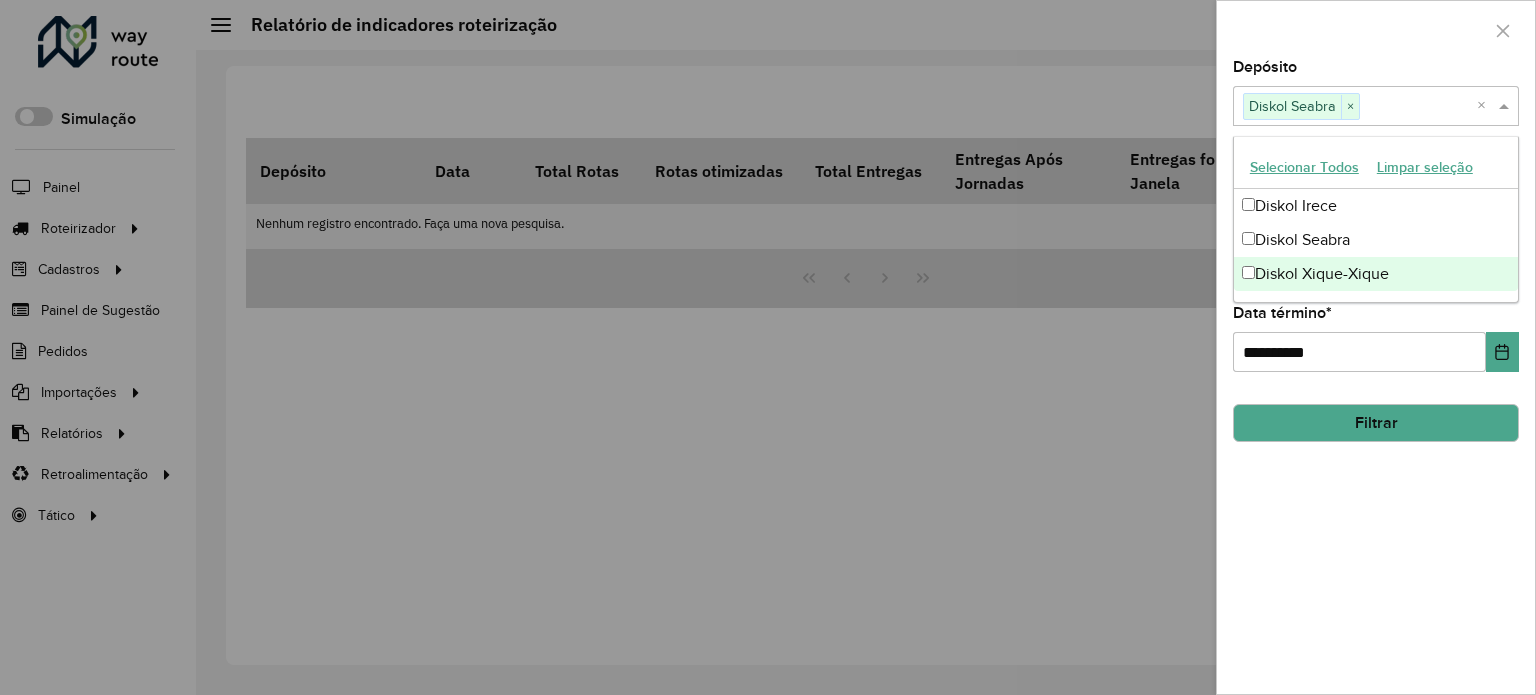 click on "**********" 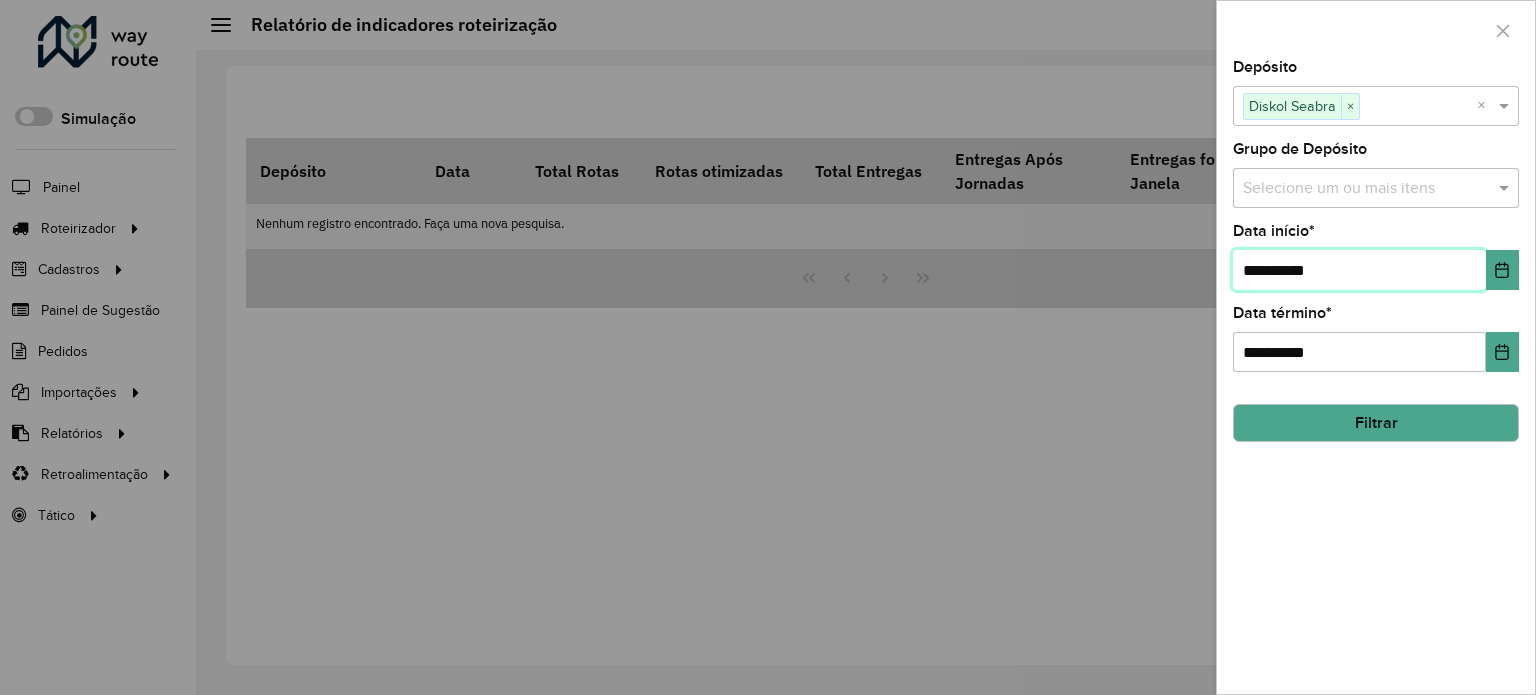 drag, startPoint x: 1336, startPoint y: 263, endPoint x: 1168, endPoint y: 262, distance: 168.00298 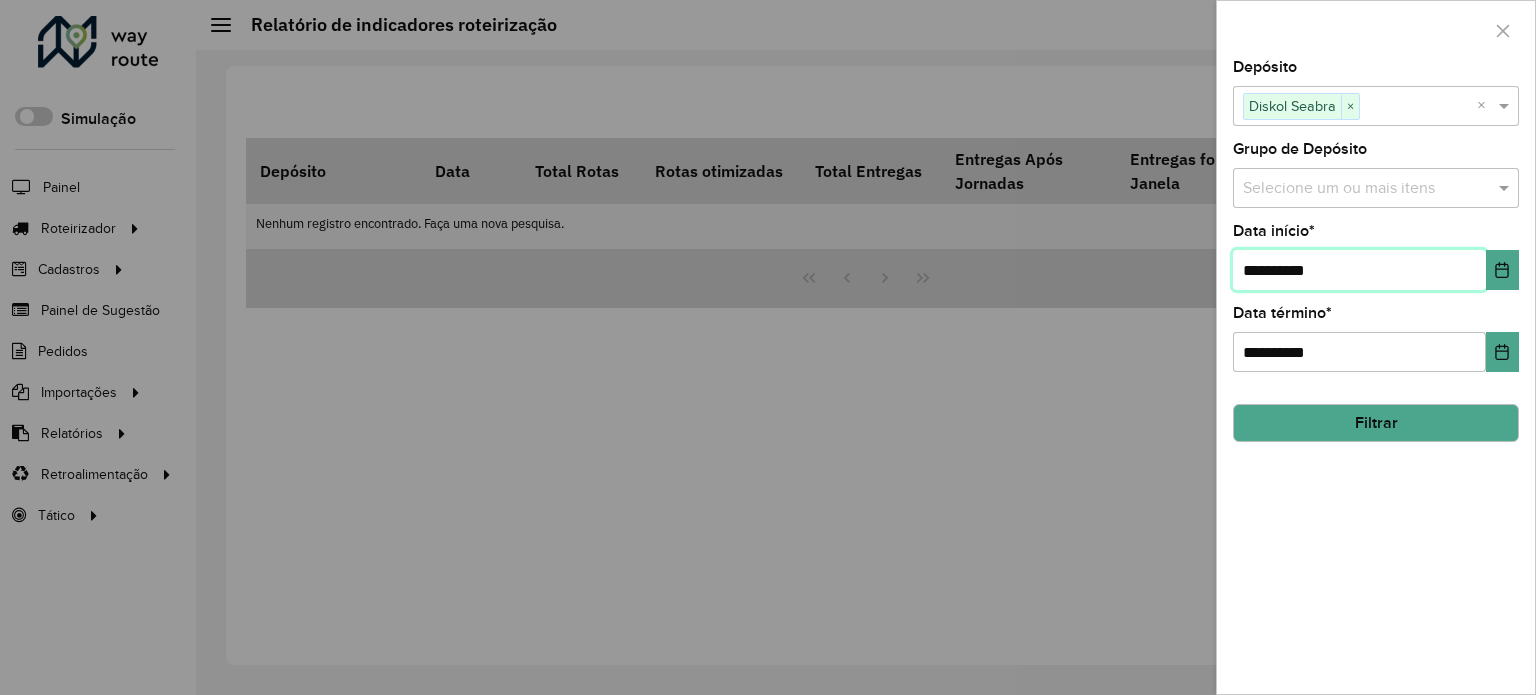 type on "**********" 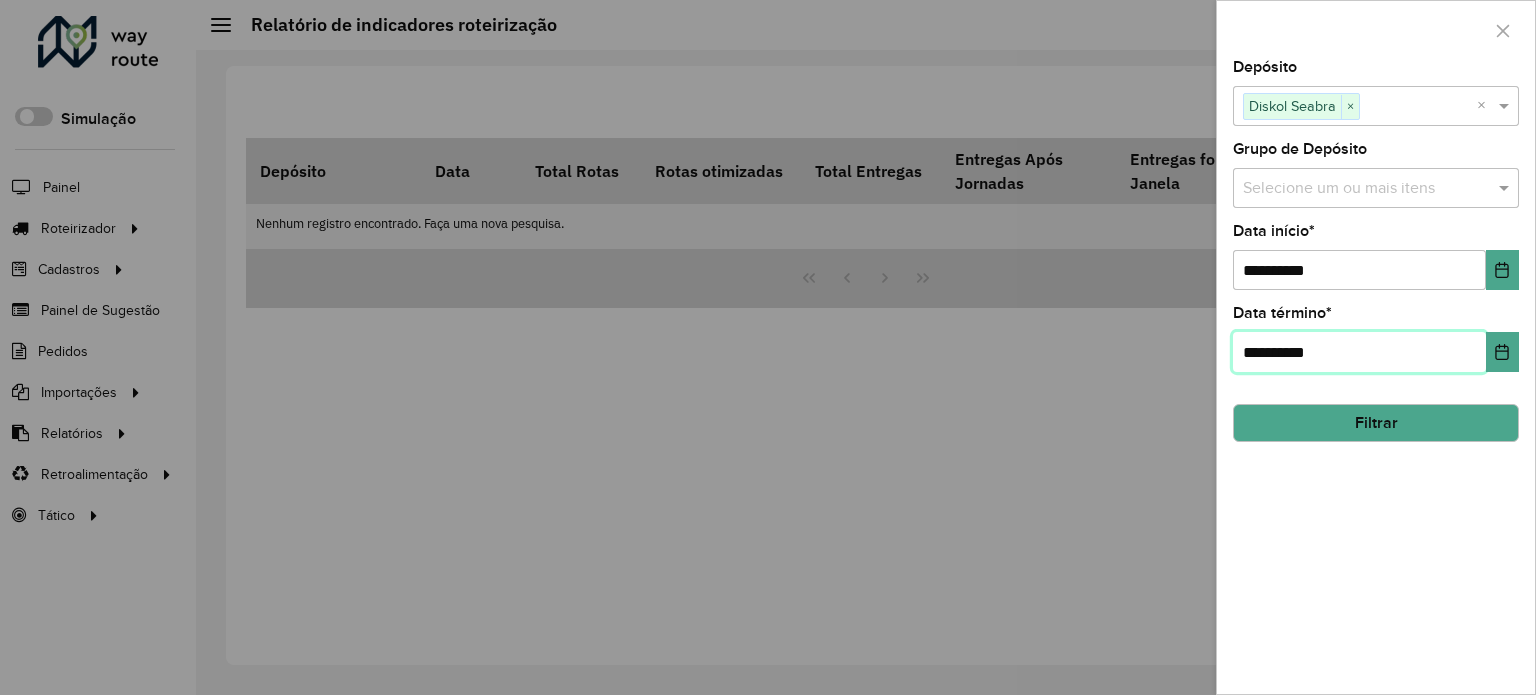 drag, startPoint x: 1339, startPoint y: 351, endPoint x: 1266, endPoint y: 351, distance: 73 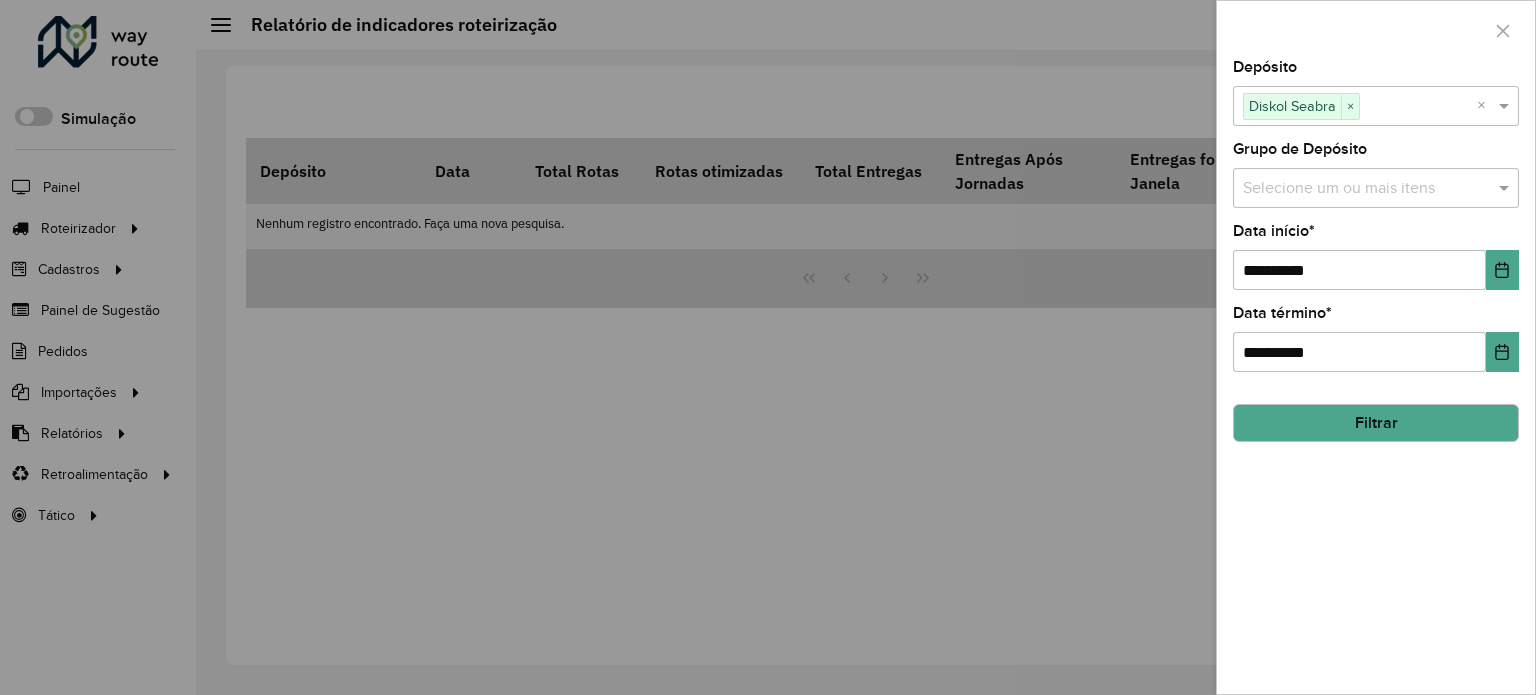 click on "**********" 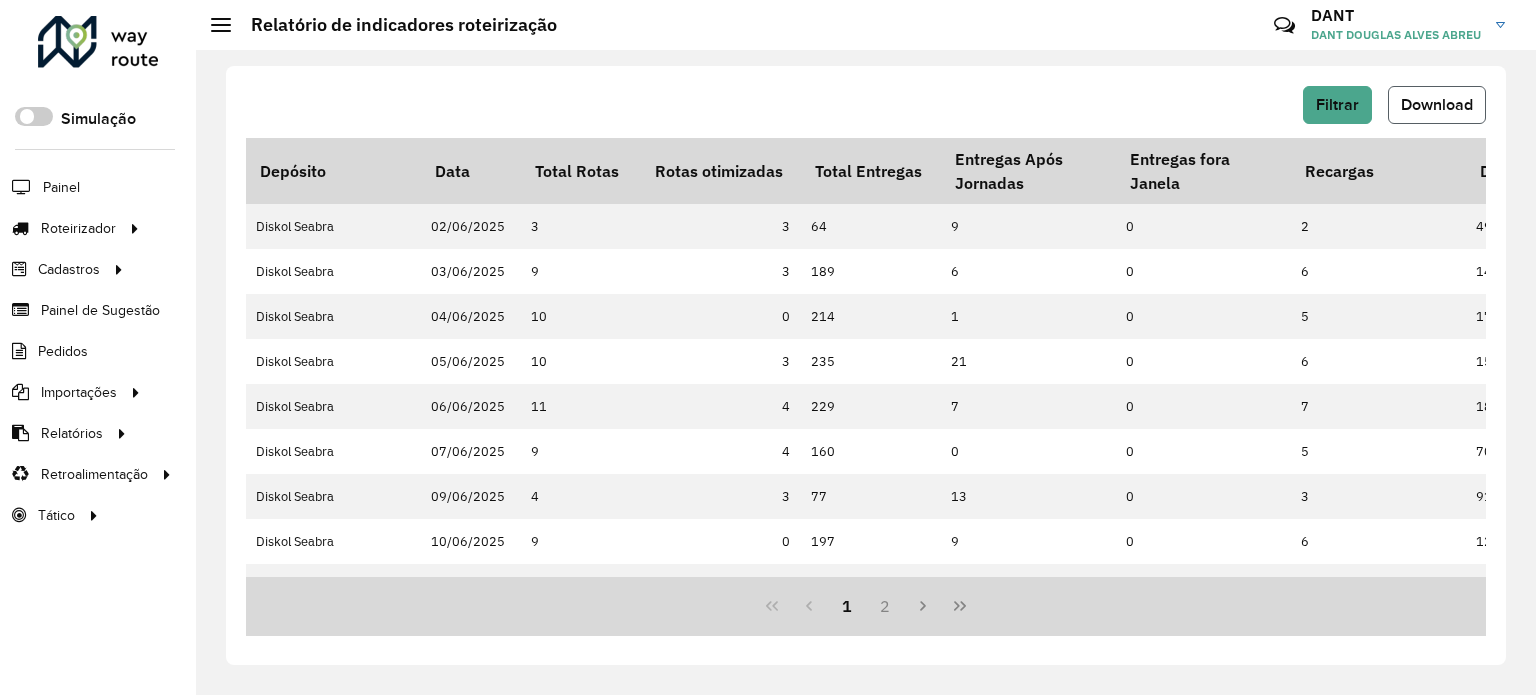 click on "Download" 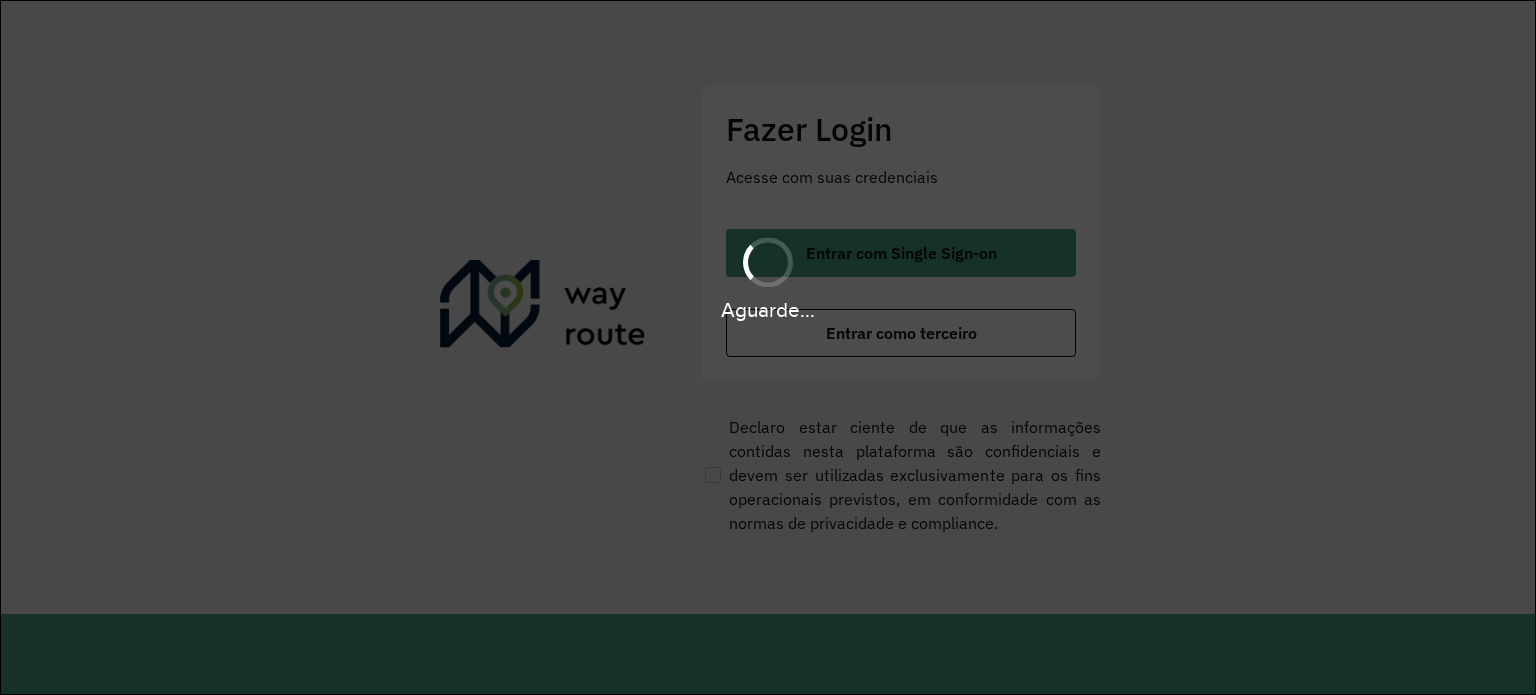 scroll, scrollTop: 0, scrollLeft: 0, axis: both 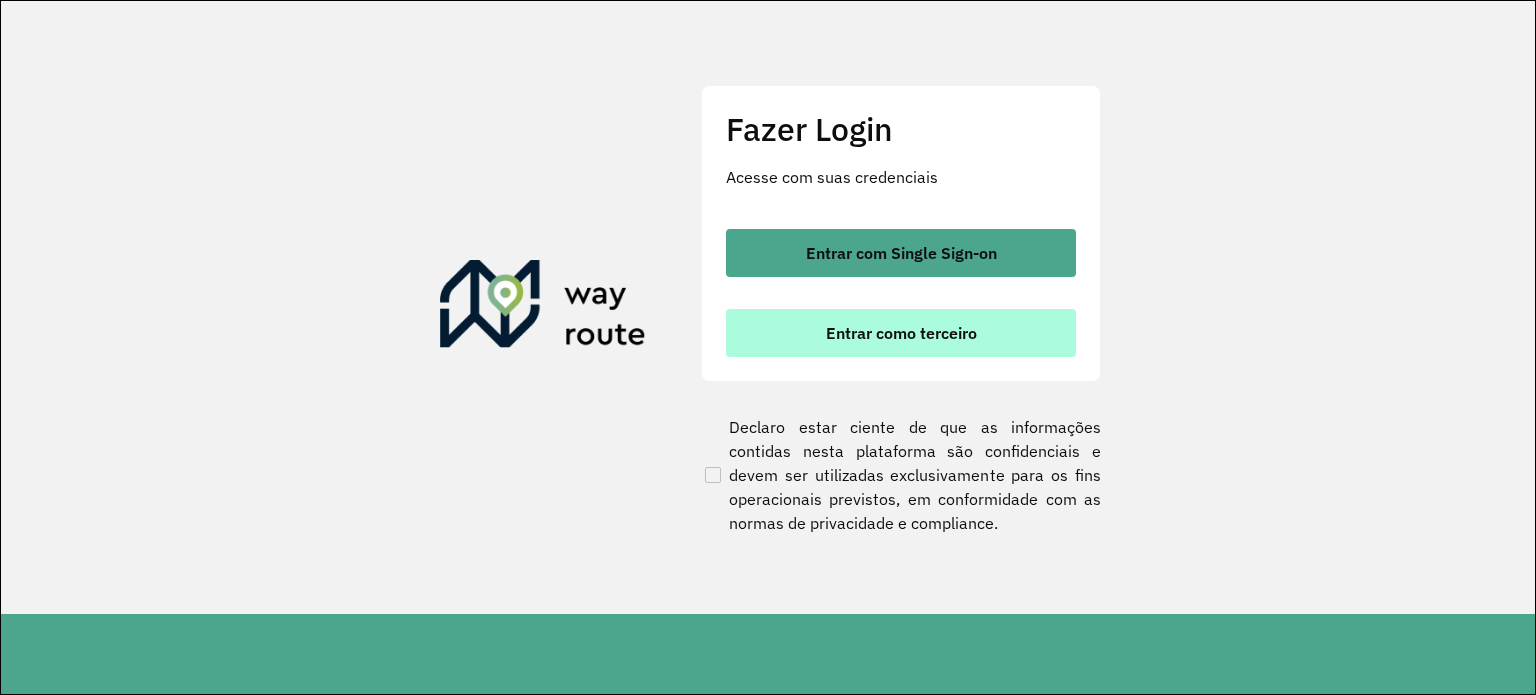 click on "Entrar como terceiro" at bounding box center (901, 333) 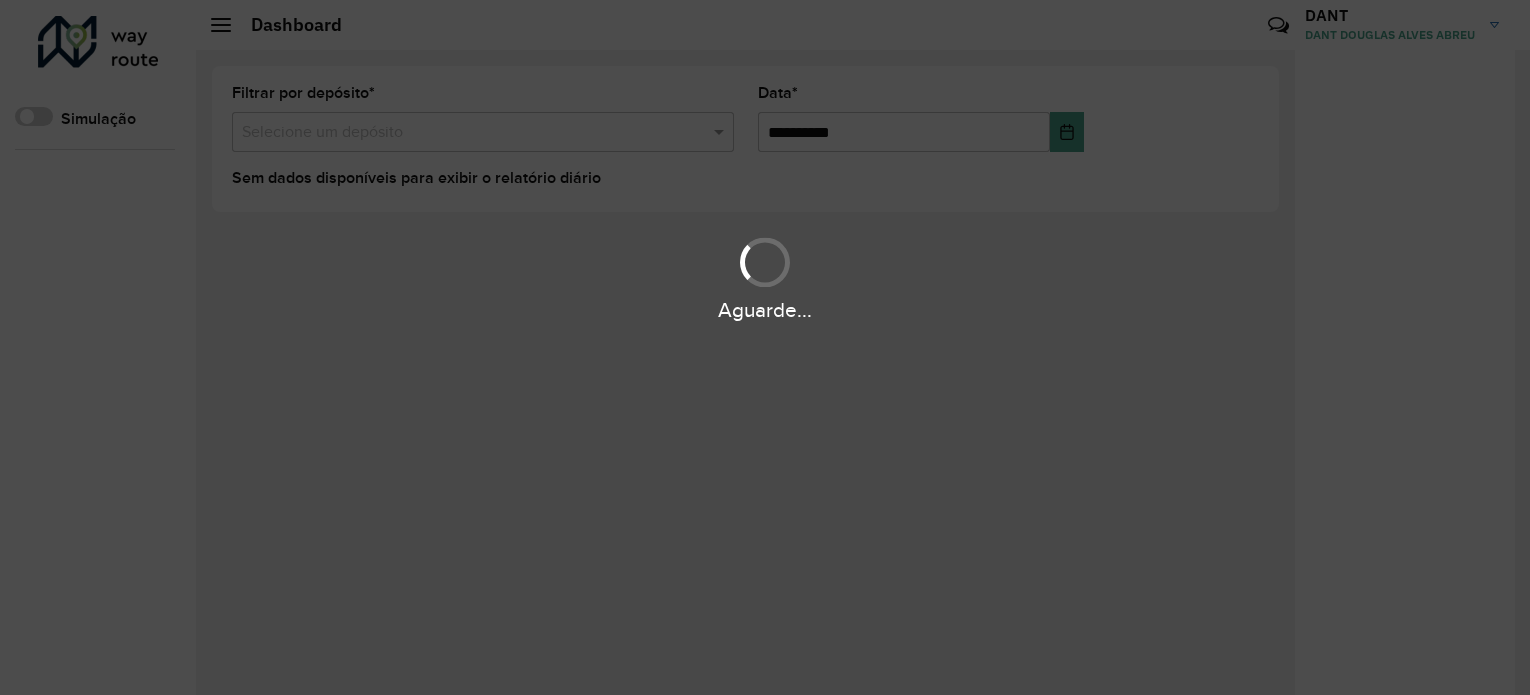 scroll, scrollTop: 0, scrollLeft: 0, axis: both 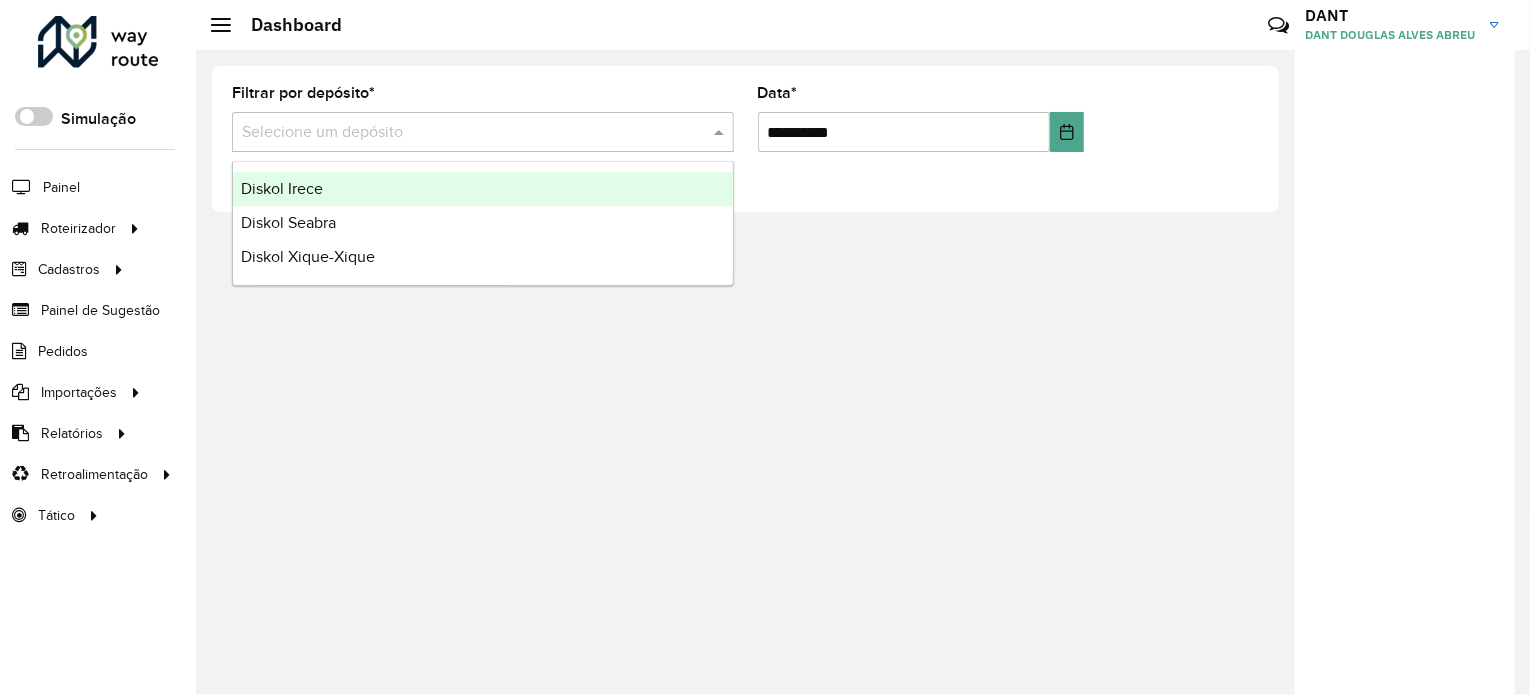 click at bounding box center [463, 133] 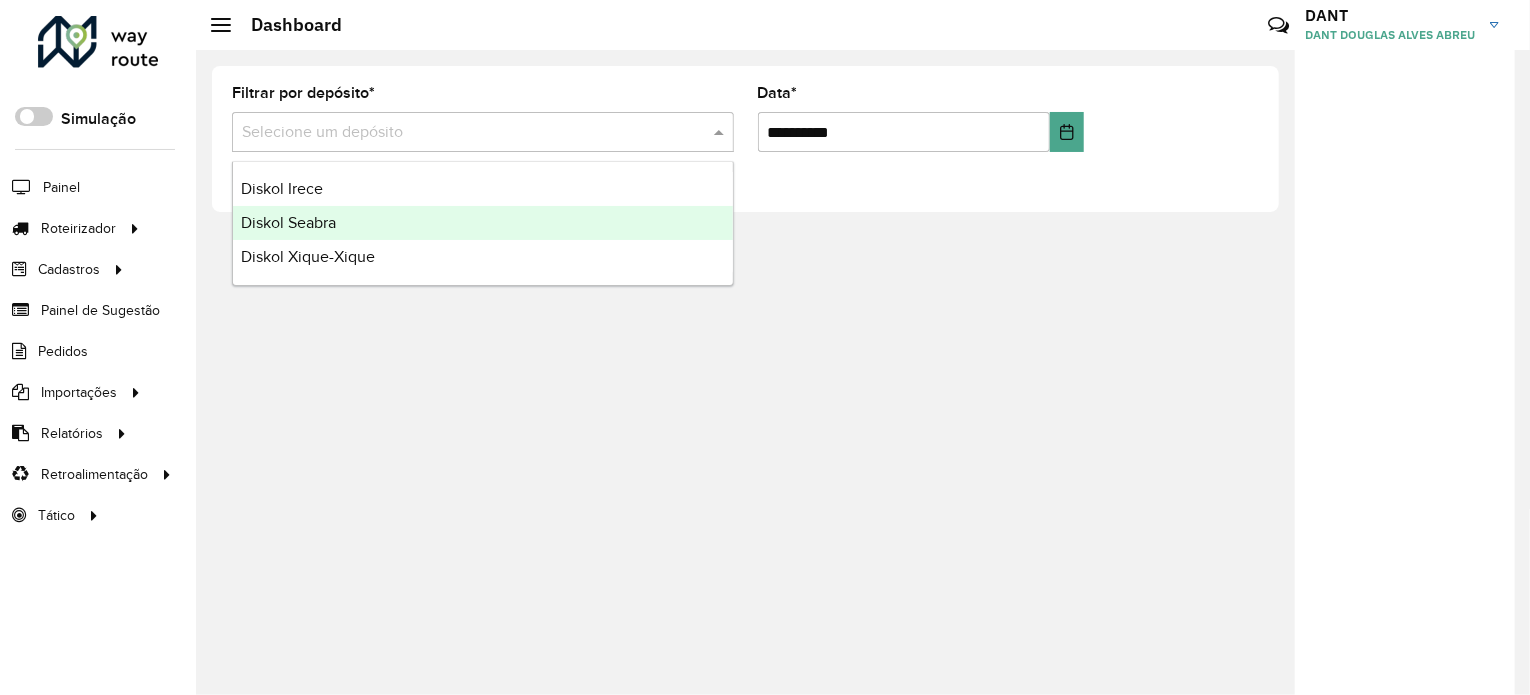 click on "Diskol Seabra" at bounding box center [483, 223] 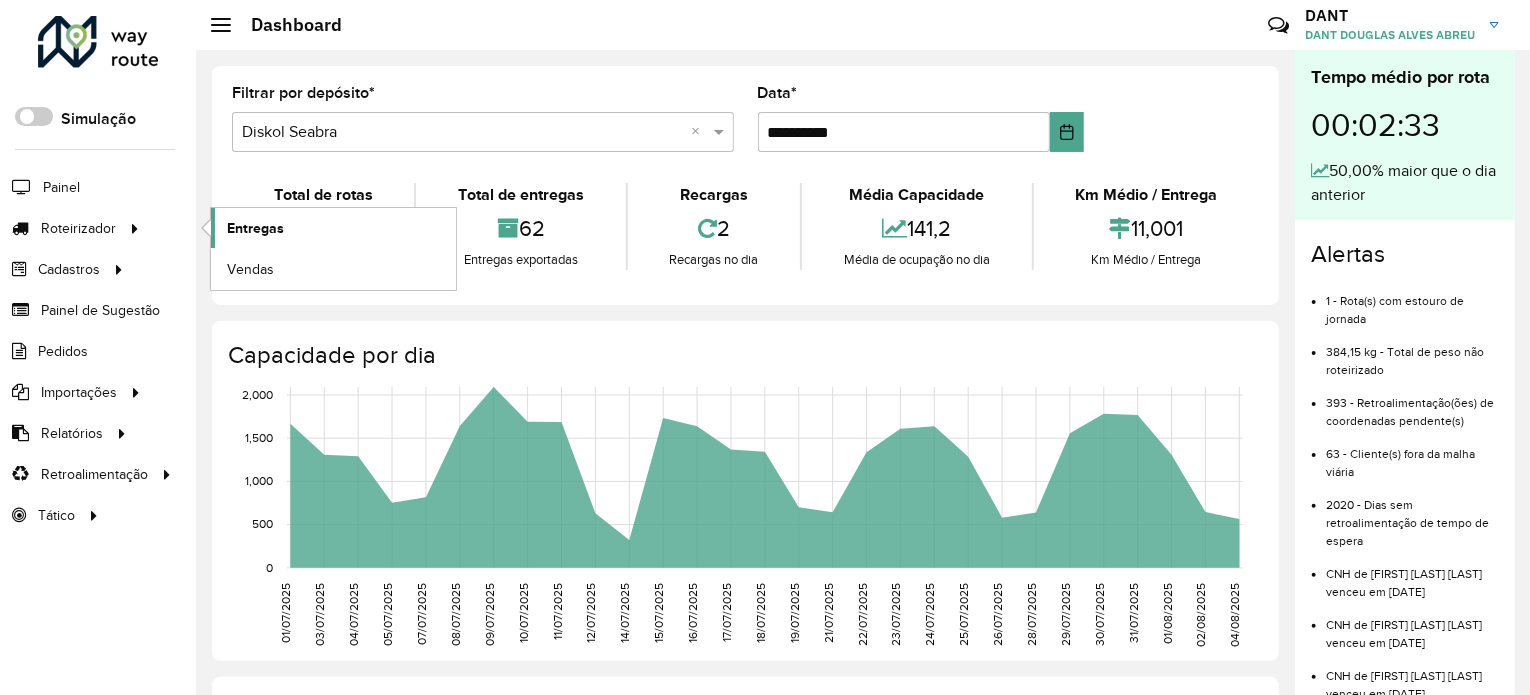 click on "Entregas" 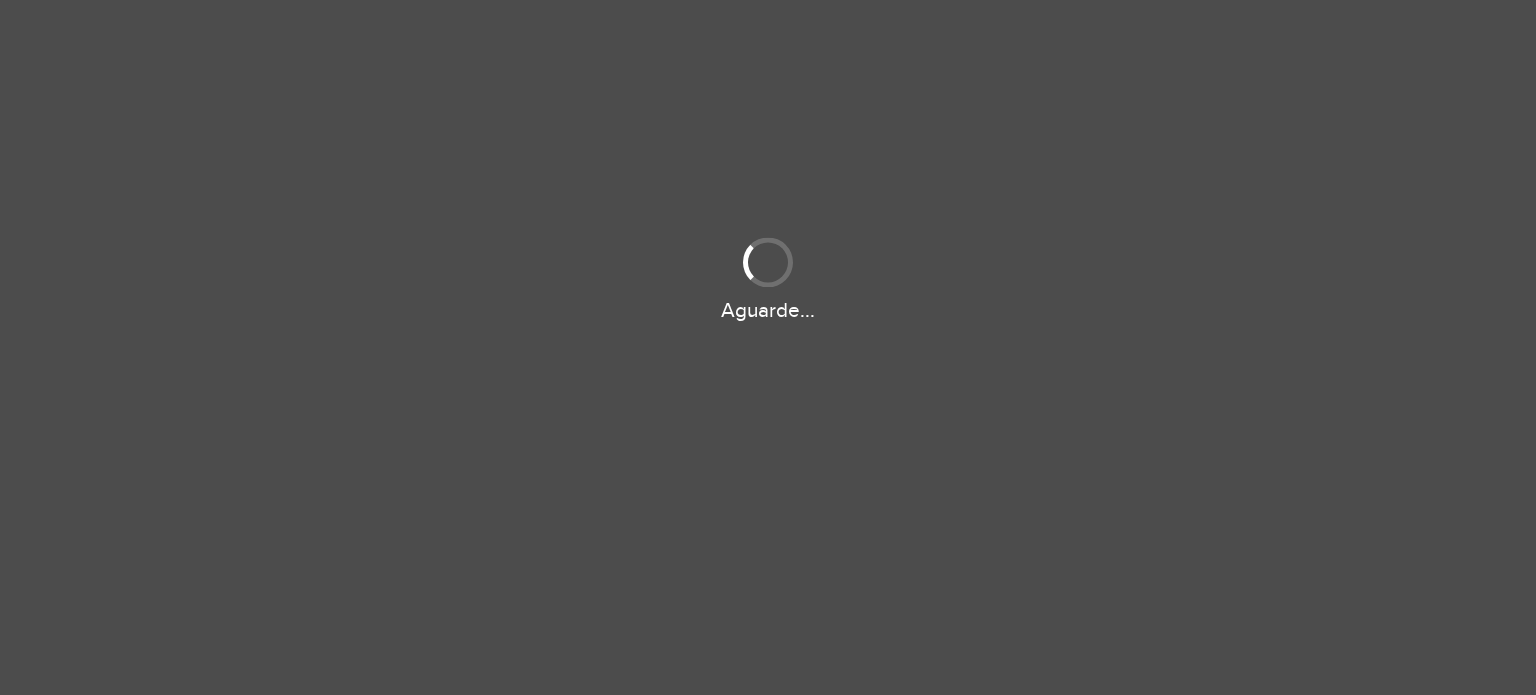 scroll, scrollTop: 0, scrollLeft: 0, axis: both 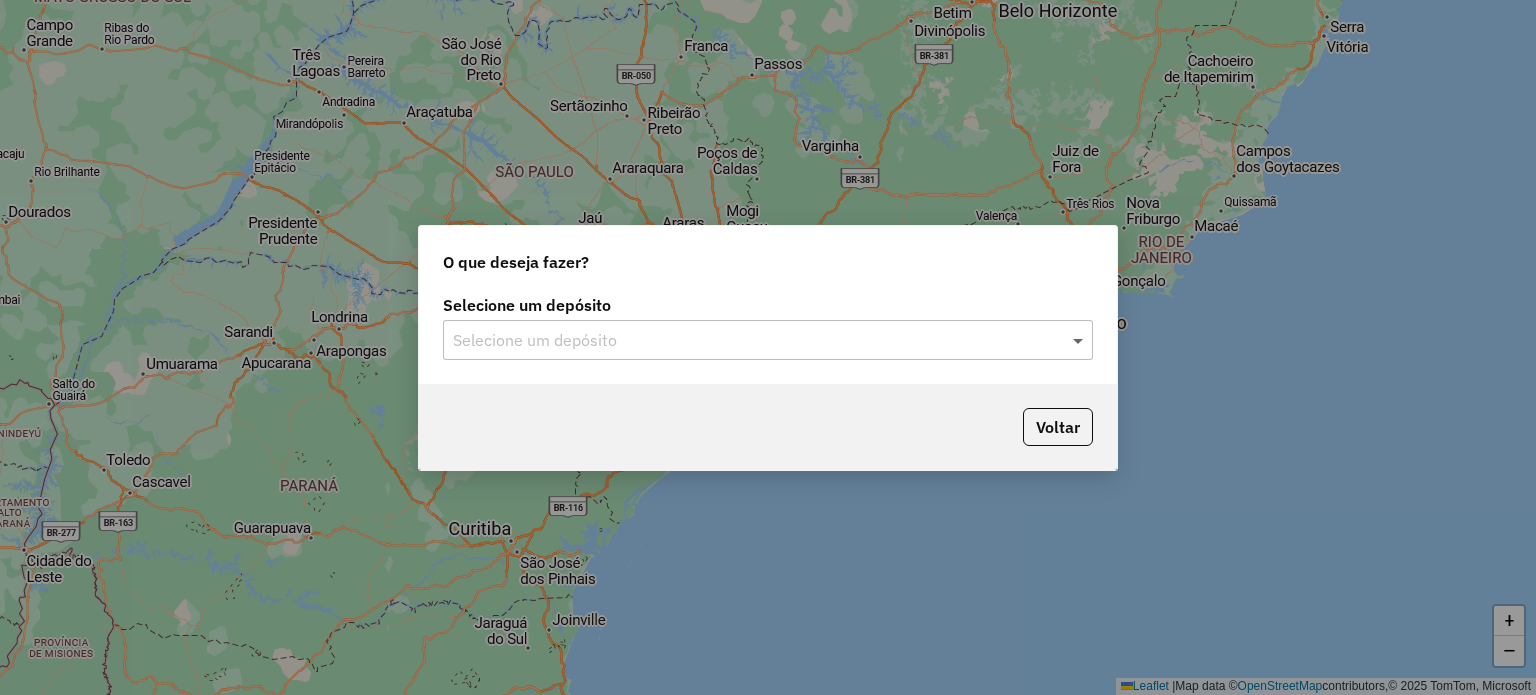 click 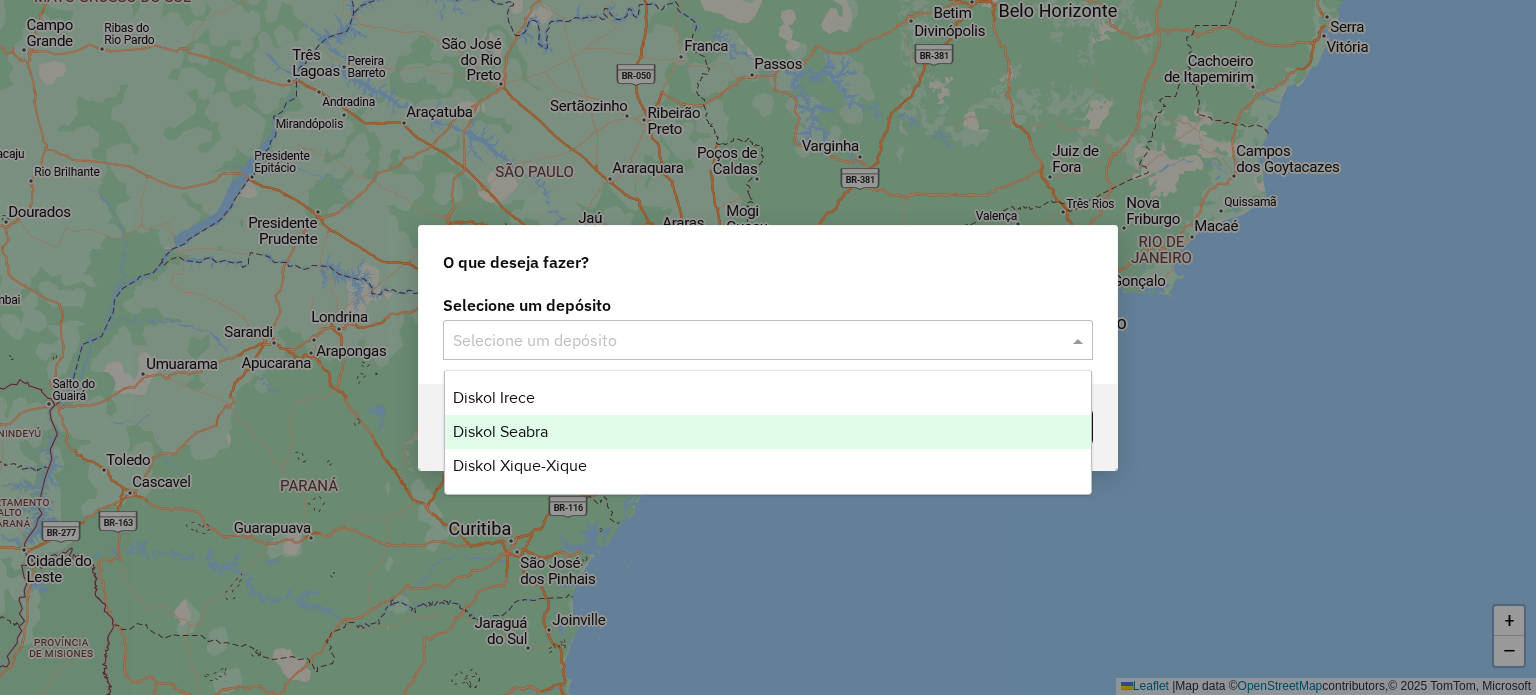 click on "Diskol Seabra" at bounding box center (768, 432) 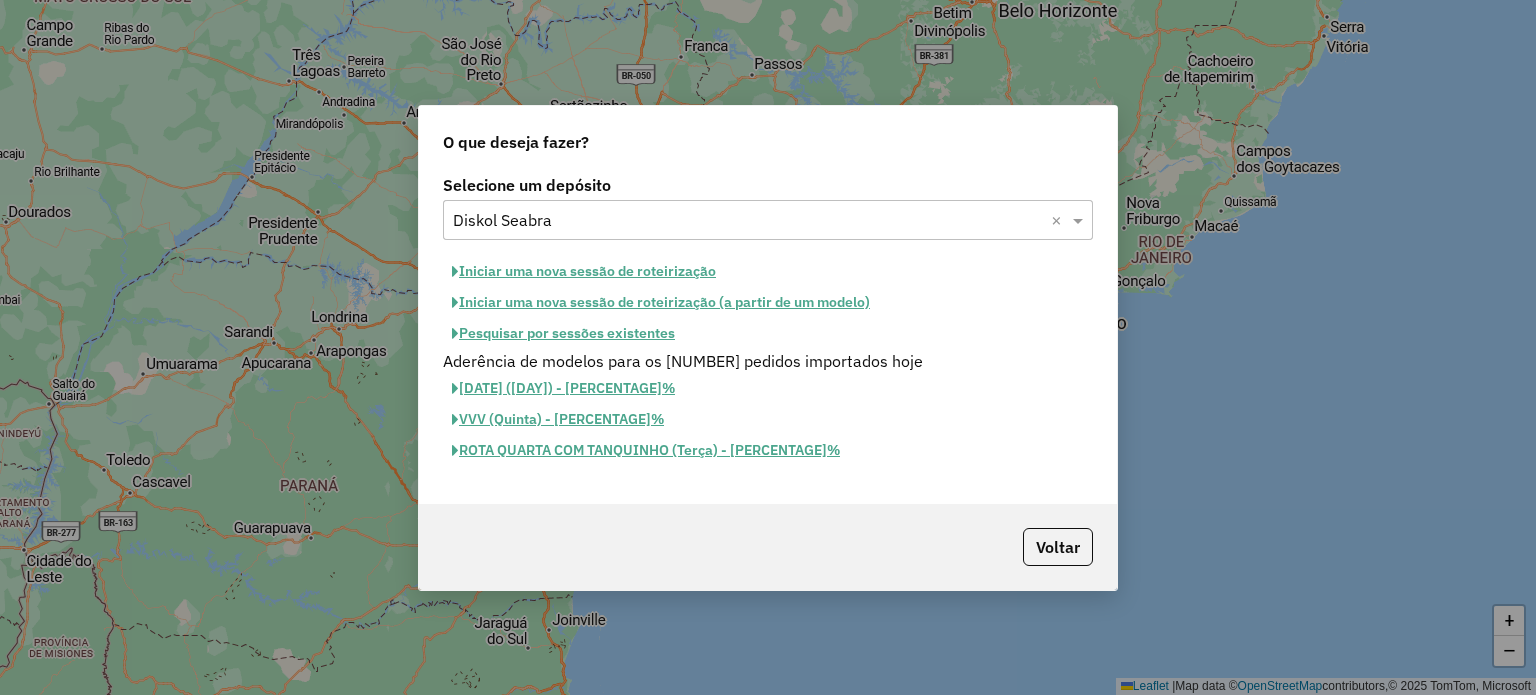 click on "Iniciar uma nova sessão de roteirização" 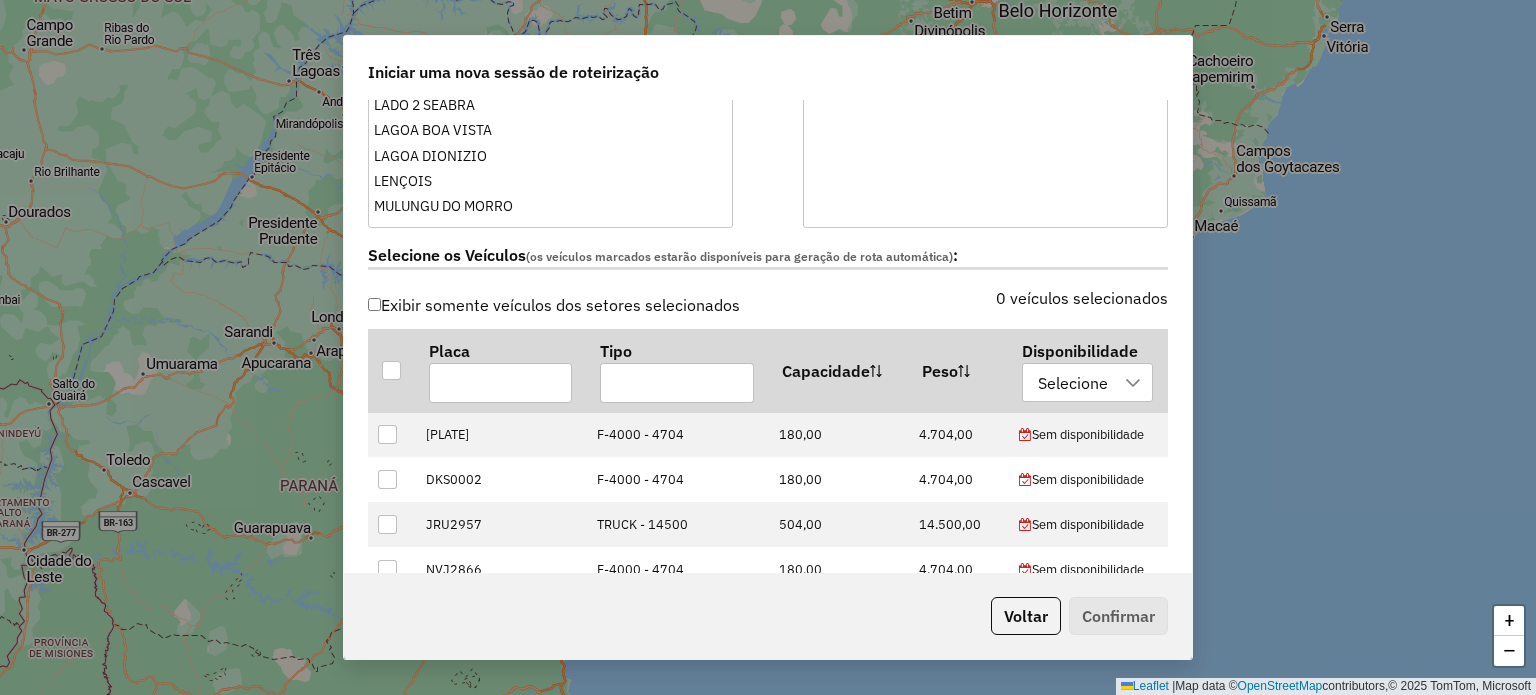 scroll, scrollTop: 500, scrollLeft: 0, axis: vertical 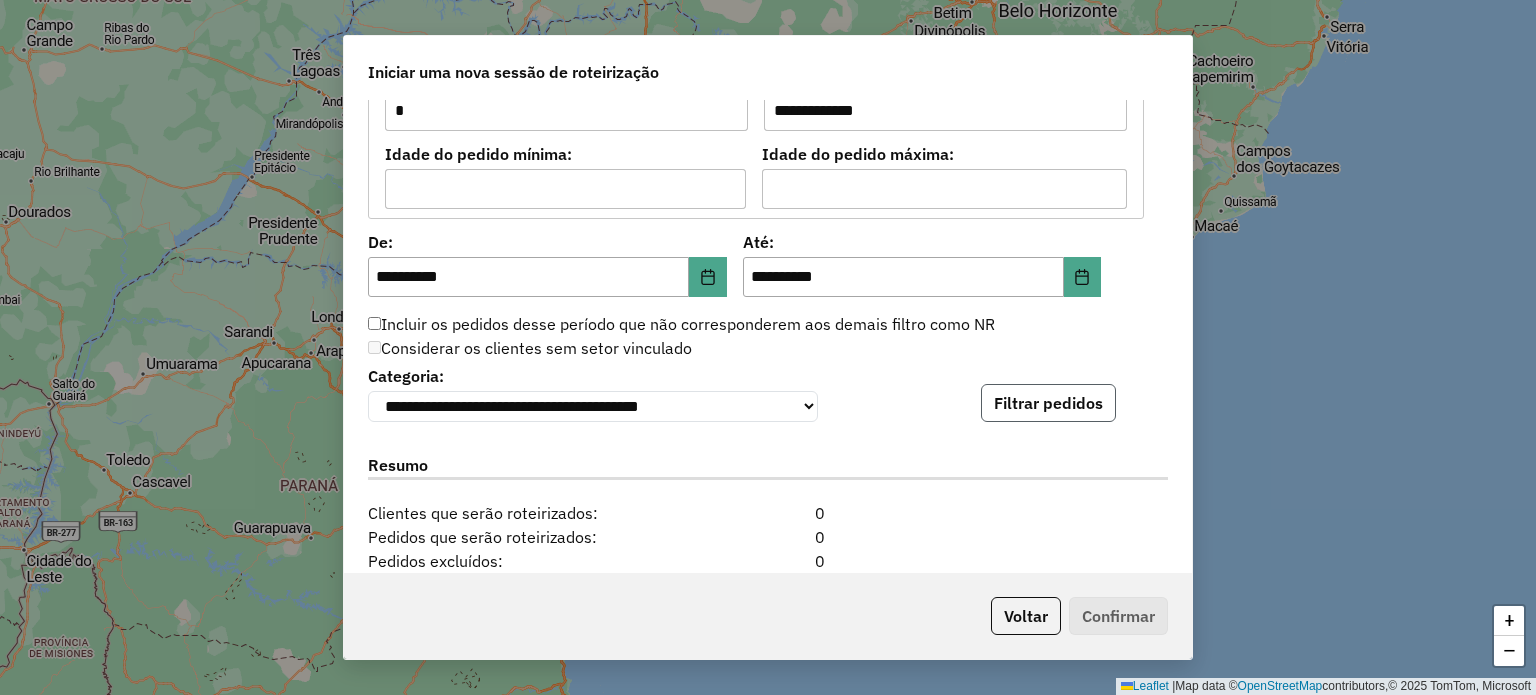 click on "Filtrar pedidos" 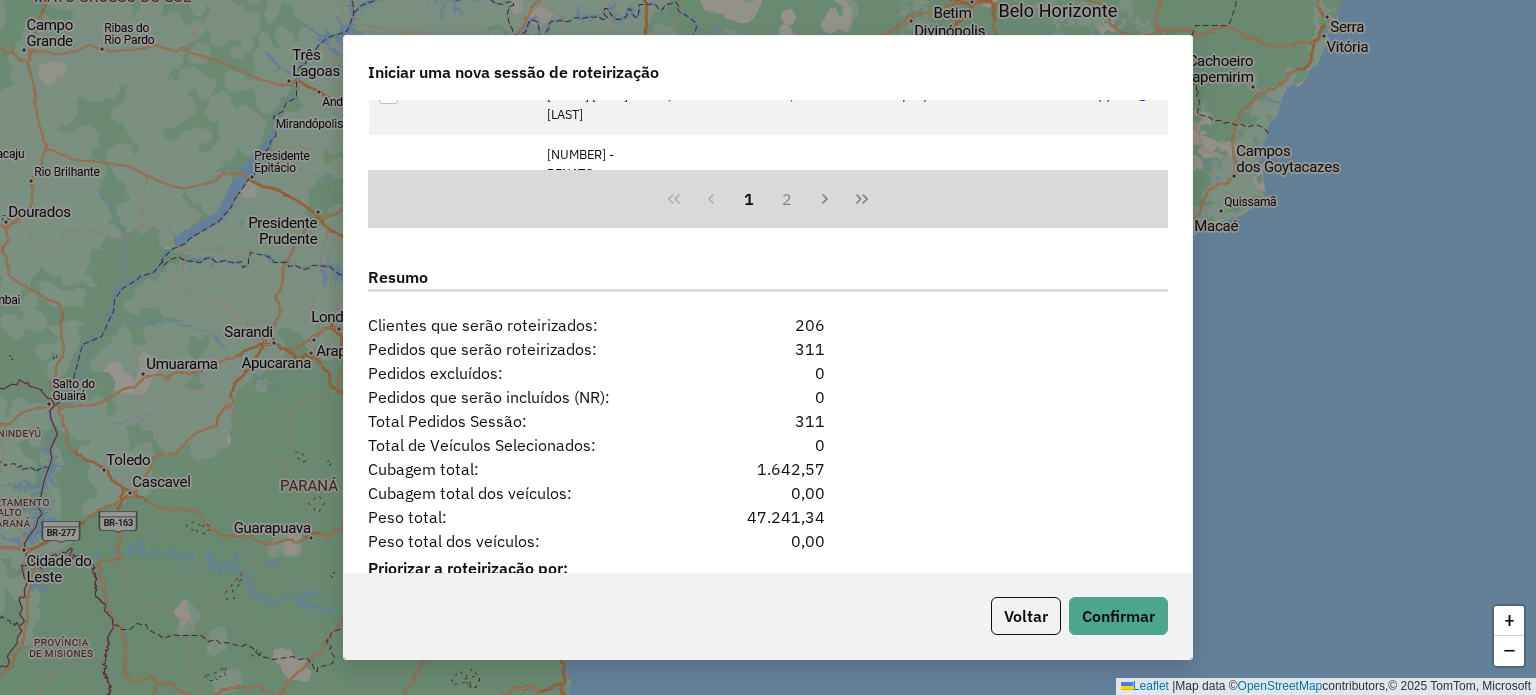 scroll, scrollTop: 2472, scrollLeft: 0, axis: vertical 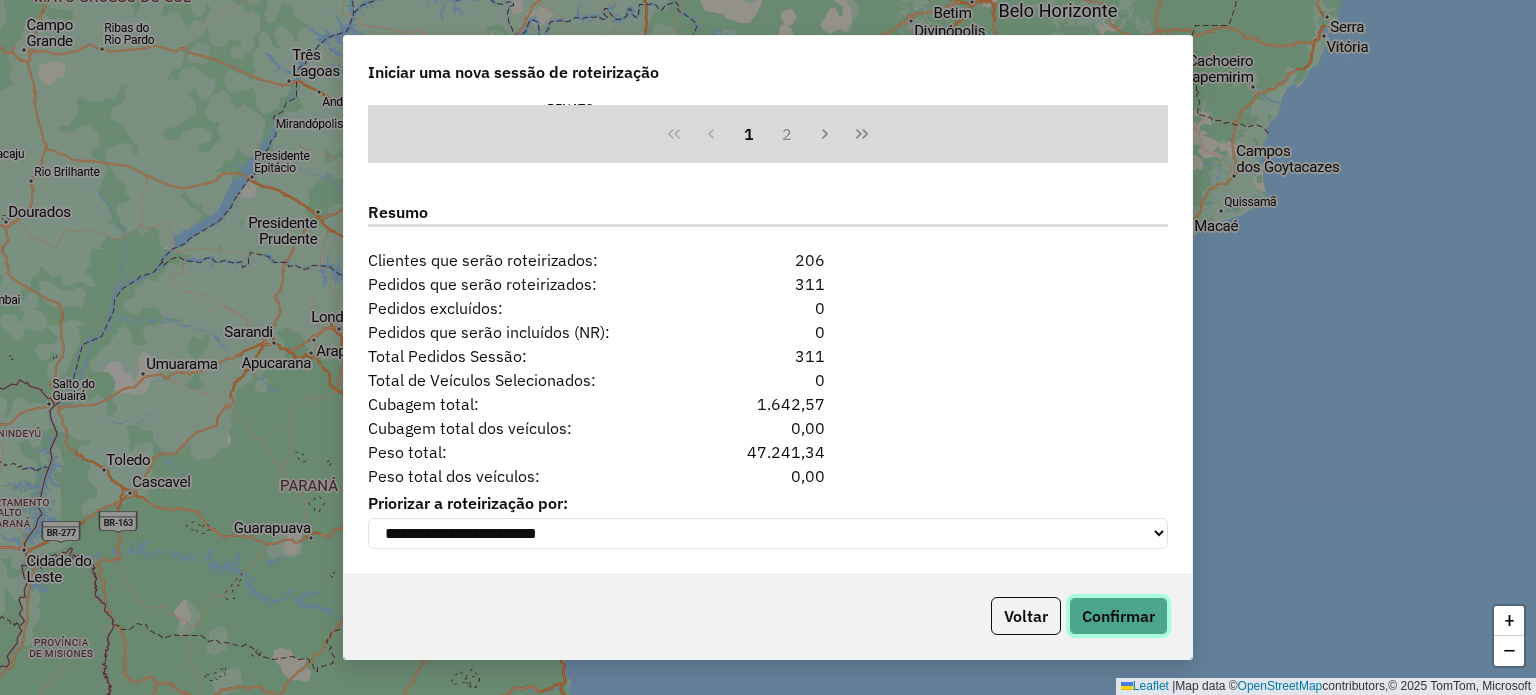 click on "Confirmar" 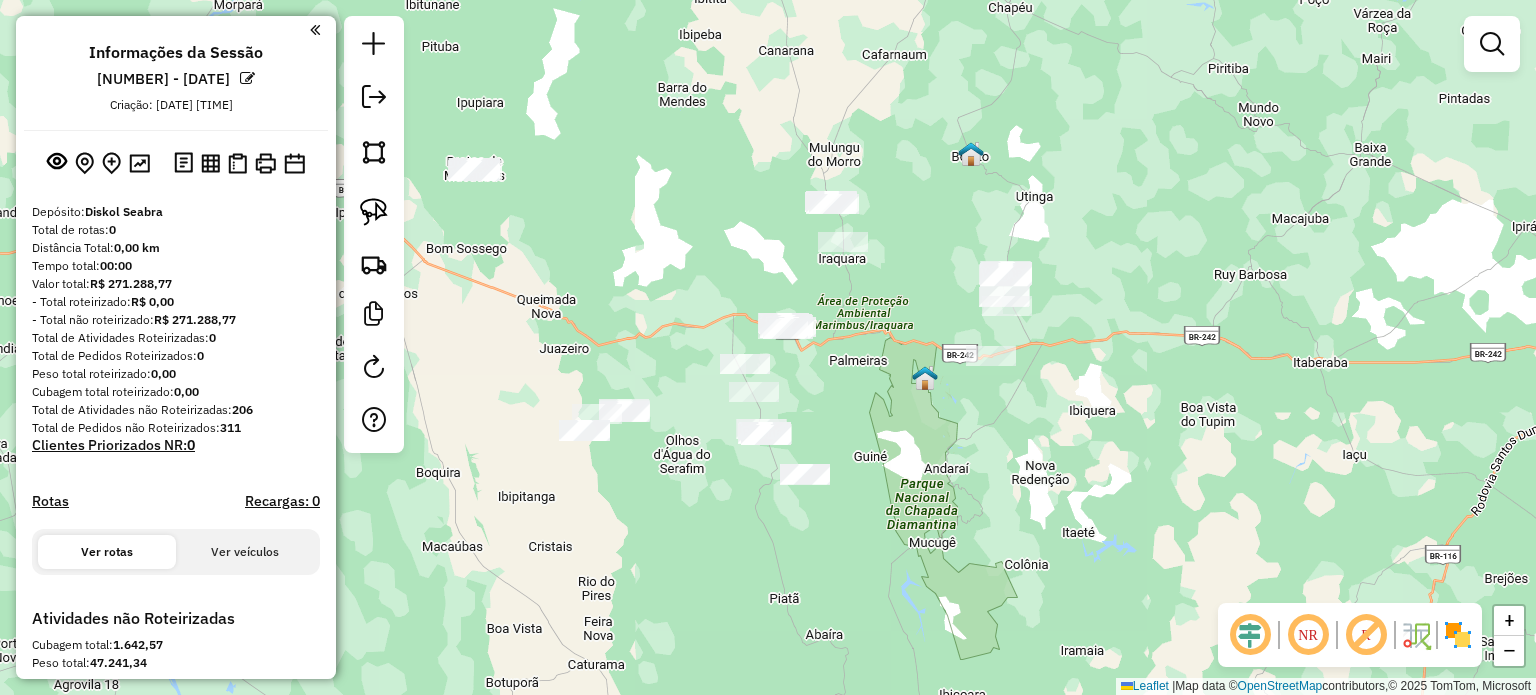 drag, startPoint x: 596, startPoint y: 218, endPoint x: 605, endPoint y: 230, distance: 15 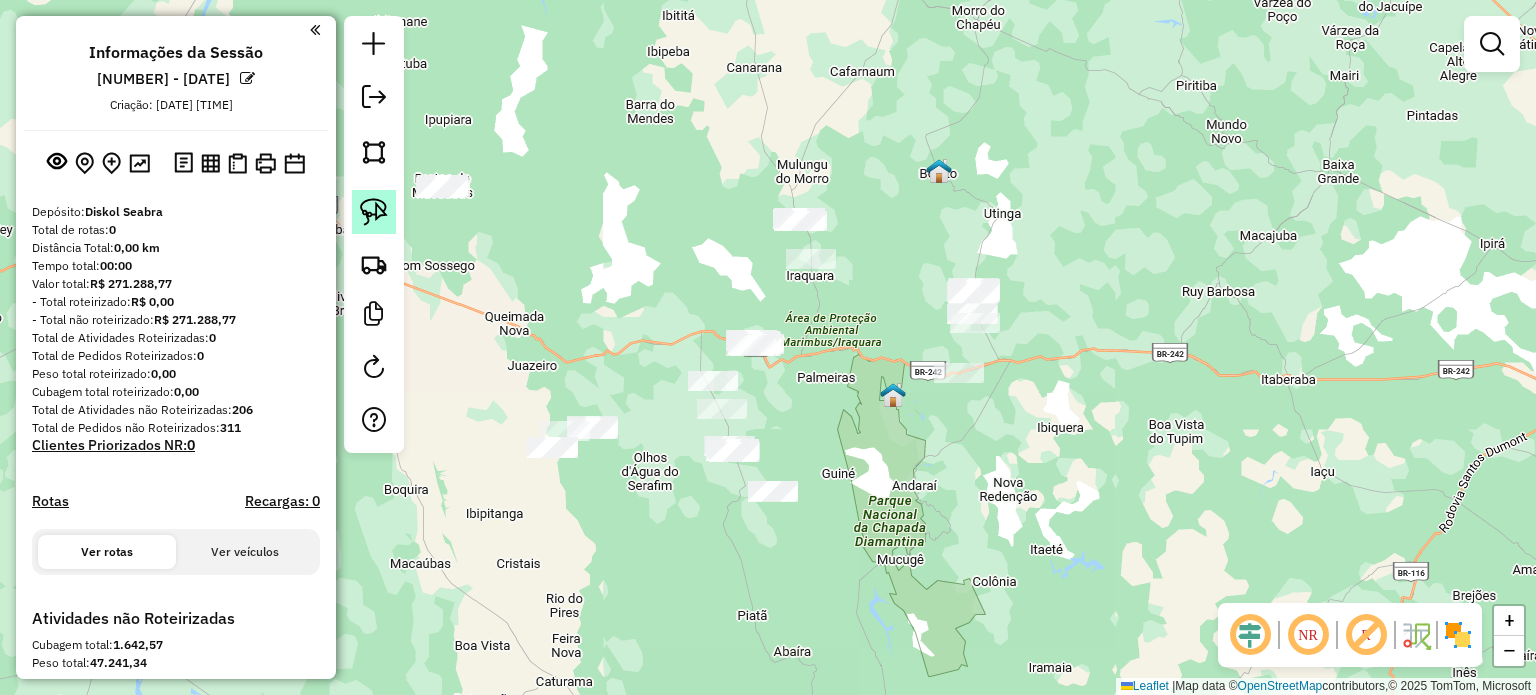 click 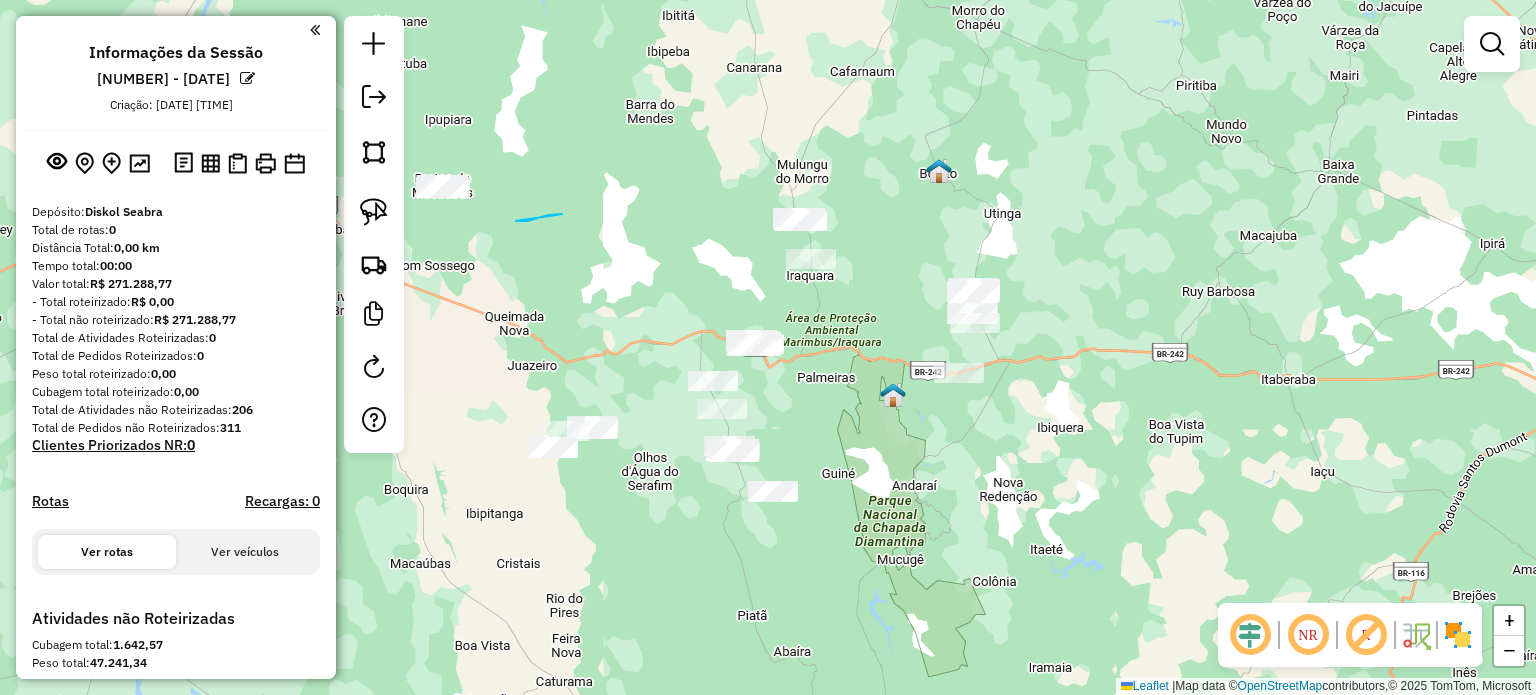 drag, startPoint x: 516, startPoint y: 221, endPoint x: 562, endPoint y: 214, distance: 46.52956 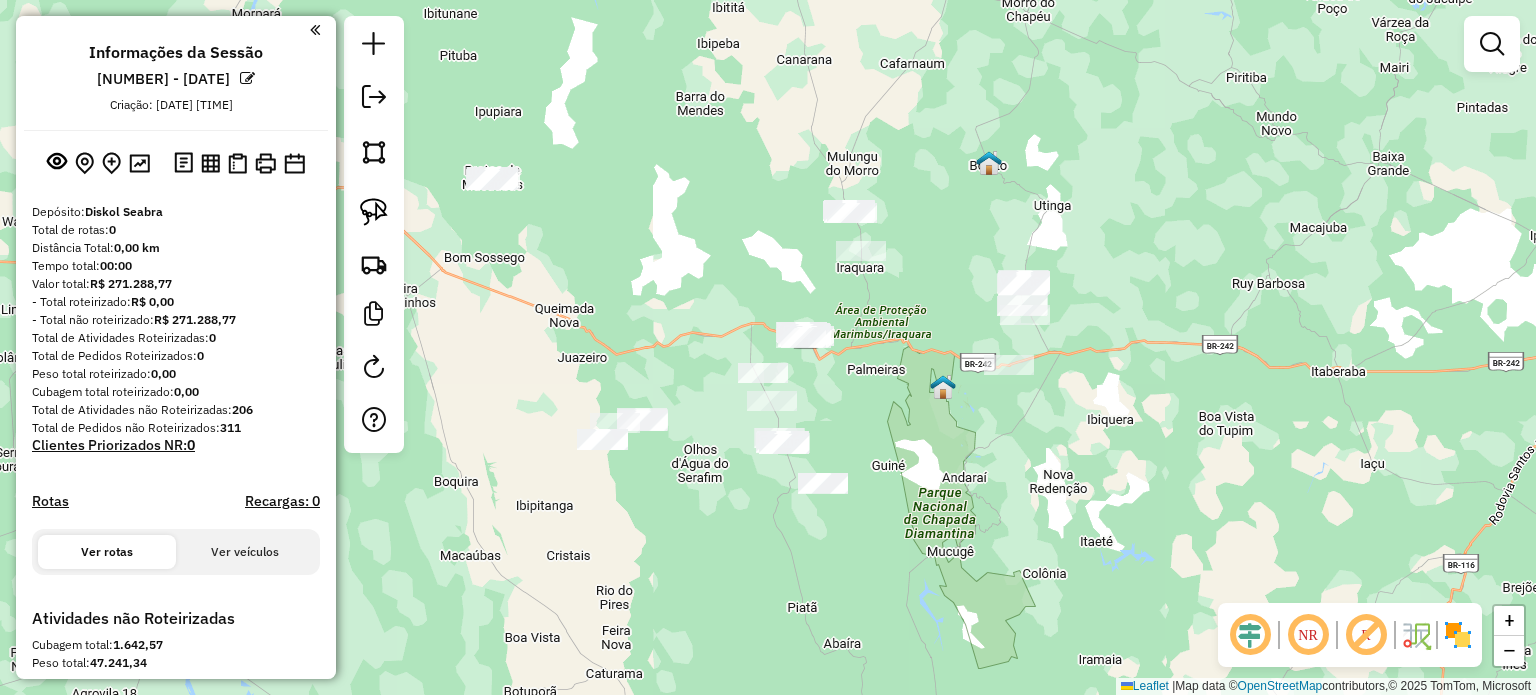 drag, startPoint x: 530, startPoint y: 219, endPoint x: 580, endPoint y: 211, distance: 50.635956 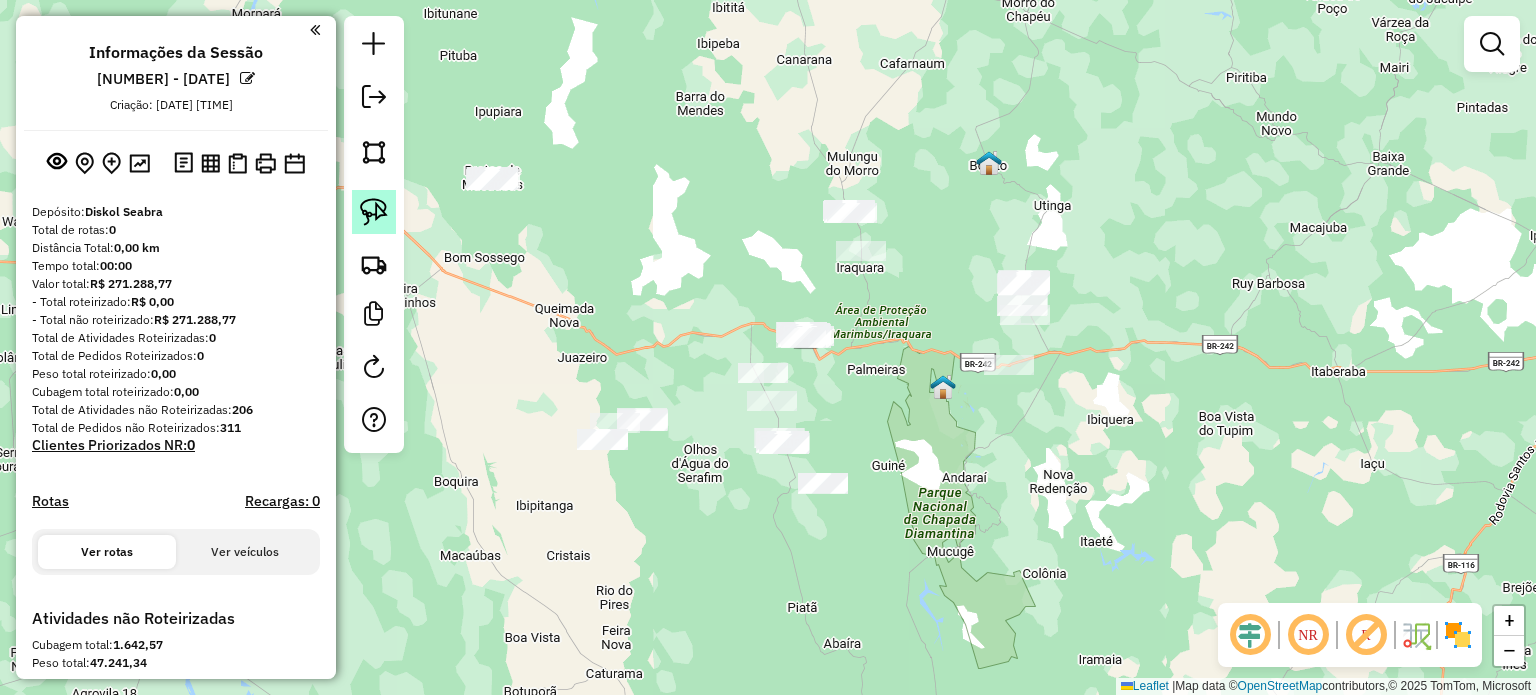 click 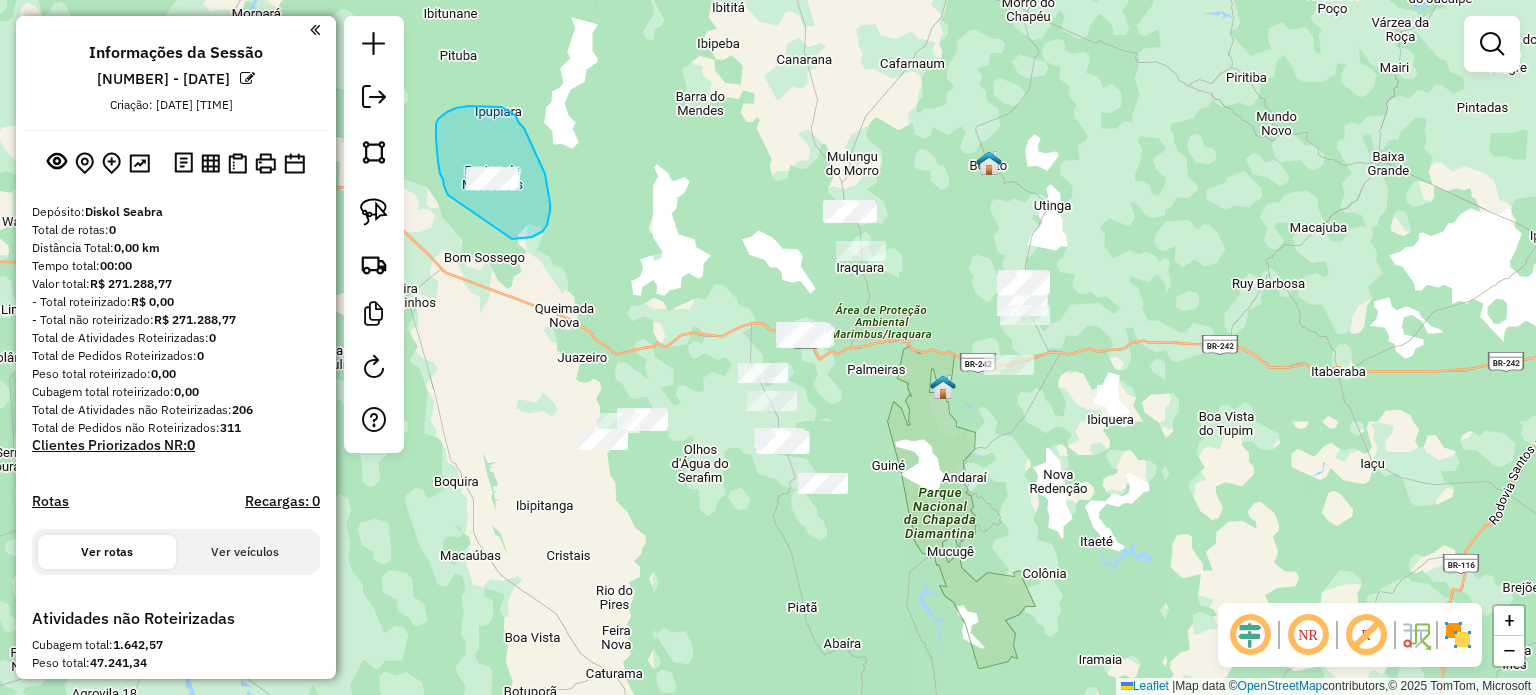drag, startPoint x: 438, startPoint y: 162, endPoint x: 493, endPoint y: 221, distance: 80.65978 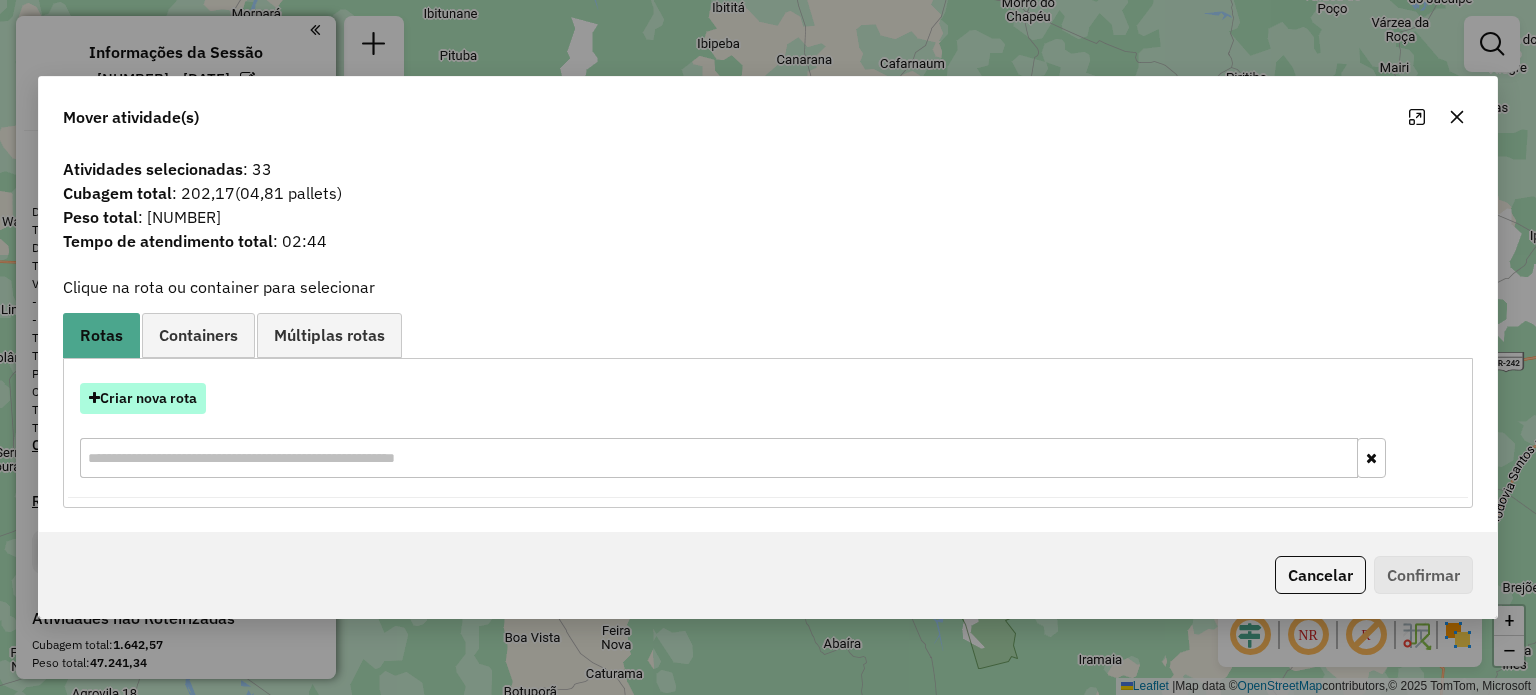 click on "Criar nova rota" at bounding box center (143, 398) 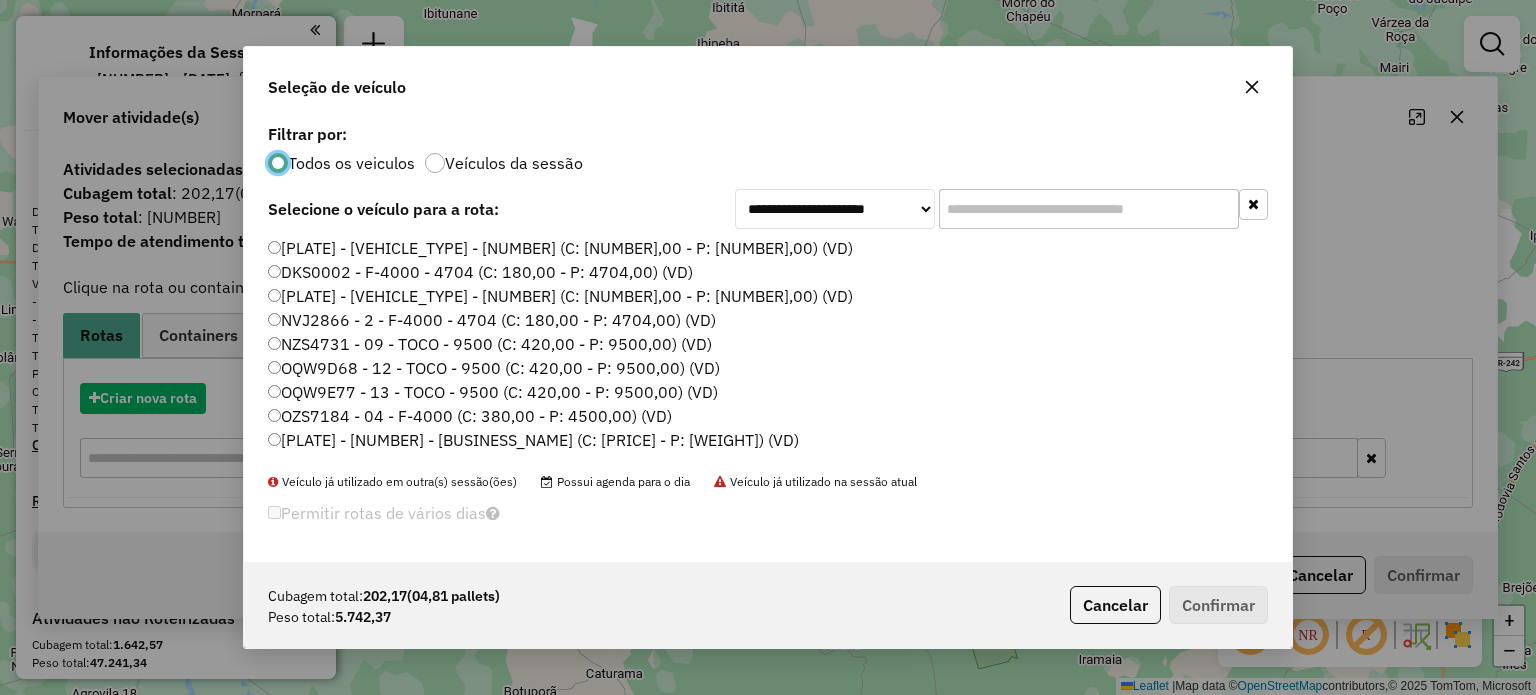 scroll, scrollTop: 10, scrollLeft: 6, axis: both 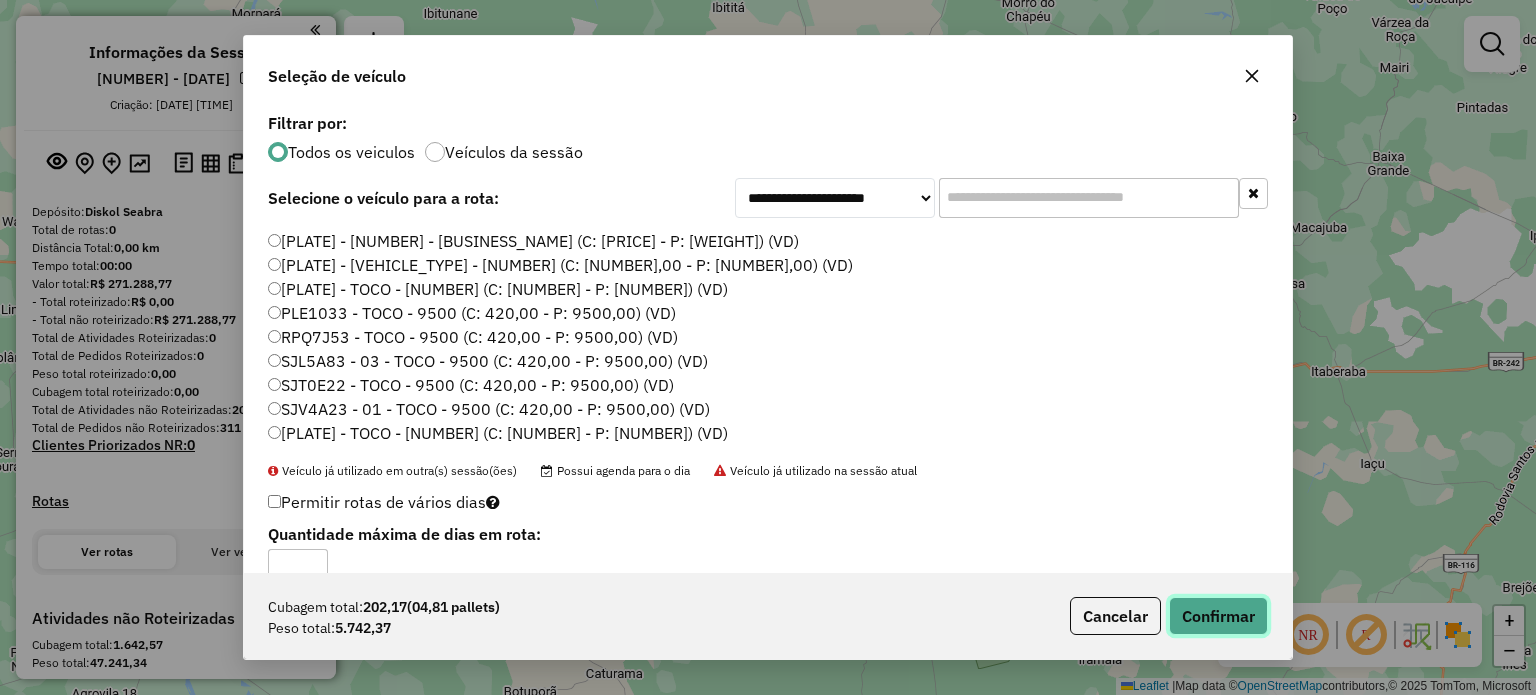 click on "Confirmar" 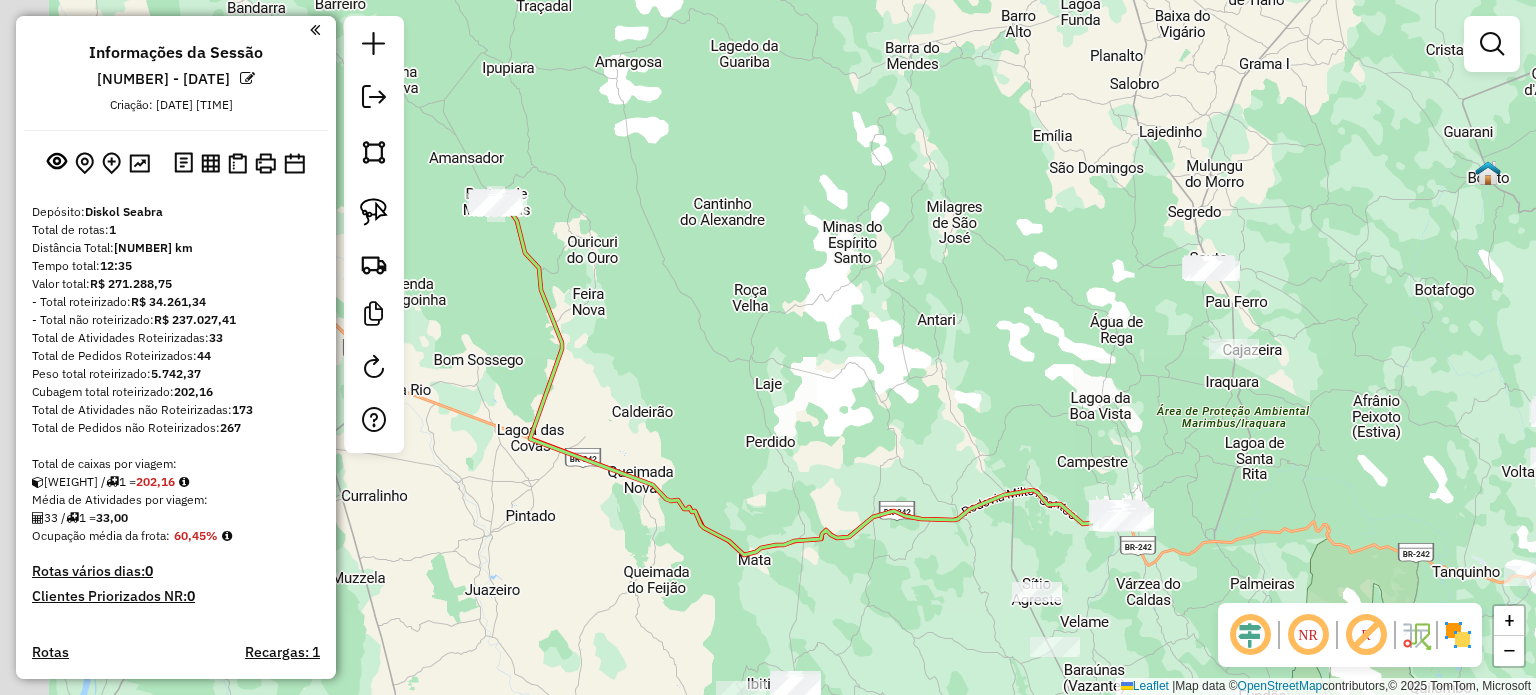 drag, startPoint x: 510, startPoint y: 171, endPoint x: 585, endPoint y: 230, distance: 95.42536 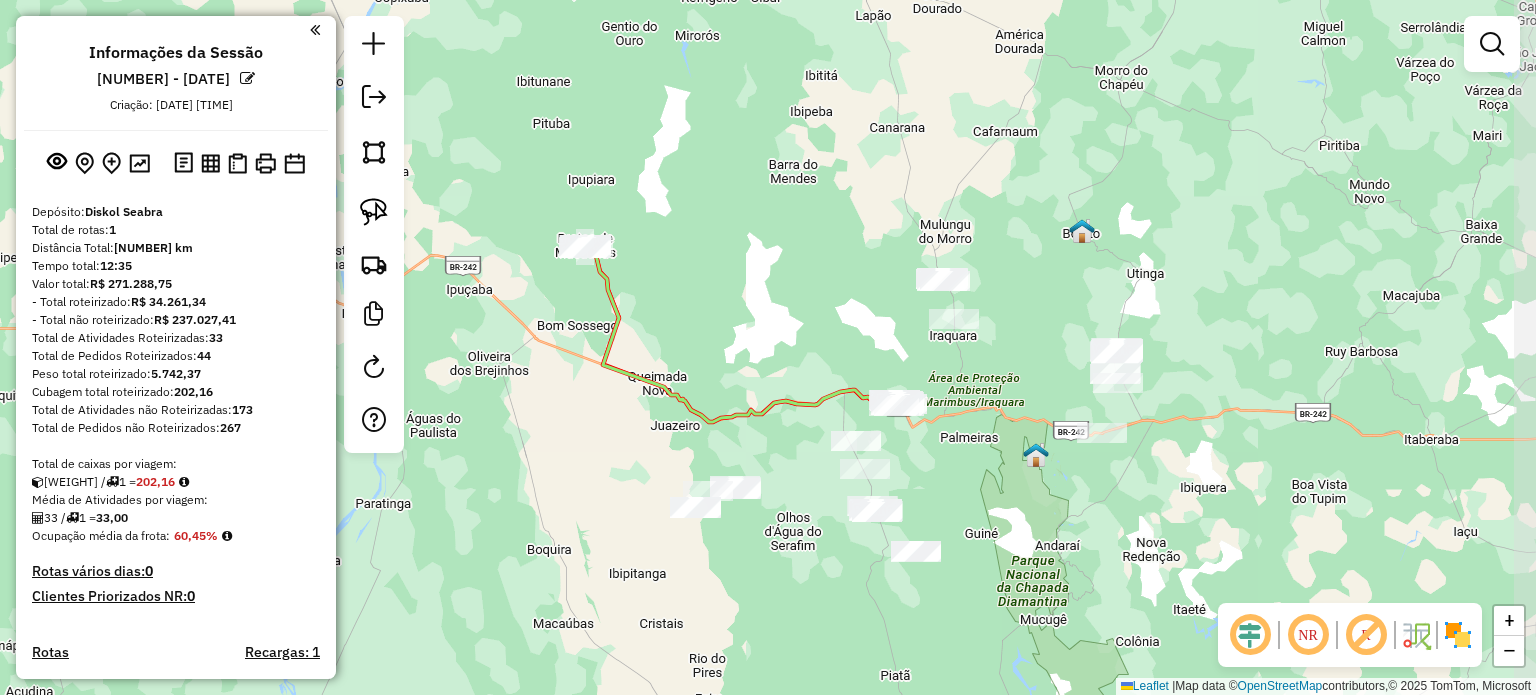 drag, startPoint x: 1082, startPoint y: 359, endPoint x: 1029, endPoint y: 354, distance: 53.235325 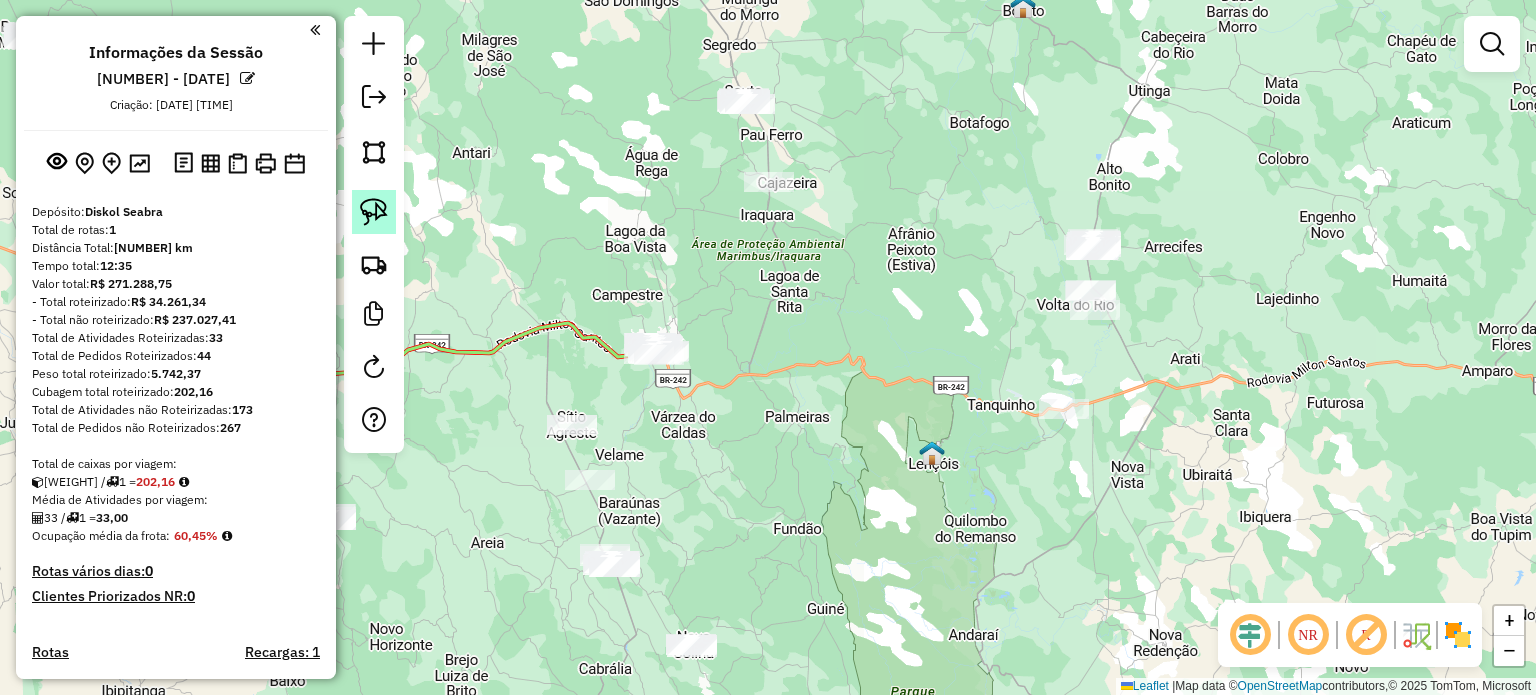 click 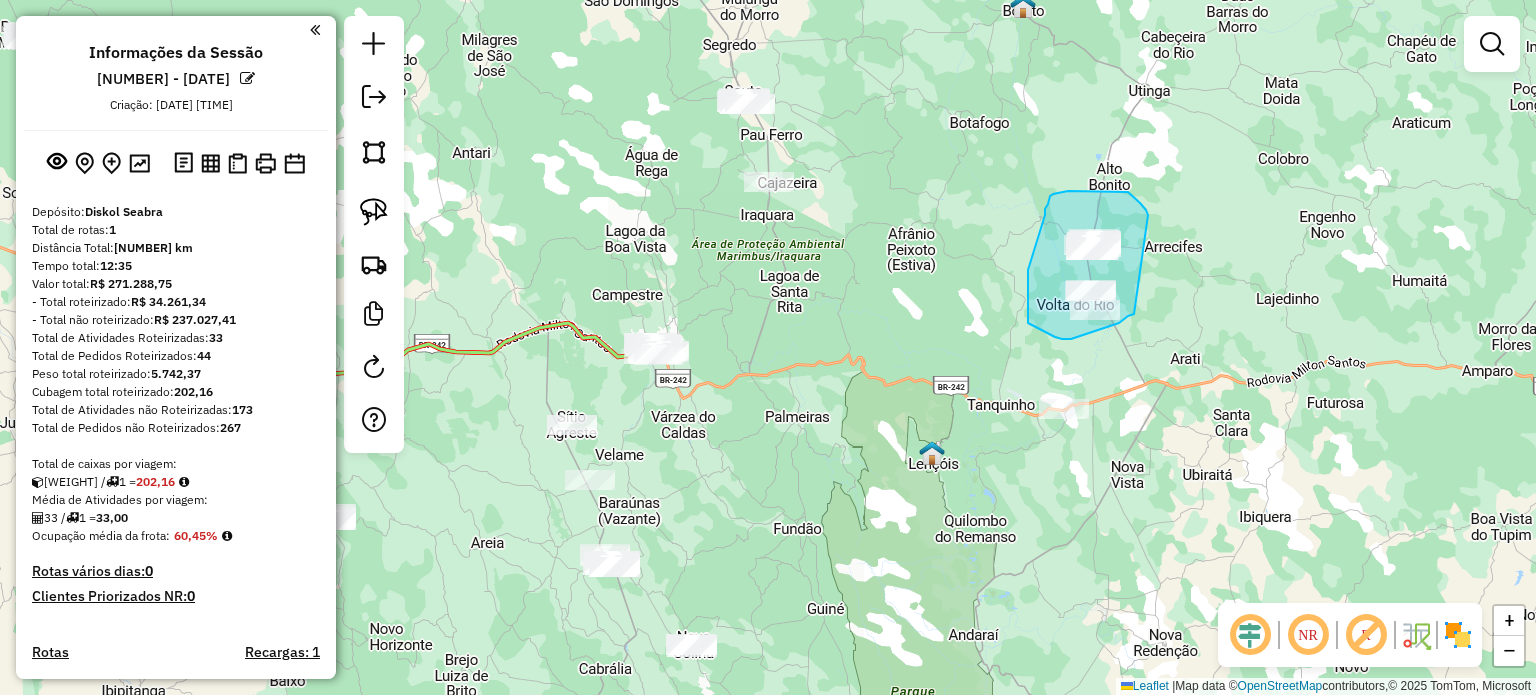 drag, startPoint x: 1134, startPoint y: 314, endPoint x: 1142, endPoint y: 271, distance: 43.737854 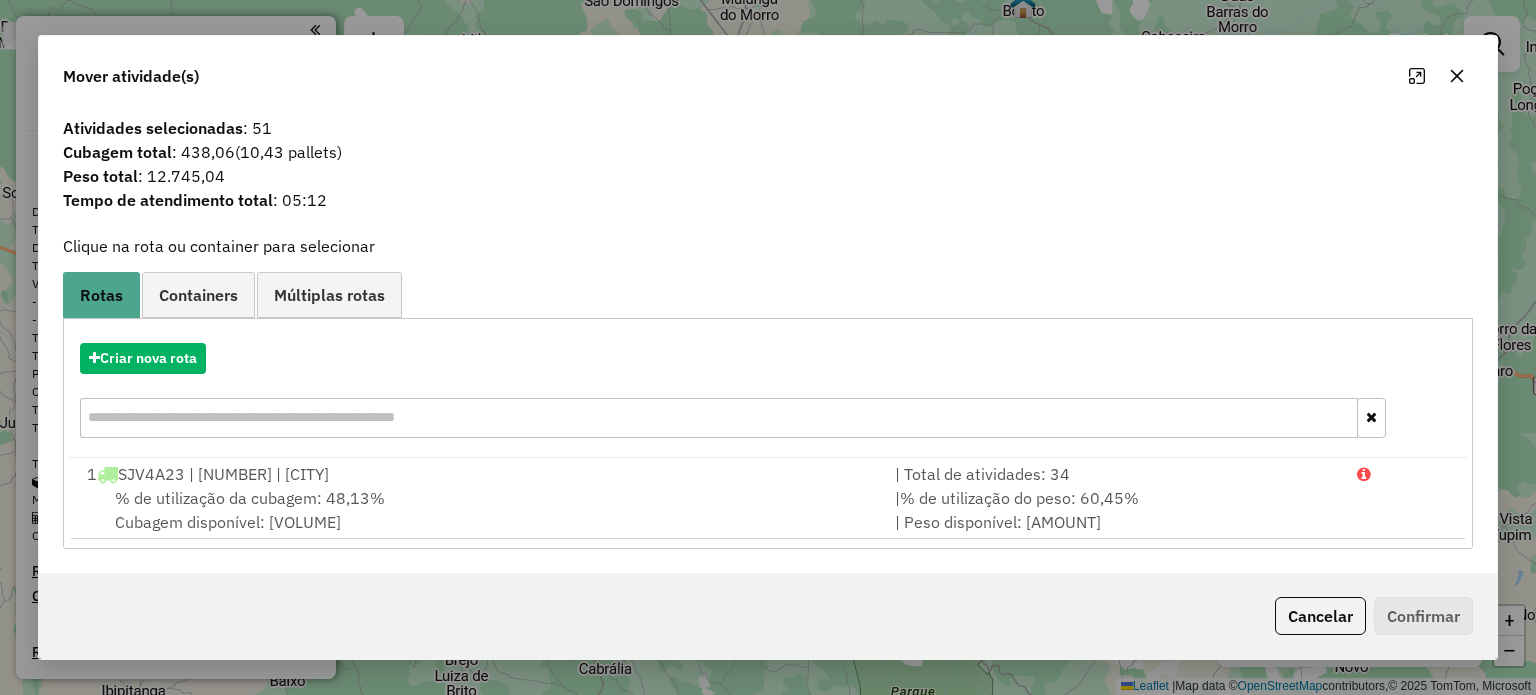 click 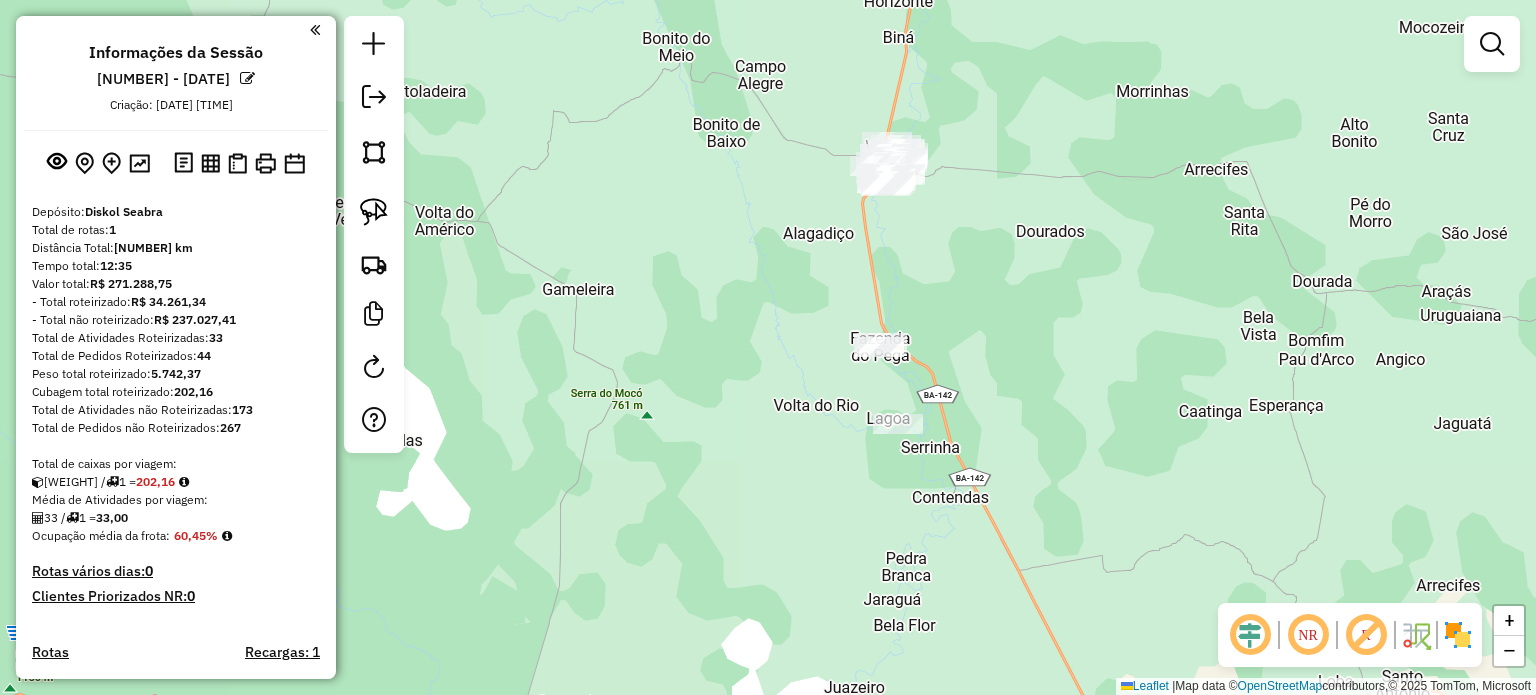 drag, startPoint x: 969, startPoint y: 226, endPoint x: 993, endPoint y: 355, distance: 131.21356 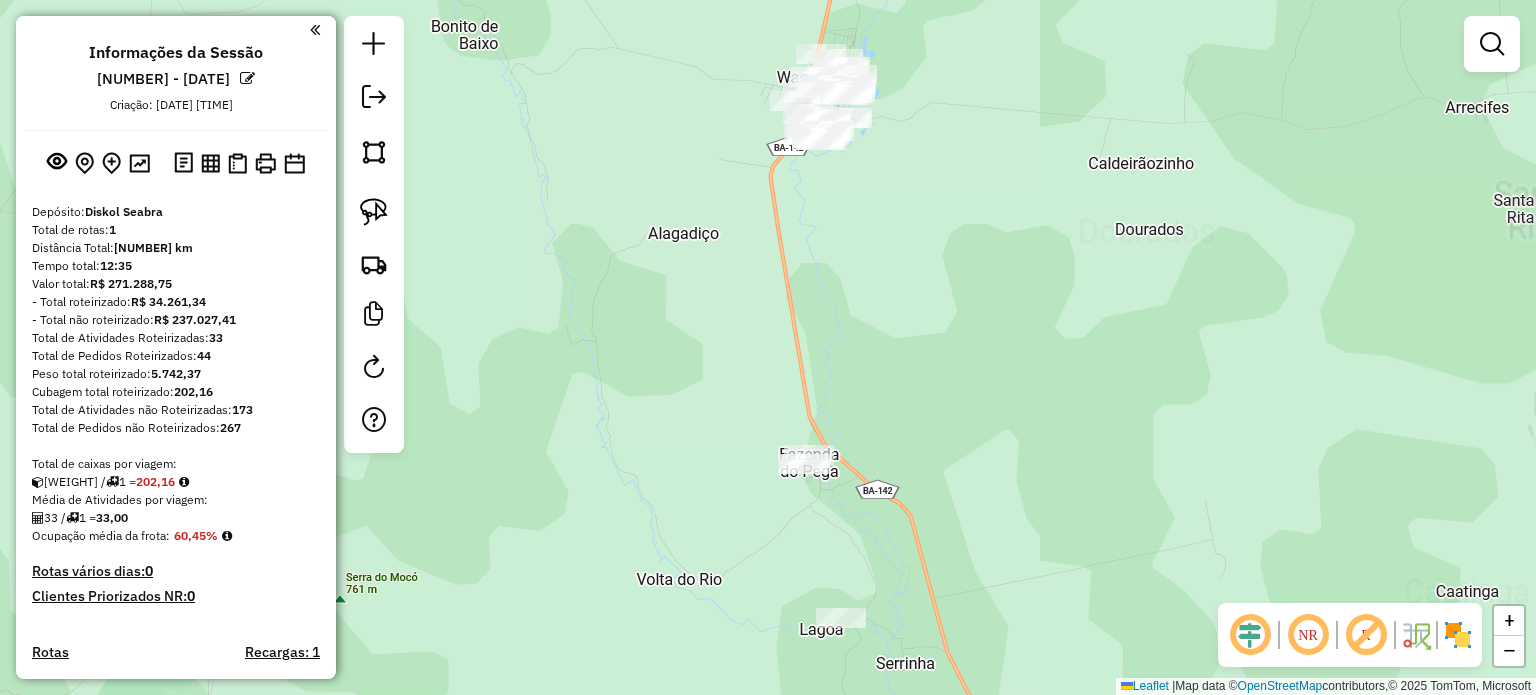 drag, startPoint x: 949, startPoint y: 267, endPoint x: 971, endPoint y: 372, distance: 107.28001 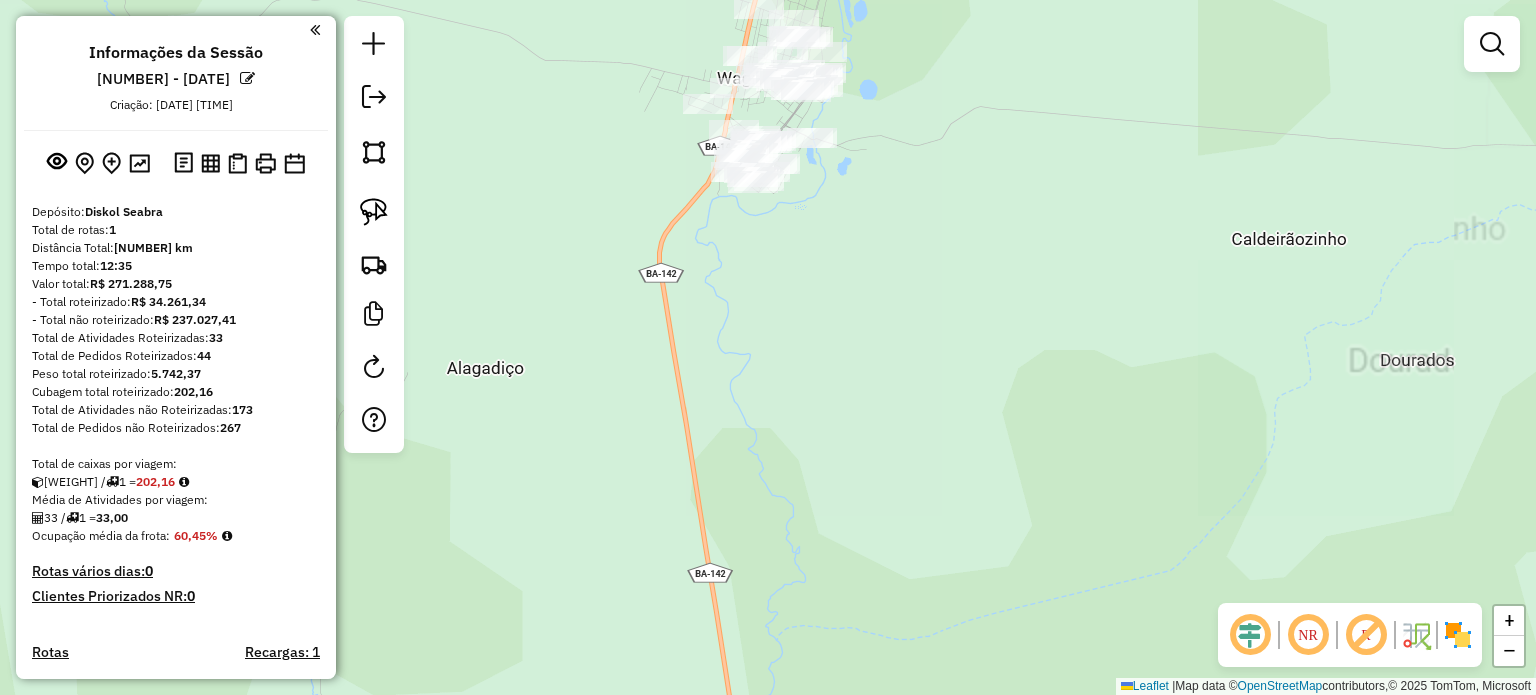 drag, startPoint x: 886, startPoint y: 298, endPoint x: 967, endPoint y: 458, distance: 179.33488 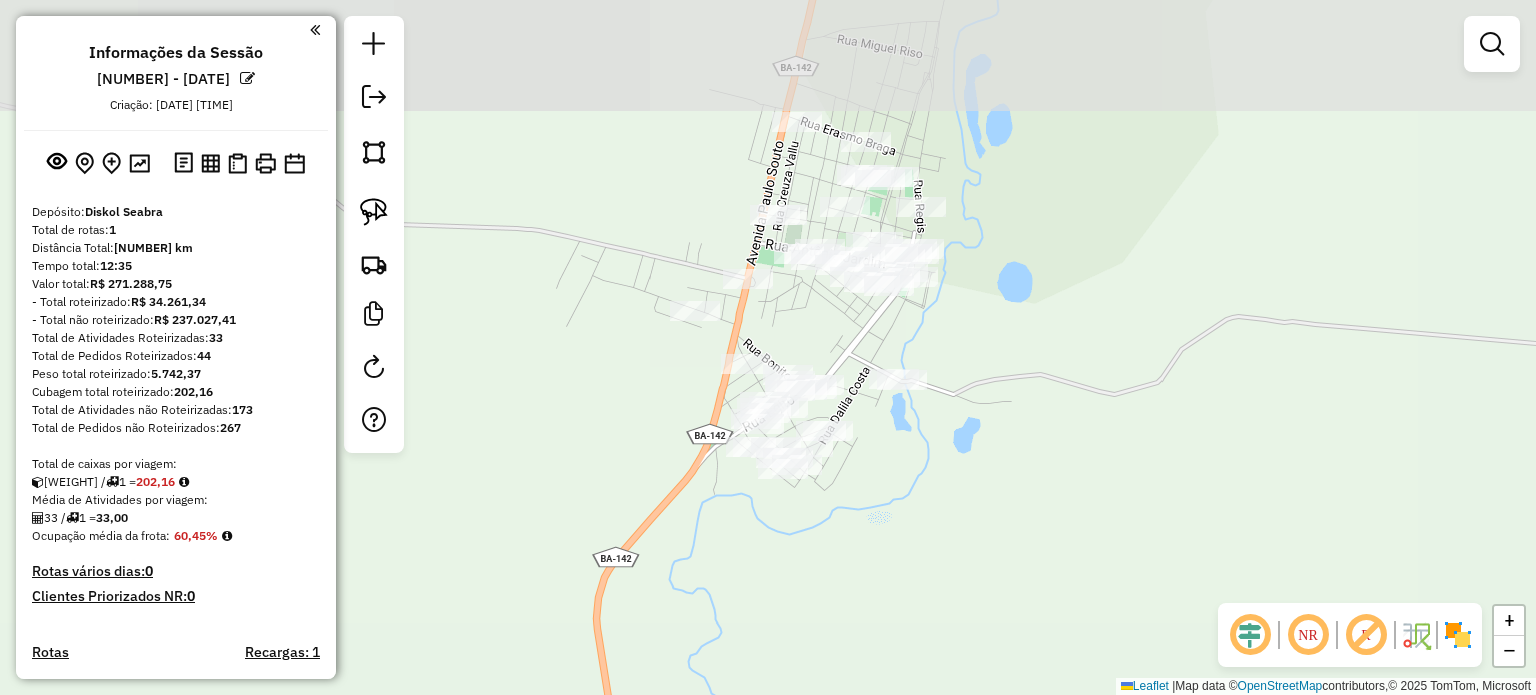 drag, startPoint x: 963, startPoint y: 389, endPoint x: 1024, endPoint y: 538, distance: 161.00311 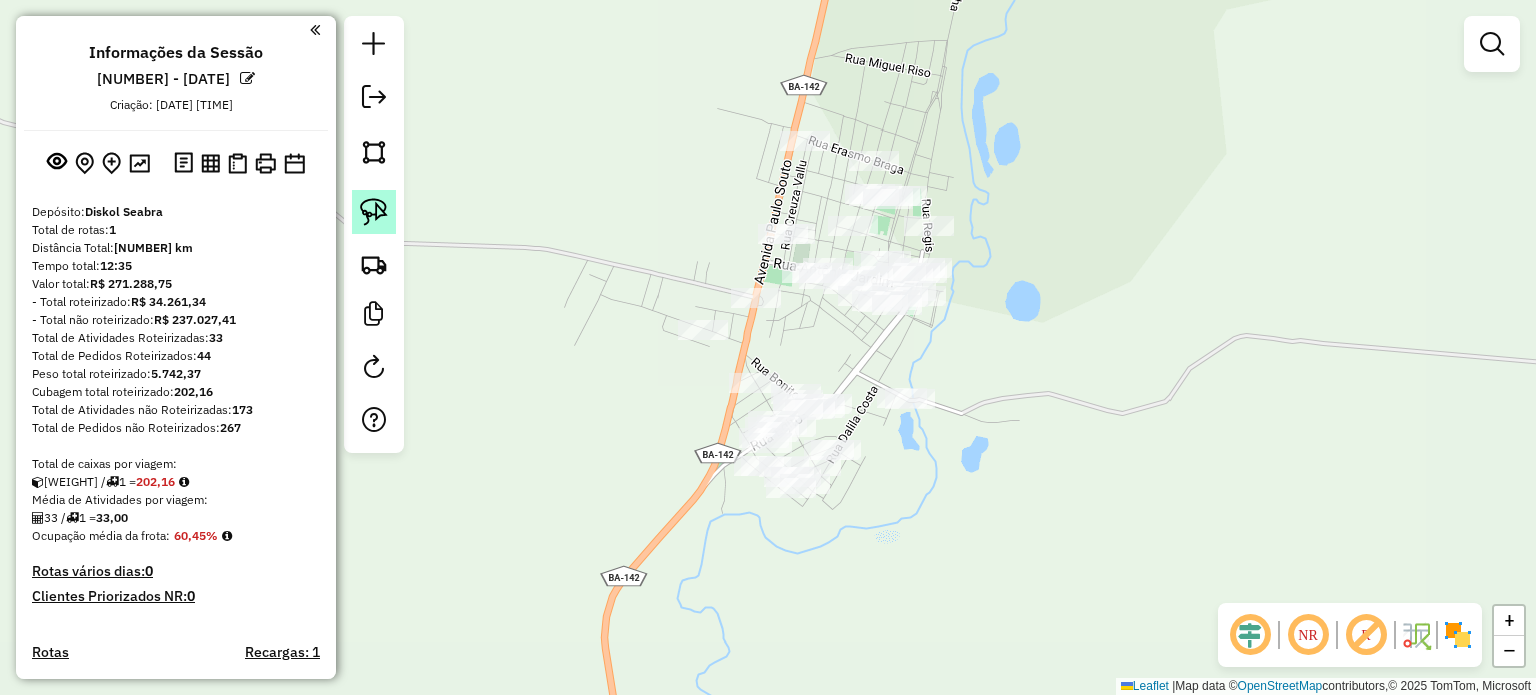click 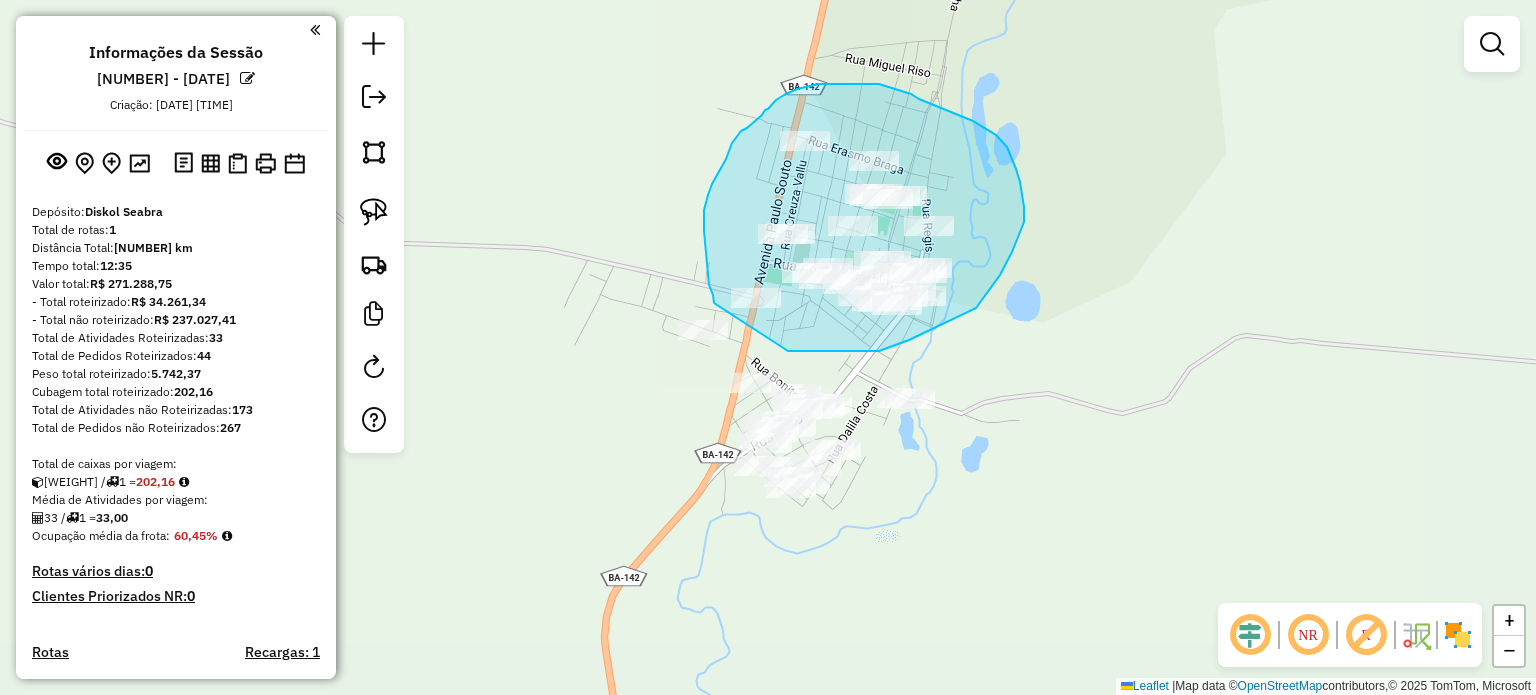 drag, startPoint x: 714, startPoint y: 303, endPoint x: 780, endPoint y: 339, distance: 75.17979 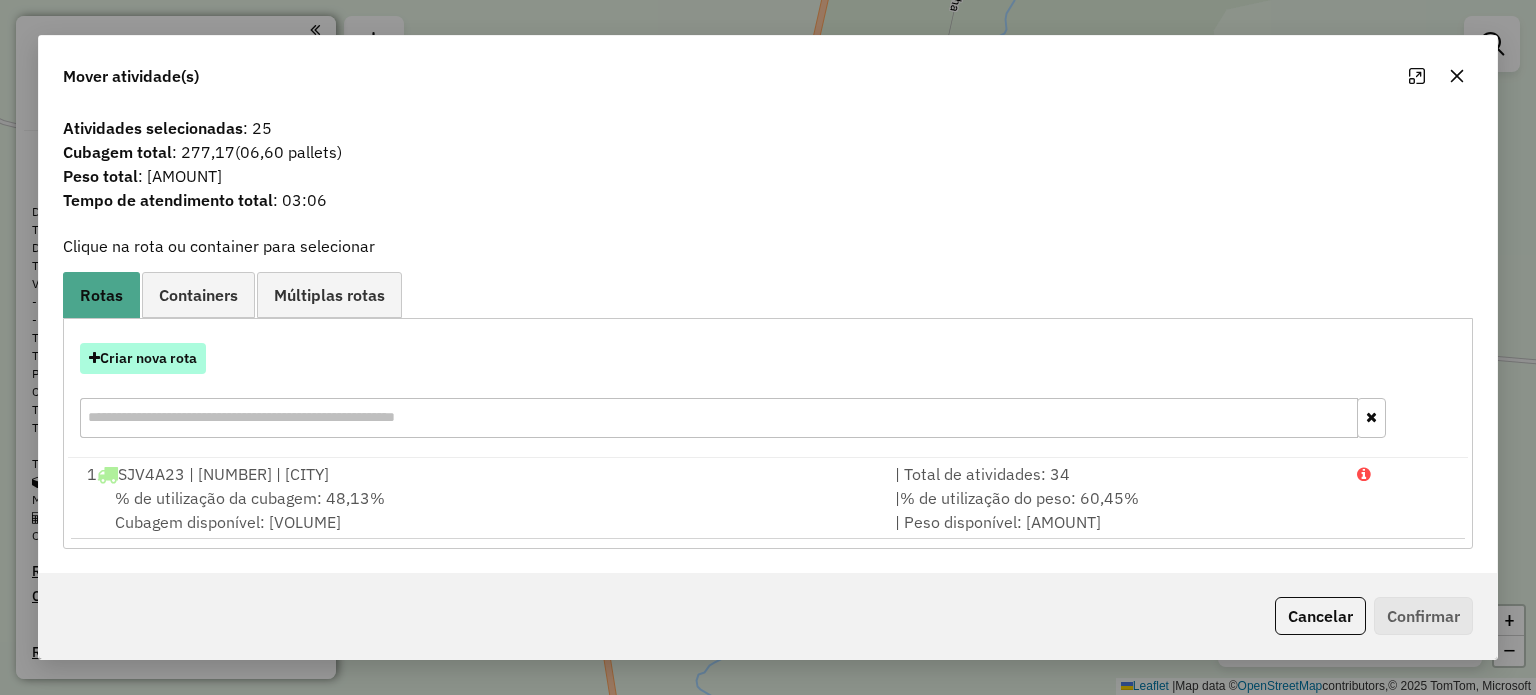 click on "Criar nova rota" at bounding box center [143, 358] 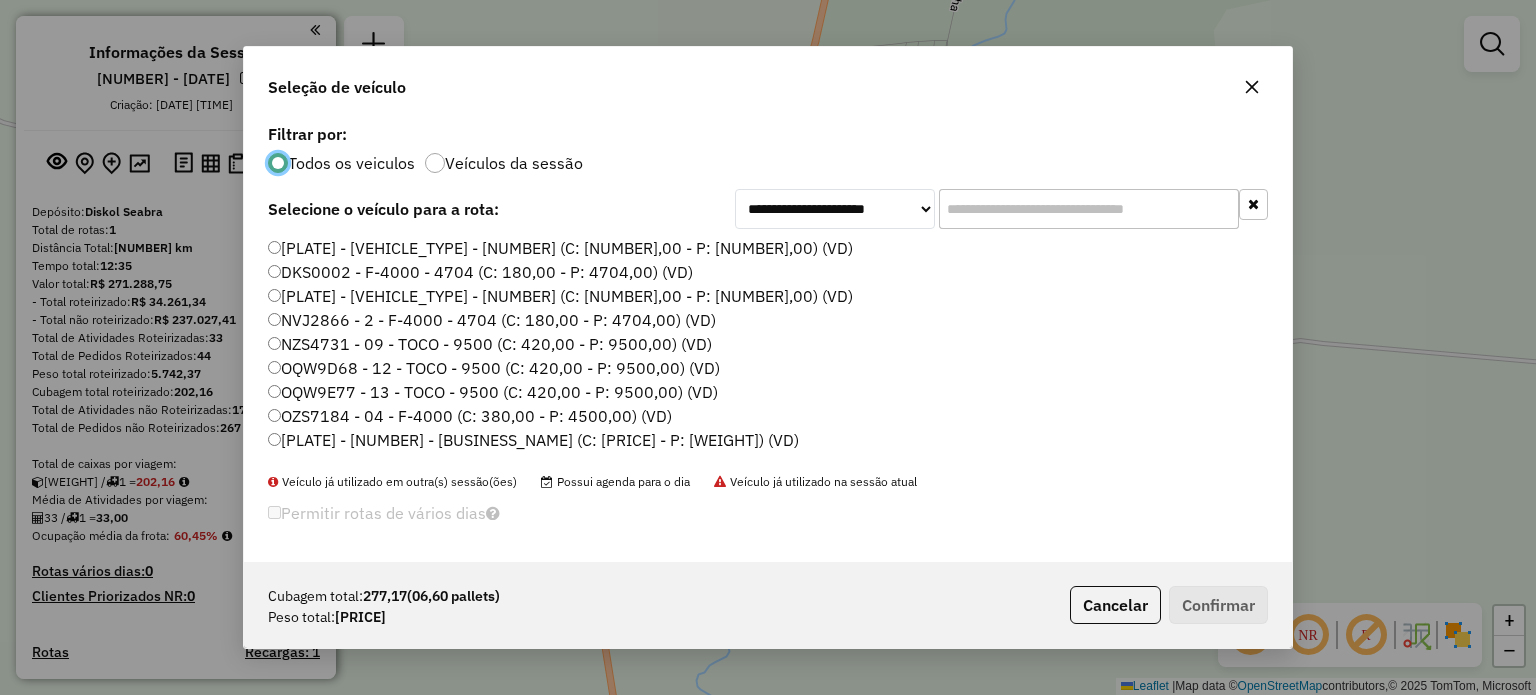 scroll, scrollTop: 10, scrollLeft: 6, axis: both 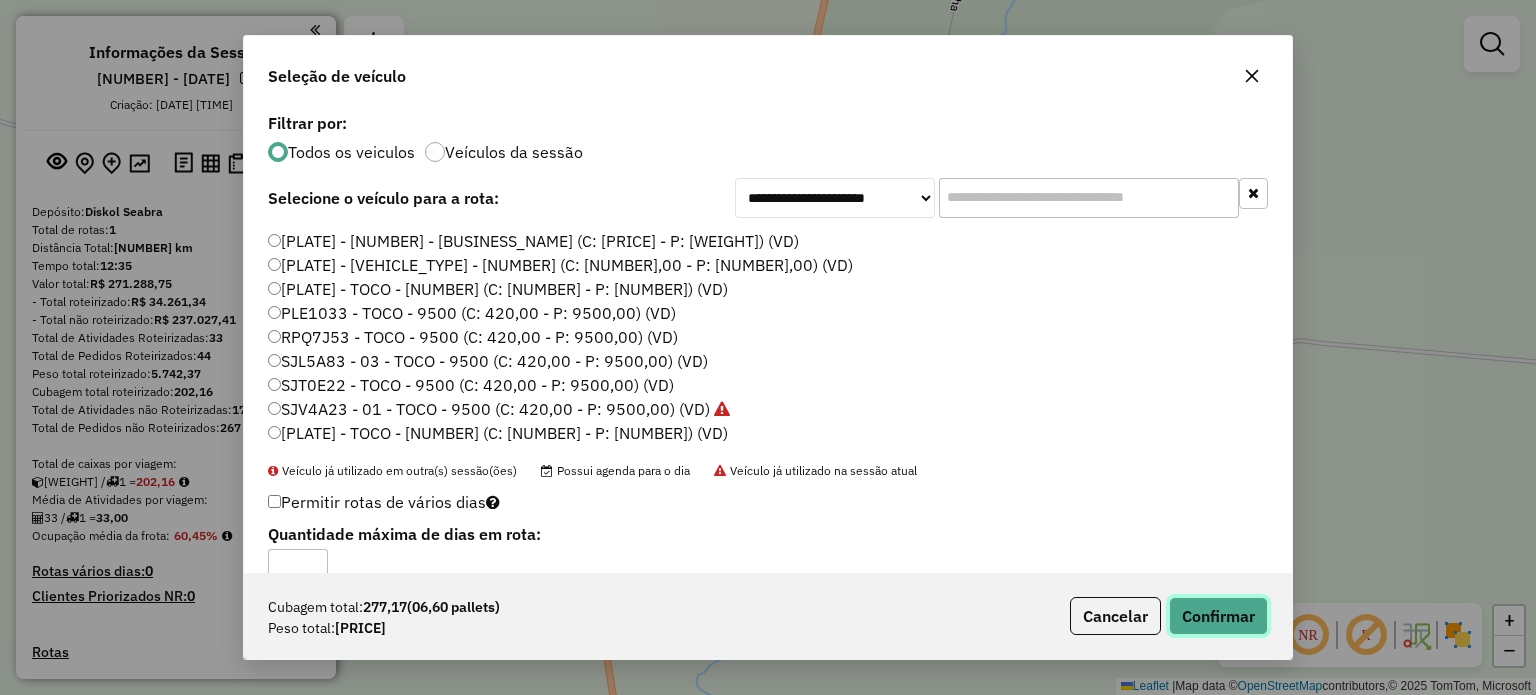 click on "Confirmar" 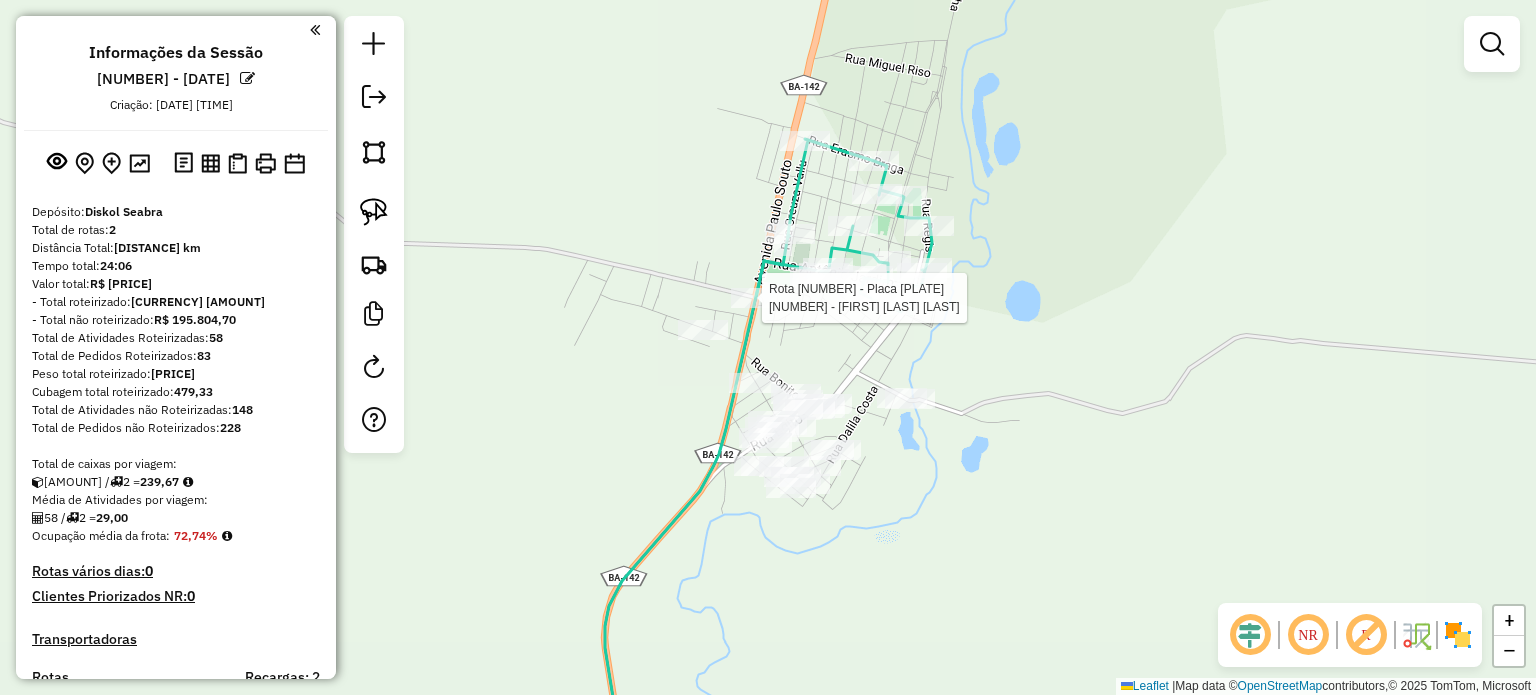 select on "**********" 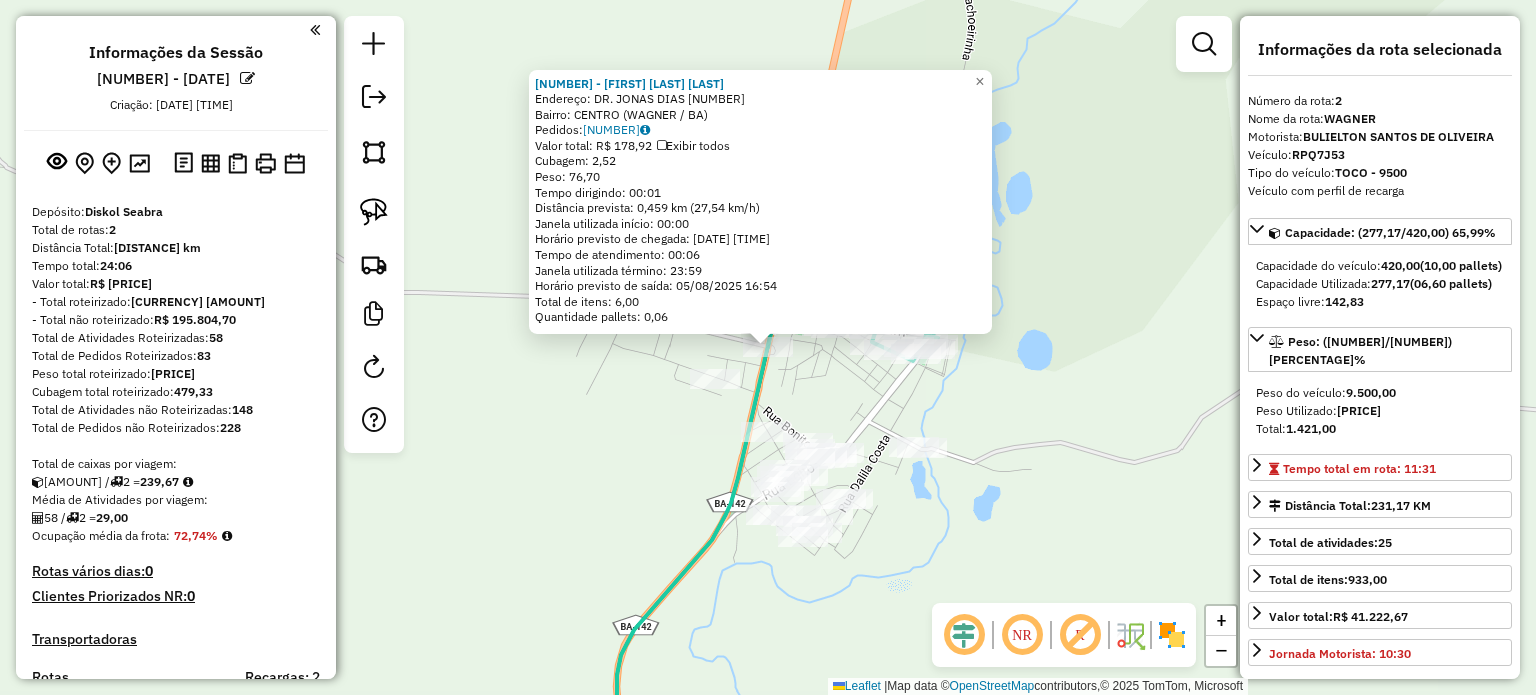 scroll, scrollTop: 709, scrollLeft: 0, axis: vertical 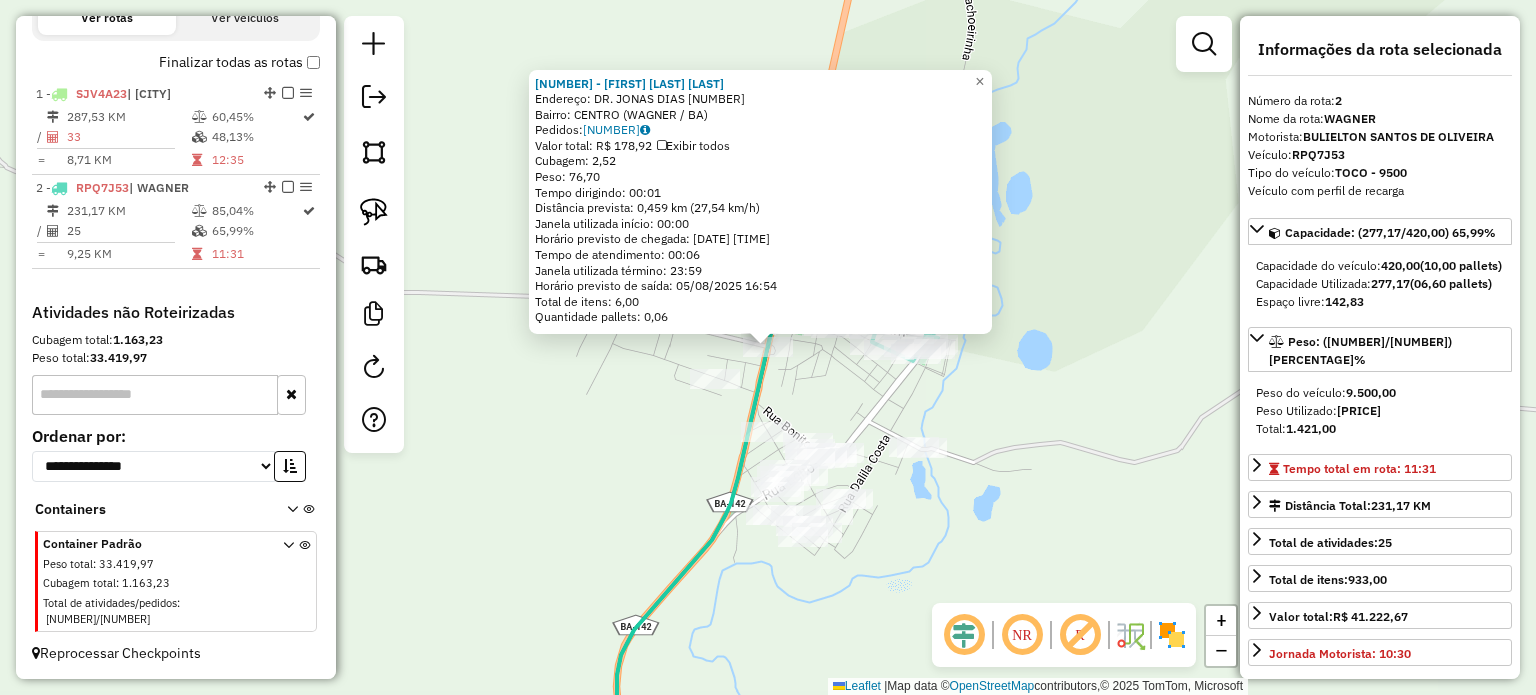 click on "3430 - JOSIVAL OLIVEIRA SAN  Endereço:  DR. JONAS DIAS [NUMBER]   Bairro: [CITY] ([CITY] / [STATE])   Pedidos:  [ORDER_ID]   Valor total: R$ 178,92   Exibir todos   Cubagem: 2,52  Peso: 76,70  Tempo dirigindo: 00:01   Distância prevista: 0,459 km (27,54 km/h)   Janela utilizada início: 00:00   Horário previsto de chegada: 05/08/2025 16:48   Tempo de atendimento: 00:06   Janela utilizada término: 23:59   Horário previsto de saída: 05/08/2025 16:54   Total de itens: 6,00   Quantidade pallets: 0,06  × Janela de atendimento Grade de atendimento Capacidade Transportadoras Veículos Cliente Pedidos  Rotas Selecione os dias de semana para filtrar as janelas de atendimento  Seg   Ter   Qua   Qui   Sex   Sáb   Dom  Informe o período da janela de atendimento: De: Até:  Filtrar exatamente a janela do cliente  Considerar janela de atendimento padrão  Selecione os dias de semana para filtrar as grades de atendimento  Seg   Ter   Qua   Qui   Sex   Sáb   Dom   Considerar clientes sem dia de atendimento cadastrado  De:  De:" 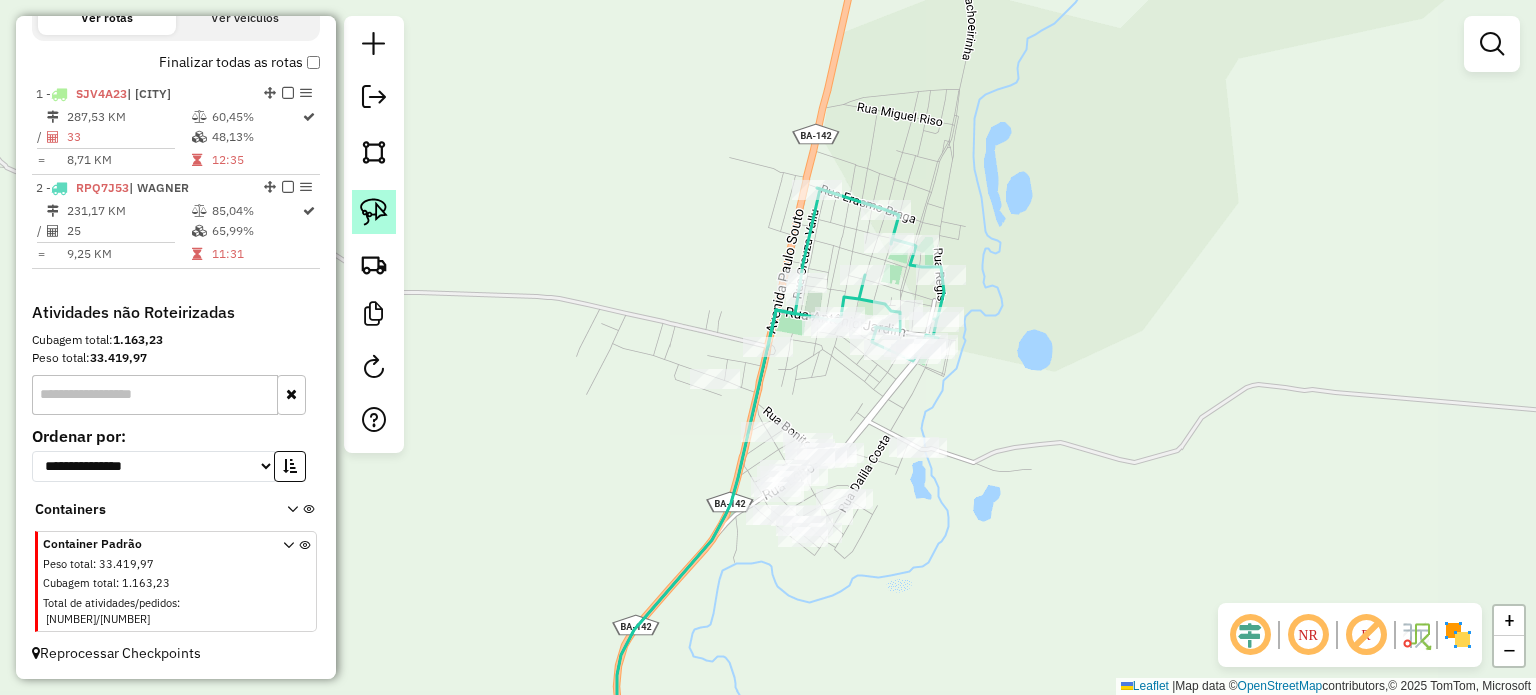 click 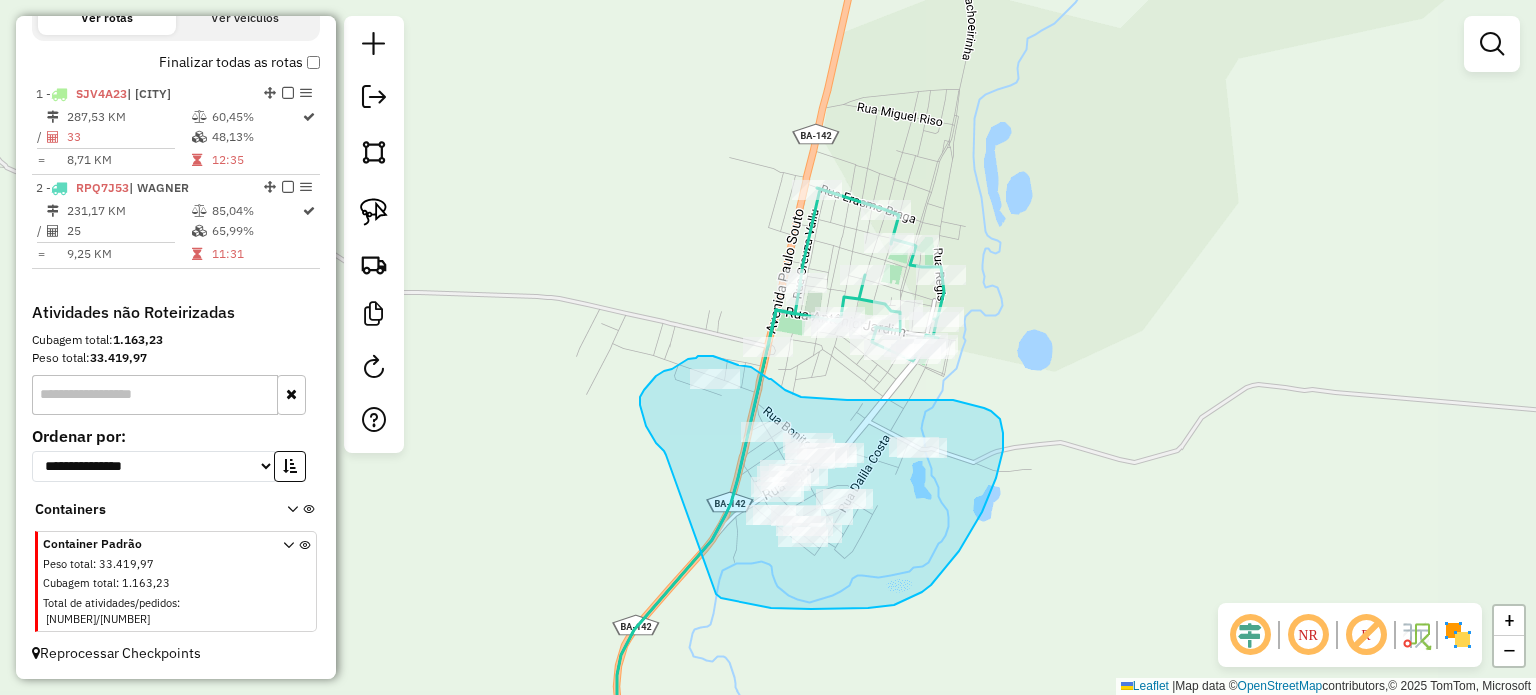 drag, startPoint x: 666, startPoint y: 455, endPoint x: 702, endPoint y: 564, distance: 114.791115 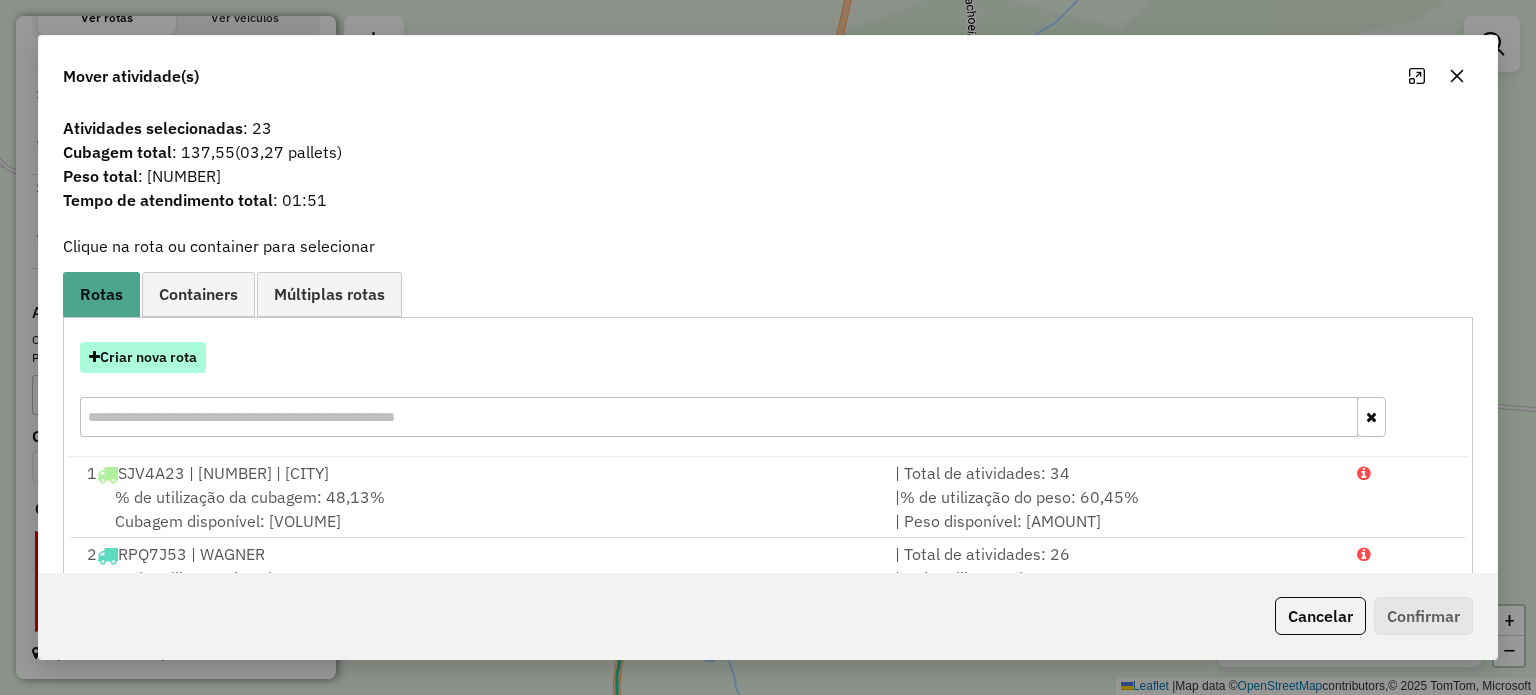 click on "Criar nova rota" at bounding box center (143, 357) 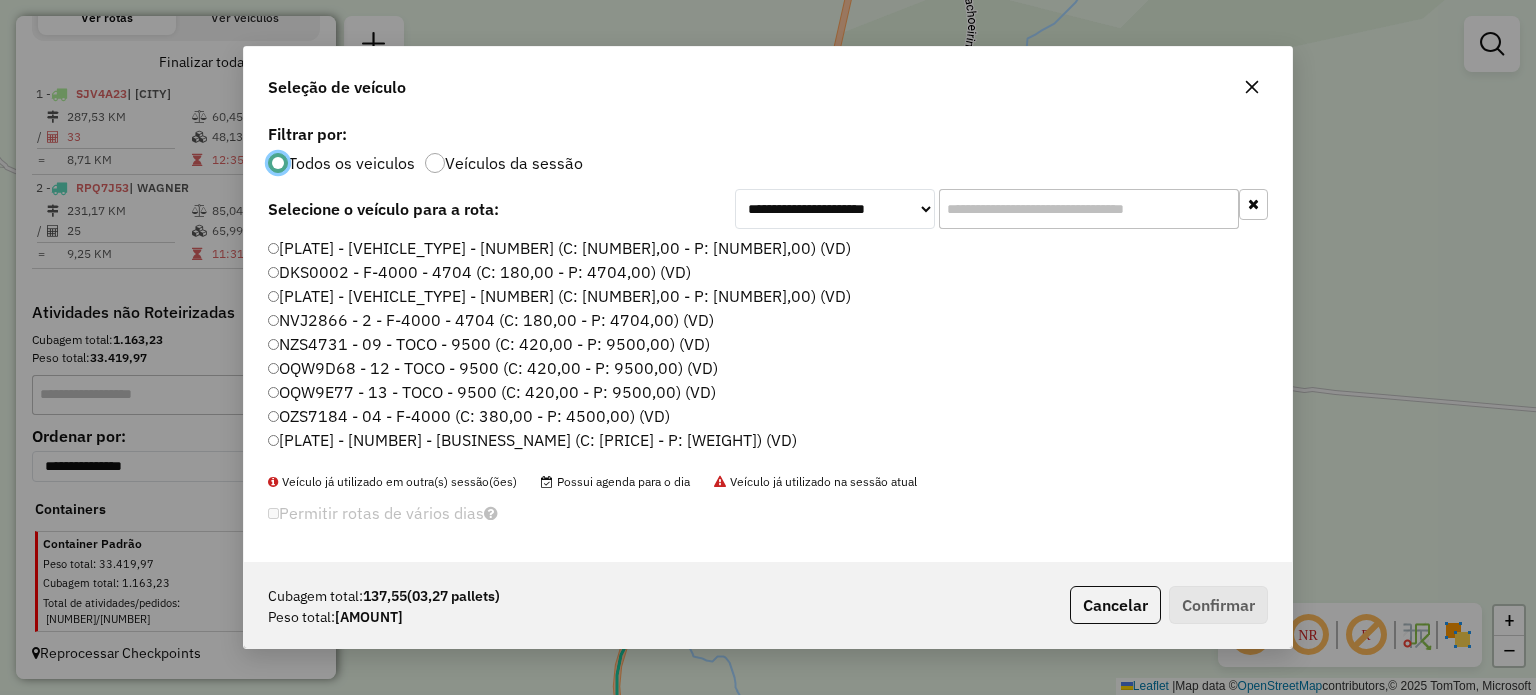 scroll, scrollTop: 10, scrollLeft: 6, axis: both 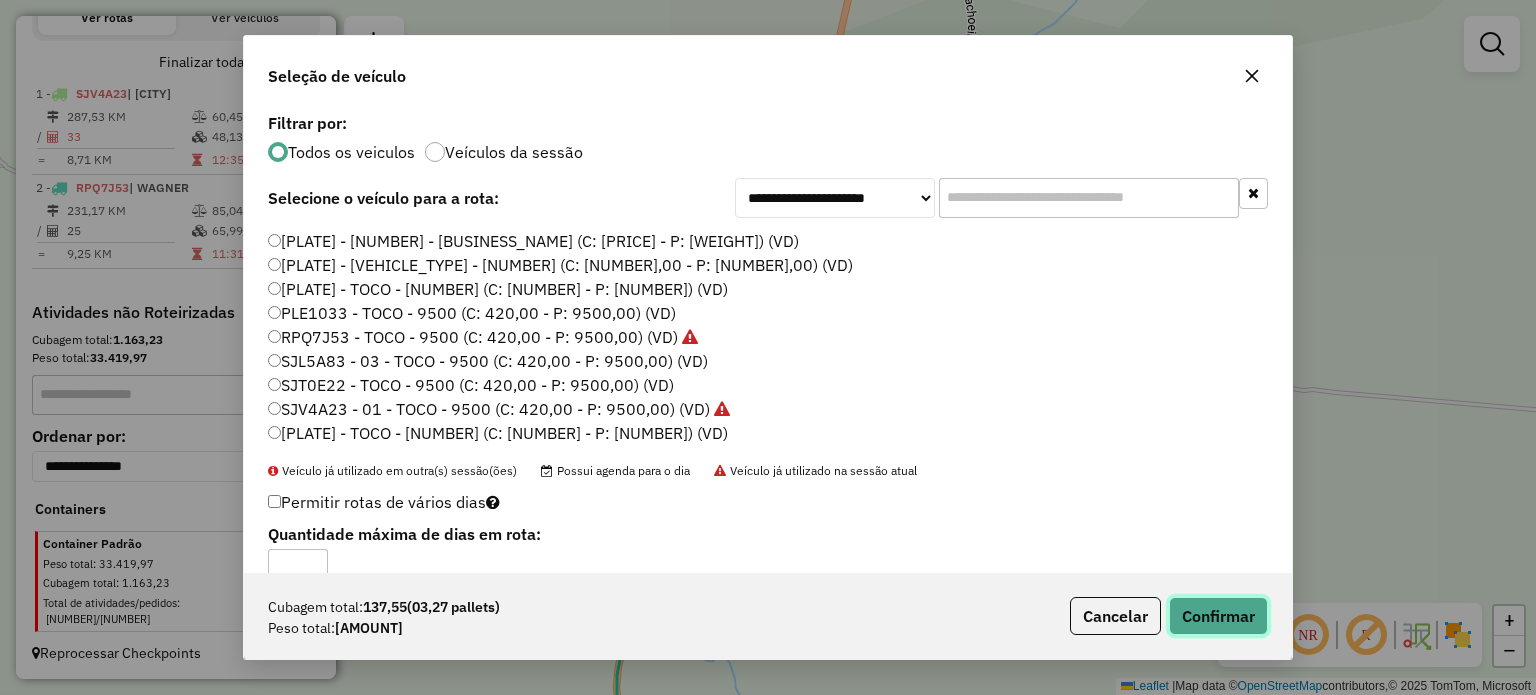 click on "Confirmar" 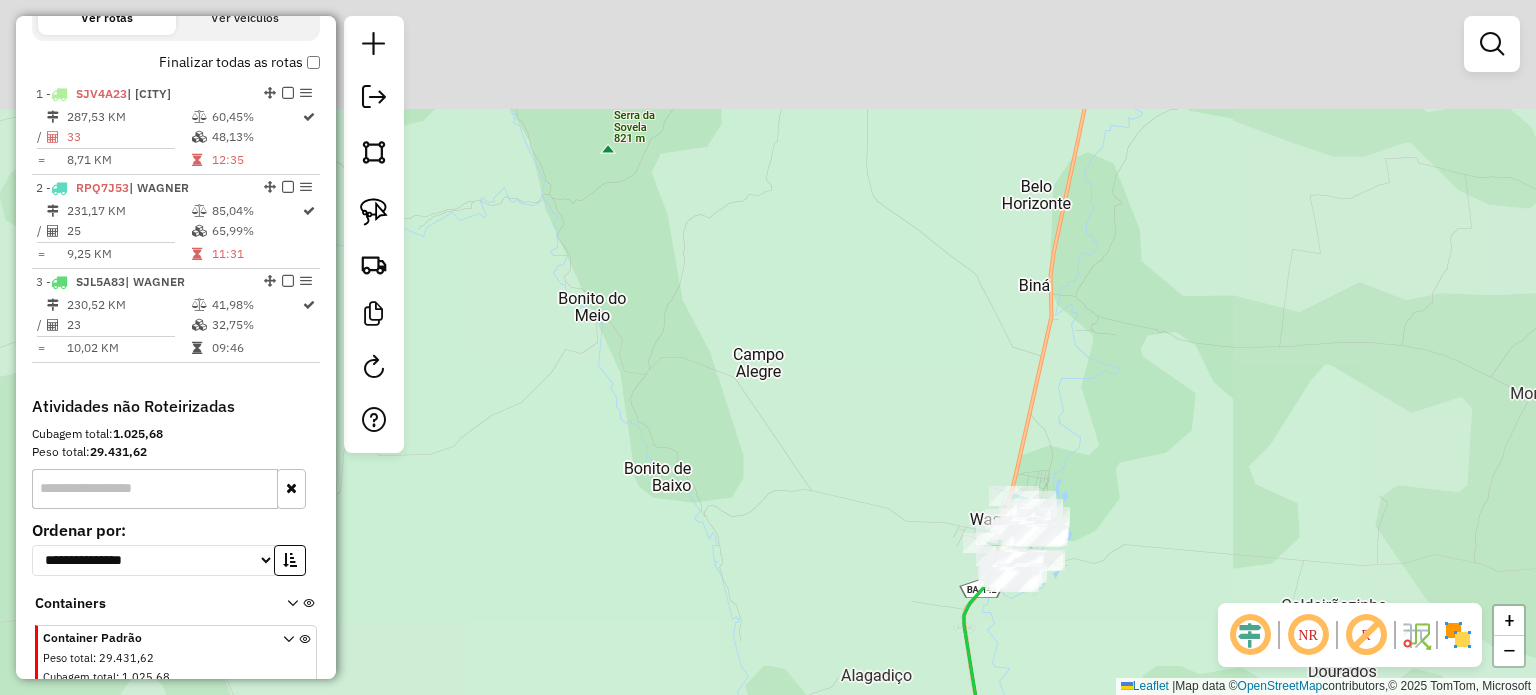 drag, startPoint x: 1070, startPoint y: 607, endPoint x: 934, endPoint y: 430, distance: 223.21515 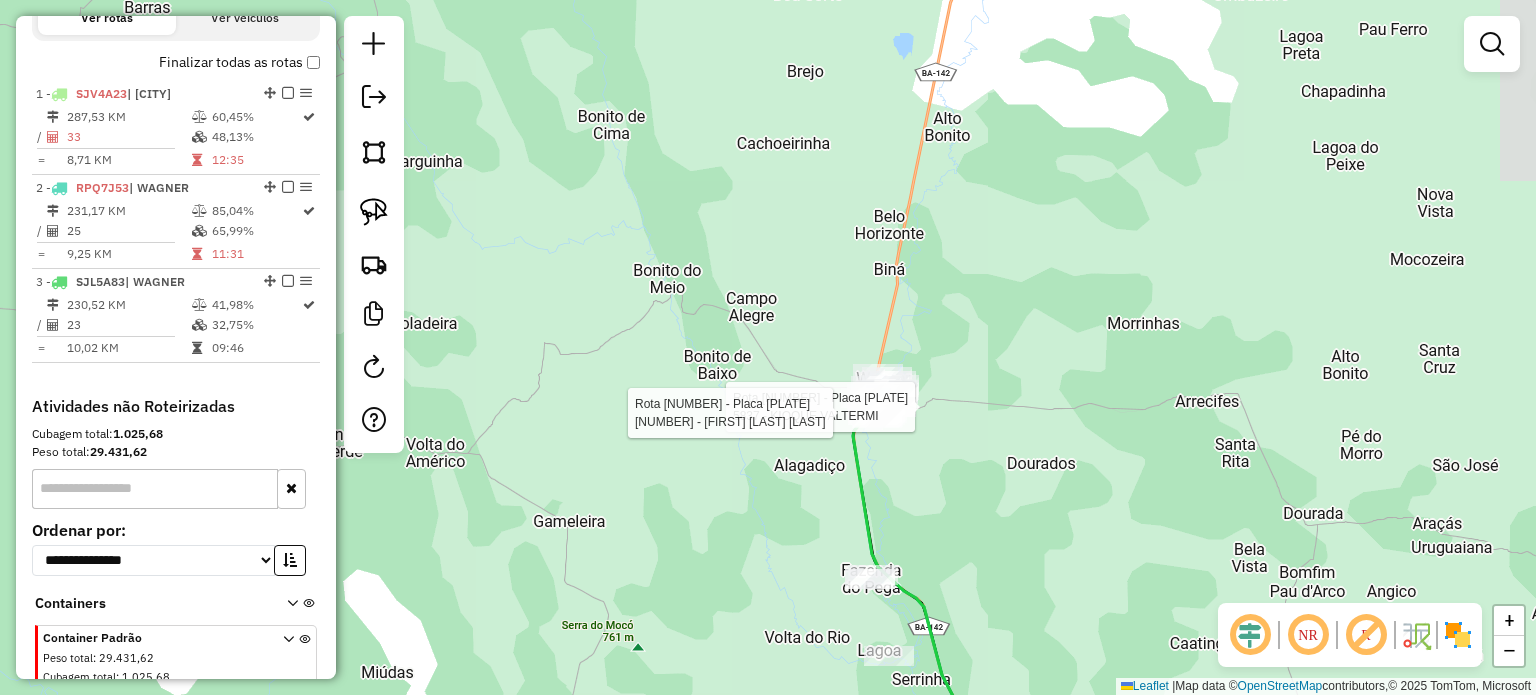 drag, startPoint x: 946, startPoint y: 528, endPoint x: 892, endPoint y: 420, distance: 120.74767 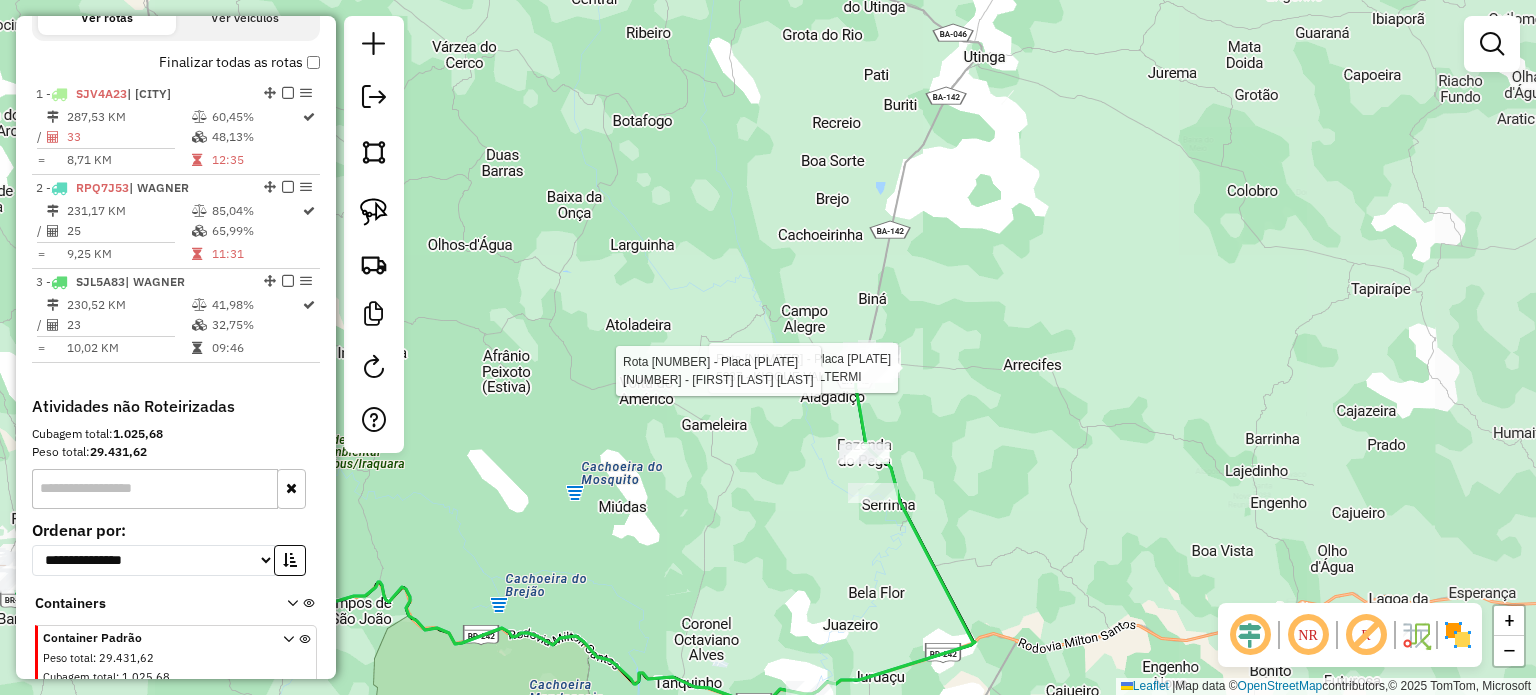 drag, startPoint x: 944, startPoint y: 482, endPoint x: 924, endPoint y: 427, distance: 58.5235 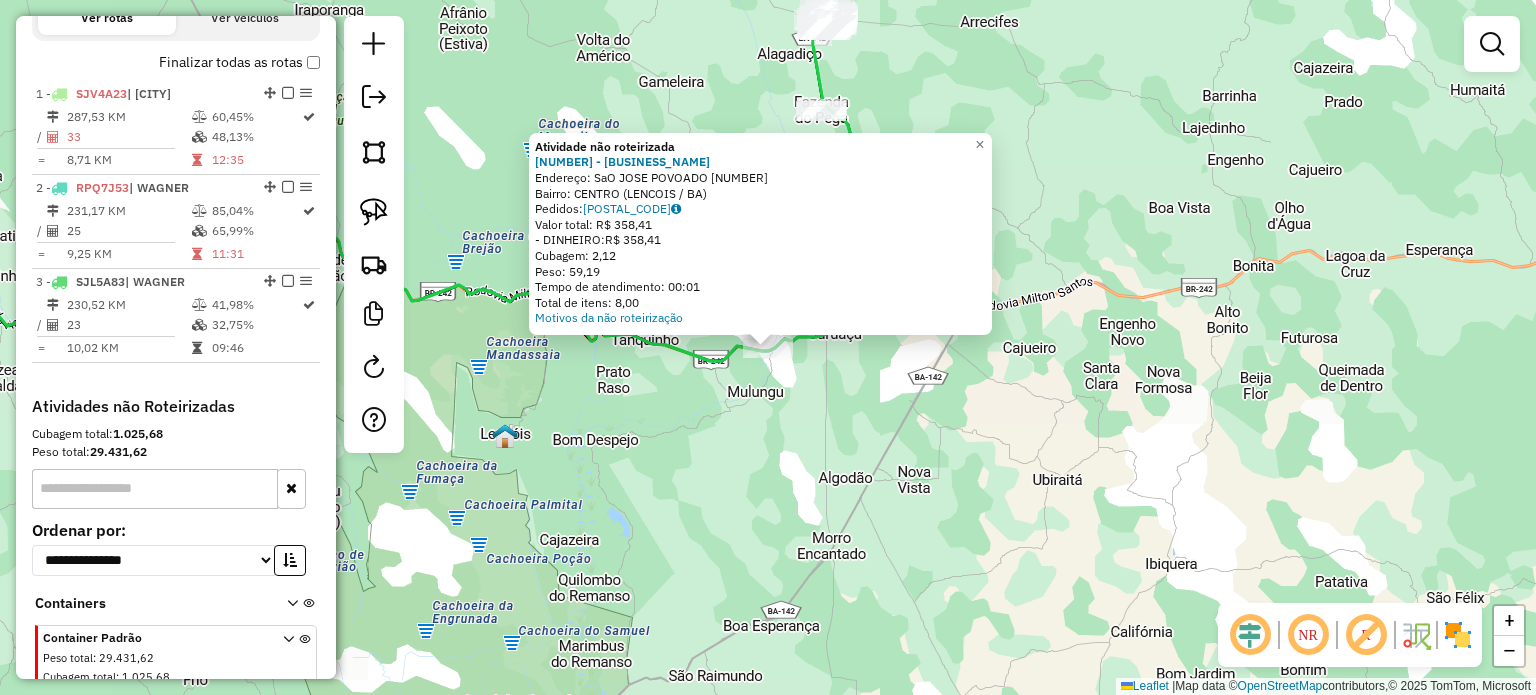 click on "Atividade não roteirizada [NUMBER] - [BUSINESS_NAME]  Endereço:  [STREET_NAME] [NUMBER]  Bairro: [NEIGHBORHOOD] ([CITY] / [STATE])  Pedidos:  [NUMBER]  Valor total: [CURRENCY] [AMOUNT]  - DINHEIRO:  [CURRENCY] [AMOUNT]  Cubagem: [NUMBER]  Peso: [NUMBER]  Tempo de atendimento: [TIME]  Total de itens: [NUMBER]  Motivos da não roteirização × Janela de atendimento Grade de atendimento Capacidade Transportadoras Veículos Cliente Pedidos  Rotas Selecione os dias de semana para filtrar as janelas de atendimento  Seg   Ter   Qua   Qui   Sex   Sáb   Dom  Informe o período da janela de atendimento: De: Até:  Filtrar exatamente a janela do cliente  Considerar janela de atendimento padrão  Selecione os dias de semana para filtrar as grades de atendimento  Seg   Ter   Qua   Qui   Sex   Sáb   Dom   Considerar clientes sem dia de atendimento cadastrado  Clientes fora do dia de atendimento selecionado Filtrar as atividades entre os valores definidos abaixo:  Peso mínimo:   Peso máximo:   Cubagem mínima:   Cubagem máxima:   De:   Até:   De:   Até:  +" 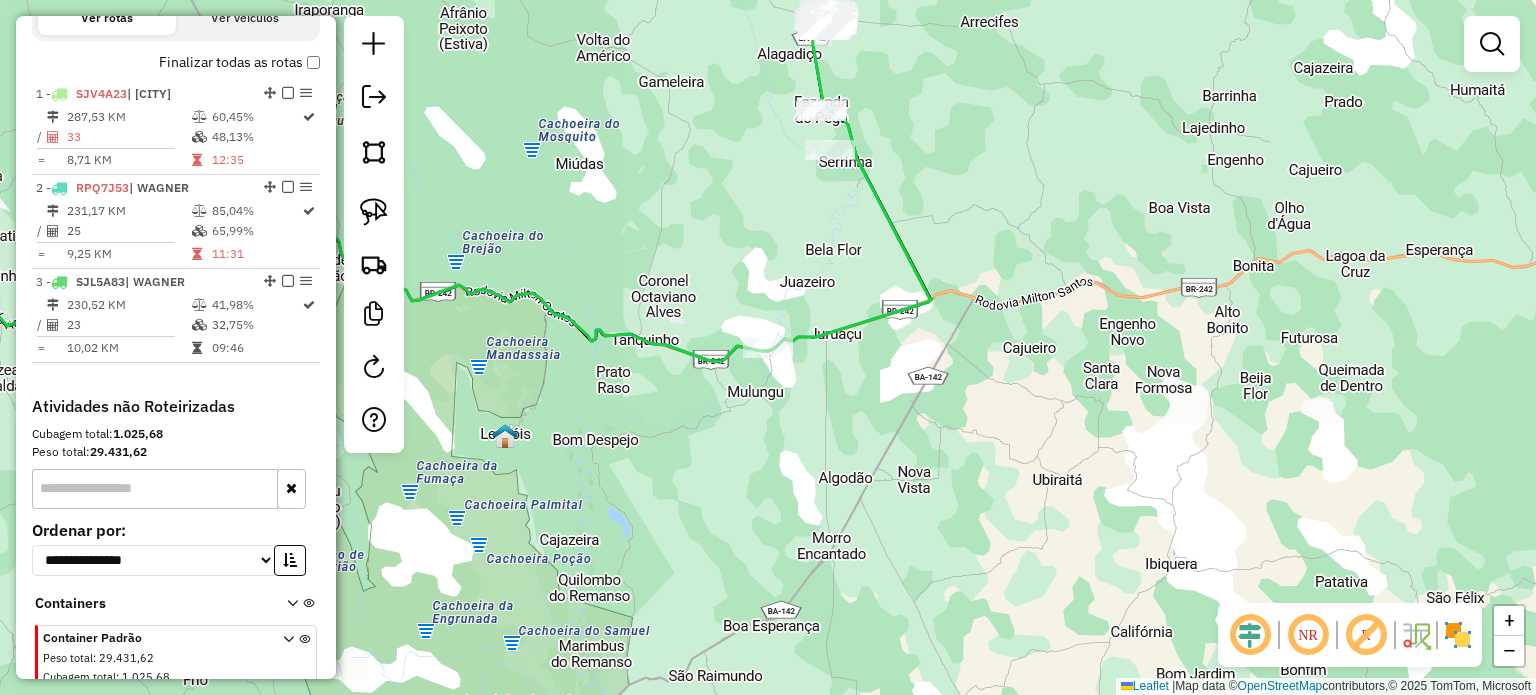 drag, startPoint x: 909, startPoint y: 356, endPoint x: 903, endPoint y: 447, distance: 91.197586 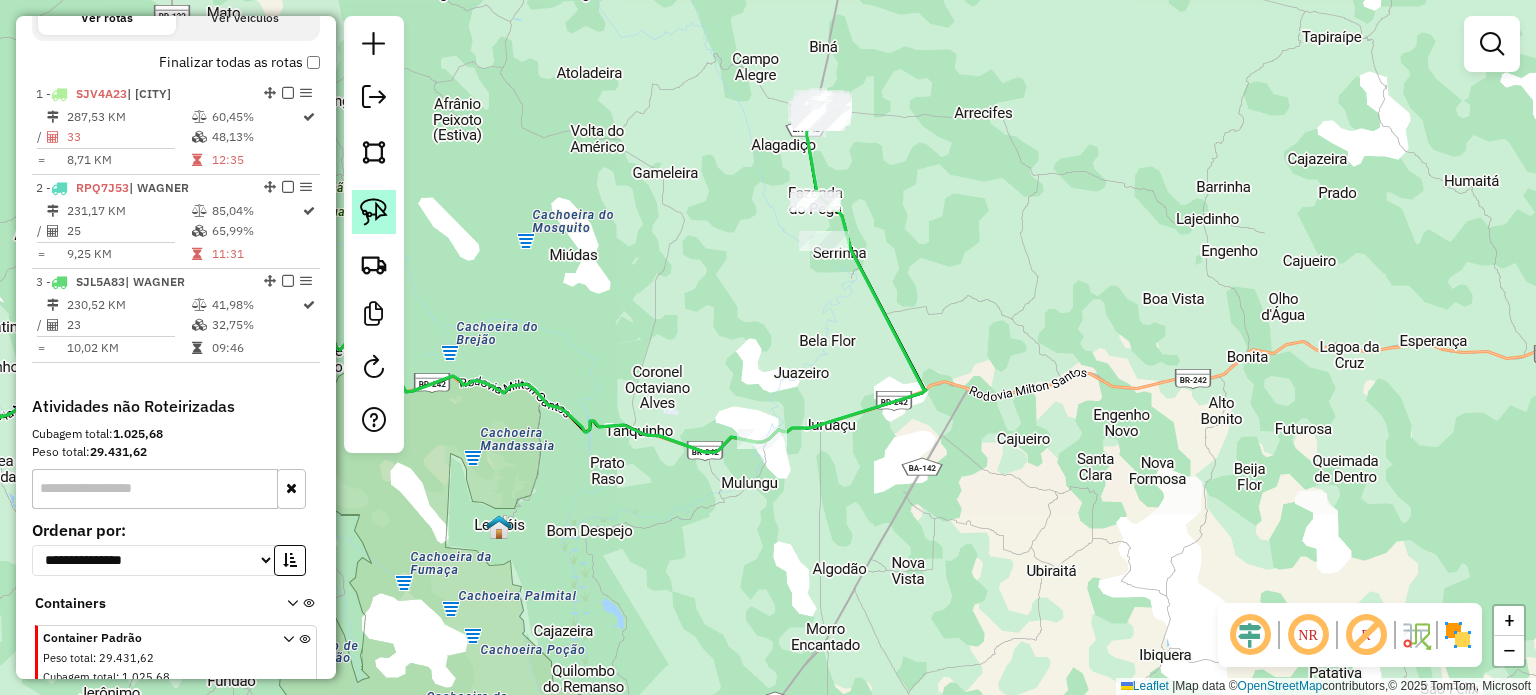 click 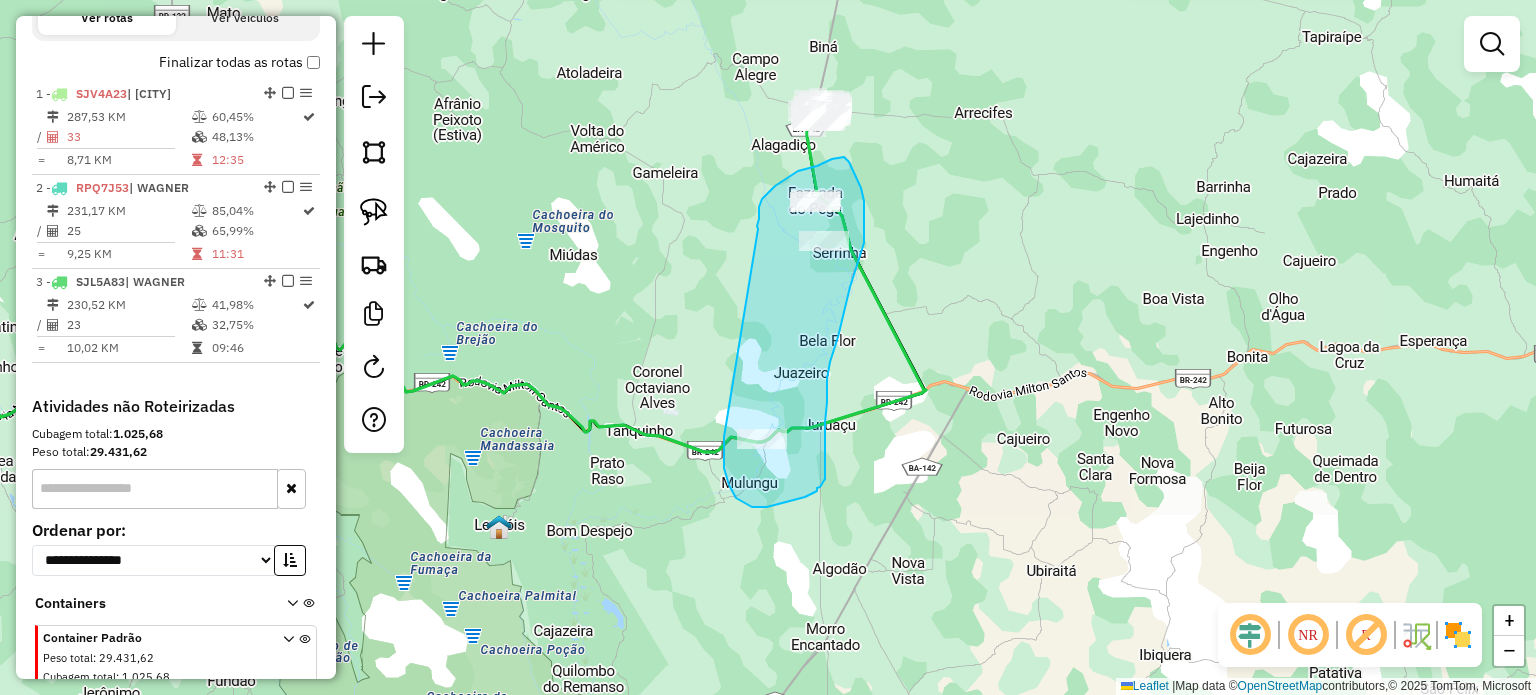 drag, startPoint x: 758, startPoint y: 229, endPoint x: 725, endPoint y: 423, distance: 196.78668 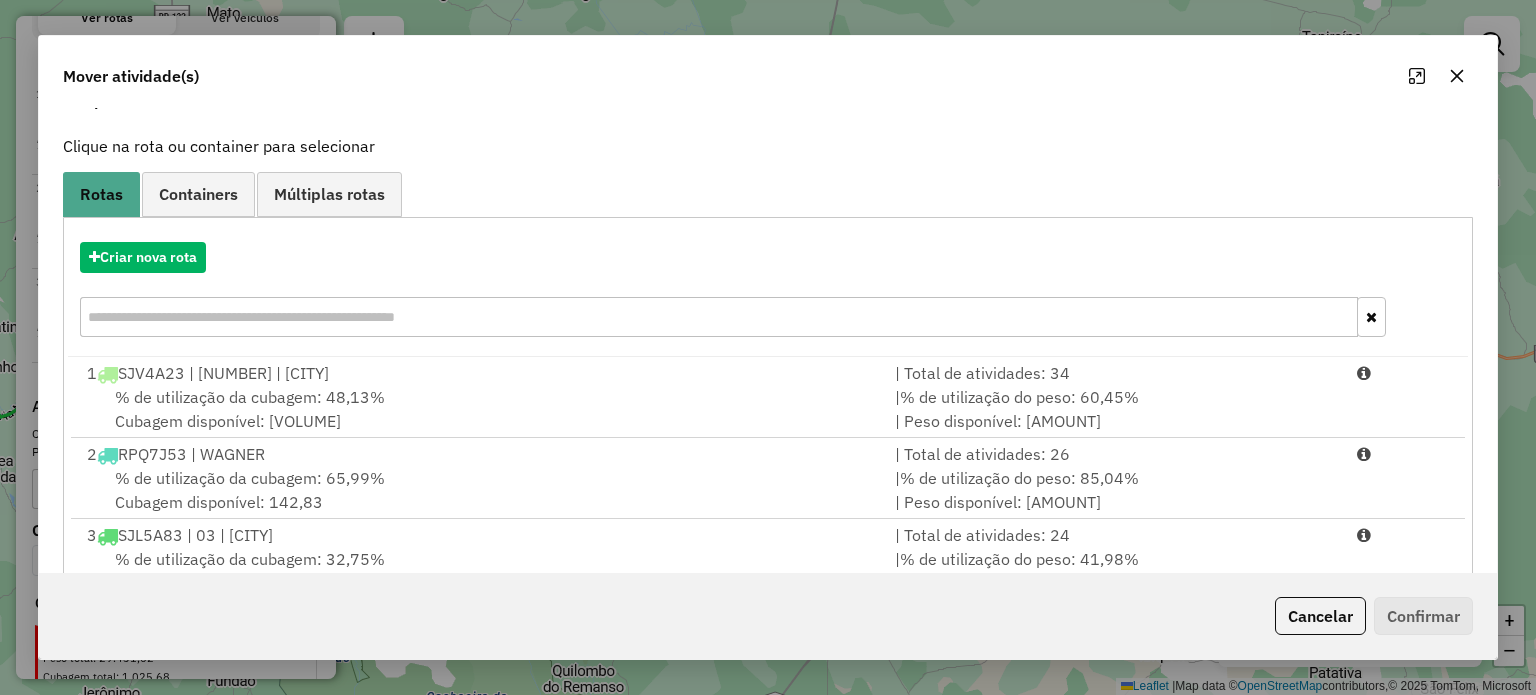 scroll, scrollTop: 160, scrollLeft: 0, axis: vertical 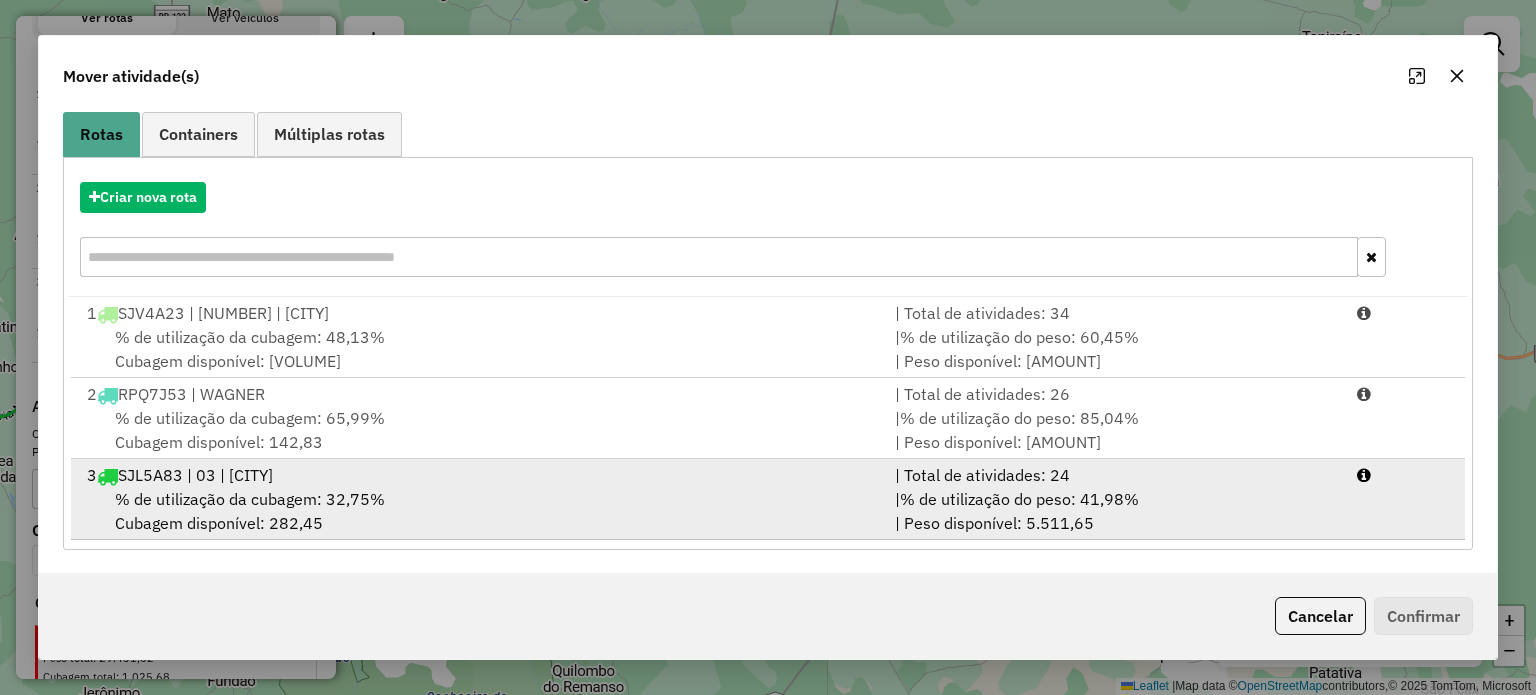 click on "% de utilização da cubagem: 32,75%" at bounding box center [250, 499] 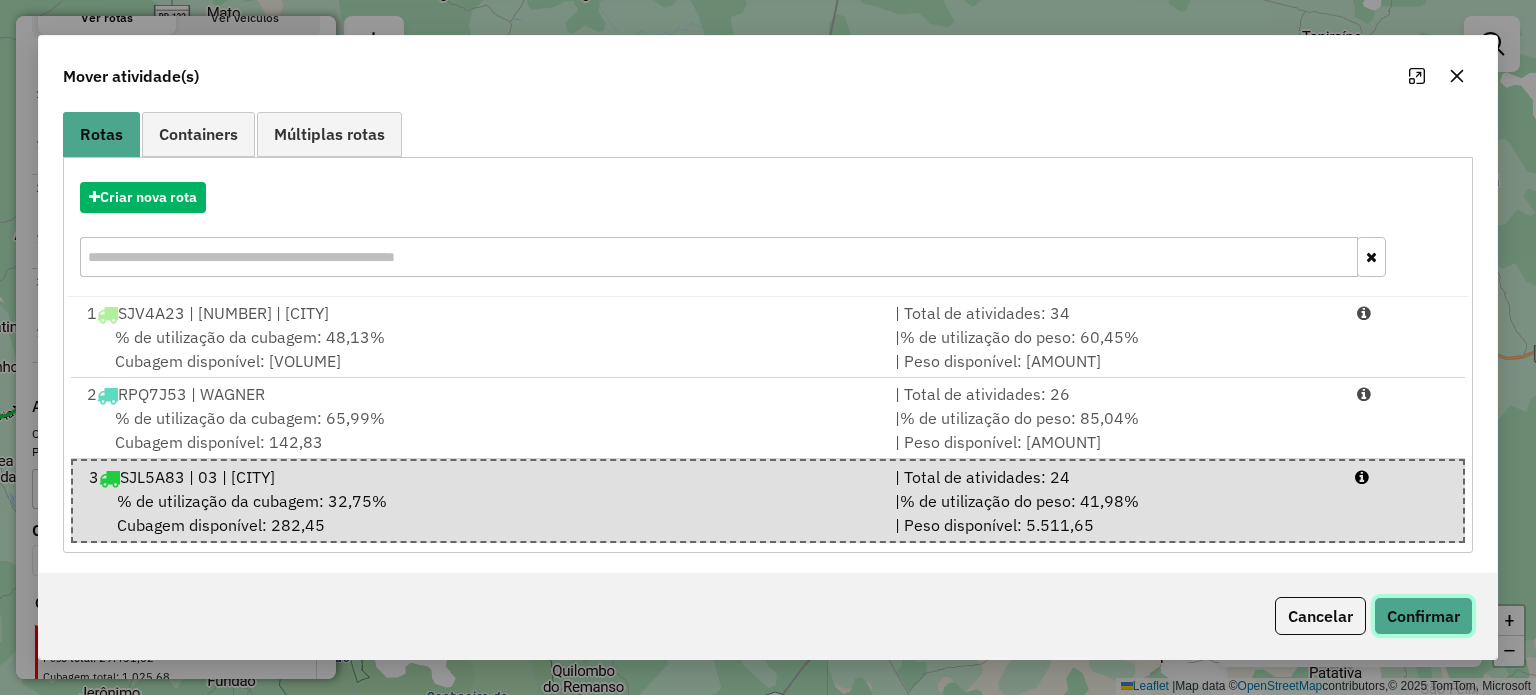 click on "Confirmar" 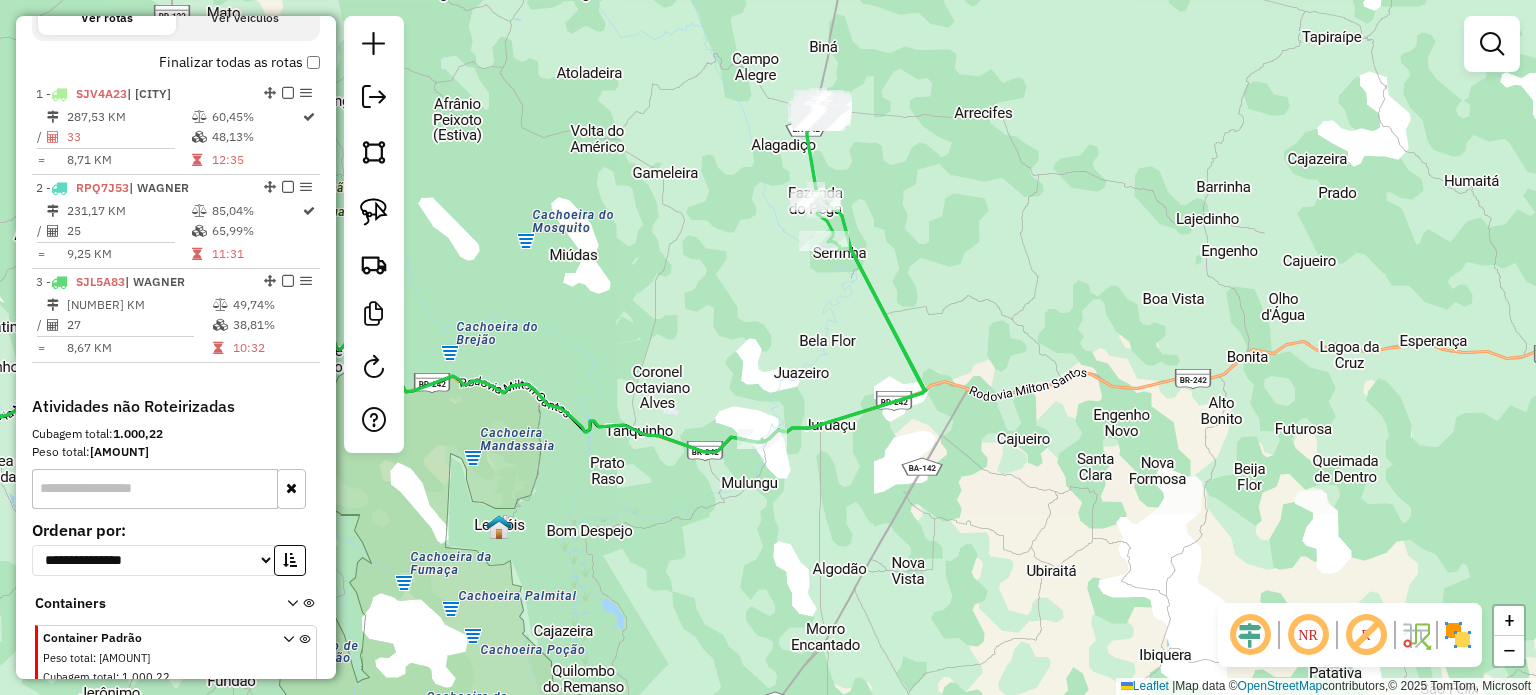 scroll, scrollTop: 0, scrollLeft: 0, axis: both 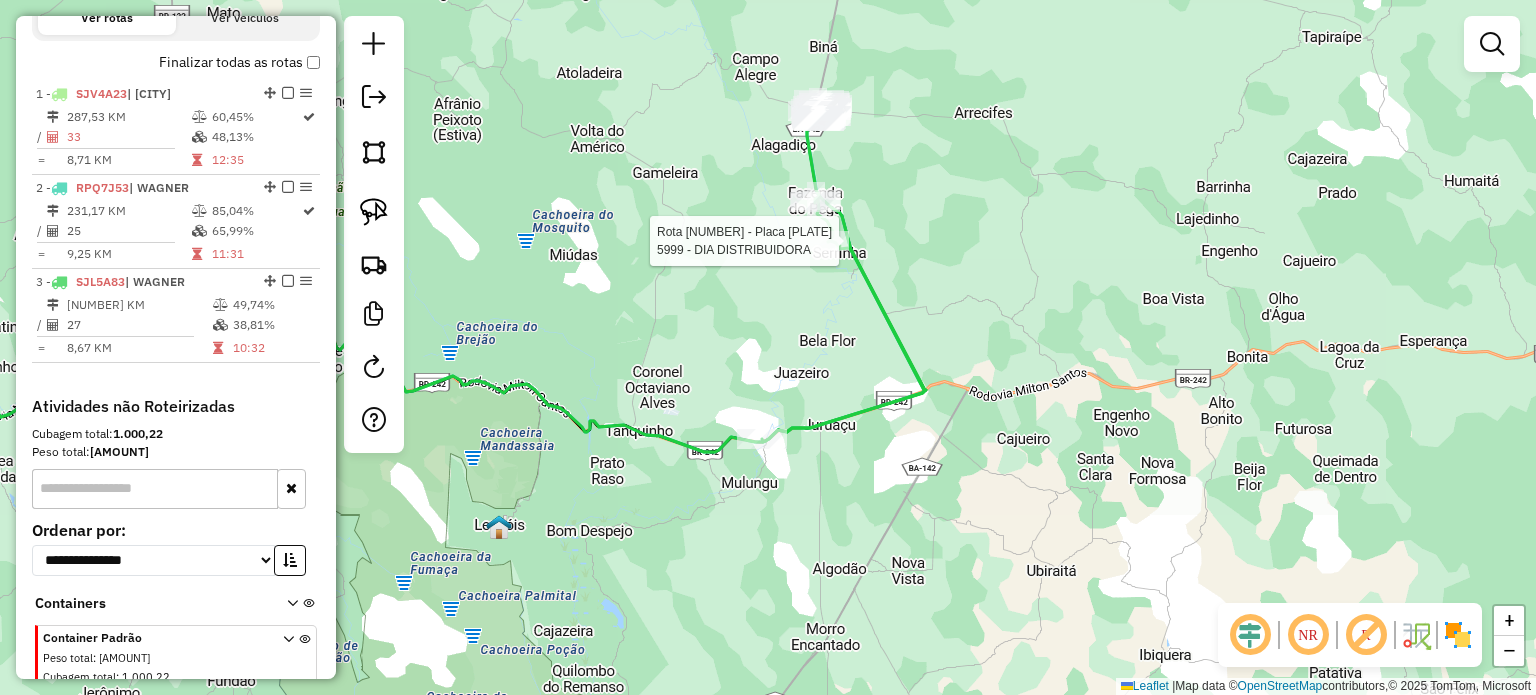 select on "**********" 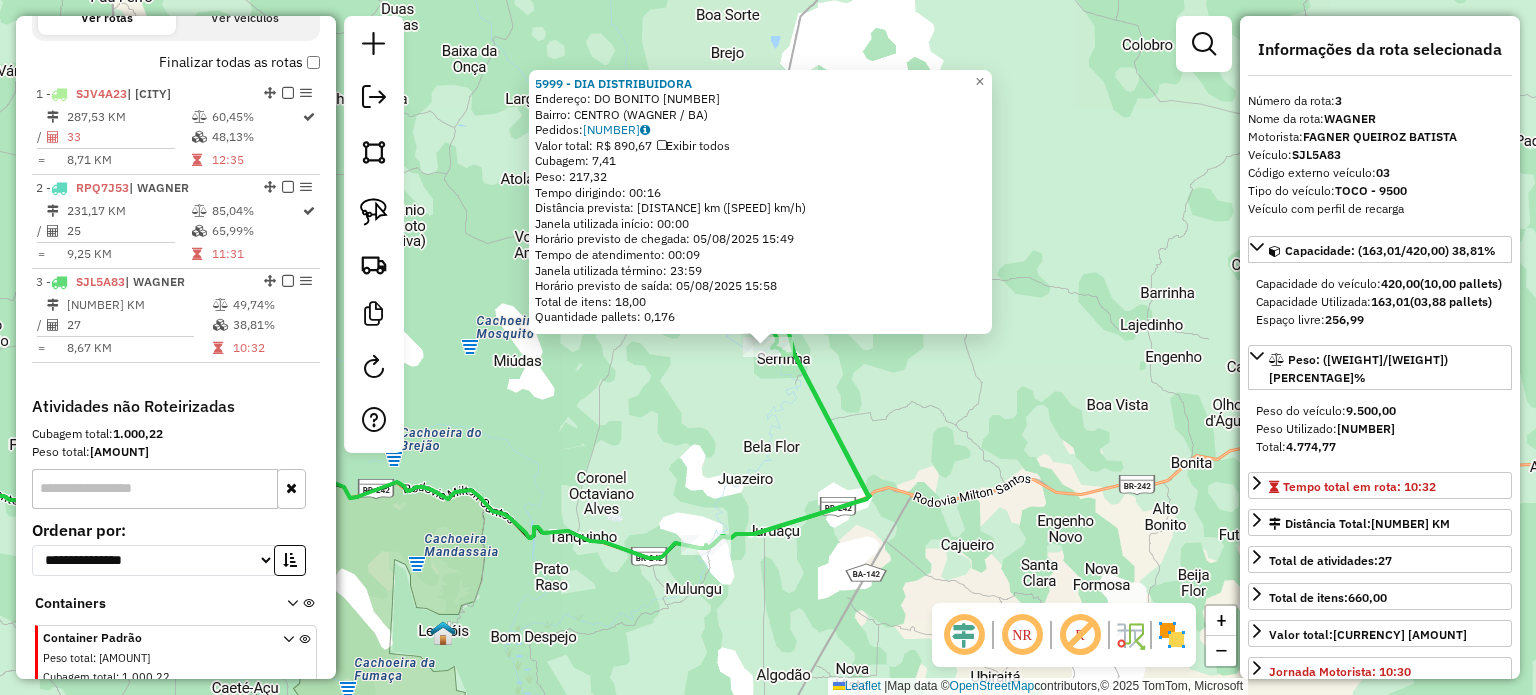 scroll, scrollTop: 803, scrollLeft: 0, axis: vertical 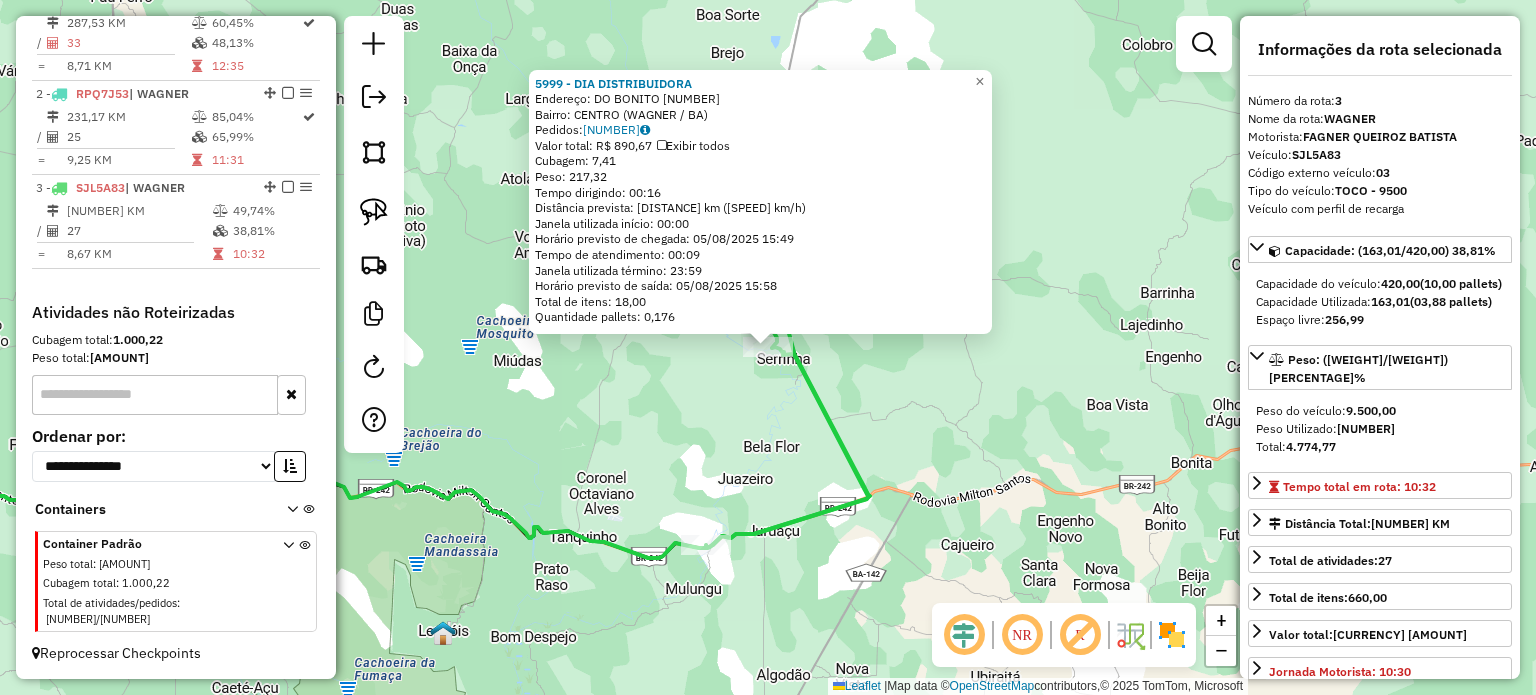 click on "5999 - DIA DISTRIBUIDORA  Endereço:  DO BONITO [NUMBER]   Bairro: [CITY] ([CITY] / [STATE])   Pedidos:  [ORDER_ID]   Valor total: R$ 890,67   Exibir todos   Cubagem: 7,41  Peso: 217,32  Tempo dirigindo: 00:16   Distância prevista: 11,113 km (41,67 km/h)   Janela utilizada início: 00:00   Horário previsto de chegada: 05/08/2025 15:49   Tempo de atendimento: 00:09   Janela utilizada término: 23:59   Horário previsto de saída: 05/08/2025 15:58   Total de itens: 18,00   Quantidade pallets: 0,176  × Janela de atendimento Grade de atendimento Capacidade Transportadoras Veículos Cliente Pedidos  Rotas Selecione os dias de semana para filtrar as janelas de atendimento  Seg   Ter   Qua   Qui   Sex   Sáb   Dom  Informe o período da janela de atendimento: De: Até:  Filtrar exatamente a janela do cliente  Considerar janela de atendimento padrão  Selecione os dias de semana para filtrar as grades de atendimento  Seg   Ter   Qua   Qui   Sex   Sáb   Dom   Considerar clientes sem dia de atendimento cadastrado  De:   De:" 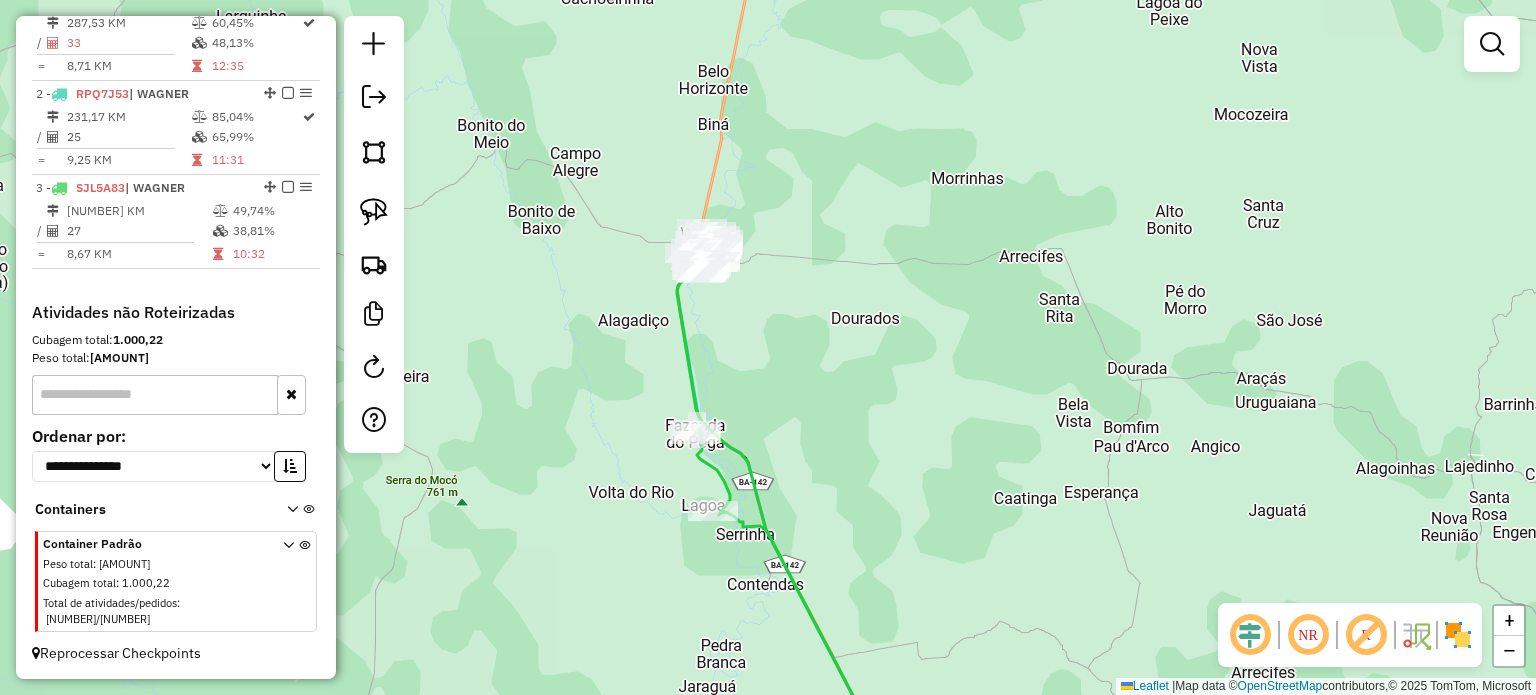 drag, startPoint x: 827, startPoint y: 213, endPoint x: 844, endPoint y: 316, distance: 104.393486 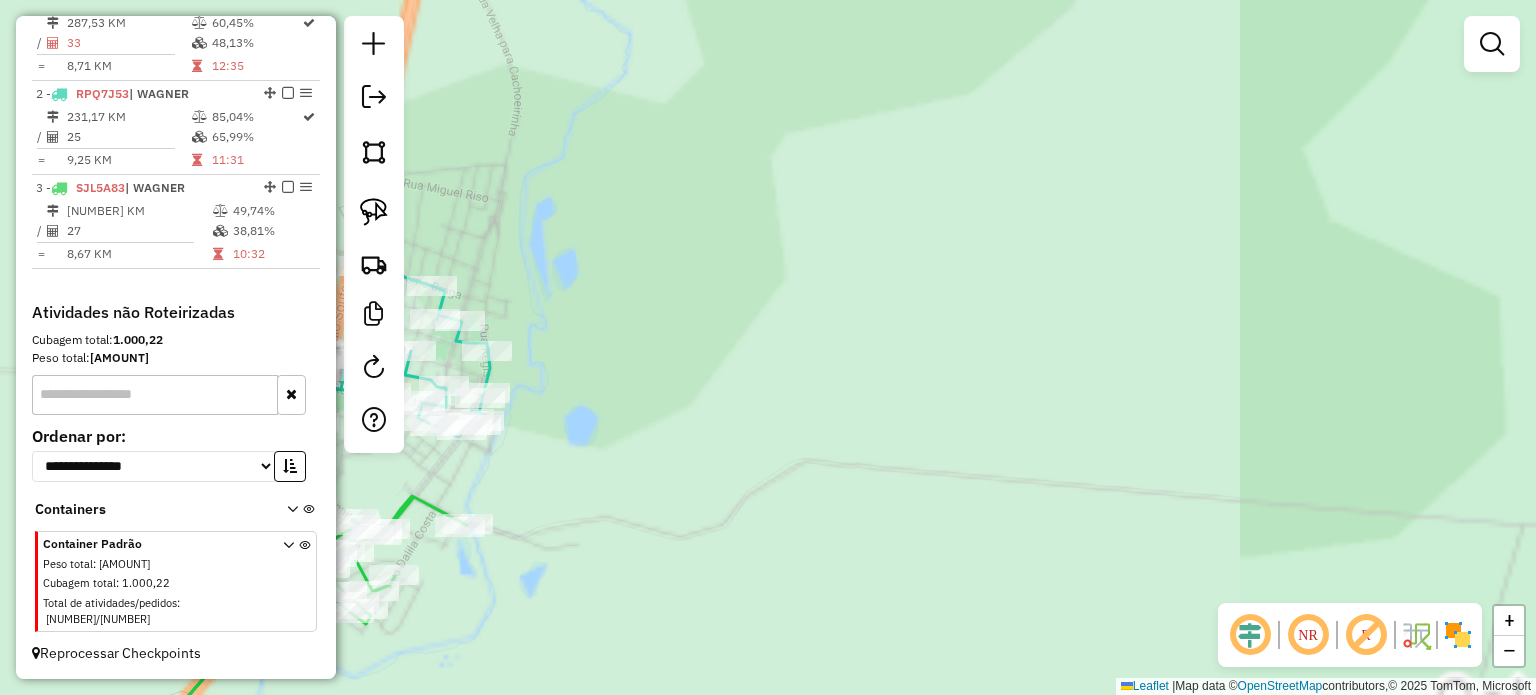 drag, startPoint x: 648, startPoint y: 350, endPoint x: 783, endPoint y: 305, distance: 142.30249 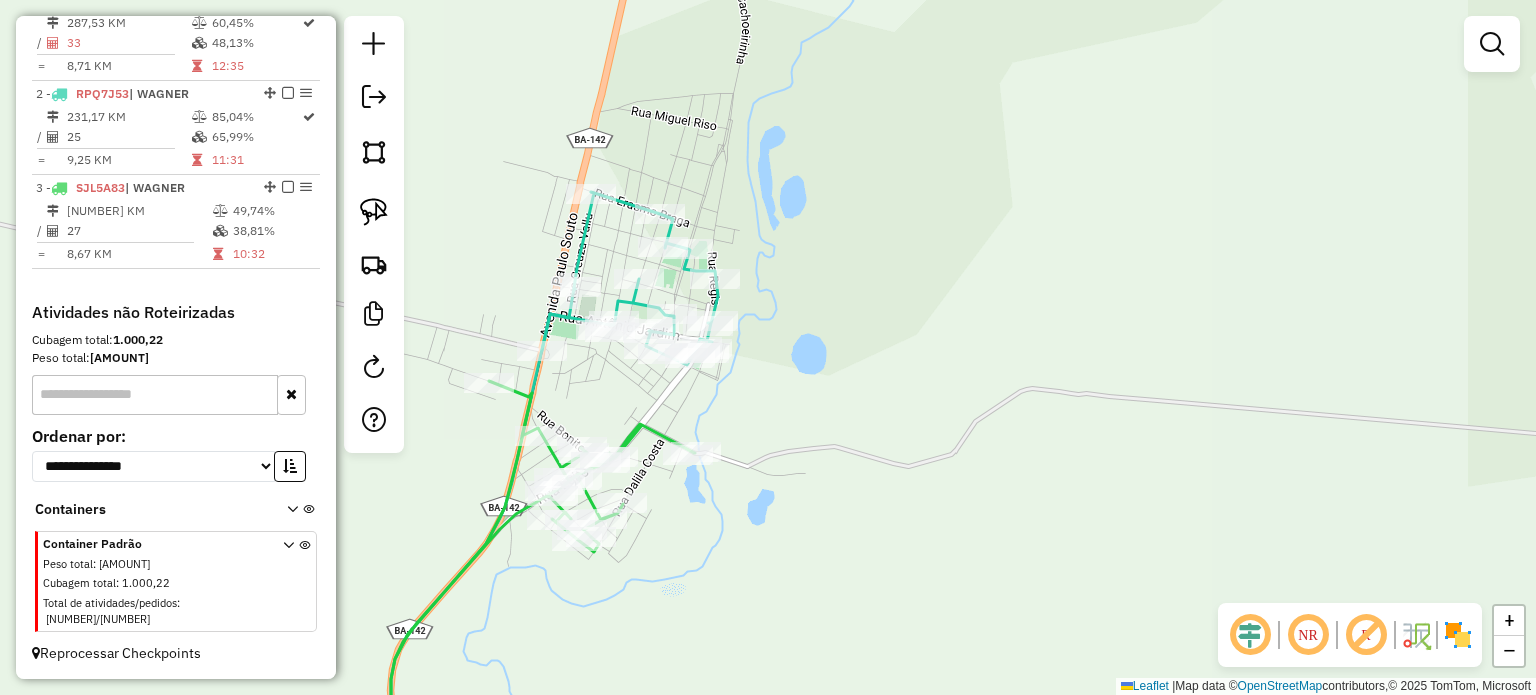 click on "Janela de atendimento Grade de atendimento Capacidade Transportadoras Veículos Cliente Pedidos  Rotas Selecione os dias de semana para filtrar as janelas de atendimento  Seg   Ter   Qua   Qui   Sex   Sáb   Dom  Informe o período da janela de atendimento: De: Até:  Filtrar exatamente a janela do cliente  Considerar janela de atendimento padrão  Selecione os dias de semana para filtrar as grades de atendimento  Seg   Ter   Qua   Qui   Sex   Sáb   Dom   Considerar clientes sem dia de atendimento cadastrado  Clientes fora do dia de atendimento selecionado Filtrar as atividades entre os valores definidos abaixo:  Peso mínimo:   Peso máximo:   Cubagem mínima:   Cubagem máxima:   De:   Até:  Filtrar as atividades entre o tempo de atendimento definido abaixo:  De:   Até:   Considerar capacidade total dos clientes não roteirizados Transportadora: Selecione um ou mais itens Tipo de veículo: Selecione um ou mais itens Veículo: Selecione um ou mais itens Motorista: Selecione um ou mais itens Nome: Rótulo:" 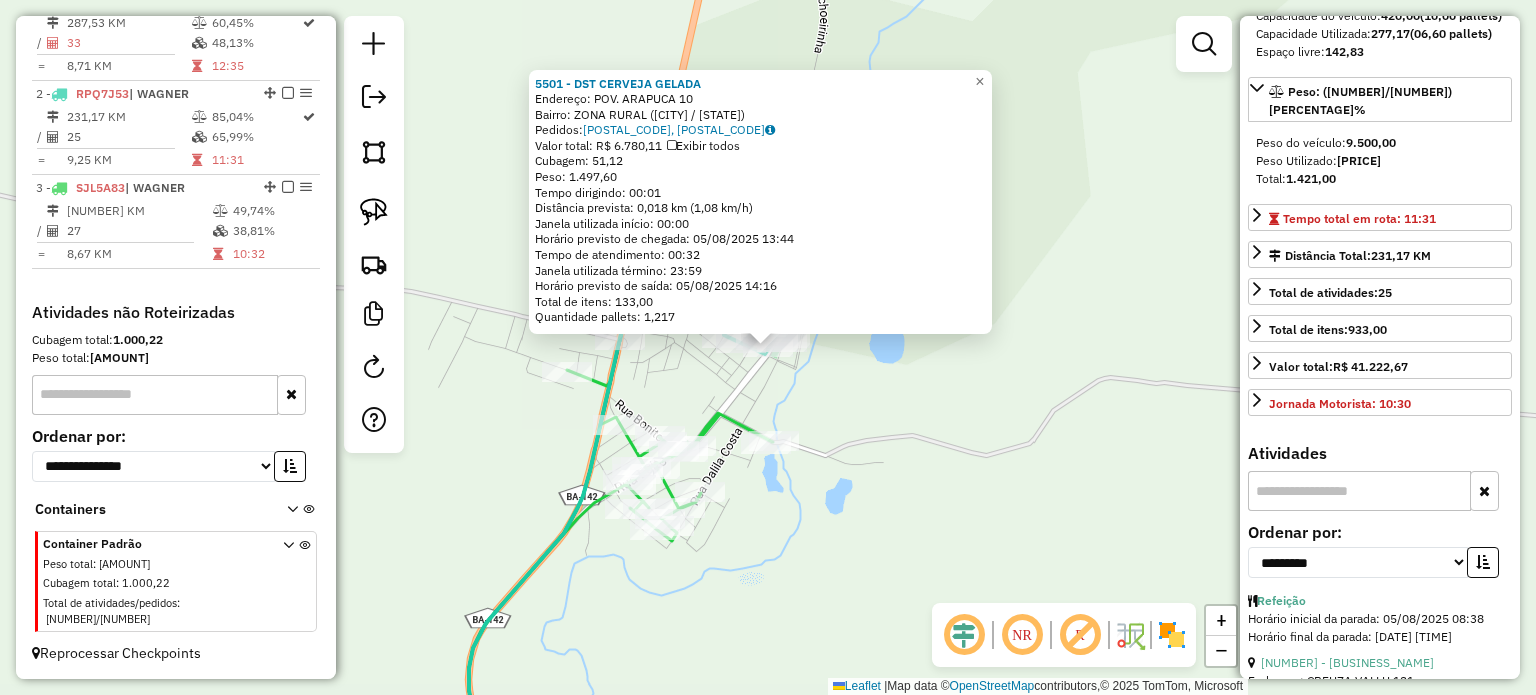 scroll, scrollTop: 300, scrollLeft: 0, axis: vertical 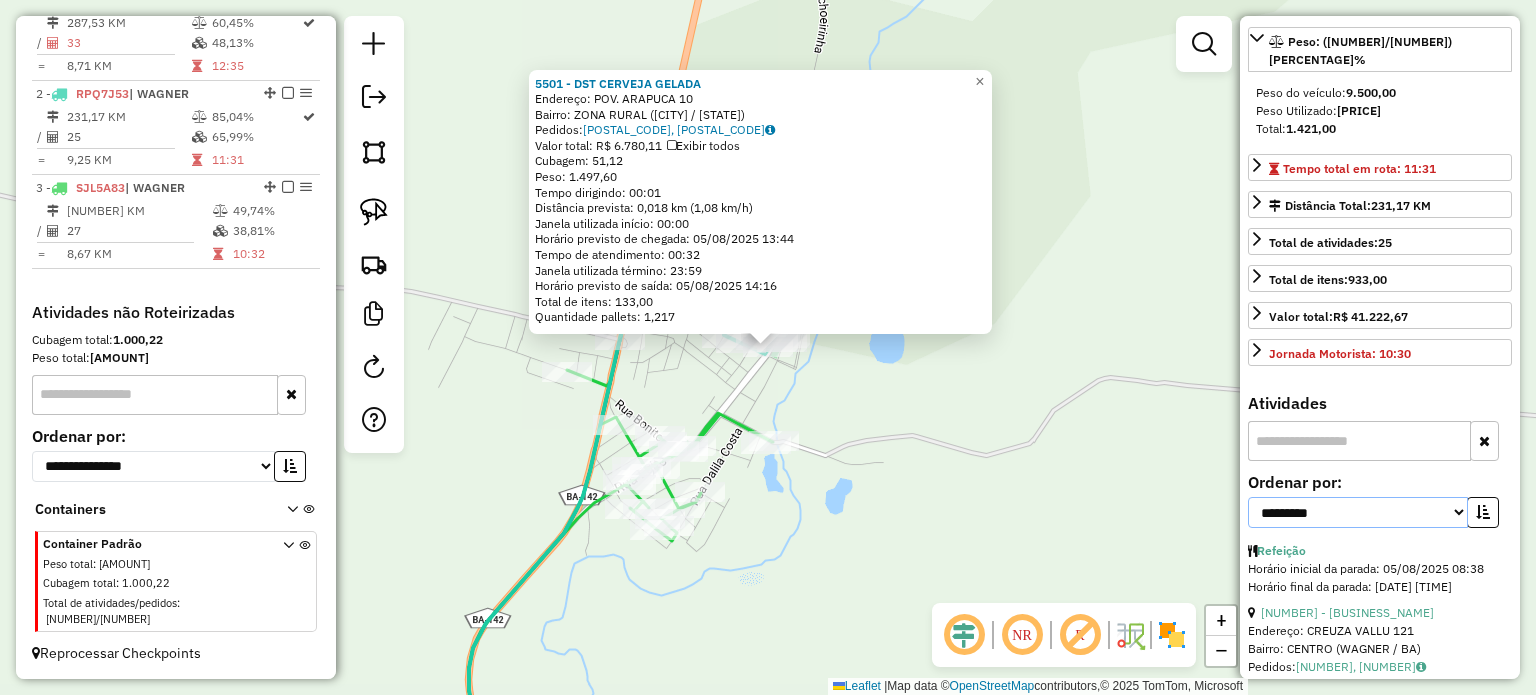 click on "**********" at bounding box center [1358, 512] 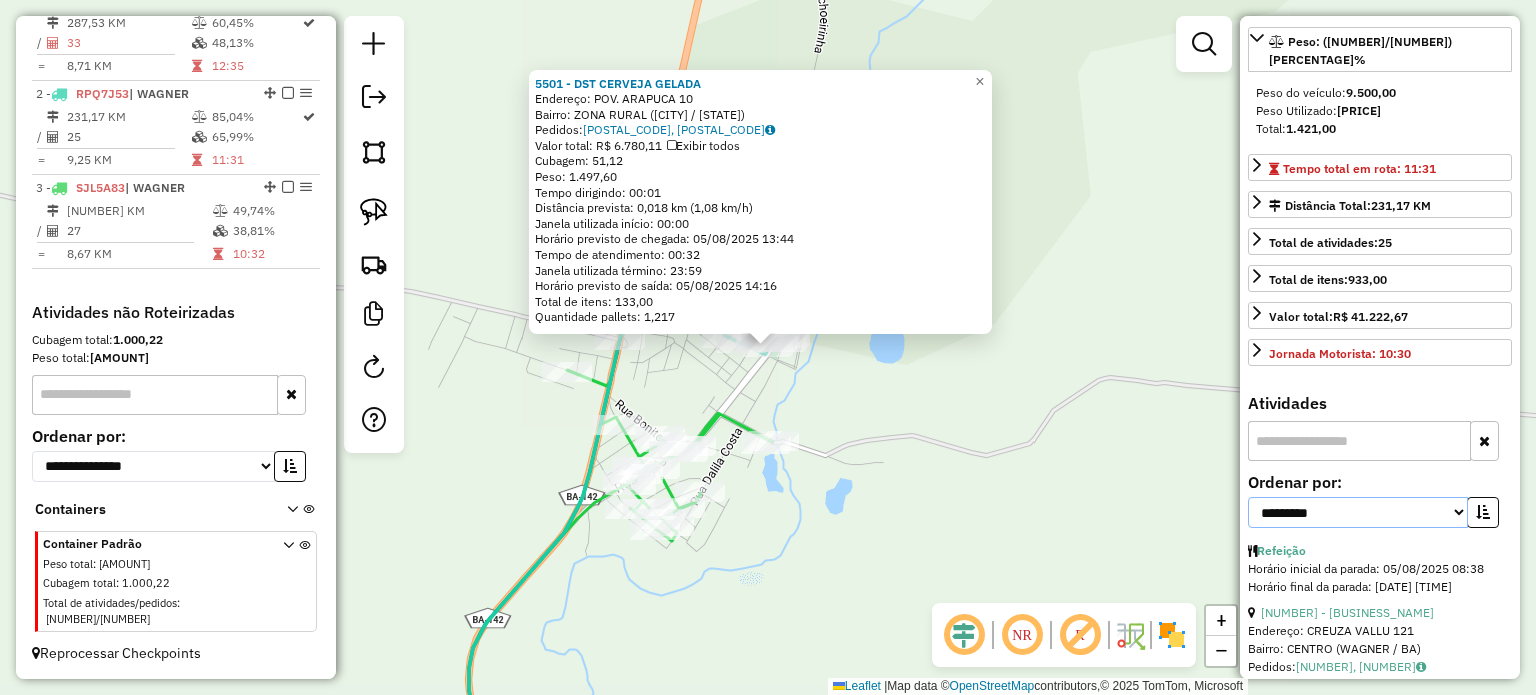 select on "*********" 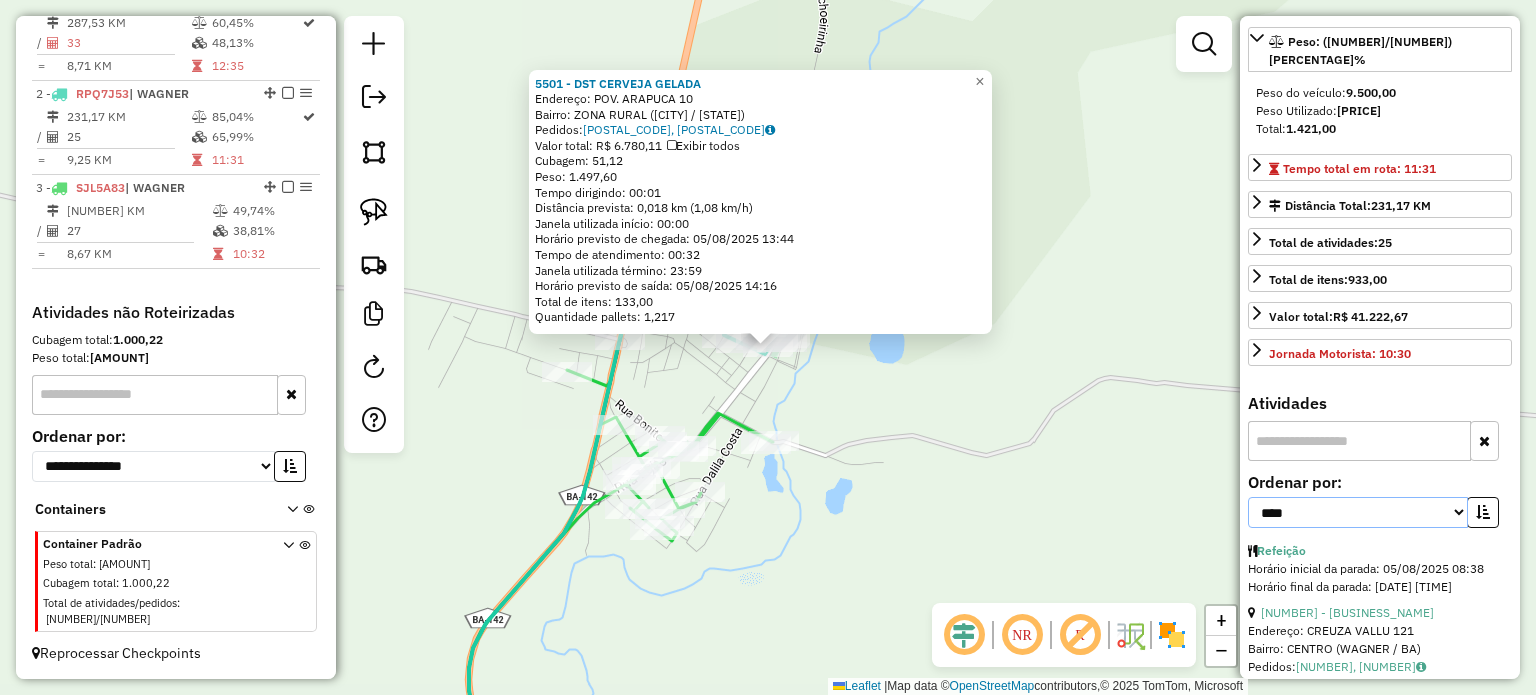 click on "**********" at bounding box center [1358, 512] 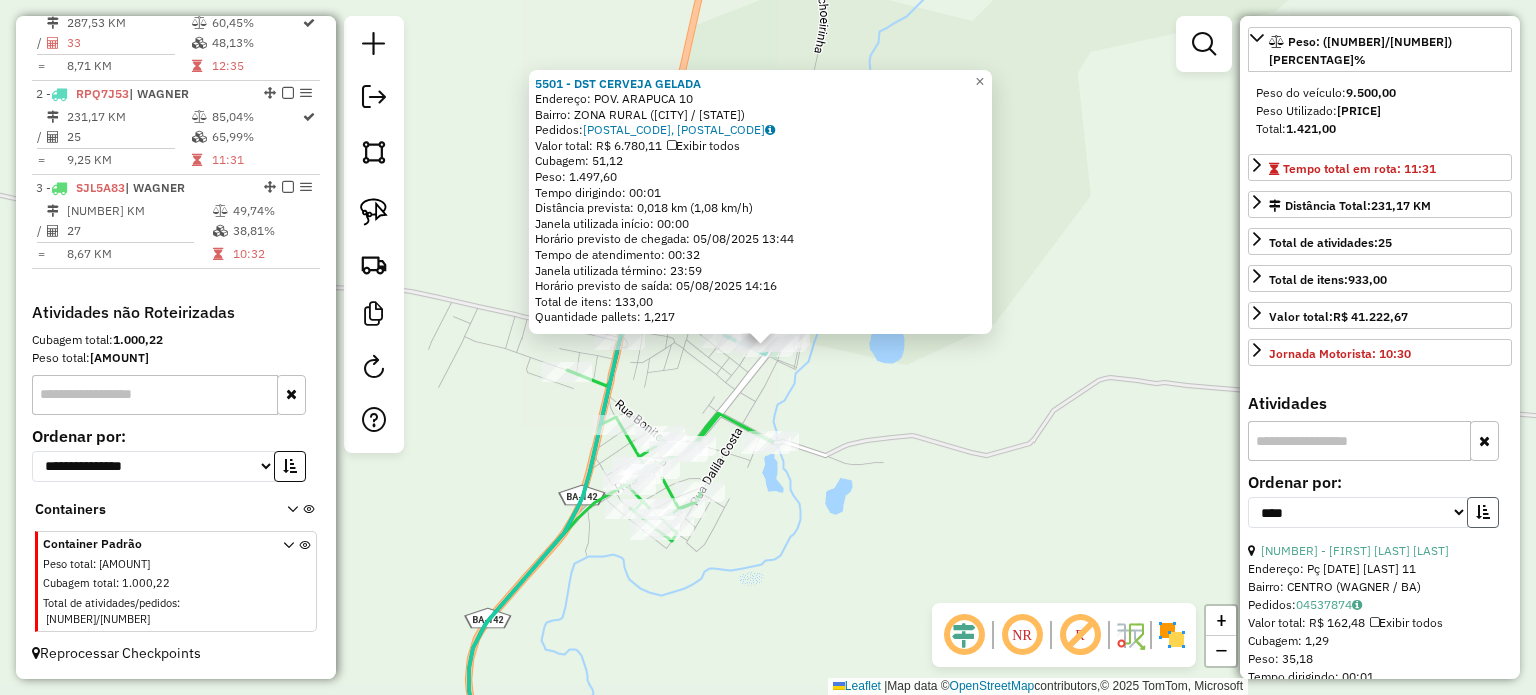 click at bounding box center (1483, 512) 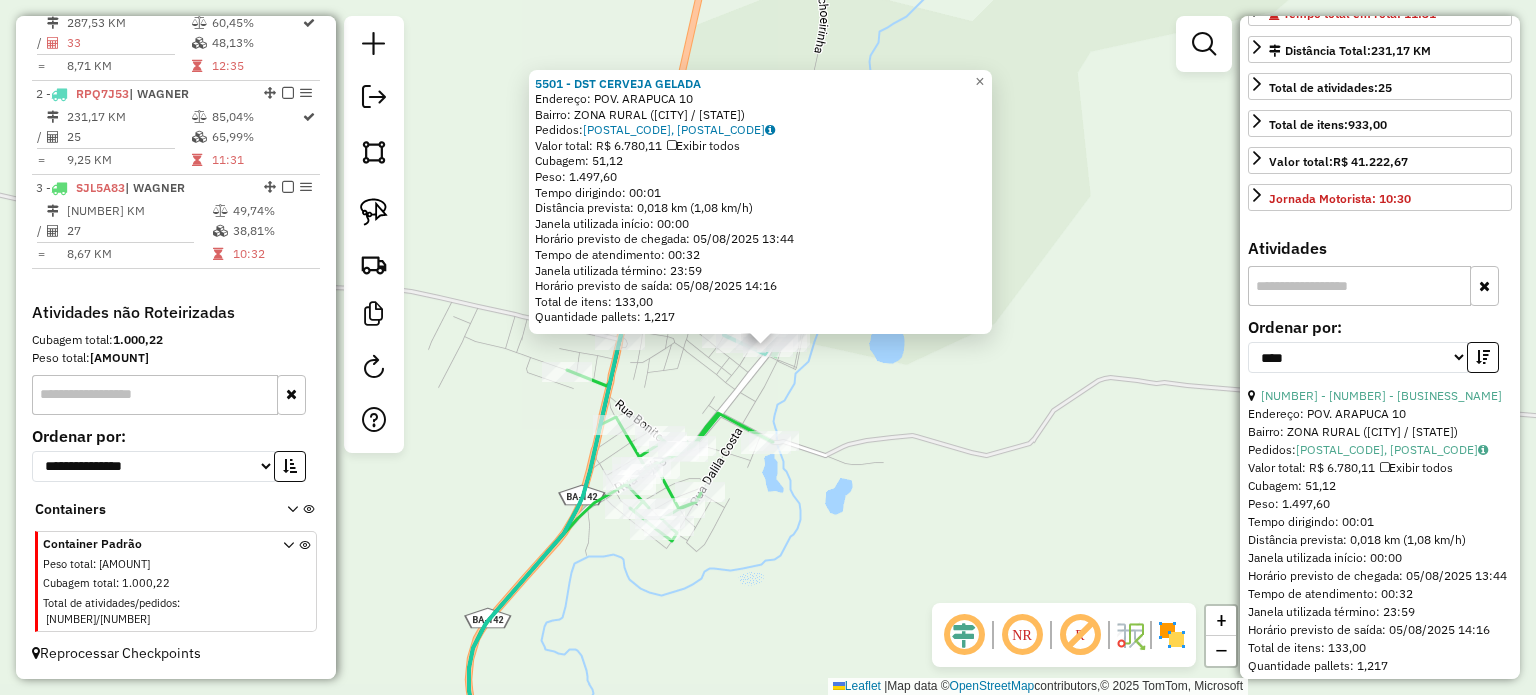 scroll, scrollTop: 600, scrollLeft: 0, axis: vertical 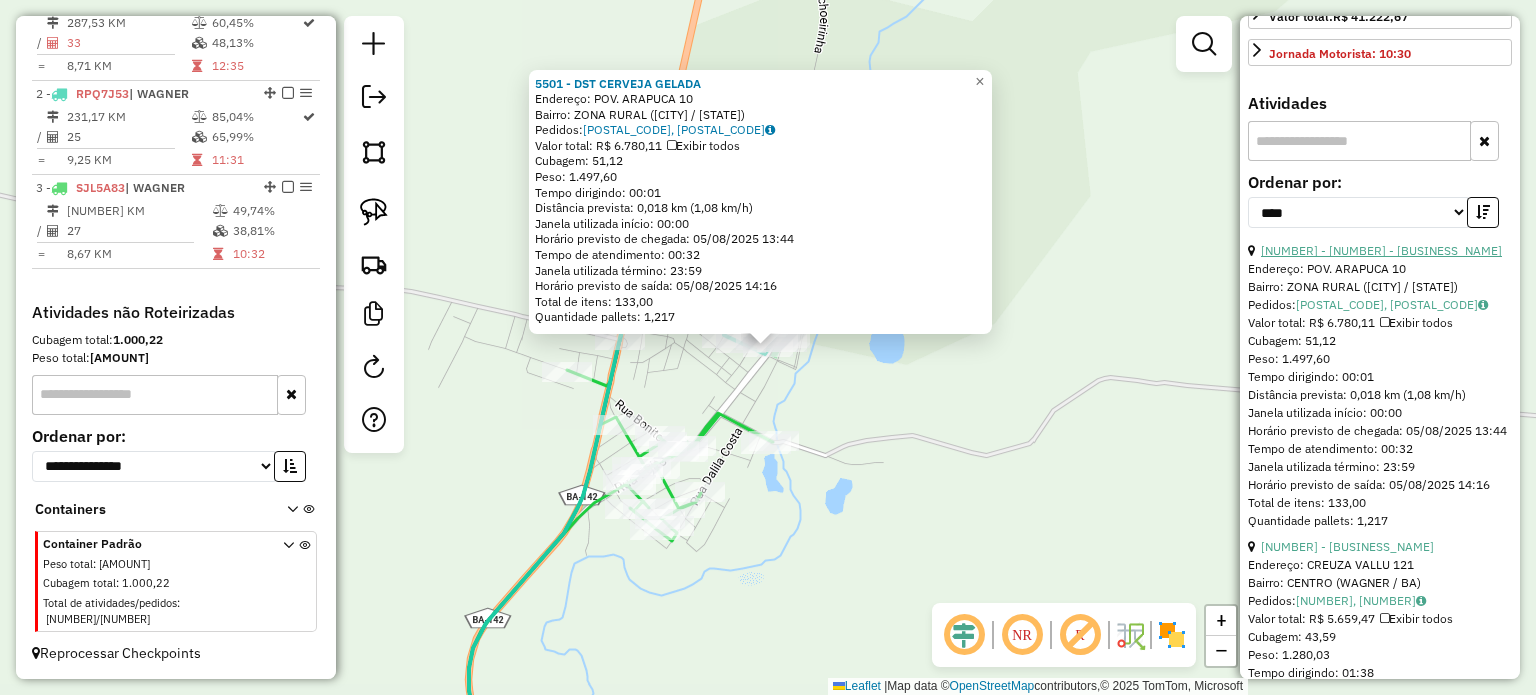 click on "[NUMBER] - [NUMBER] - [BUSINESS_NAME]" at bounding box center (1381, 250) 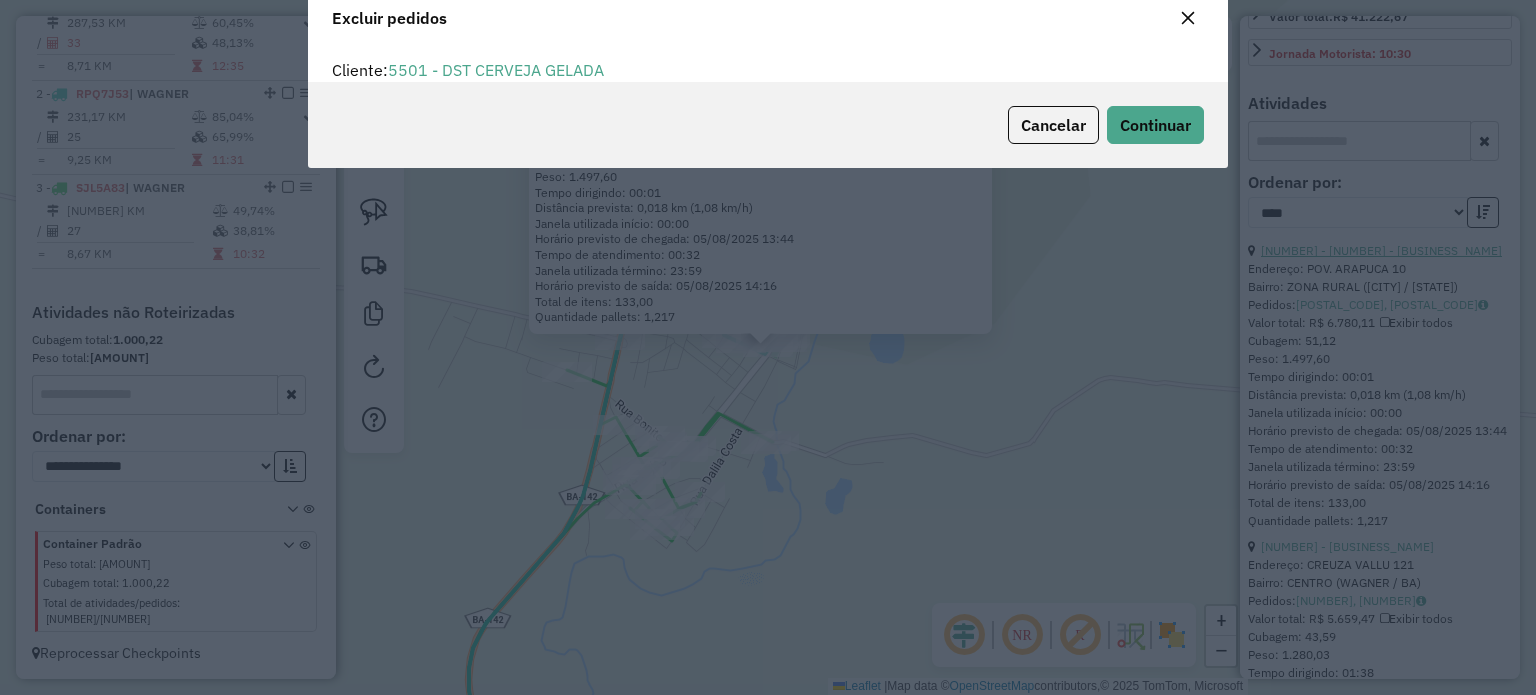 scroll, scrollTop: 69, scrollLeft: 0, axis: vertical 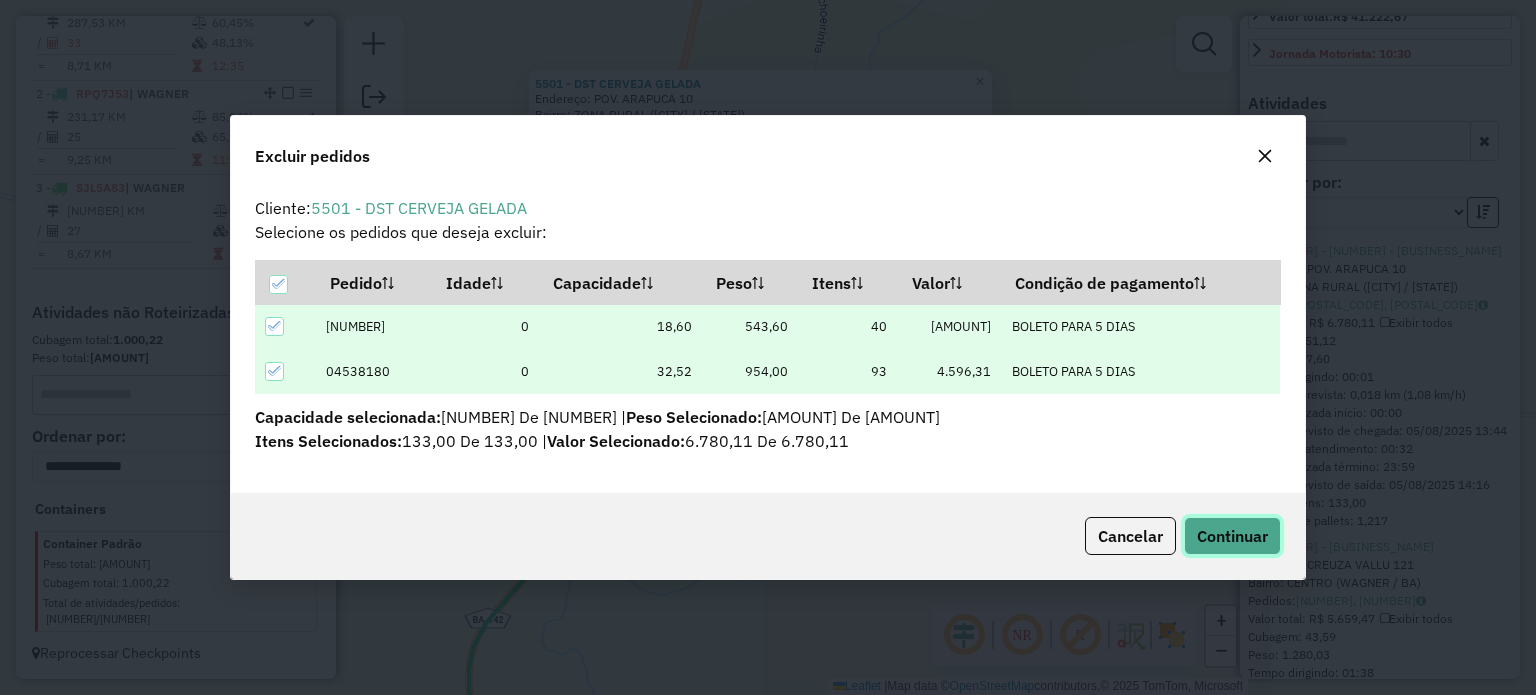 click on "Continuar" 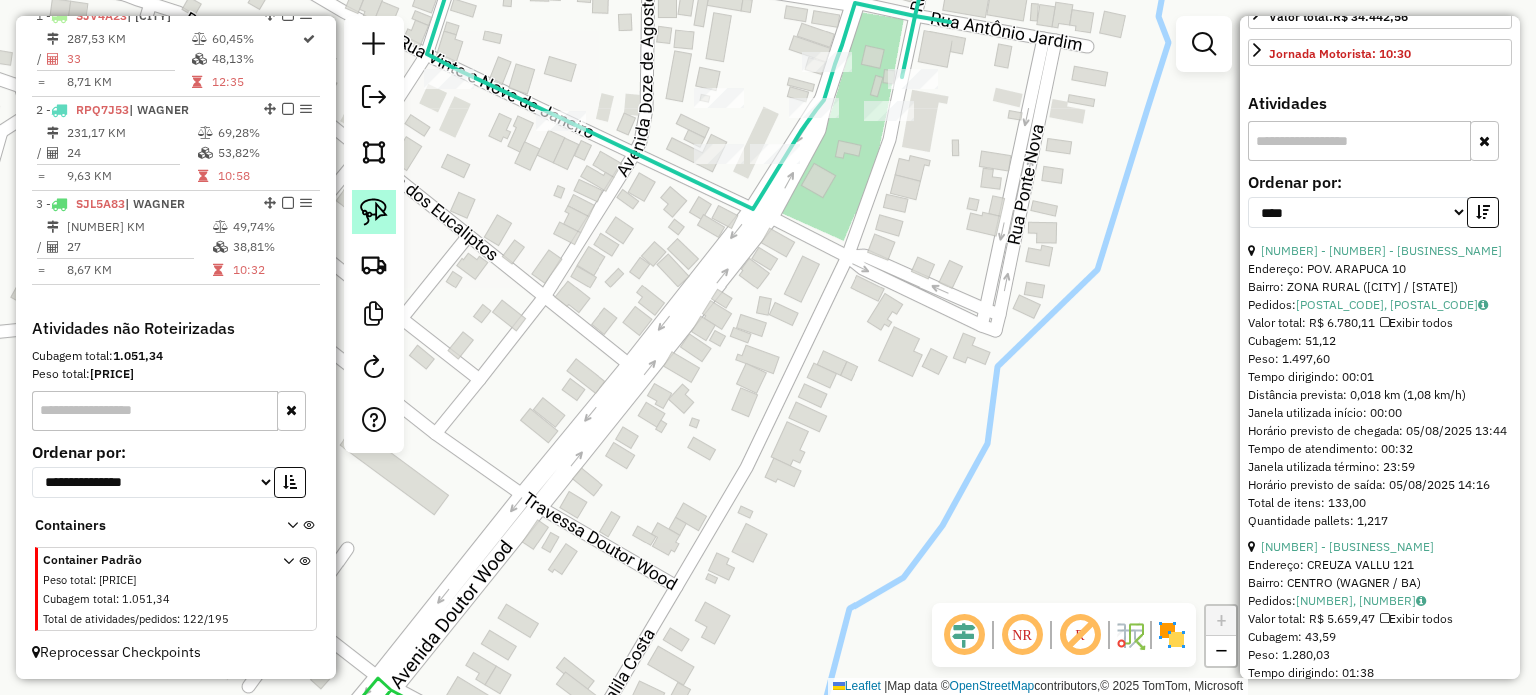 click 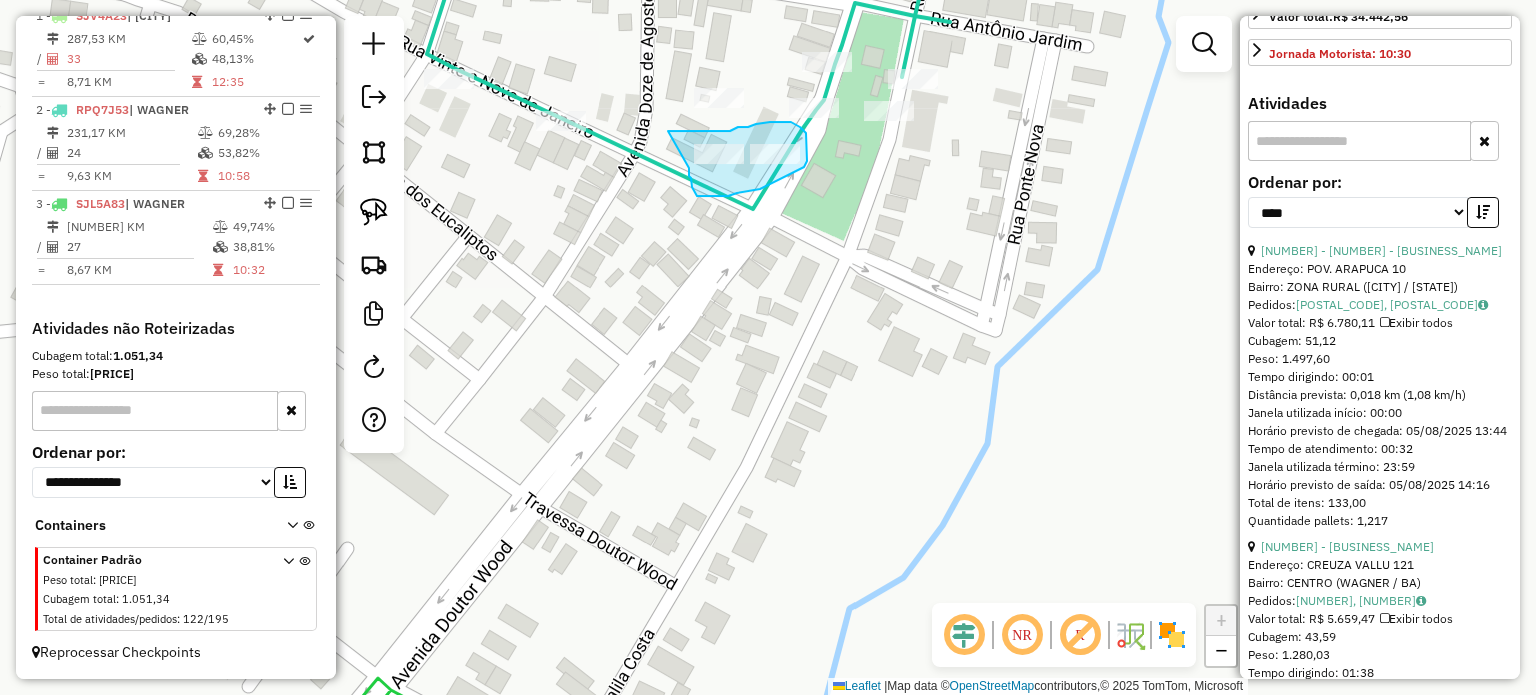 drag, startPoint x: 668, startPoint y: 131, endPoint x: 688, endPoint y: 164, distance: 38.587563 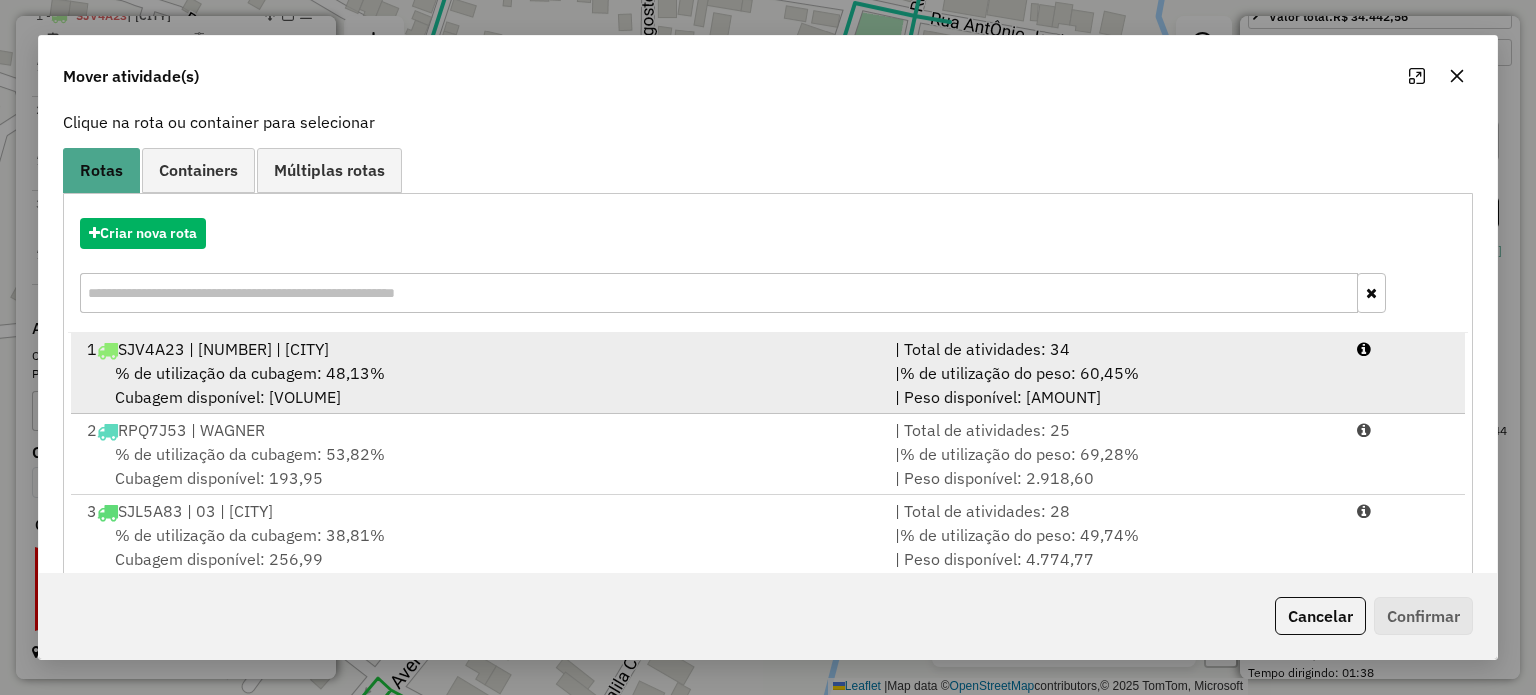 scroll, scrollTop: 160, scrollLeft: 0, axis: vertical 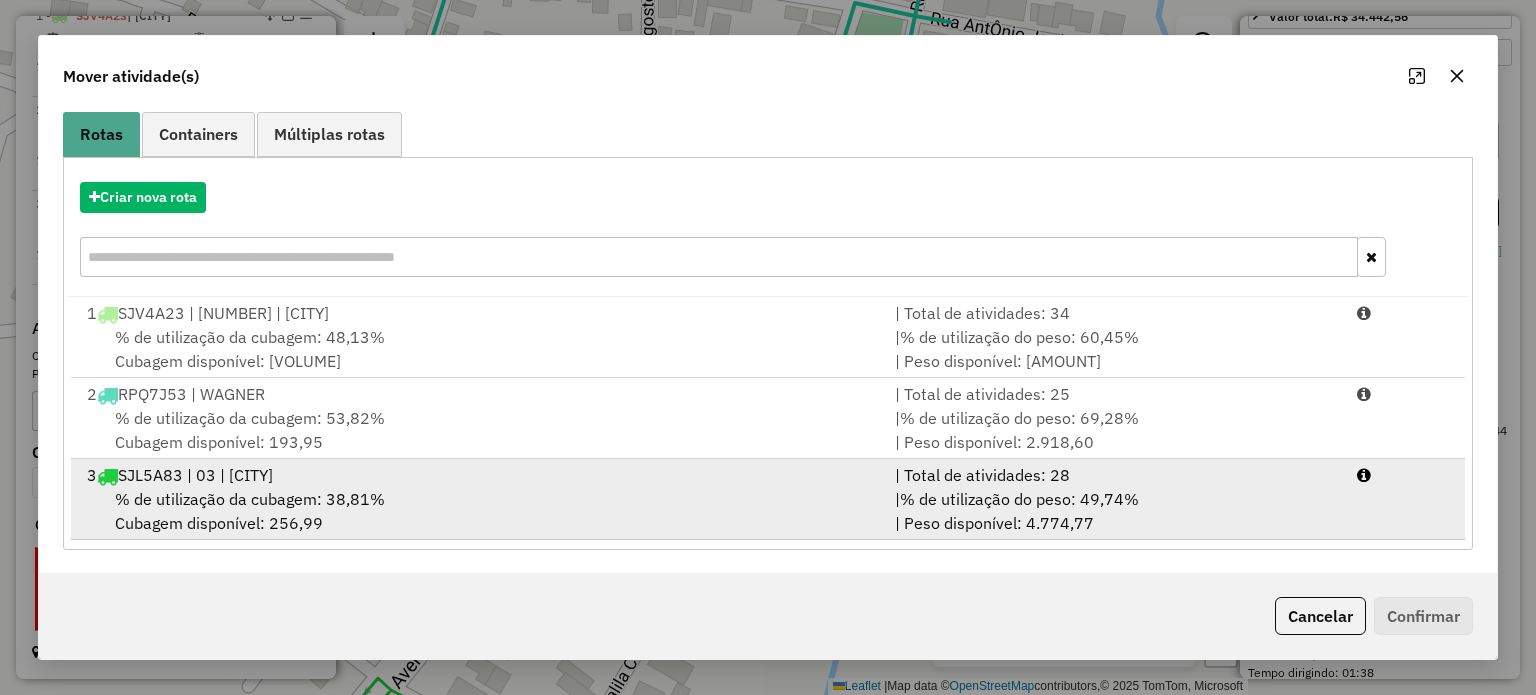 drag, startPoint x: 199, startPoint y: 497, endPoint x: 532, endPoint y: 513, distance: 333.38416 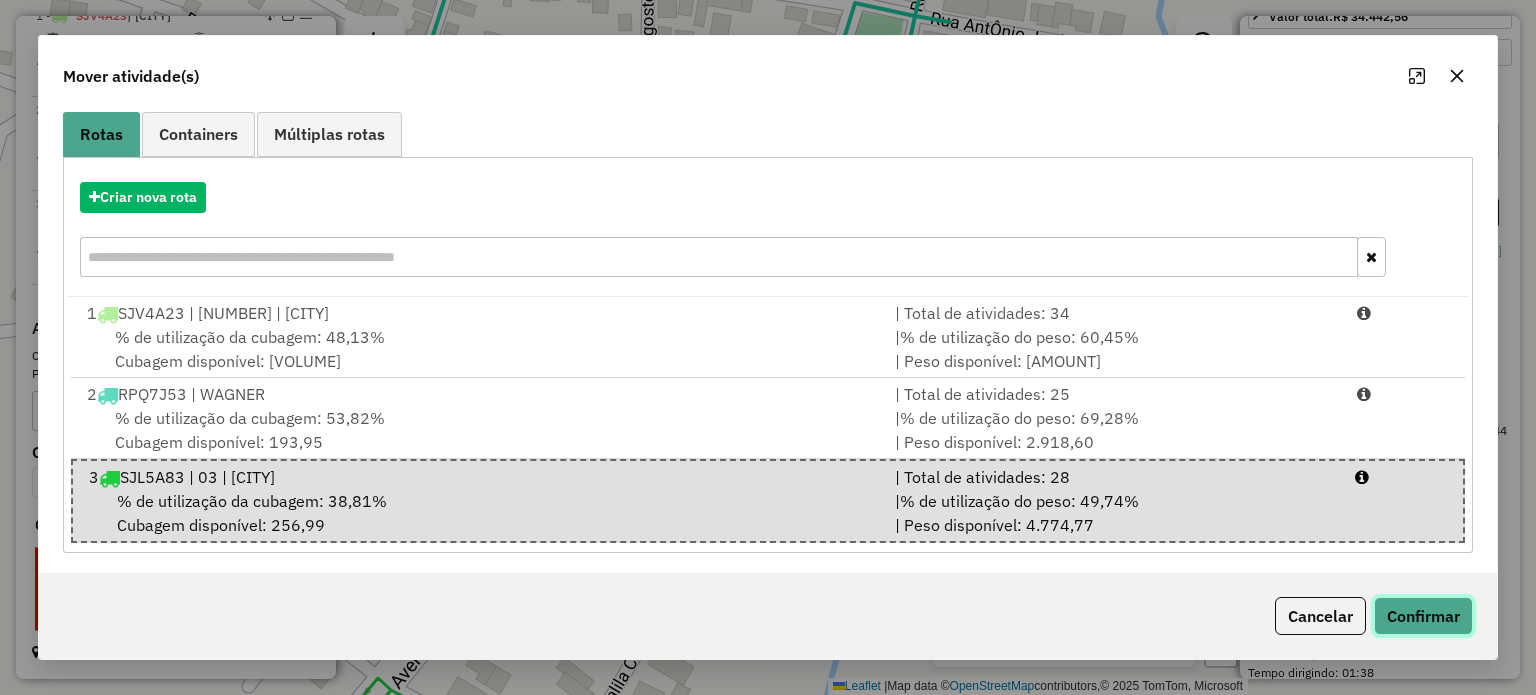 click on "Confirmar" 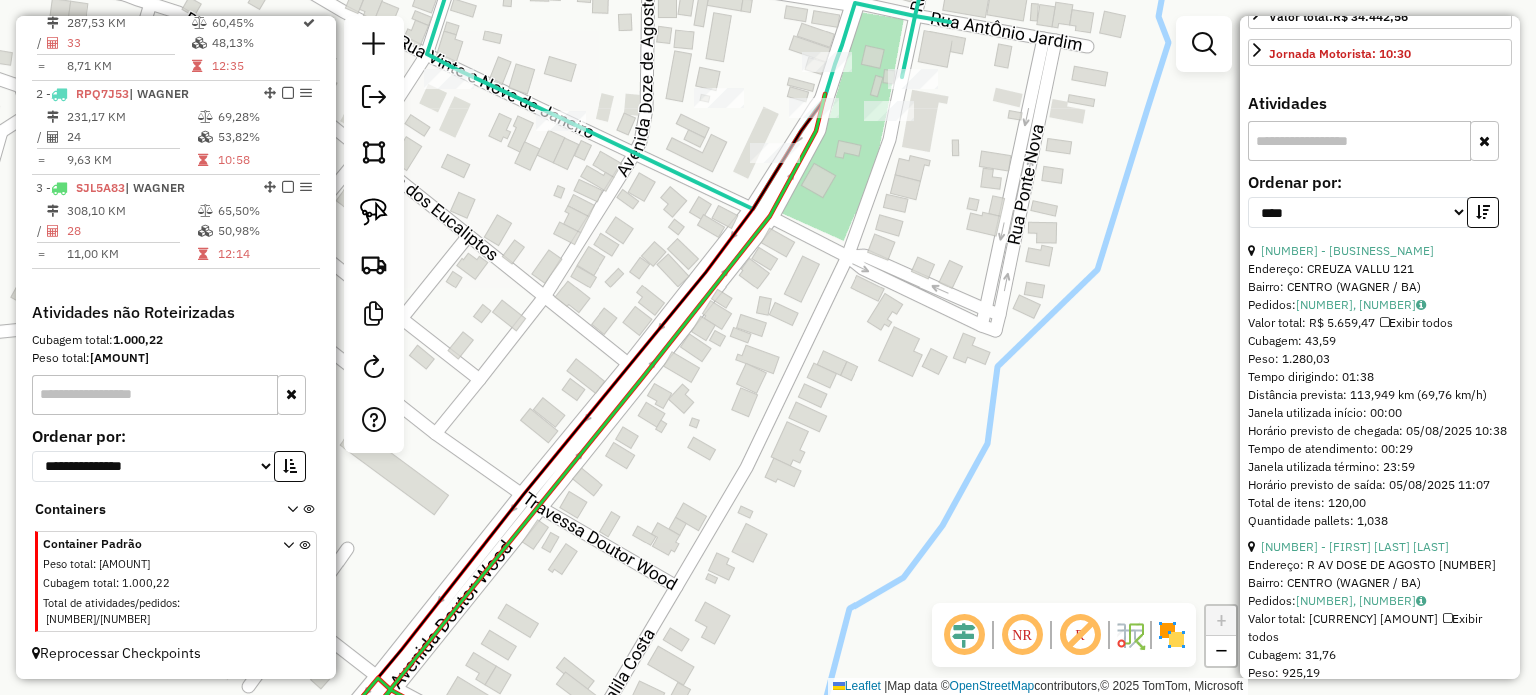 scroll, scrollTop: 0, scrollLeft: 0, axis: both 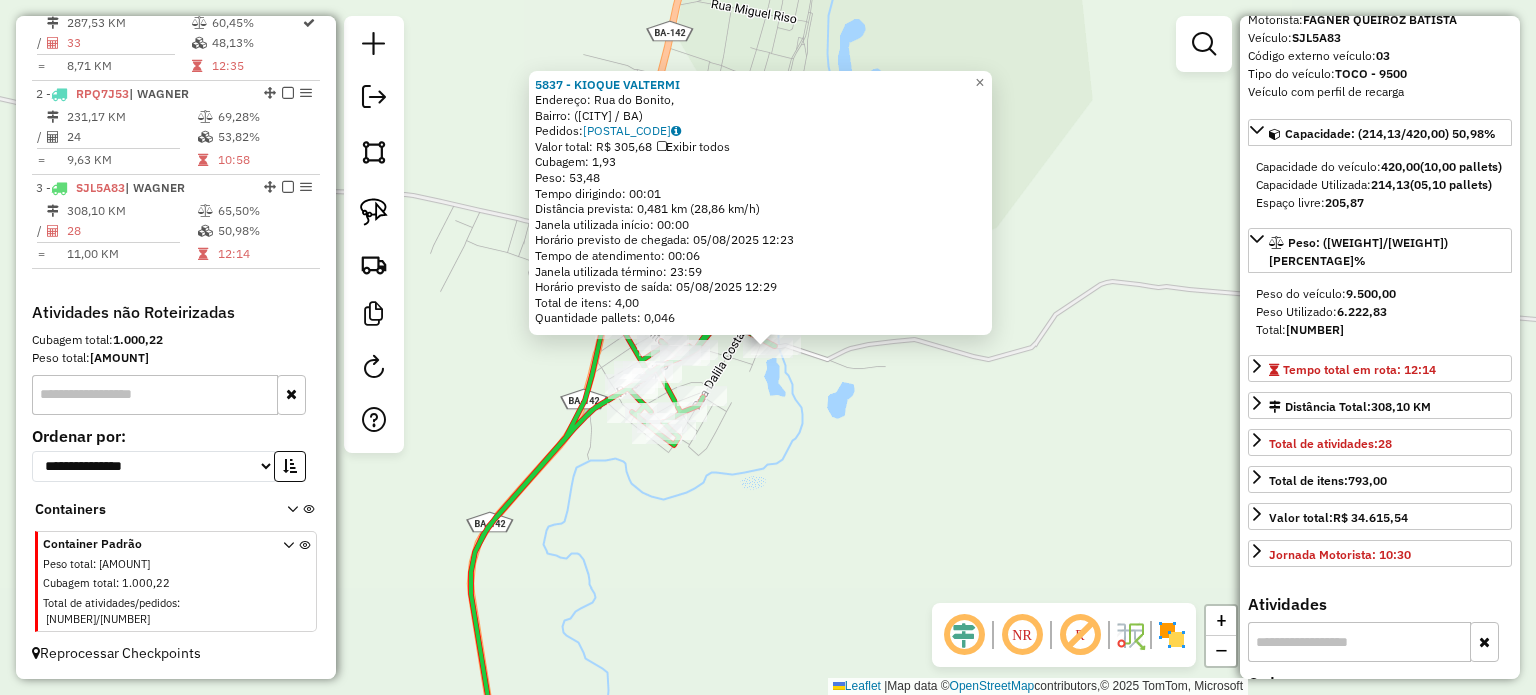 drag, startPoint x: 786, startPoint y: 442, endPoint x: 790, endPoint y: 409, distance: 33.24154 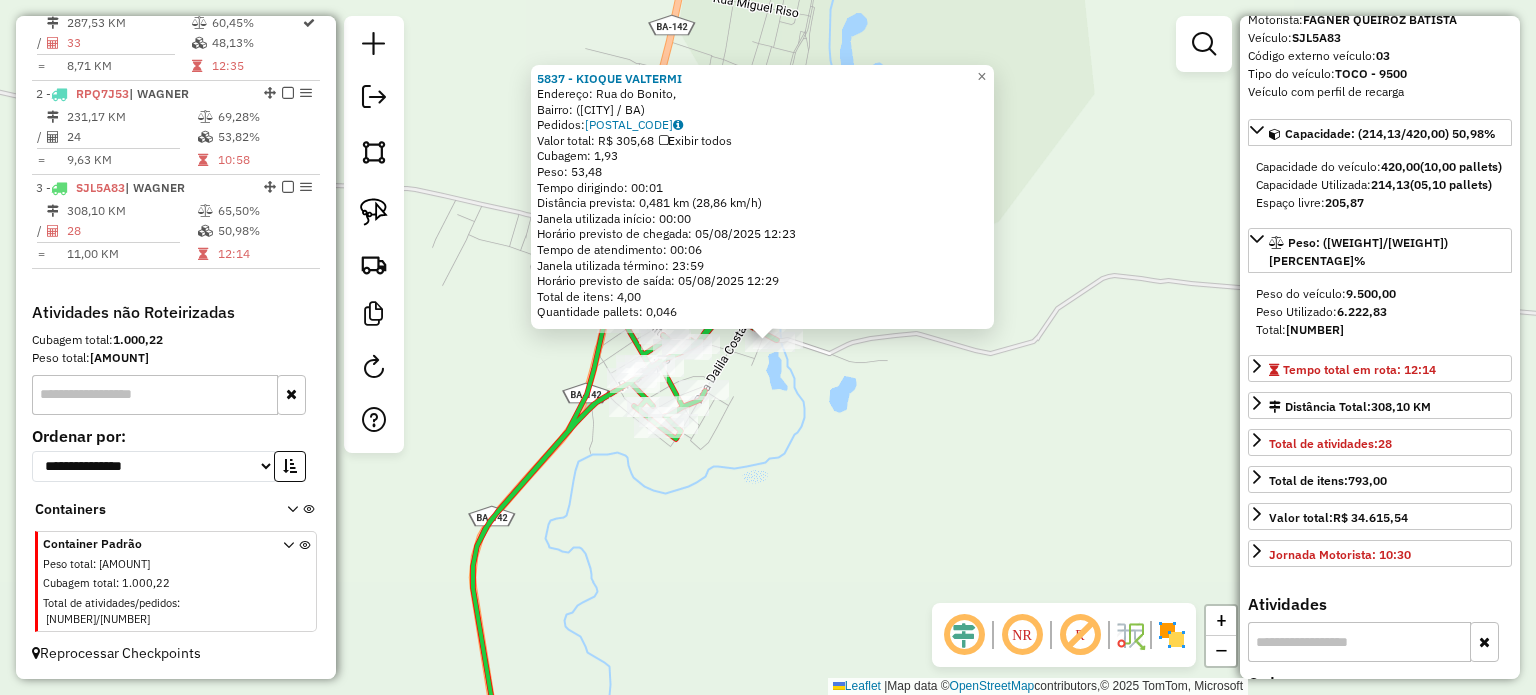 click on "[BUSINESS_NAME] Endereço: [STREET], Bairro: ([NEIGHBORHOOD] / [STATE]) Pedidos: [NUMBER] Valor total: [CURRENCY] [AMOUNT] Exibir todos Cubagem: [NUMBER] Peso: [NUMBER] Tempo dirigindo: [TIME] Distância prevista: [NUMBER] km ([NUMBER] km/h) Janela utilizada início: [TIME] Horário previsto de chegada: [DATE] [TIME] Tempo de atendimento: [TIME] Janela utilizada término: [TIME] Horário previsto de saída: [DATE] [TIME] Total de itens: [NUMBER],00 Quantidade pallets: [NUMBER] × Janela de atendimento Grade de atendimento Capacidade Transportadoras Veículos Cliente Pedidos Rotas Selecione os dias de semana para filtrar as janelas de atendimento Seg Ter Qua Qui Sex Sáb Dom Informe o período da janela de atendimento: De: Até: Filtrar exatamente a janela do cliente Considerar janela de atendimento padrão Selecione os dias de semana para filtrar as grades de atendimento Seg Ter Qua Qui Sex Sáb Dom Considerar clientes sem dia de atendimento cadastrado Peso mínimo: De: +" 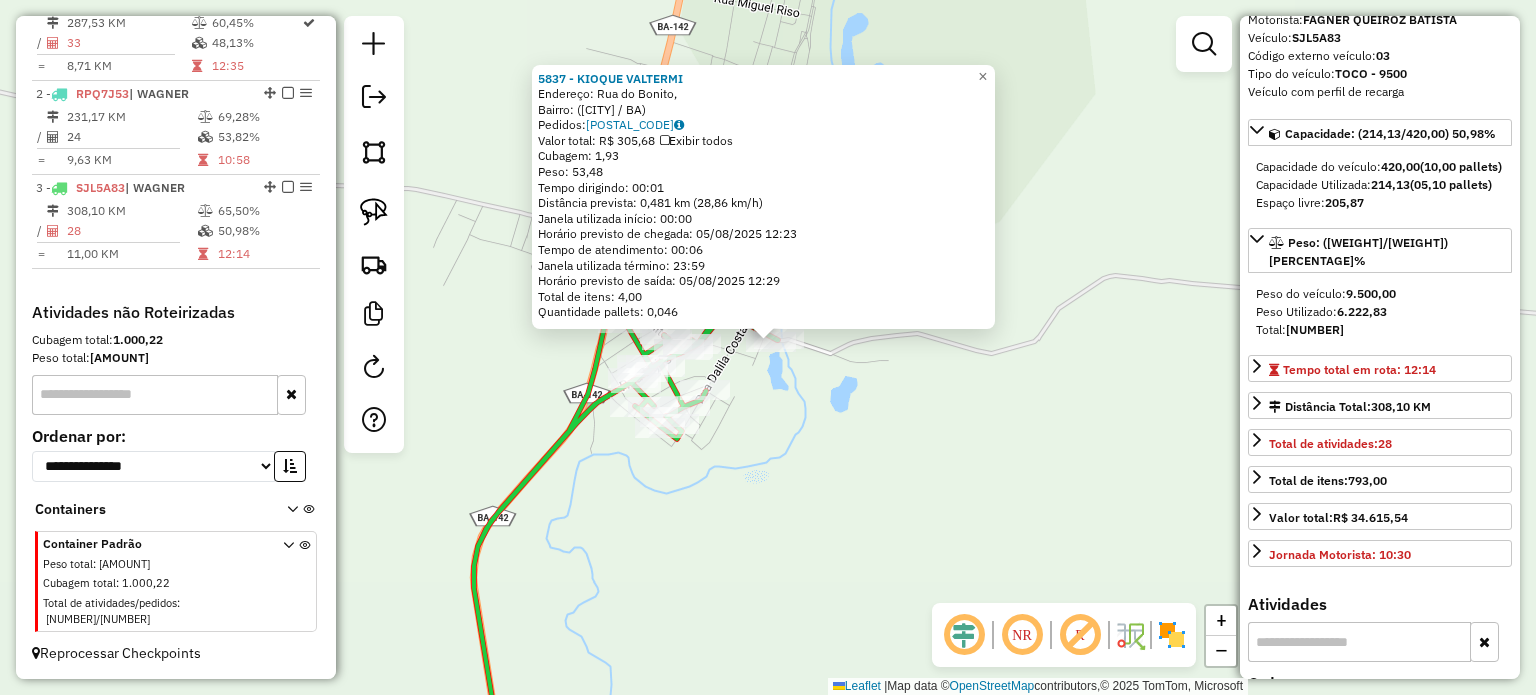 click on "[BUSINESS_NAME] Endereço: [STREET], Bairro: ([NEIGHBORHOOD] / [STATE]) Pedidos: [NUMBER] Valor total: [CURRENCY] [AMOUNT] Exibir todos Cubagem: [NUMBER] Peso: [NUMBER] Tempo dirigindo: [TIME] Distância prevista: [NUMBER] km ([NUMBER] km/h) Janela utilizada início: [TIME] Horário previsto de chegada: [DATE] [TIME] Tempo de atendimento: [TIME] Janela utilizada término: [TIME] Horário previsto de saída: [DATE] [TIME] Total de itens: [NUMBER],00 Quantidade pallets: [NUMBER] × Janela de atendimento Grade de atendimento Capacidade Transportadoras Veículos Cliente Pedidos Rotas Selecione os dias de semana para filtrar as janelas de atendimento Seg Ter Qua Qui Sex Sáb Dom Informe o período da janela de atendimento: De: Até: Filtrar exatamente a janela do cliente Considerar janela de atendimento padrão Selecione os dias de semana para filtrar as grades de atendimento Seg Ter Qua Qui Sex Sáb Dom Considerar clientes sem dia de atendimento cadastrado Peso mínimo: De: +" 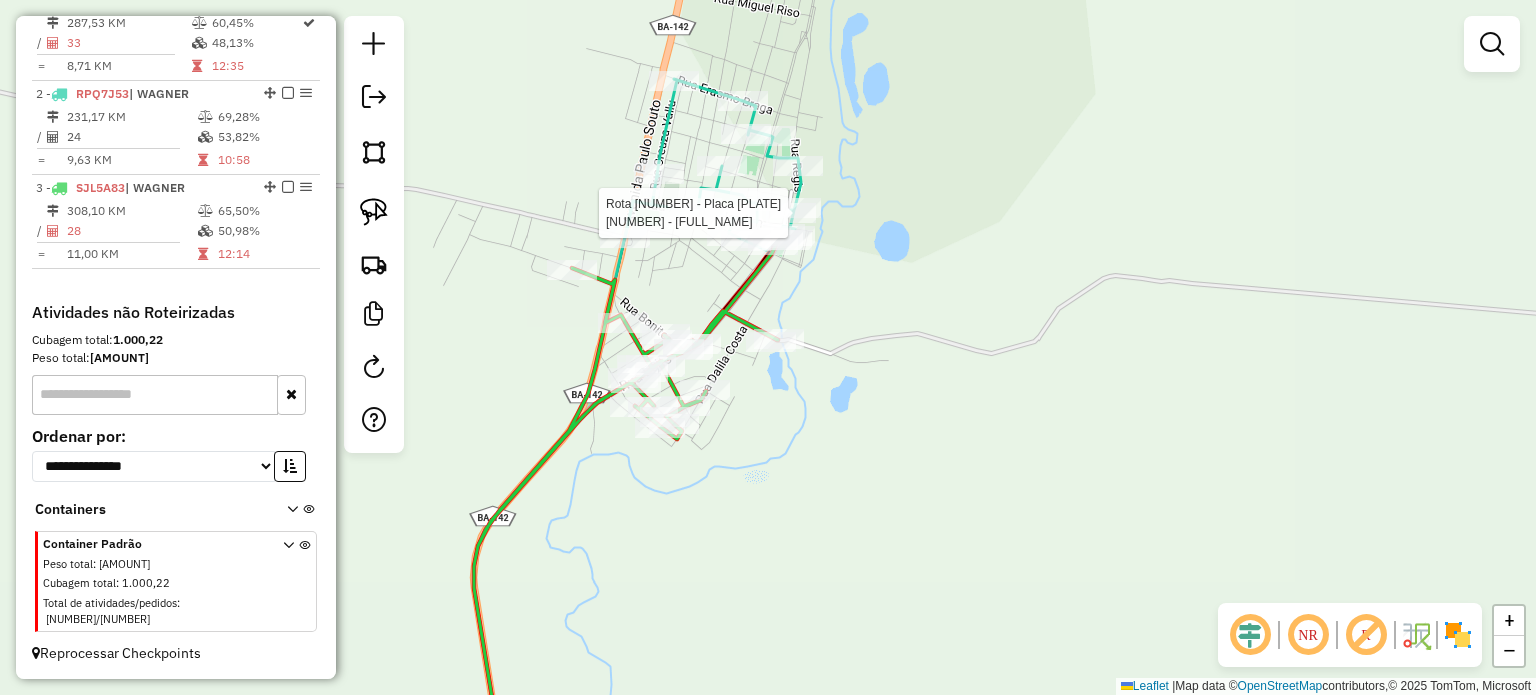 select on "*********" 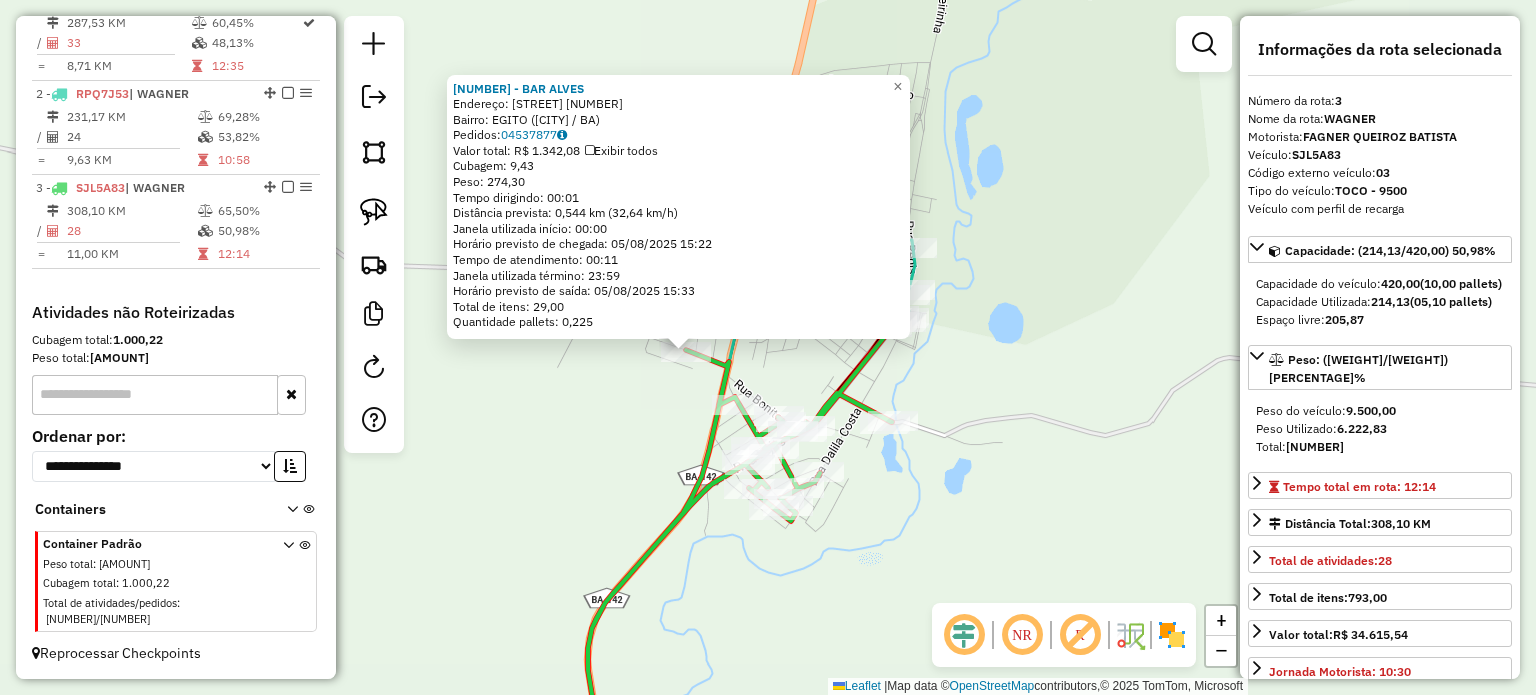 drag, startPoint x: 658, startPoint y: 427, endPoint x: 565, endPoint y: 431, distance: 93.08598 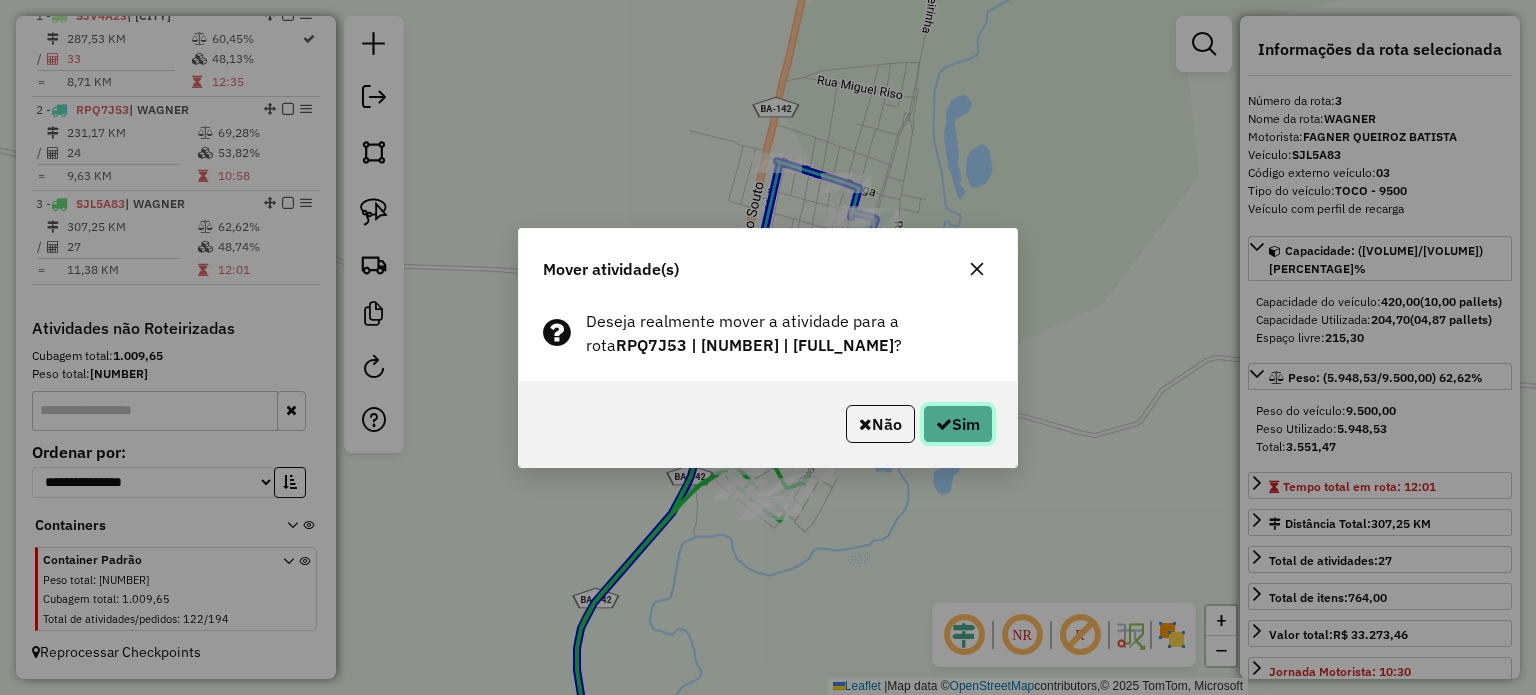 click on "Sim" 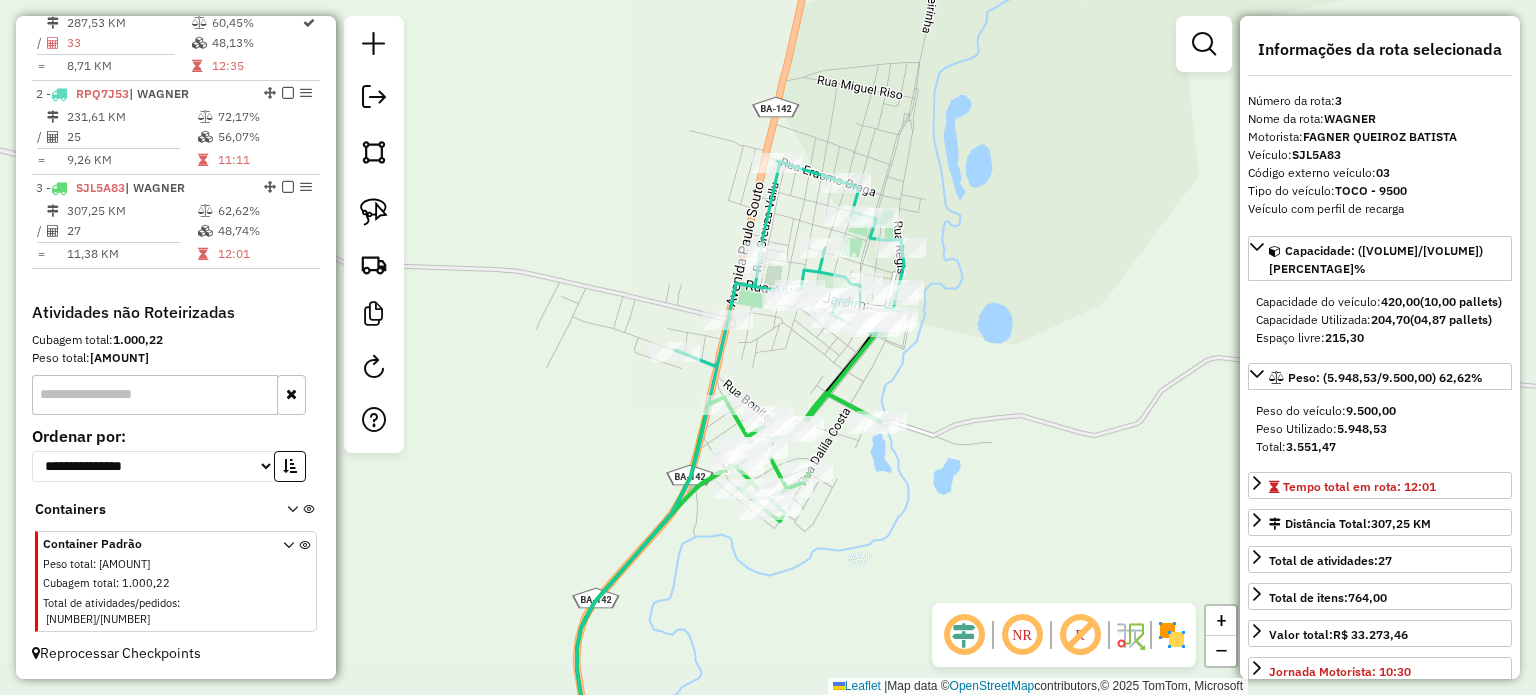 click on "Janela de atendimento Grade de atendimento Capacidade Transportadoras Veículos Cliente Pedidos  Rotas Selecione os dias de semana para filtrar as janelas de atendimento  Seg   Ter   Qua   Qui   Sex   Sáb   Dom  Informe o período da janela de atendimento: De: Até:  Filtrar exatamente a janela do cliente  Considerar janela de atendimento padrão  Selecione os dias de semana para filtrar as grades de atendimento  Seg   Ter   Qua   Qui   Sex   Sáb   Dom   Considerar clientes sem dia de atendimento cadastrado  Clientes fora do dia de atendimento selecionado Filtrar as atividades entre os valores definidos abaixo:  Peso mínimo:   Peso máximo:   Cubagem mínima:   Cubagem máxima:   De:   Até:  Filtrar as atividades entre o tempo de atendimento definido abaixo:  De:   Até:   Considerar capacidade total dos clientes não roteirizados Transportadora: Selecione um ou mais itens Tipo de veículo: Selecione um ou mais itens Veículo: Selecione um ou mais itens Motorista: Selecione um ou mais itens Nome: Rótulo:" 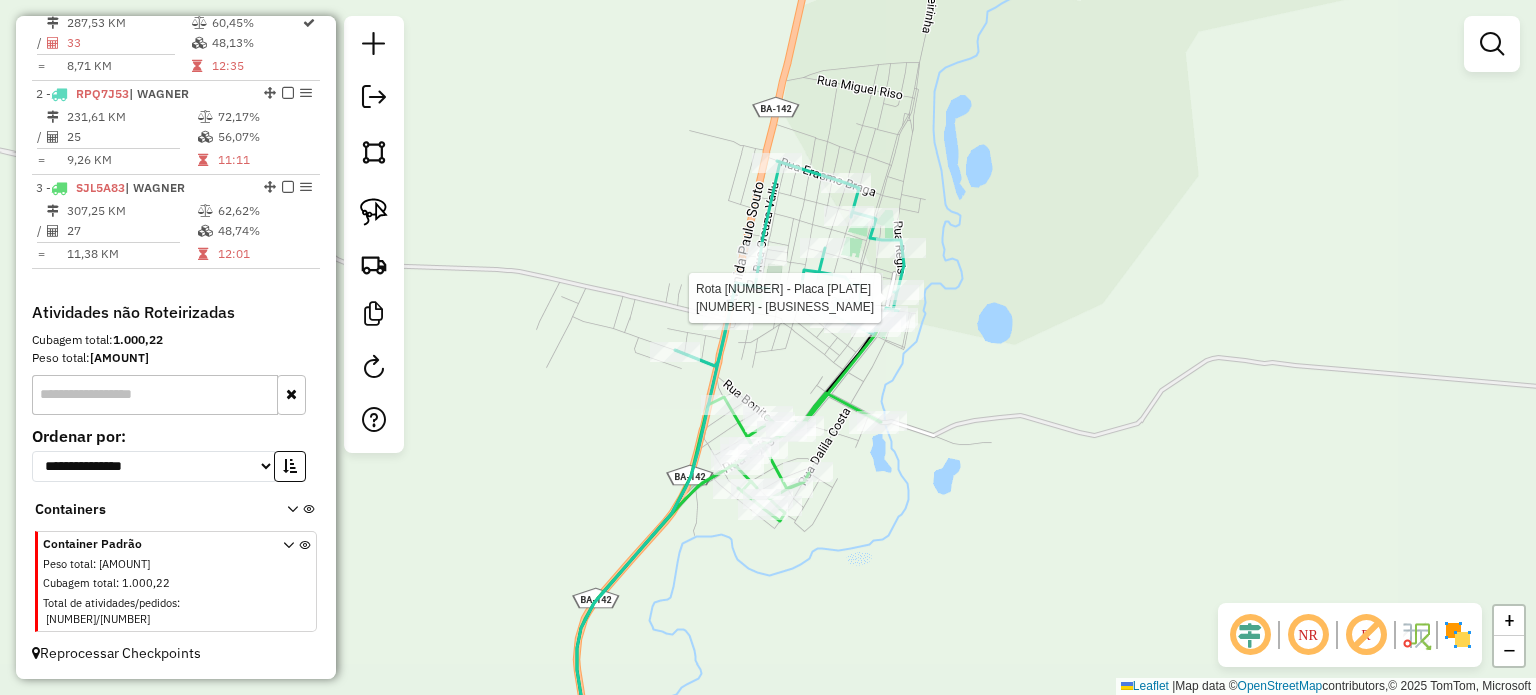 select on "*********" 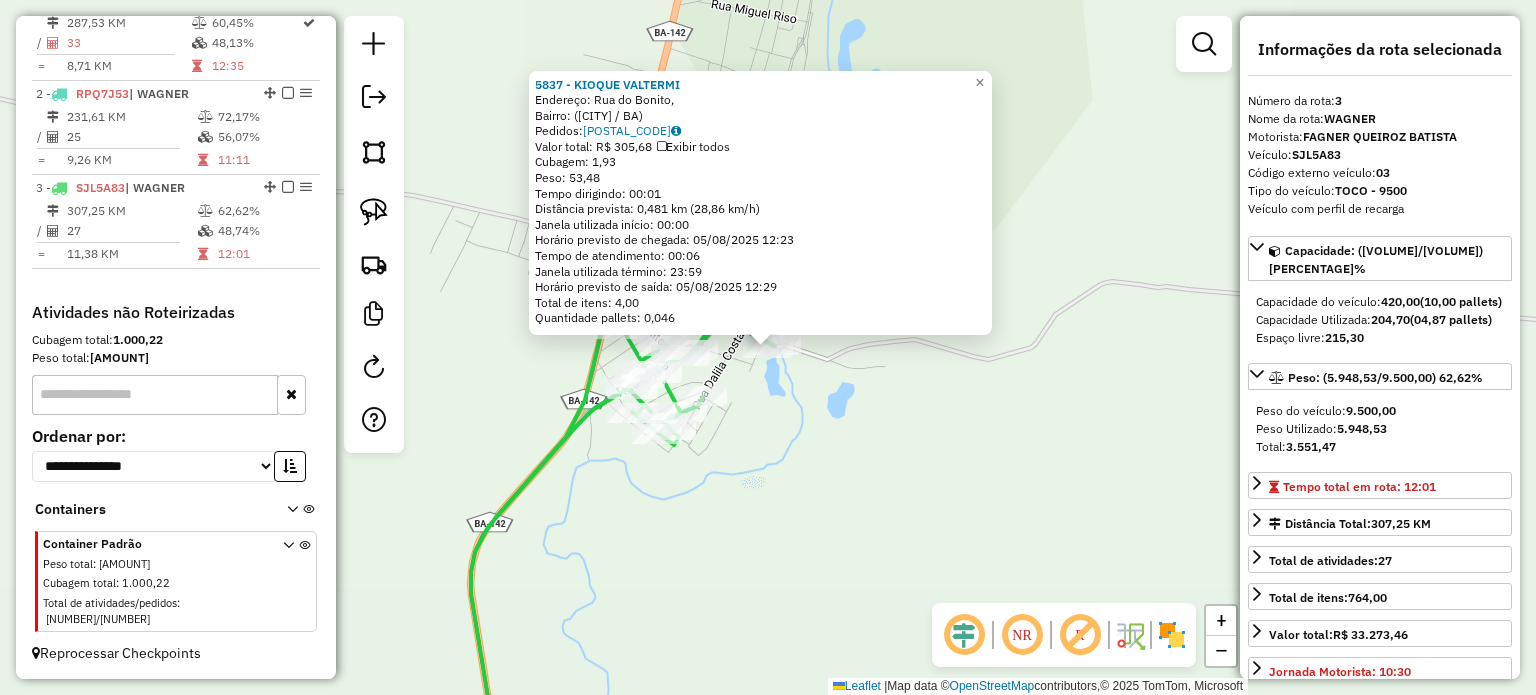 click on "[BUSINESS_NAME] Endereço: [STREET], Bairro: ([NEIGHBORHOOD] / [STATE]) Pedidos: [NUMBER] Valor total: [CURRENCY] [AMOUNT] Exibir todos Cubagem: [NUMBER] Peso: [NUMBER] Tempo dirigindo: [TIME] Distância prevista: [NUMBER] km ([NUMBER] km/h) Janela utilizada início: [TIME] Horário previsto de chegada: [DATE] [TIME] Tempo de atendimento: [TIME] Janela utilizada término: [TIME] Horário previsto de saída: [DATE] [TIME] Total de itens: [NUMBER],00 Quantidade pallets: [NUMBER] × Janela de atendimento Grade de atendimento Capacidade Transportadoras Veículos Cliente Pedidos Rotas Selecione os dias de semana para filtrar as janelas de atendimento Seg Ter Qua Qui Sex Sáb Dom Informe o período da janela de atendimento: De: Até: Filtrar exatamente a janela do cliente Considerar janela de atendimento padrão Selecione os dias de semana para filtrar as grades de atendimento Seg Ter Qua Qui Sex Sáb Dom Considerar clientes sem dia de atendimento cadastrado Peso mínimo: De: +" 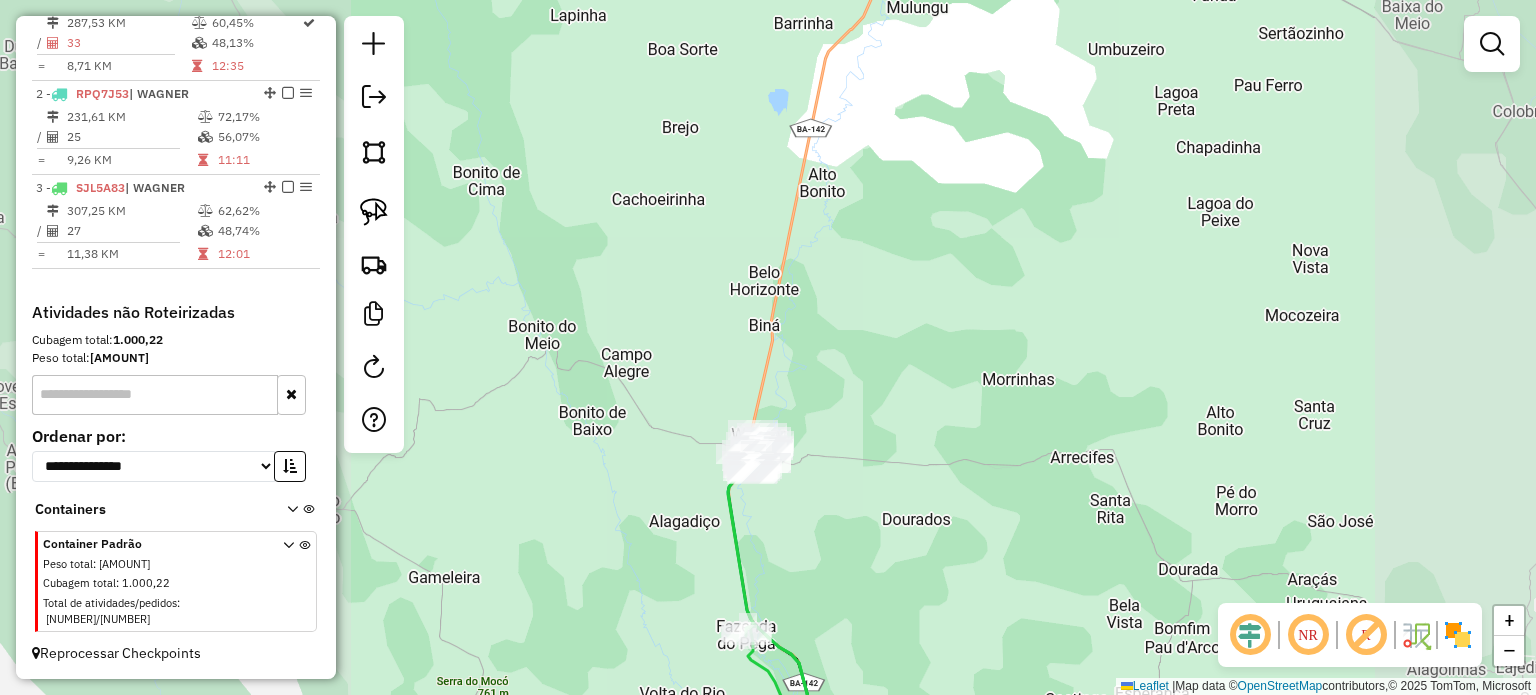 drag, startPoint x: 791, startPoint y: 579, endPoint x: 835, endPoint y: 457, distance: 129.69194 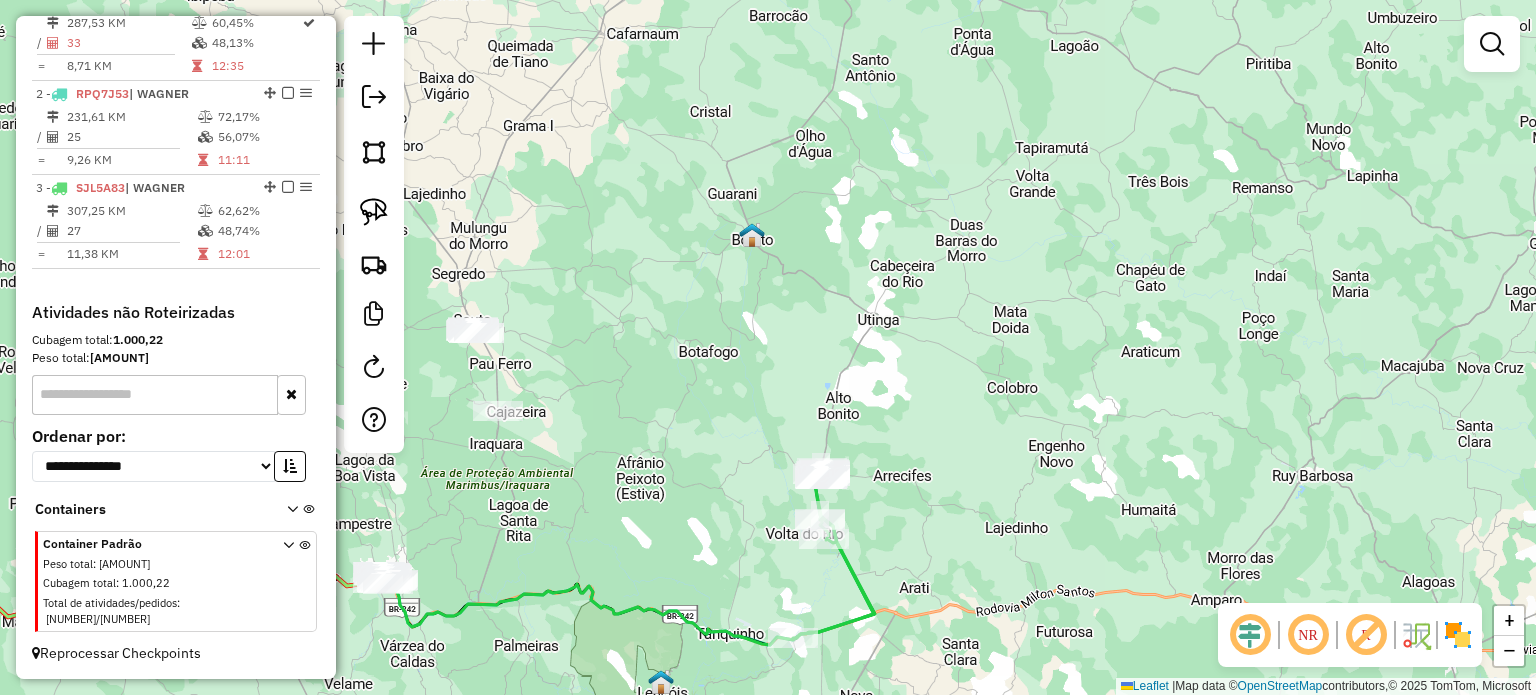 drag, startPoint x: 607, startPoint y: 532, endPoint x: 819, endPoint y: 475, distance: 219.52904 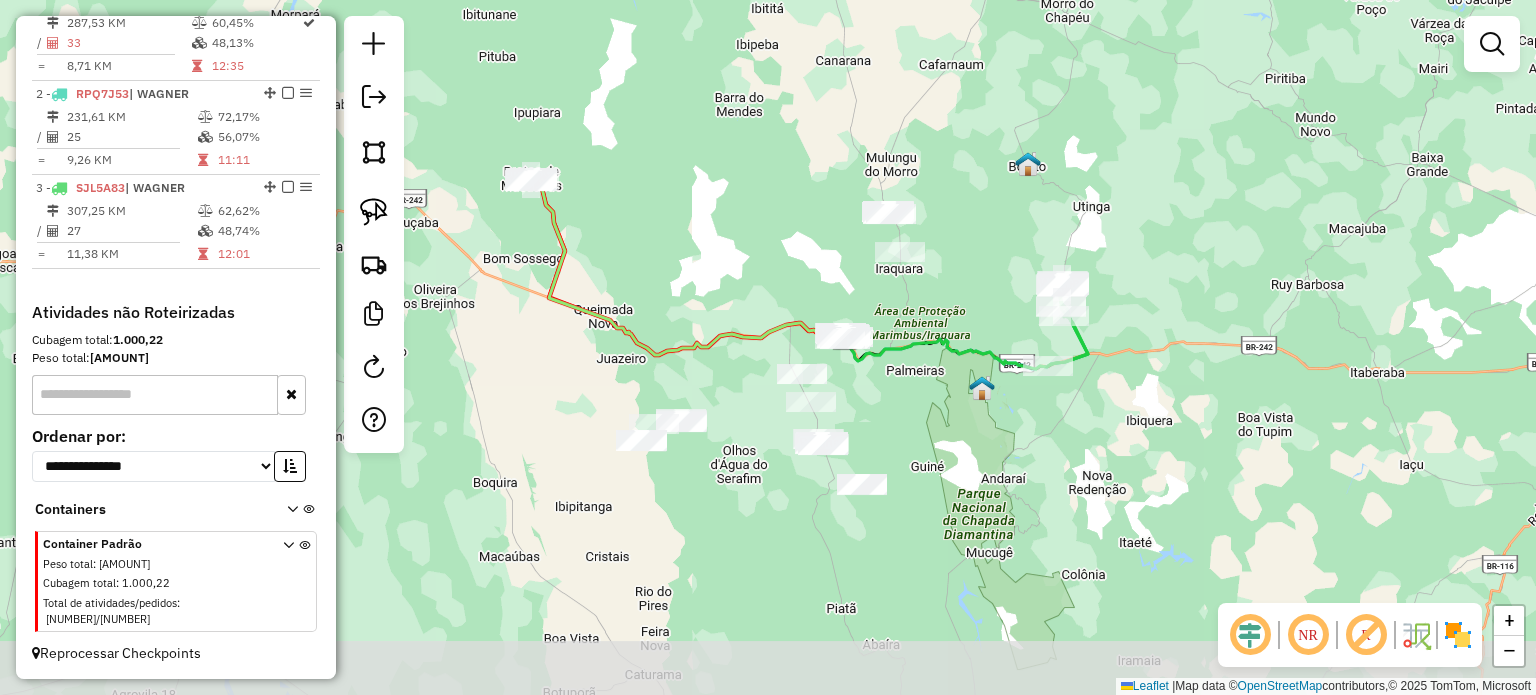 drag, startPoint x: 776, startPoint y: 541, endPoint x: 904, endPoint y: 378, distance: 207.25105 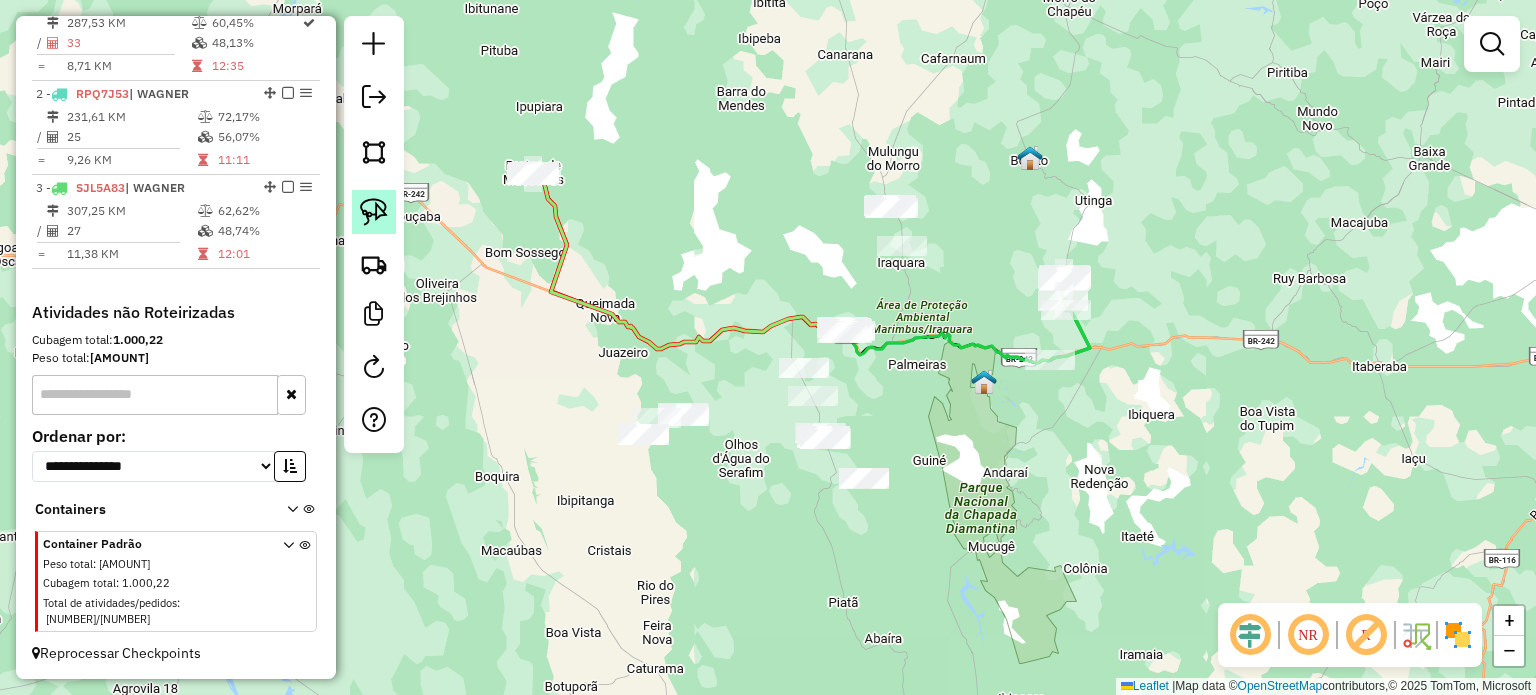 click 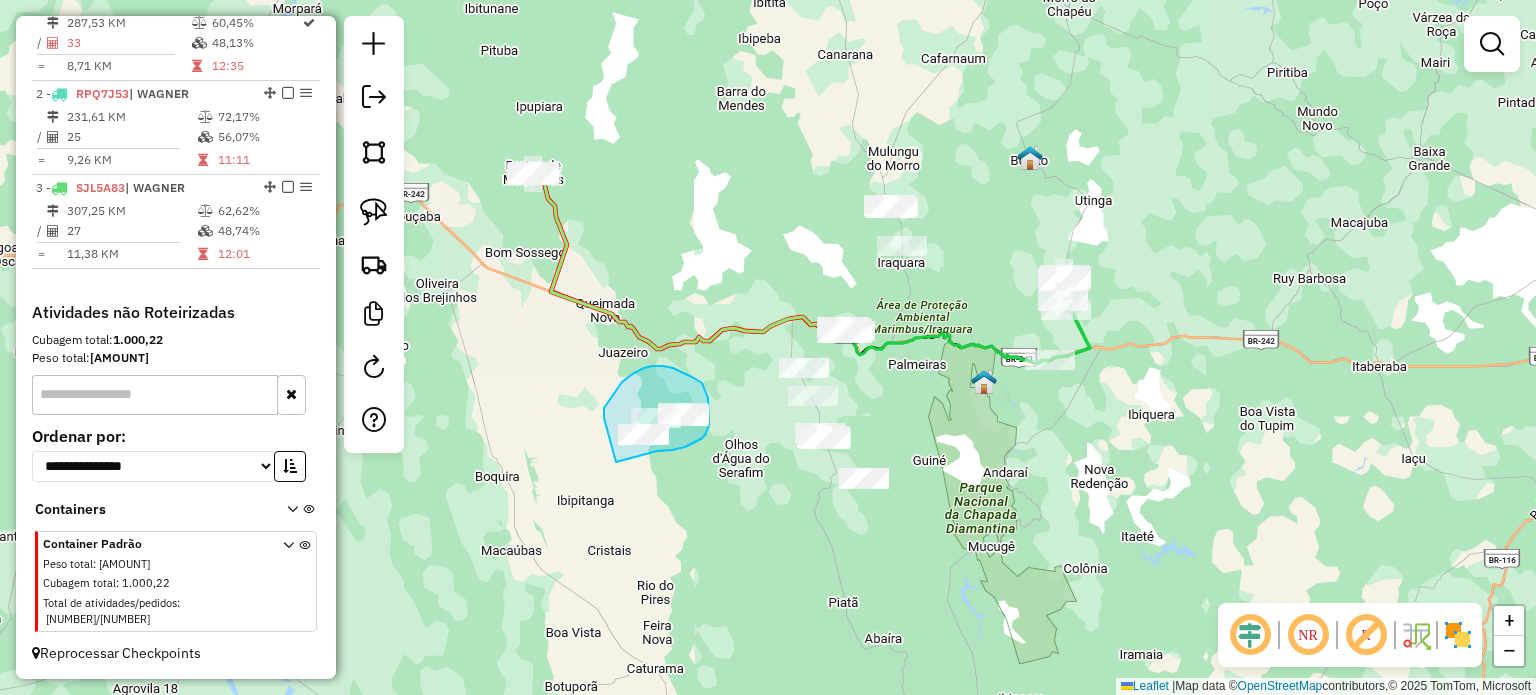drag, startPoint x: 604, startPoint y: 418, endPoint x: 609, endPoint y: 460, distance: 42.296574 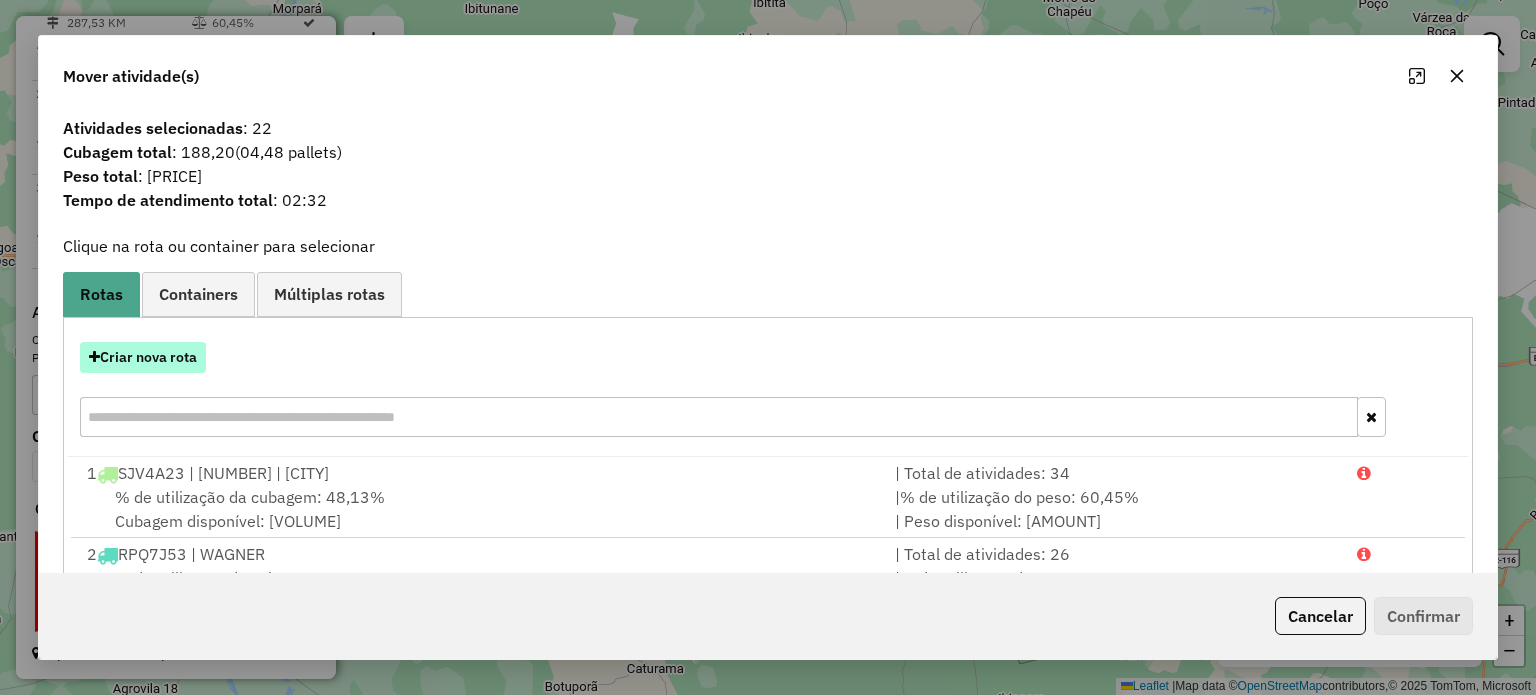 click on "Criar nova rota" at bounding box center [143, 357] 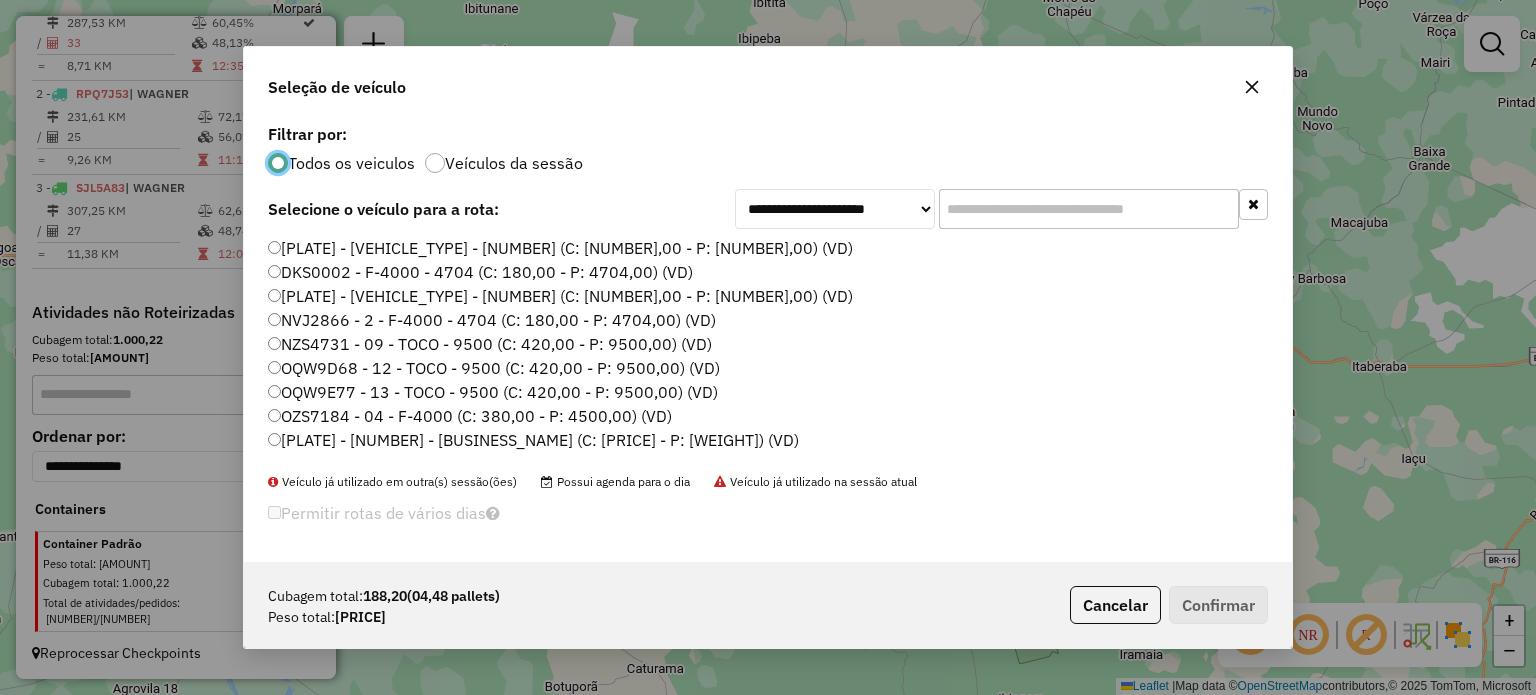 scroll, scrollTop: 10, scrollLeft: 6, axis: both 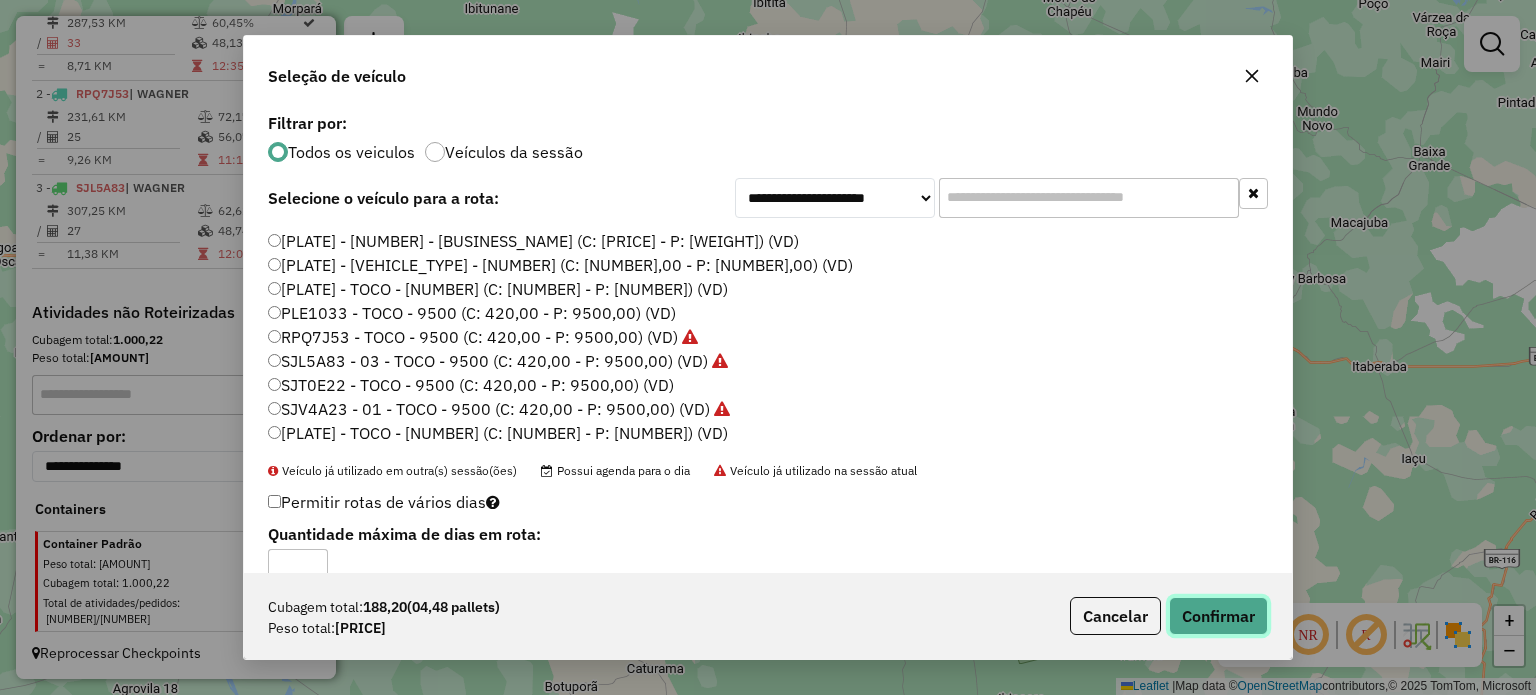 click on "Confirmar" 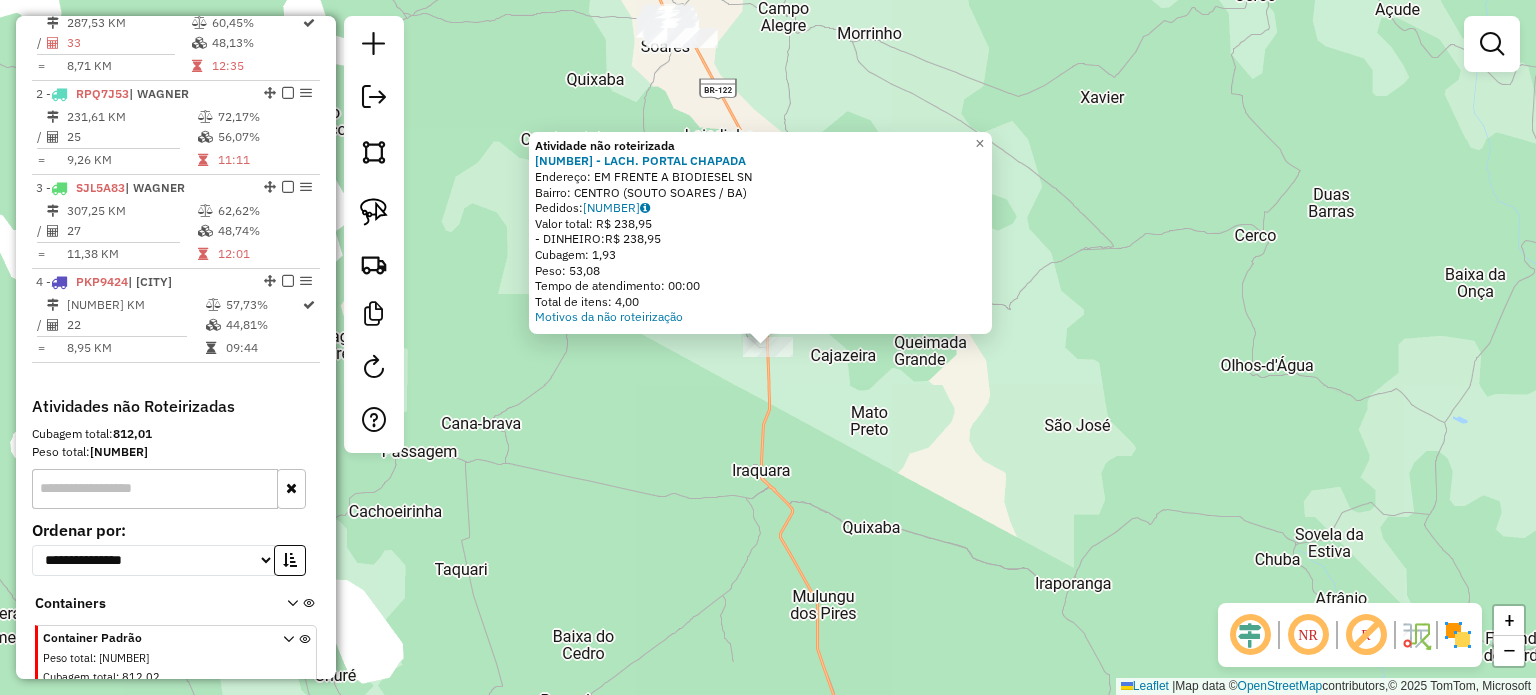 click on "Atividade não roteirizada [NUMBER] - [BUSINESS_NAME]  Endereço:  EM FRENTE A [BUSINESS_NAME] SN   Bairro: [BAIRRO] ([BAIRRO] / [STATE])   Pedidos:  [ORDER_ID]   Valor total: R$ [PRICE]   - DINHEIRO:  R$ [PRICE]   Cubagem: [CUBAGE]   Peso: [WEIGHT]   Tempo de atendimento: [TIME]   Total de itens: [ITEMS]  Motivos da não roteirização × Janela de atendimento Grade de atendimento Capacidade Transportadoras Veículos Cliente Pedidos  Rotas Selecione os dias de semana para filtrar as janelas de atendimento  Seg   Ter   Qua   Qui   Sex   Sáb   Dom  Informe o período da janela de atendimento: De: Até:  Filtrar exatamente a janela do cliente  Considerar janela de atendimento padrão  Selecione os dias de semana para filtrar as grades de atendimento  Seg   Ter   Qua   Qui   Sex   Sáb   Dom   Considerar clientes sem dia de atendimento cadastrado  Clientes fora do dia de atendimento selecionado Filtrar as atividades entre os valores definidos abaixo:  Peso mínimo:   Peso máximo:   Cubagem mínima:   Cubagem máxima:   De:   Até:  +" 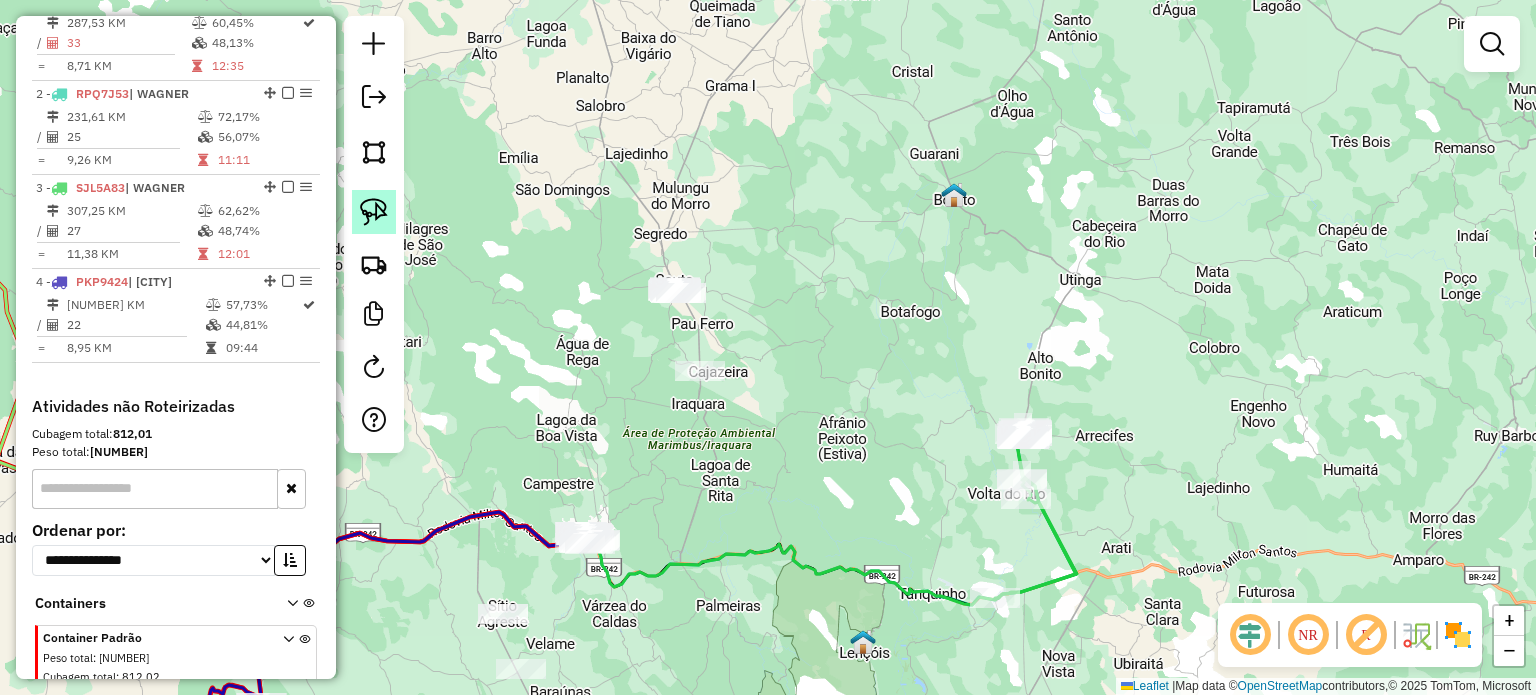 click 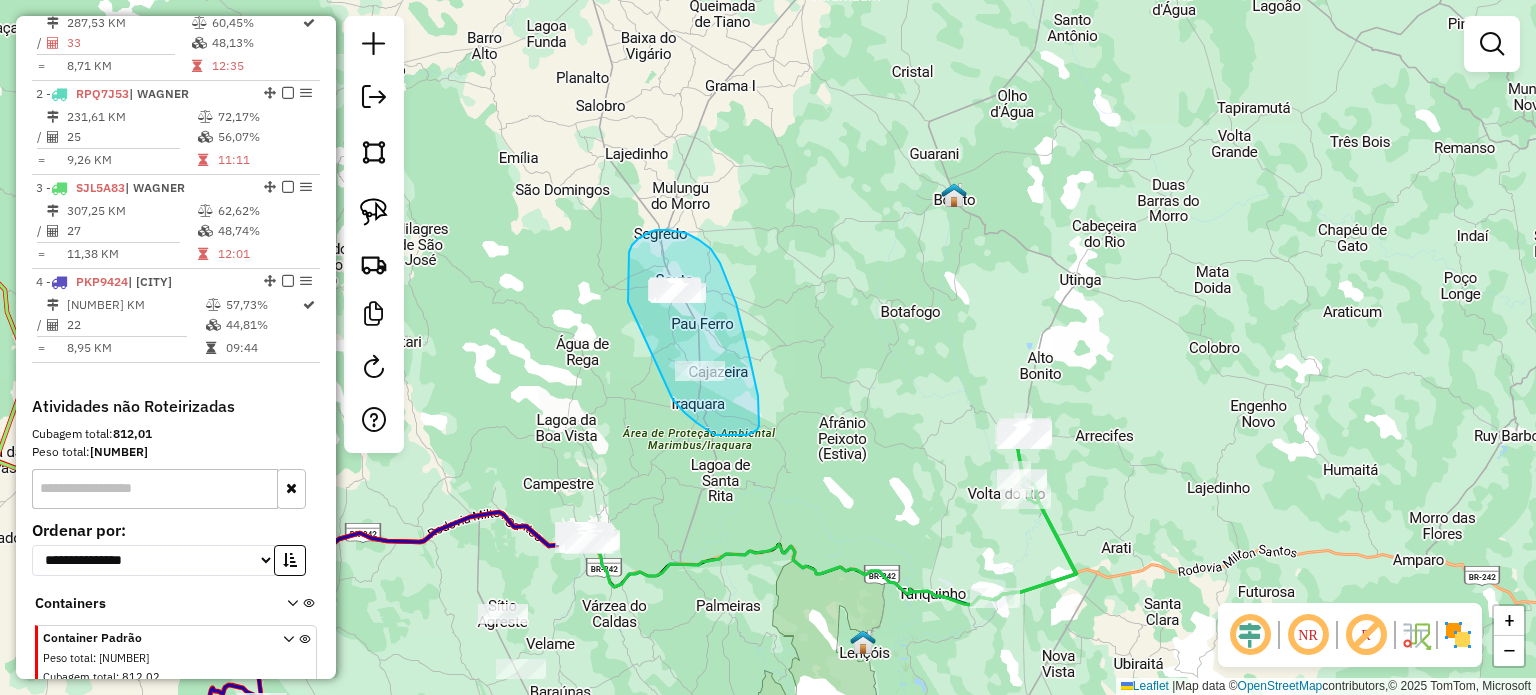 drag, startPoint x: 629, startPoint y: 252, endPoint x: 661, endPoint y: 379, distance: 130.96947 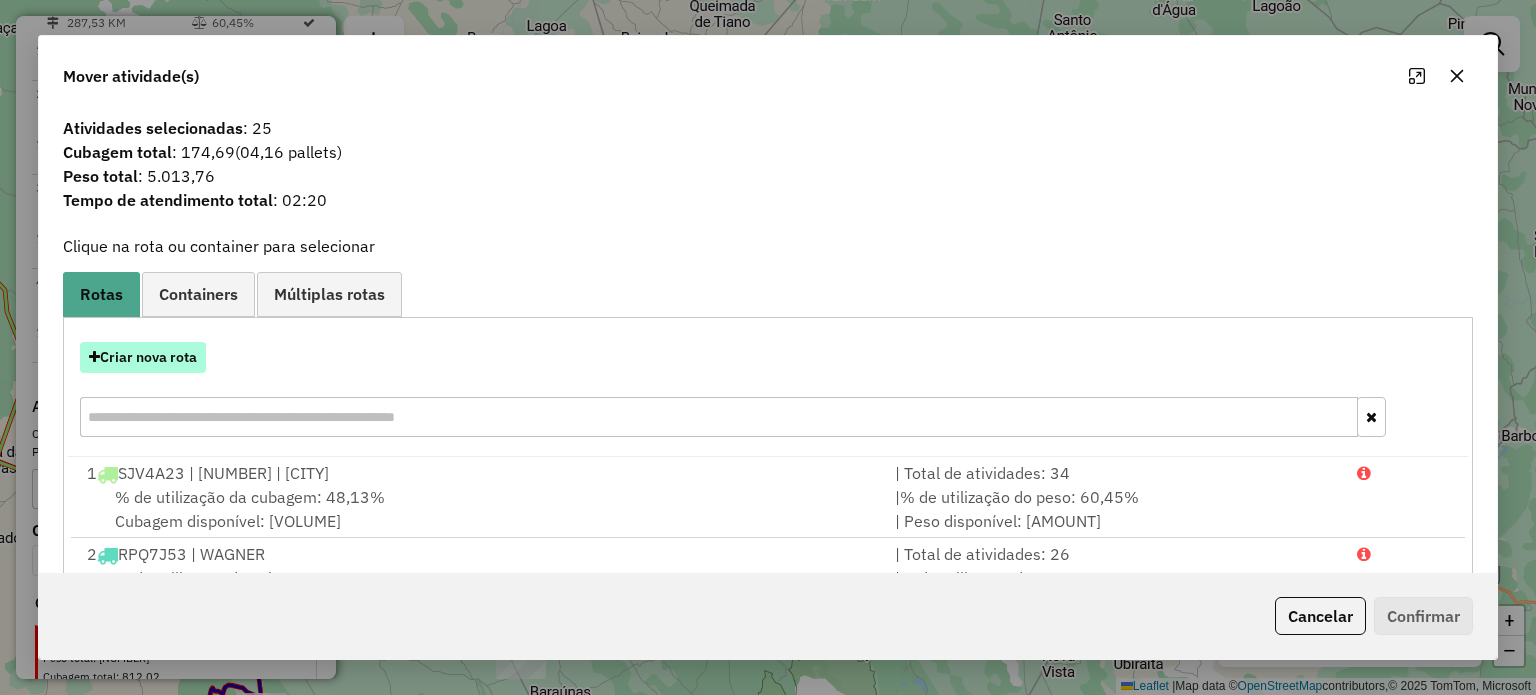 click on "Criar nova rota" at bounding box center [143, 357] 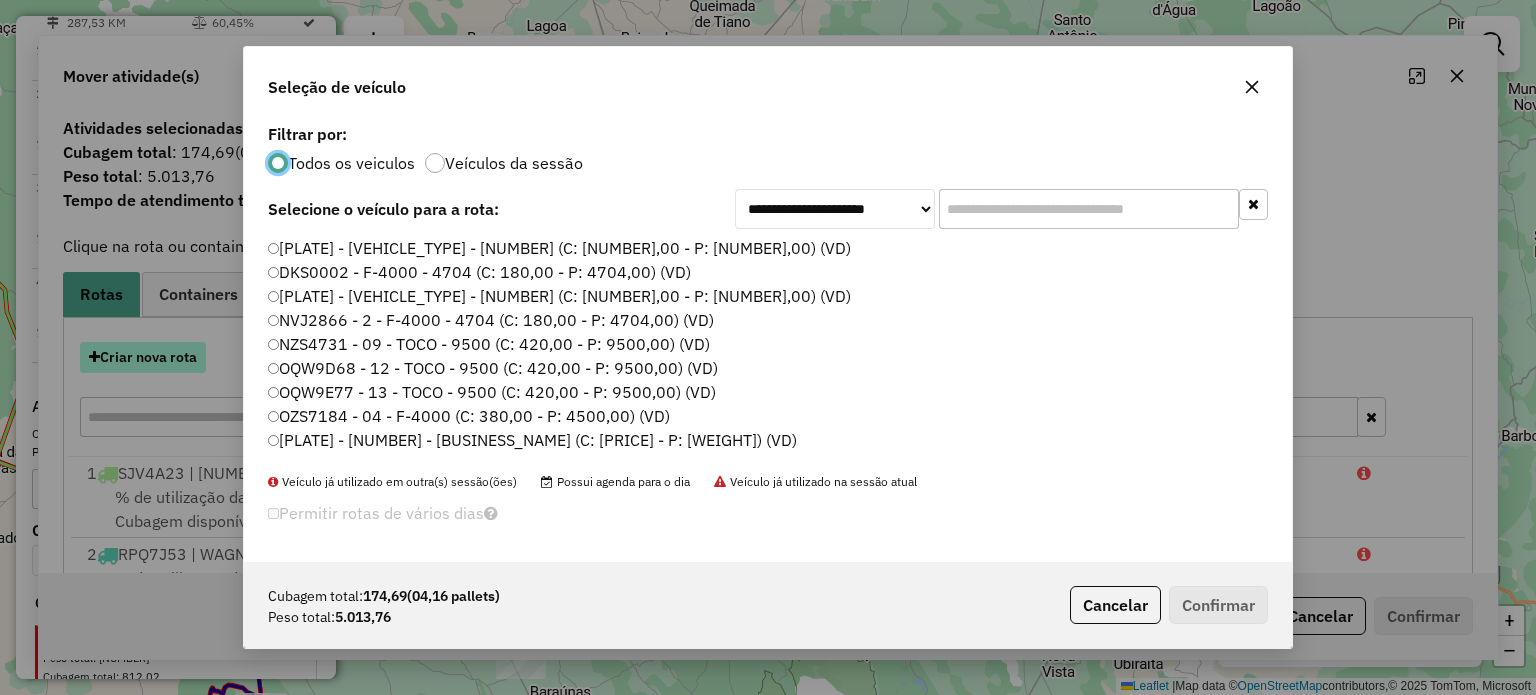 scroll, scrollTop: 10, scrollLeft: 6, axis: both 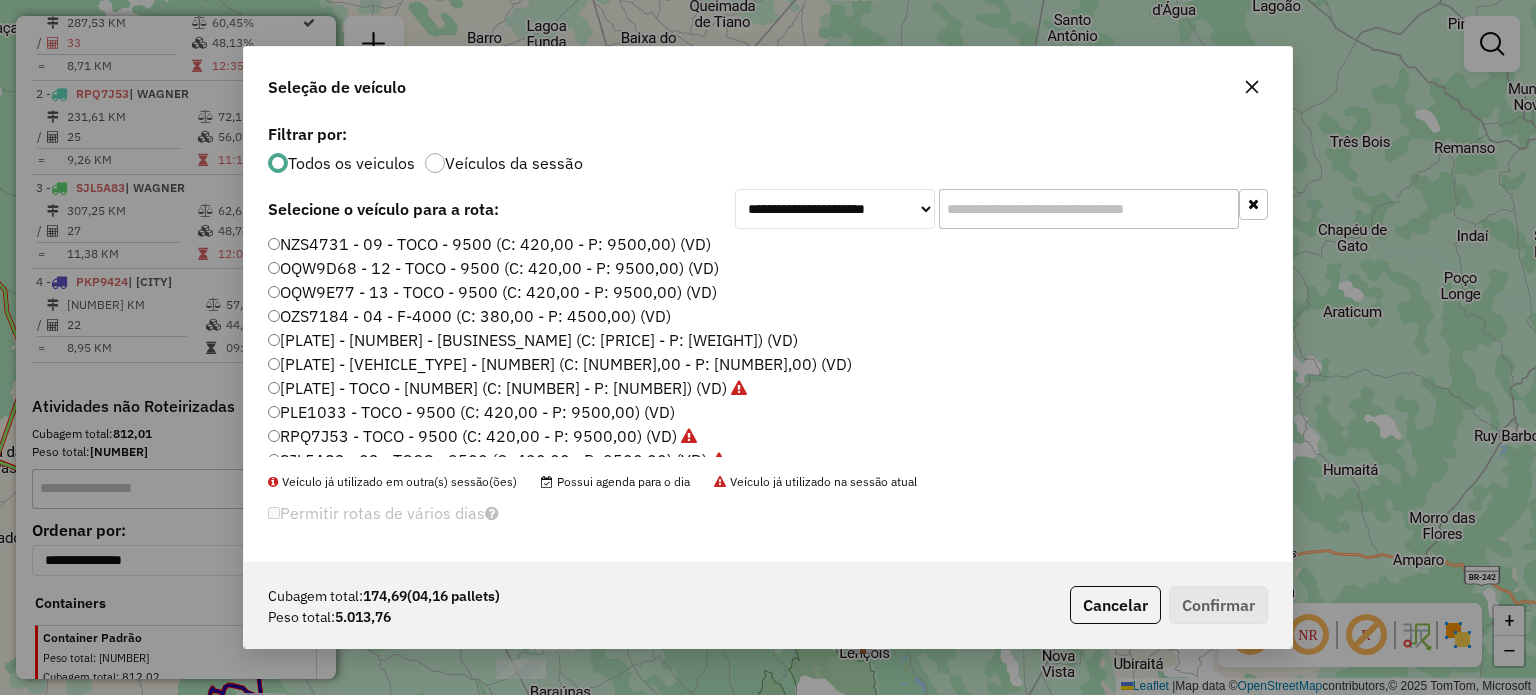 click on "DKS0001 - F-4000 - 4704 (C: 180,00 - P: 4704,00) (VD)   DKS0002 - F-4000 - 4704 (C: 180,00 - P: 4704,00) (VD)   JRU2957 - TRUCK - 14500 (C: 504,00 - P: 14500,00) (VD)   NVJ2866 - 2 - F-4000 - 4704 (C: 180,00 - P: 4704,00) (VD)   NZS4731 - 09 - TOCO - 9500 (C: 420,00 - P: 9500,00) (VD)   OQW9D68 - 12 - TOCO - 9500 (C: 420,00 - P: 9500,00) (VD)   OQW9E77 - 13 - TOCO - 9500 (C: 420,00 - P: 9500,00) (VD)   OZS7184 - 04 - F-4000 (C: 380,00 - P: 4500,00) (VD)   PKP3139 - 14 - TOCO - 9500 (C: 420,00 - P: 9500,00) (VD)   PKP8446 - F-4000 - 4704 (C: 180,00 - P: 4704,00) (VD)   PKP9424 - TOCO - 9500 (C: 420,00 - P: 9500,00) (VD)   PLE1033 - TOCO - 9500 (C: 420,00 - P: 9500,00) (VD)   RPQ7J53 - TOCO - 9500 (C: 420,00 - P: 9500,00) (VD)   SJL5A83 - 03 - TOCO - 9500 (C: 420,00 - P: 9500,00) (VD)   SJT0E22 - TOCO - 9500 (C: 420,00 - P: 9500,00) (VD)   SJV4A23 - 01 - TOCO - 9500 (C: 420,00 - P: 9500,00) (VD)   XXX1111 - TOCO - 9500 (C: 420,00 - P: 9500,00) (VD)" 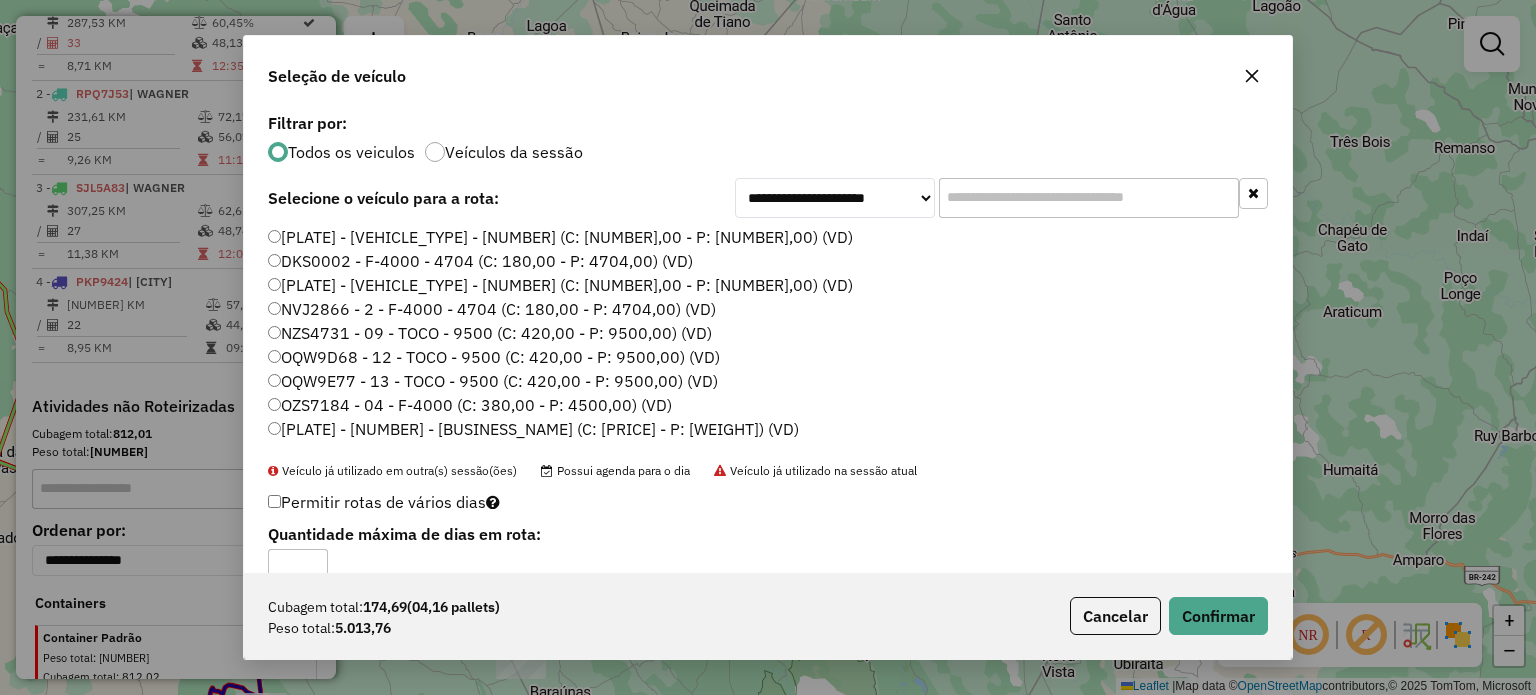 scroll, scrollTop: 0, scrollLeft: 0, axis: both 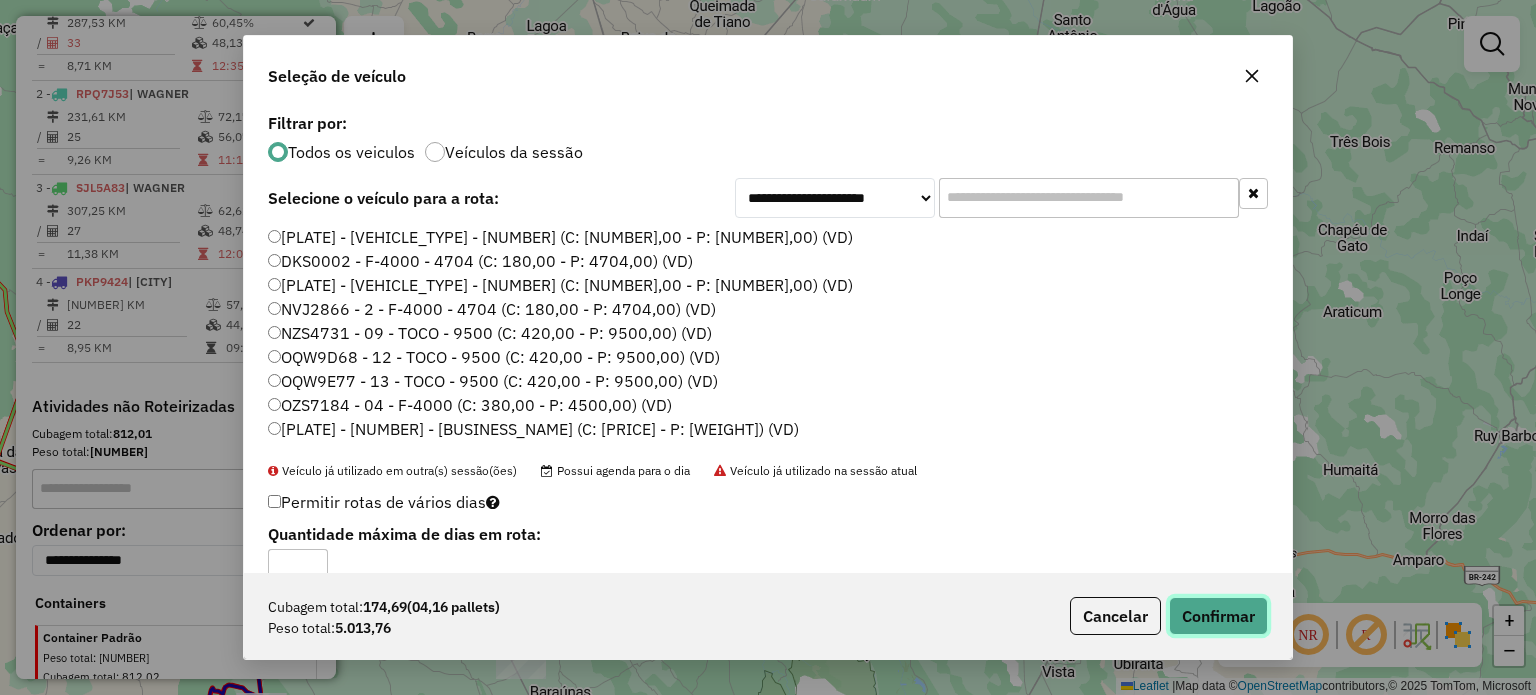 click on "Confirmar" 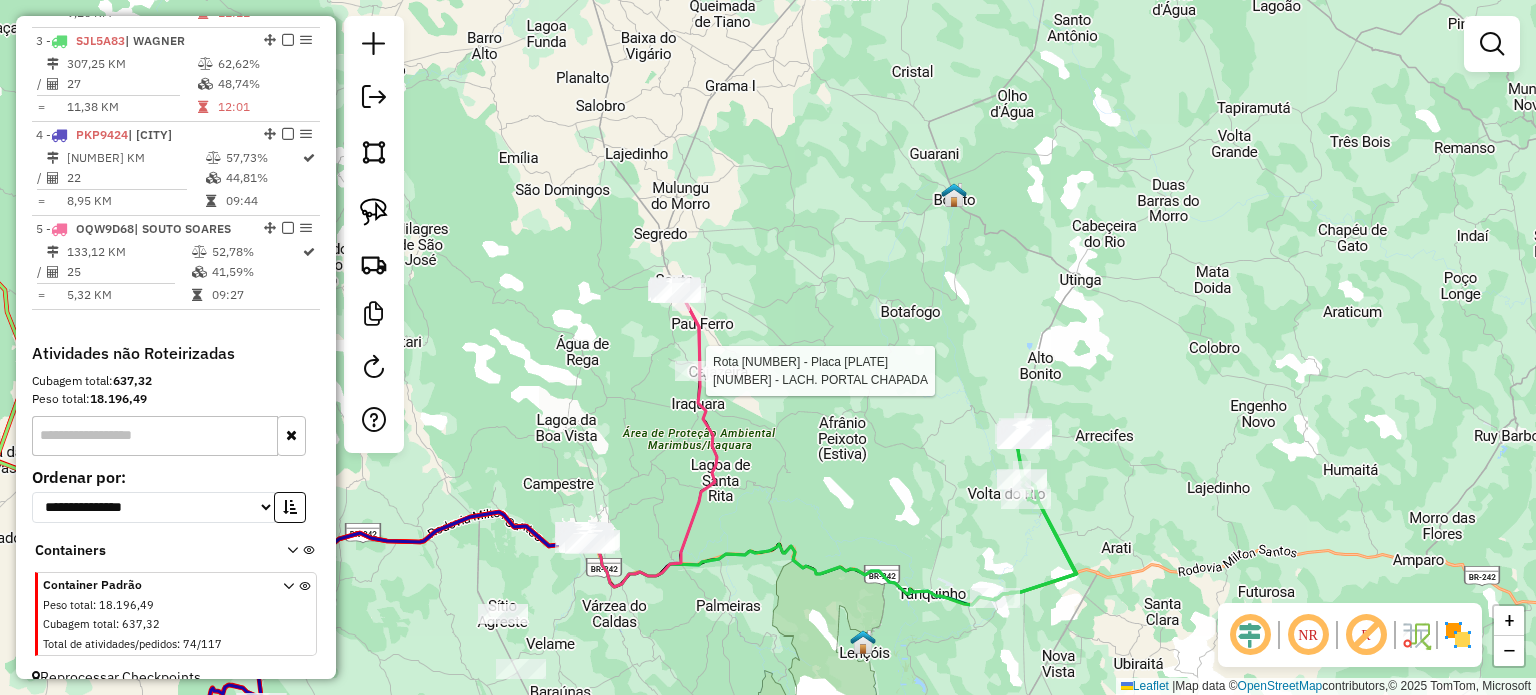 select on "*********" 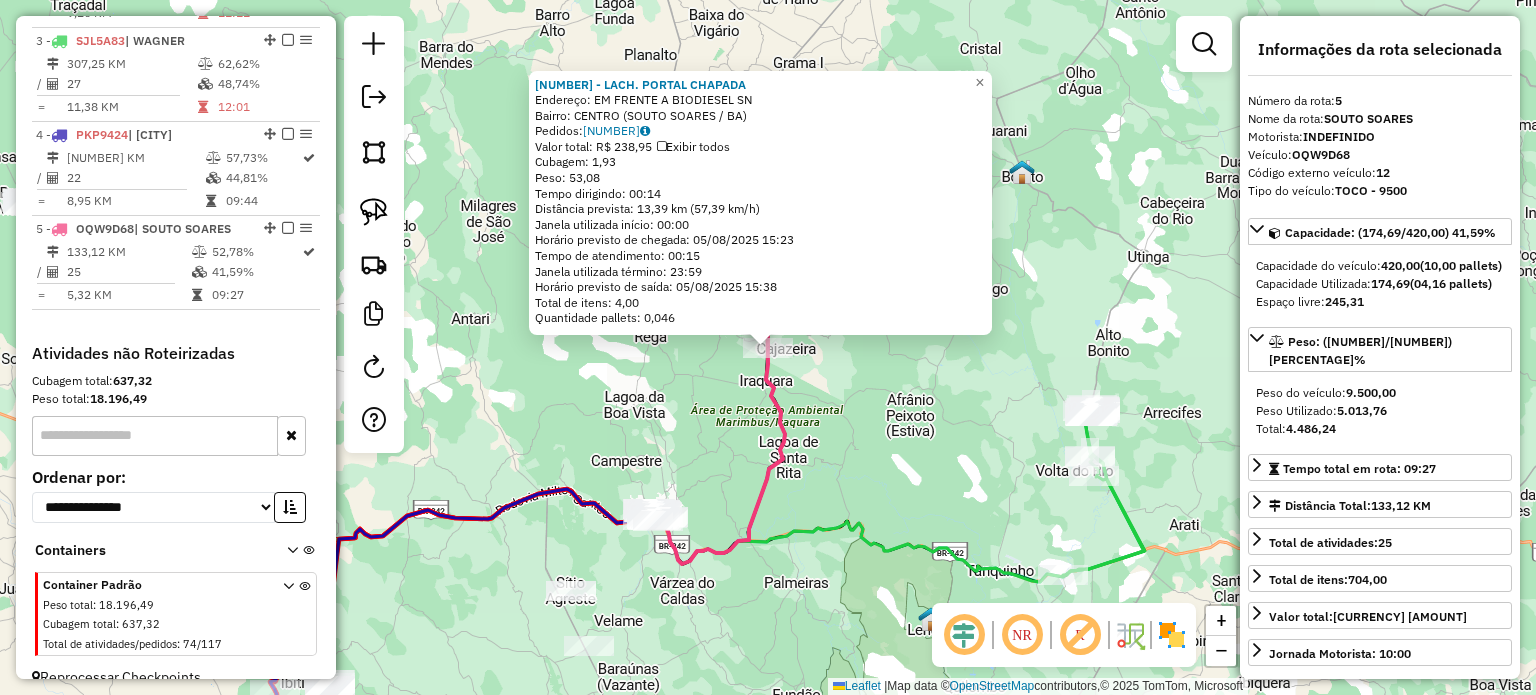 scroll, scrollTop: 990, scrollLeft: 0, axis: vertical 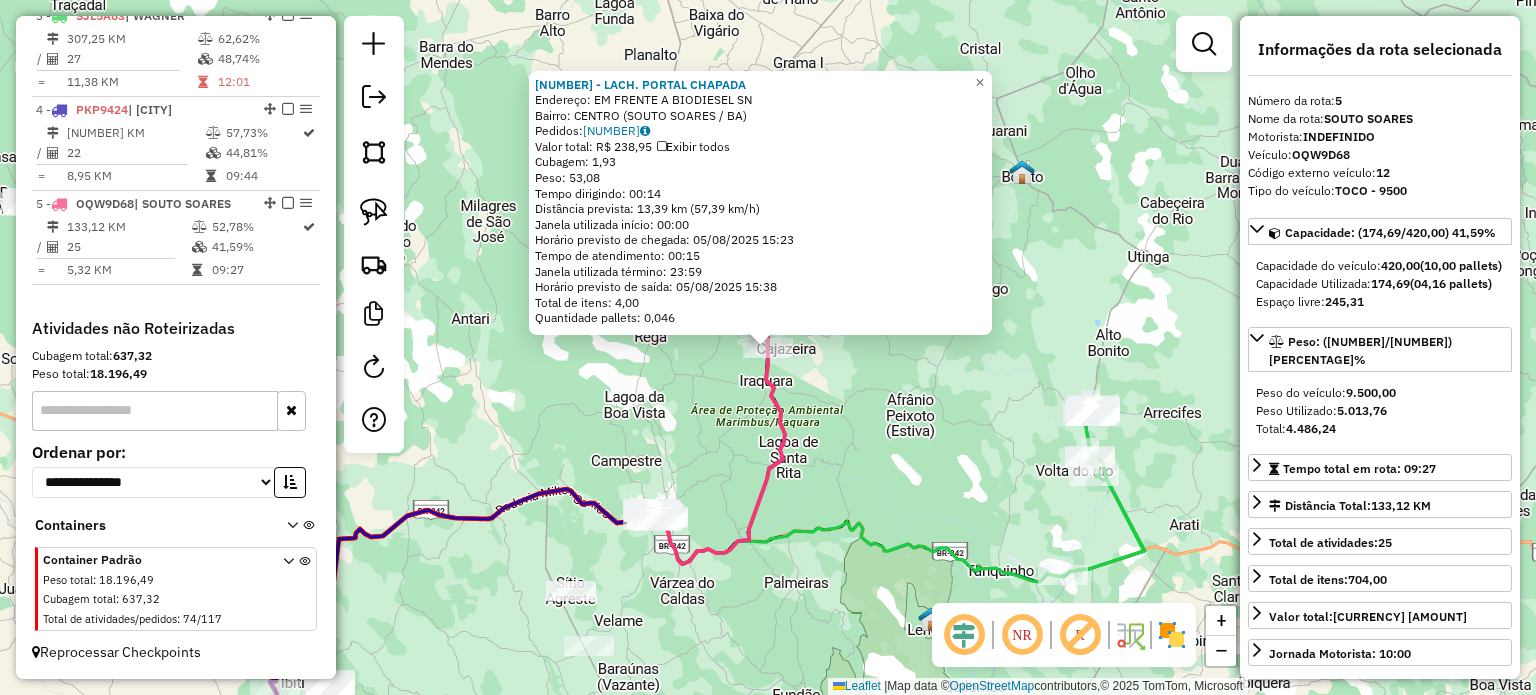 click on "74 - LACH. PORTAL CHAPADA  Endereço:  EM FRENTE A BIODIESEL SN   Bairro: [CITY] ([CITY] / [STATE])   Pedidos:  [ORDER_ID]   Valor total: R$ 238,95   Exibir todos   Cubagem: 1,93  Peso: 53,08  Tempo dirigindo: 00:14   Distância prevista: 13,39 km (57,39 km/h)   Janela utilizada início: 00:00   Horário previsto de chegada: 05/08/2025 15:23   Tempo de atendimento: 00:15   Janela utilizada término: 23:59   Horário previsto de saída: 05/08/2025 15:38   Total de itens: 4,00   Quantidade pallets: 0,046  × Janela de atendimento Grade de atendimento Capacidade Transportadoras Veículos Cliente Pedidos  Rotas Selecione os dias de semana para filtrar as janelas de atendimento  Seg   Ter   Qua   Qui   Sex   Sáb   Dom  Informe o período da janela de atendimento: De: Até:  Filtrar exatamente a janela do cliente  Considerar janela de atendimento padrão  Selecione os dias de semana para filtrar as grades de atendimento  Seg   Ter   Qua   Qui   Sex   Sáb   Dom   Clientes fora do dia de atendimento selecionado De:" 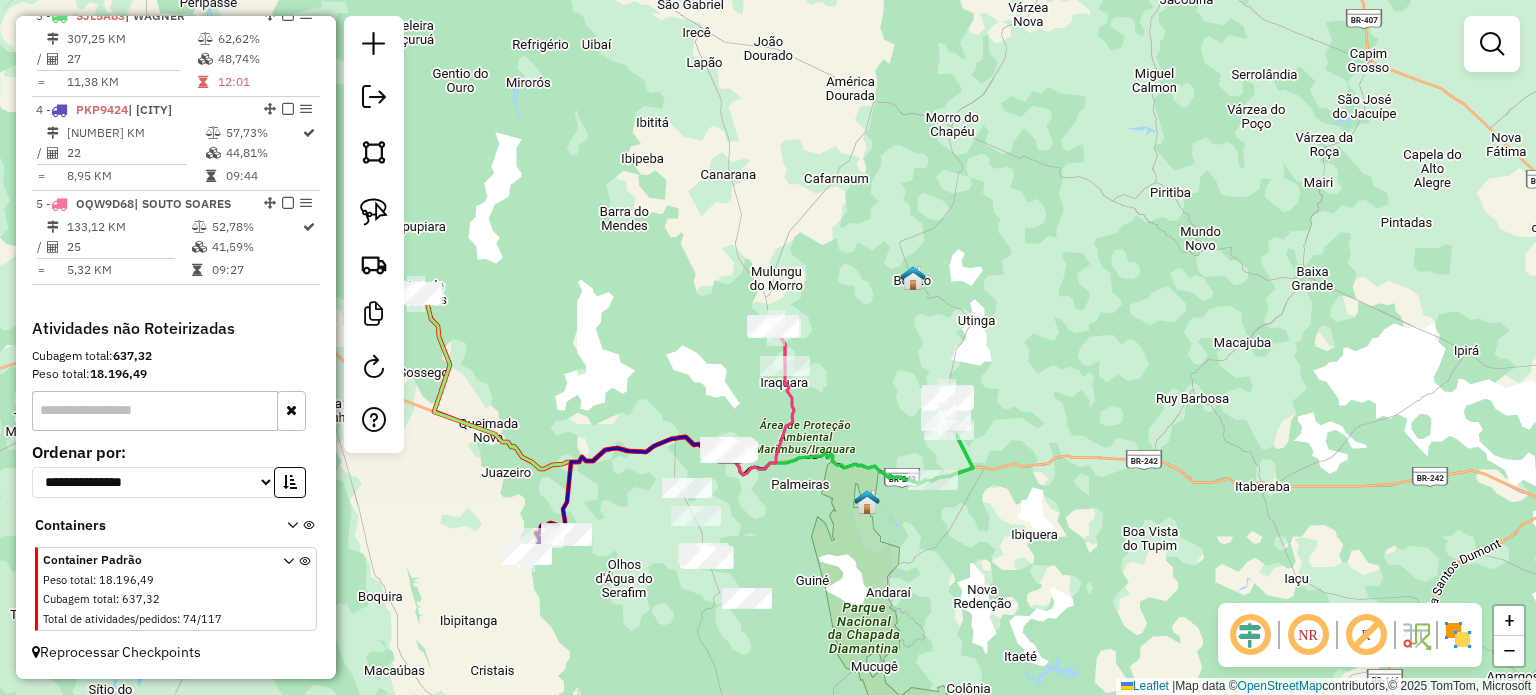 click on "Janela de atendimento Grade de atendimento Capacidade Transportadoras Veículos Cliente Pedidos  Rotas Selecione os dias de semana para filtrar as janelas de atendimento  Seg   Ter   Qua   Qui   Sex   Sáb   Dom  Informe o período da janela de atendimento: De: Até:  Filtrar exatamente a janela do cliente  Considerar janela de atendimento padrão  Selecione os dias de semana para filtrar as grades de atendimento  Seg   Ter   Qua   Qui   Sex   Sáb   Dom   Considerar clientes sem dia de atendimento cadastrado  Clientes fora do dia de atendimento selecionado Filtrar as atividades entre os valores definidos abaixo:  Peso mínimo:   Peso máximo:   Cubagem mínima:   Cubagem máxima:   De:   Até:  Filtrar as atividades entre o tempo de atendimento definido abaixo:  De:   Até:   Considerar capacidade total dos clientes não roteirizados Transportadora: Selecione um ou mais itens Tipo de veículo: Selecione um ou mais itens Veículo: Selecione um ou mais itens Motorista: Selecione um ou mais itens Nome: Rótulo:" 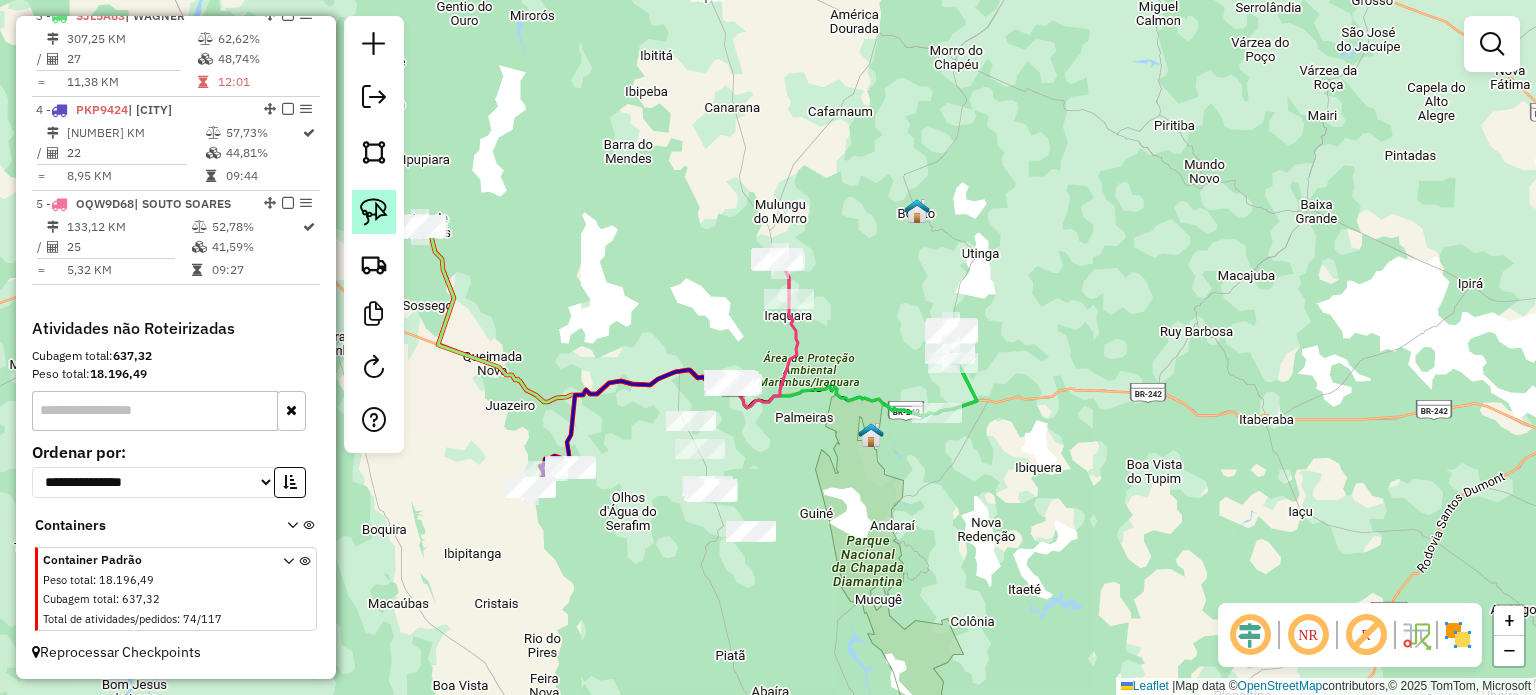 click 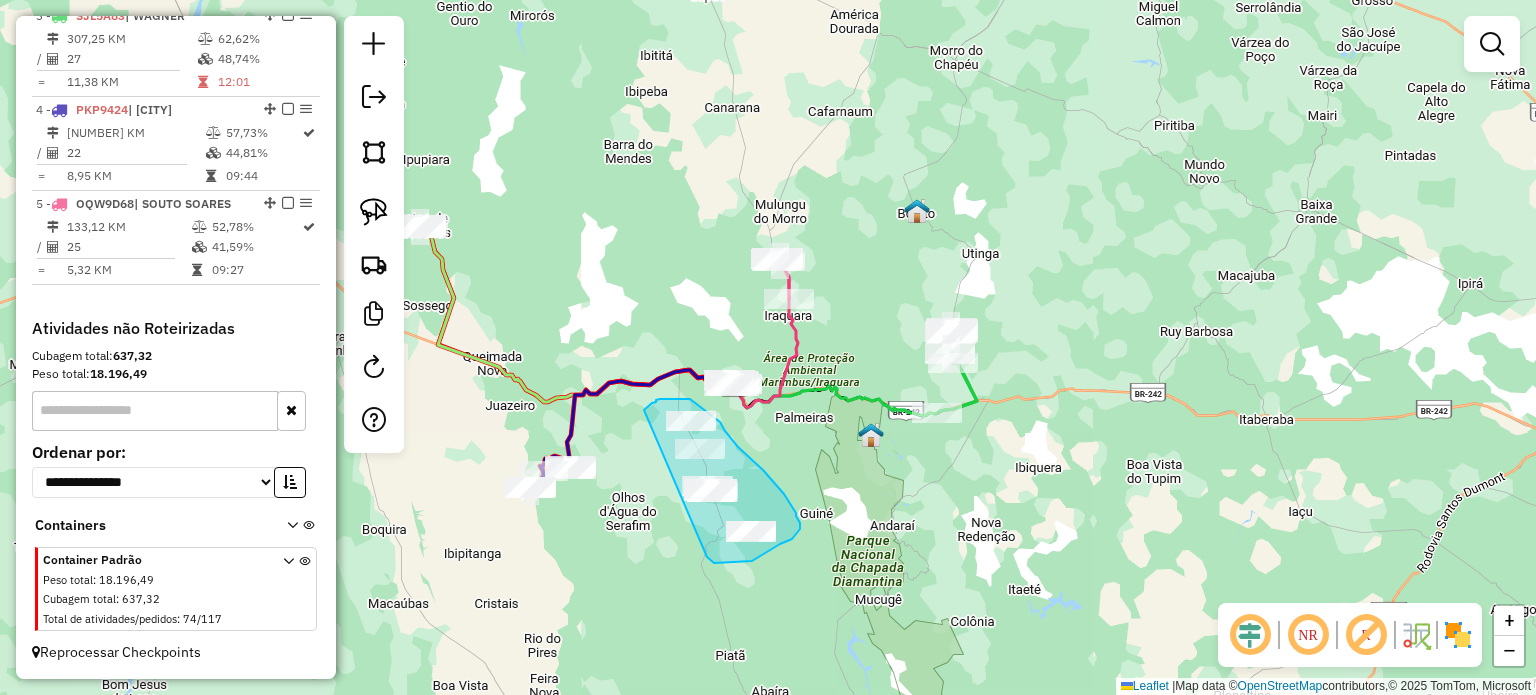 drag, startPoint x: 656, startPoint y: 400, endPoint x: 704, endPoint y: 556, distance: 163.21765 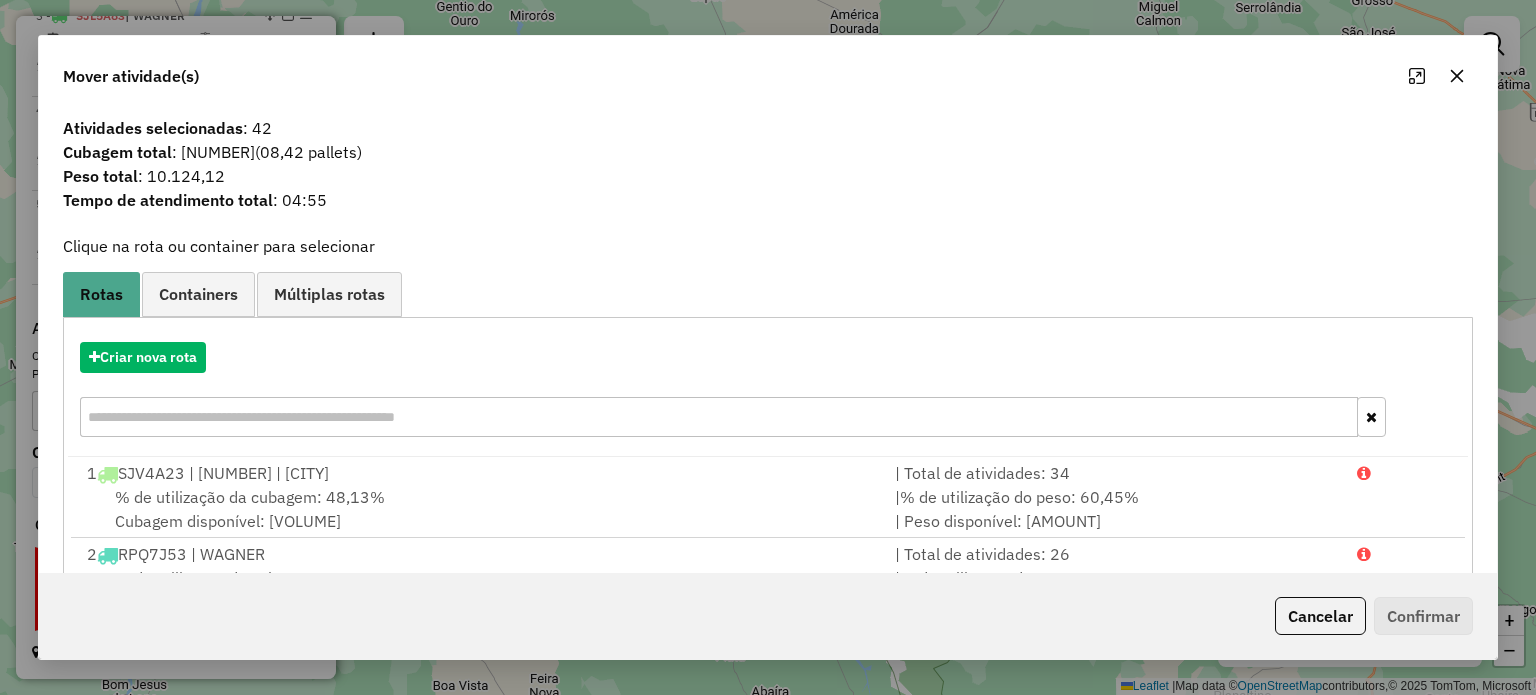 click 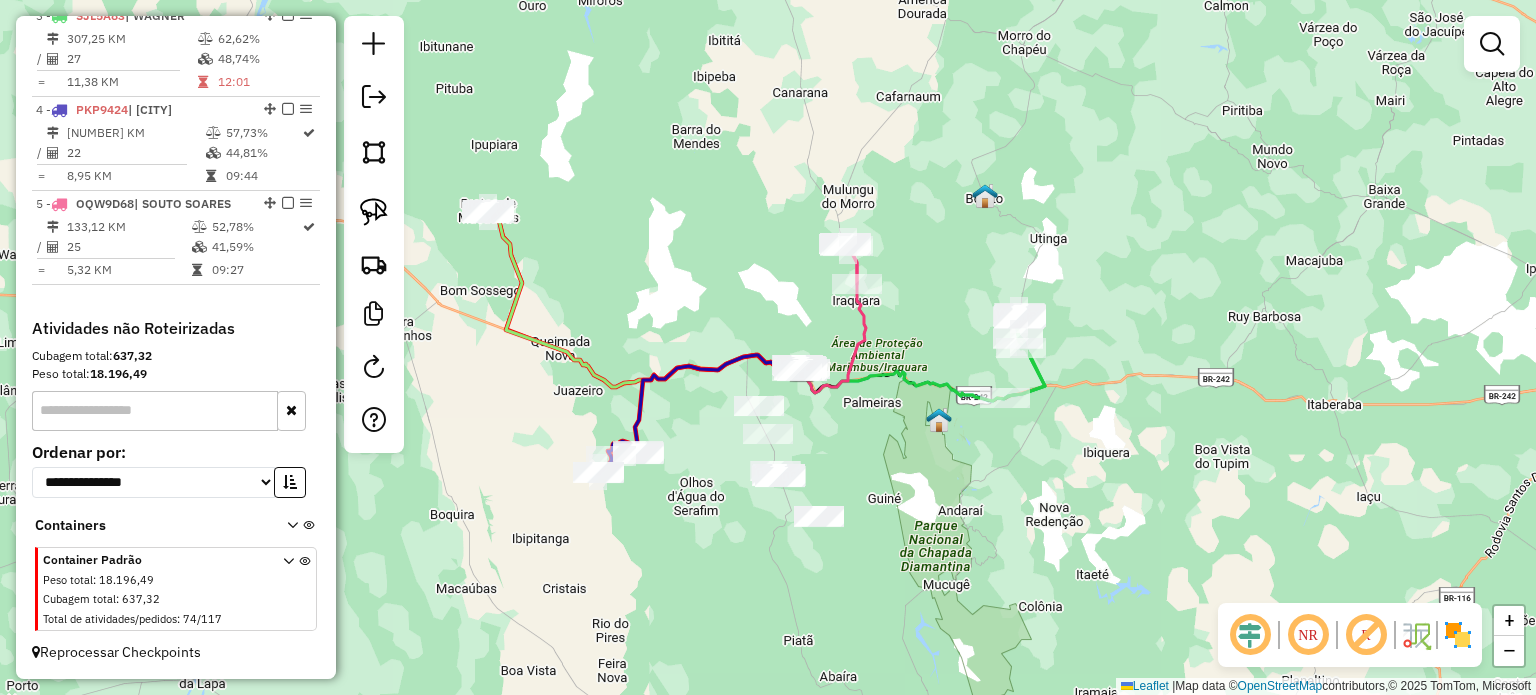 drag, startPoint x: 778, startPoint y: 467, endPoint x: 824, endPoint y: 459, distance: 46.69047 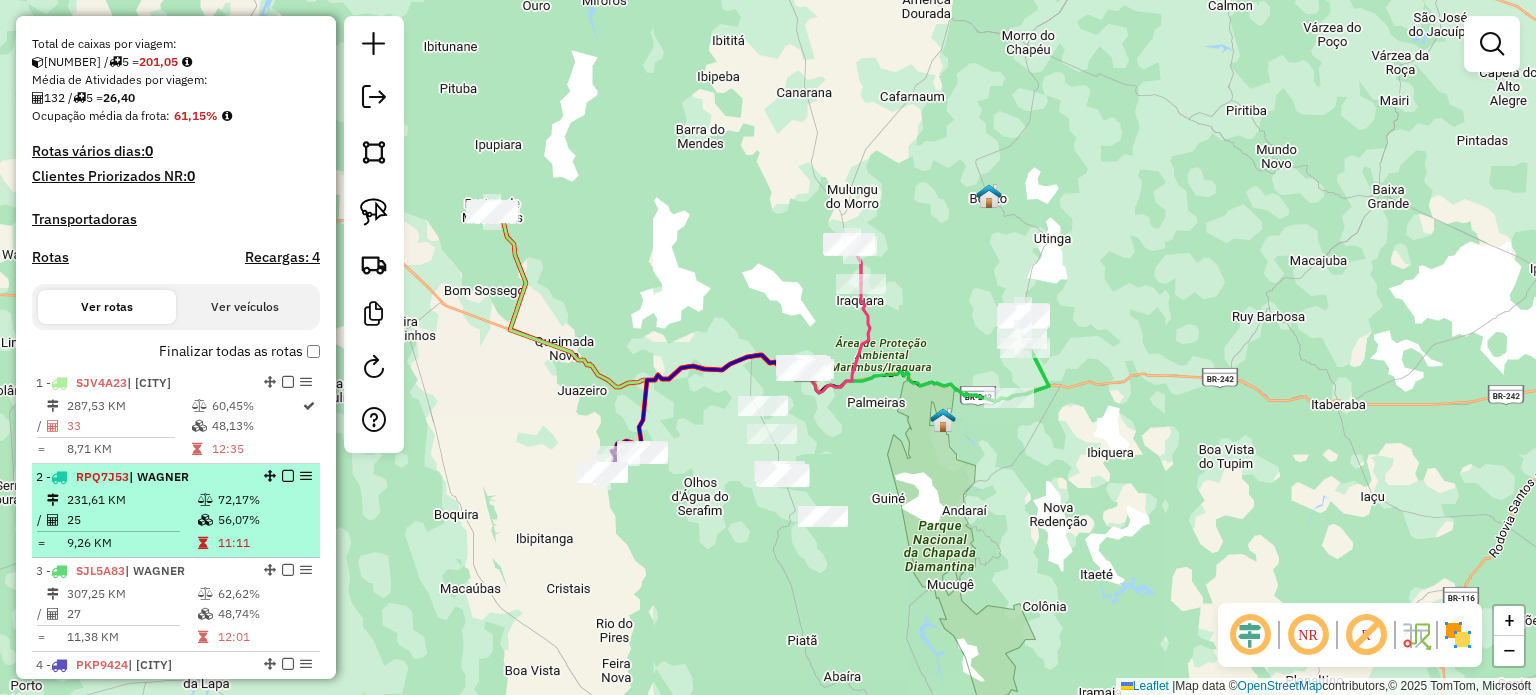 scroll, scrollTop: 390, scrollLeft: 0, axis: vertical 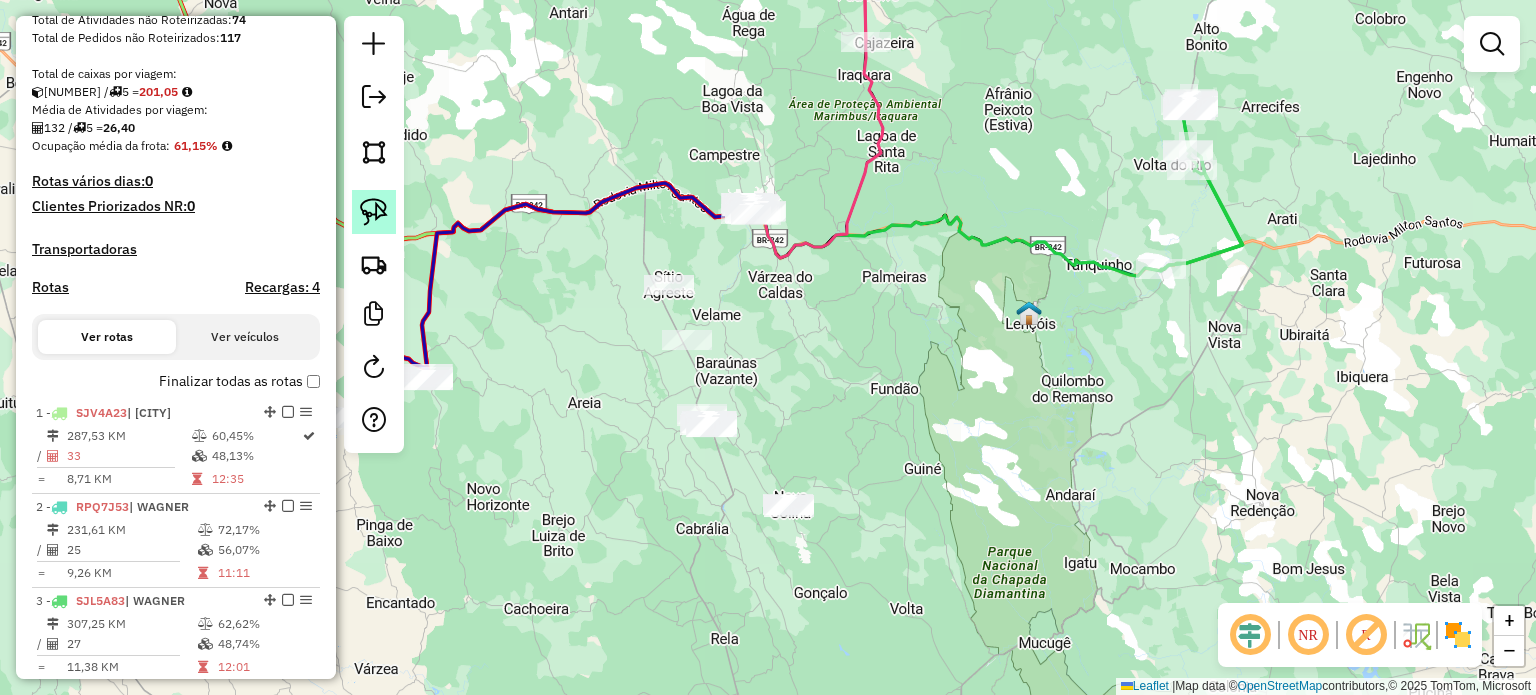 drag, startPoint x: 376, startPoint y: 212, endPoint x: 388, endPoint y: 211, distance: 12.0415945 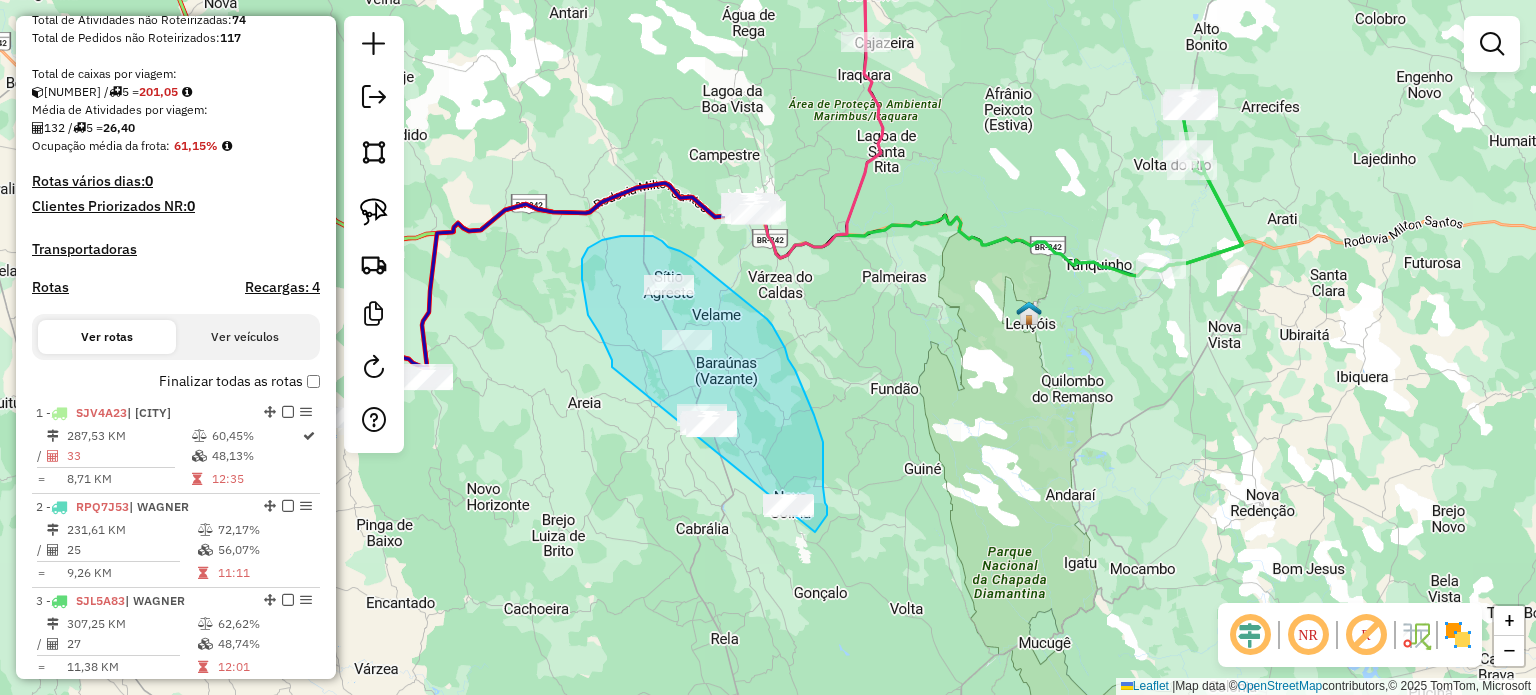drag, startPoint x: 582, startPoint y: 267, endPoint x: 725, endPoint y: 524, distance: 294.10544 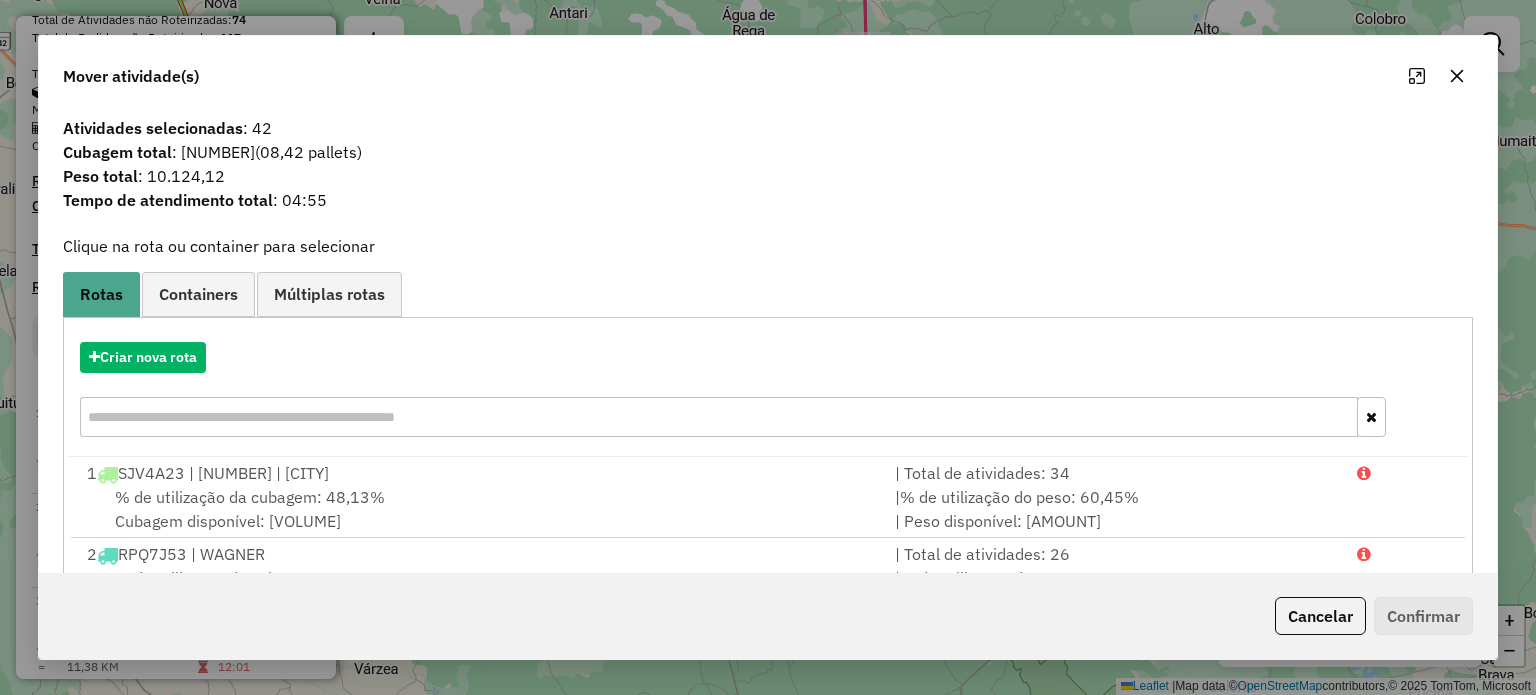 click 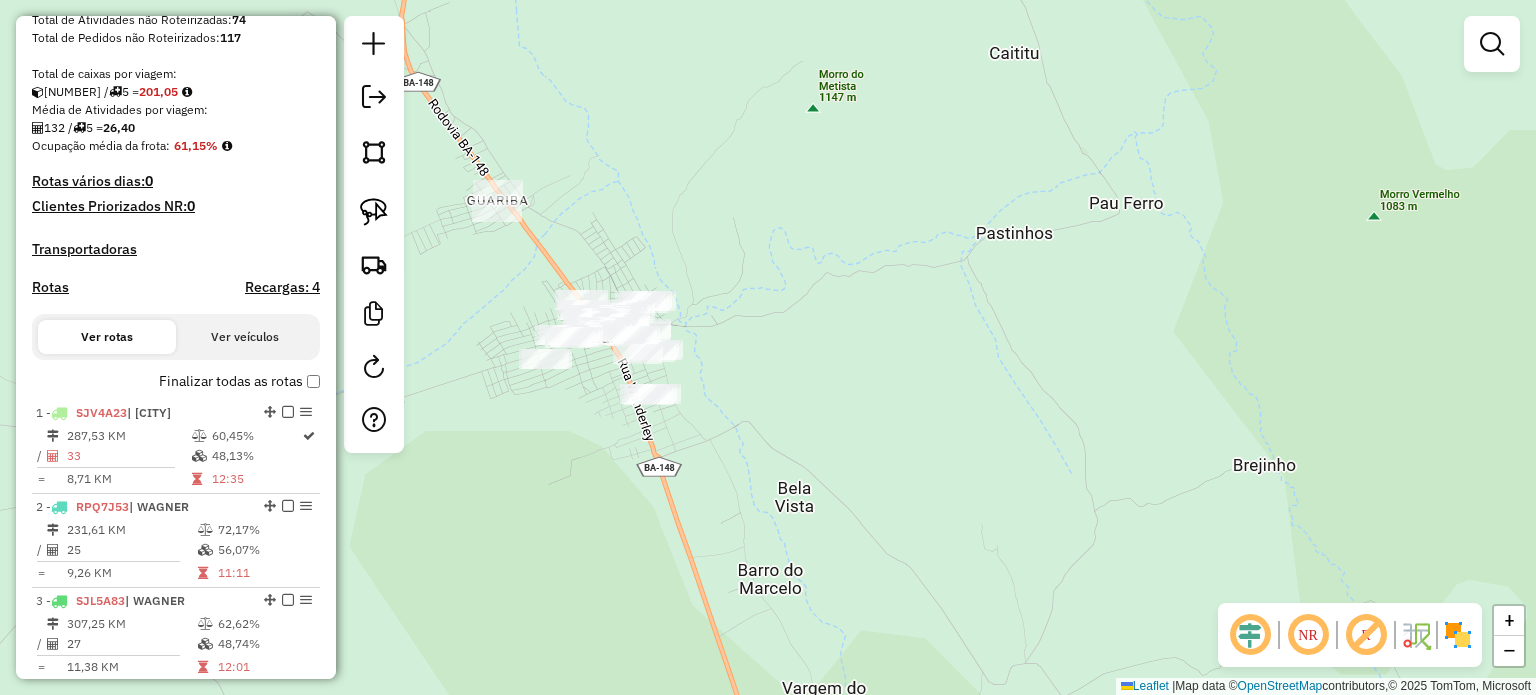 drag, startPoint x: 699, startPoint y: 399, endPoint x: 831, endPoint y: 429, distance: 135.36617 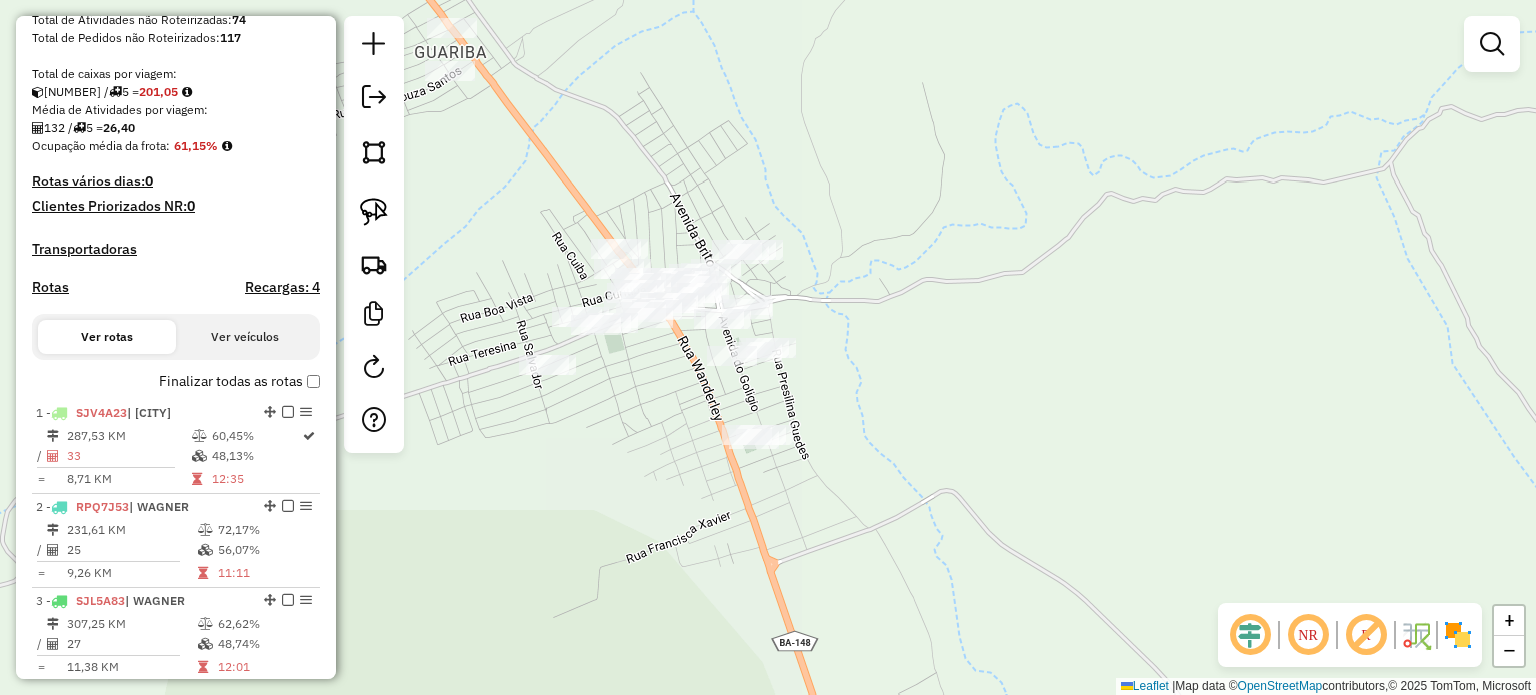 drag, startPoint x: 833, startPoint y: 372, endPoint x: 881, endPoint y: 419, distance: 67.17886 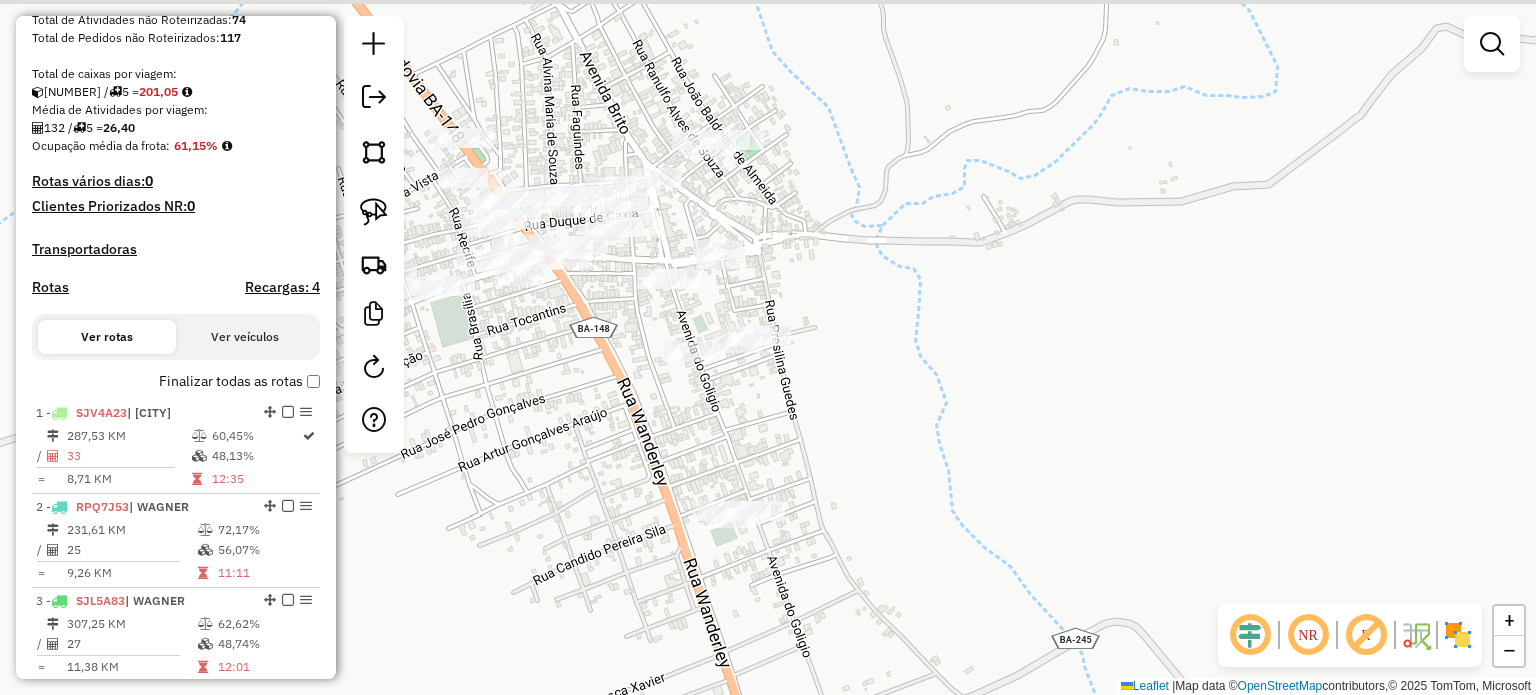 drag, startPoint x: 855, startPoint y: 416, endPoint x: 966, endPoint y: 421, distance: 111.11256 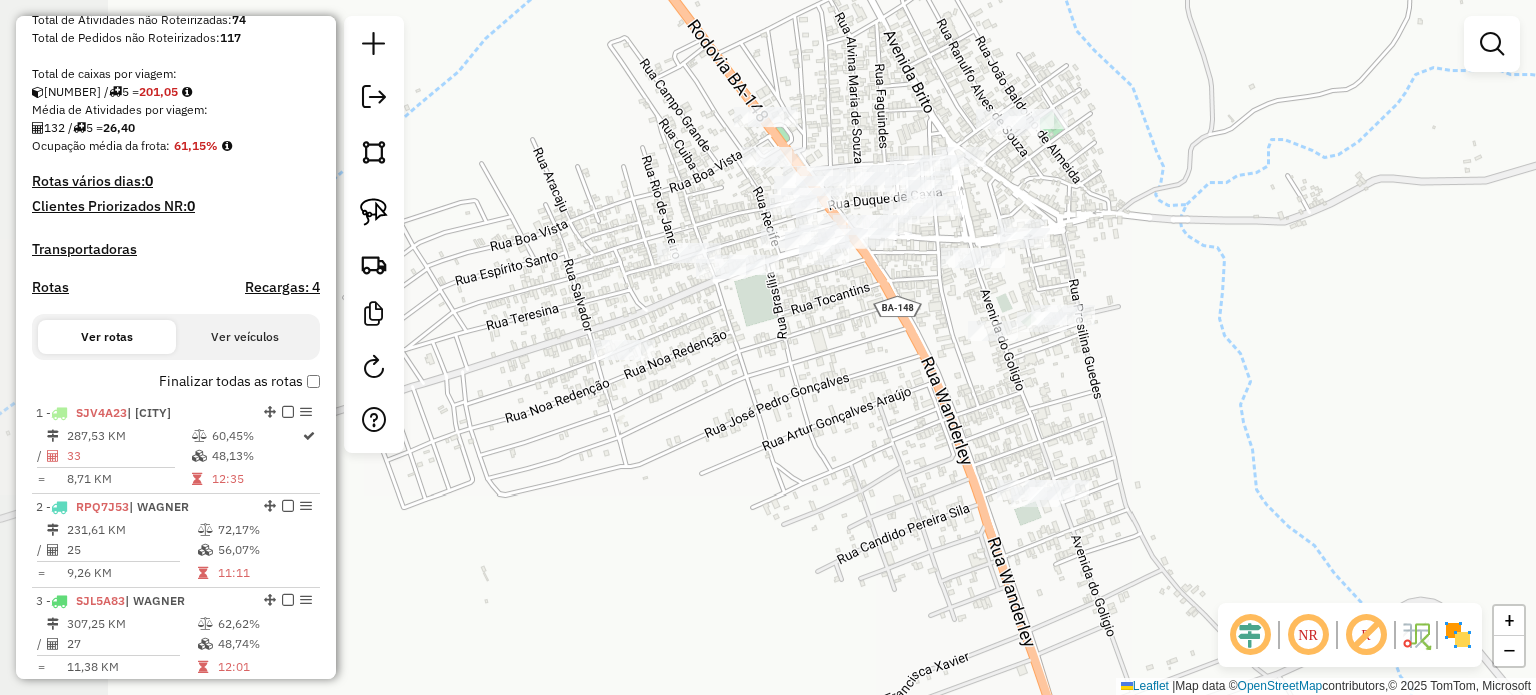 drag, startPoint x: 886, startPoint y: 334, endPoint x: 1118, endPoint y: 319, distance: 232.4844 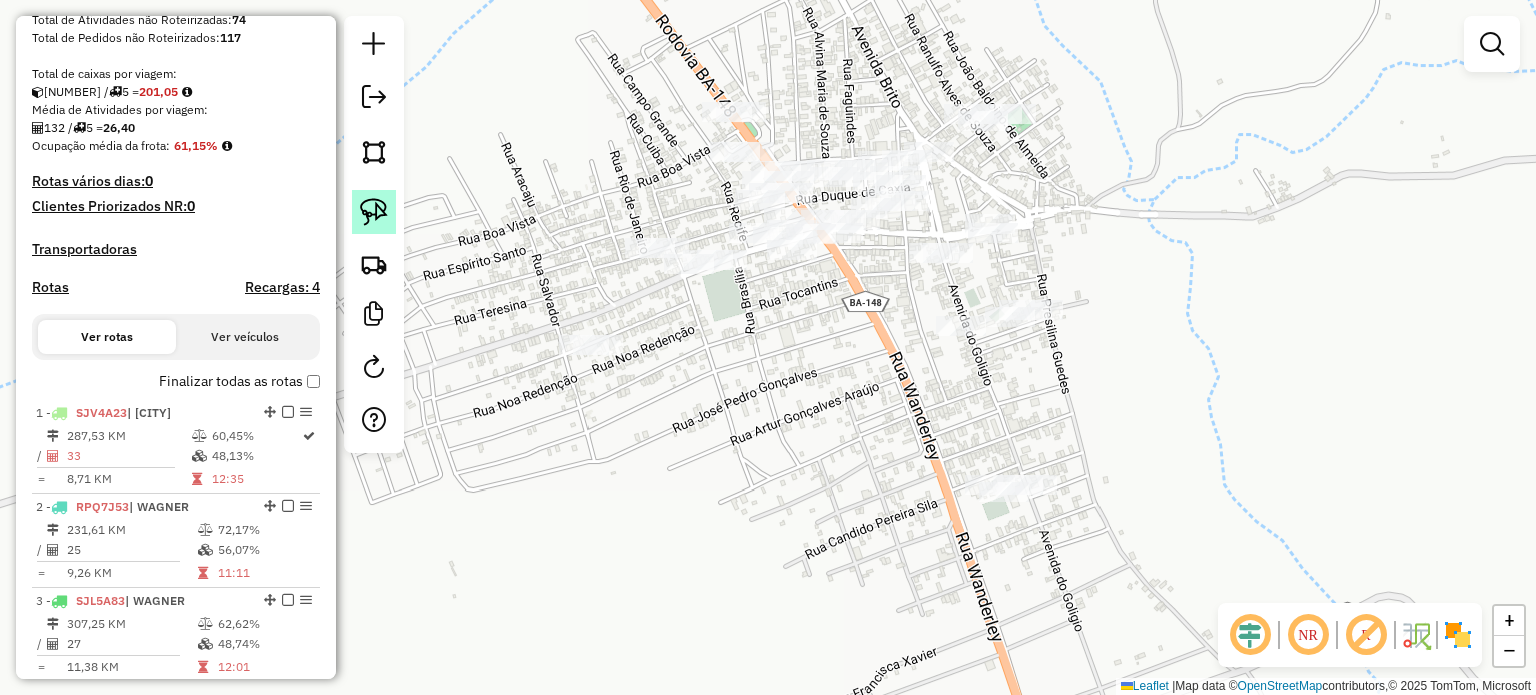 click 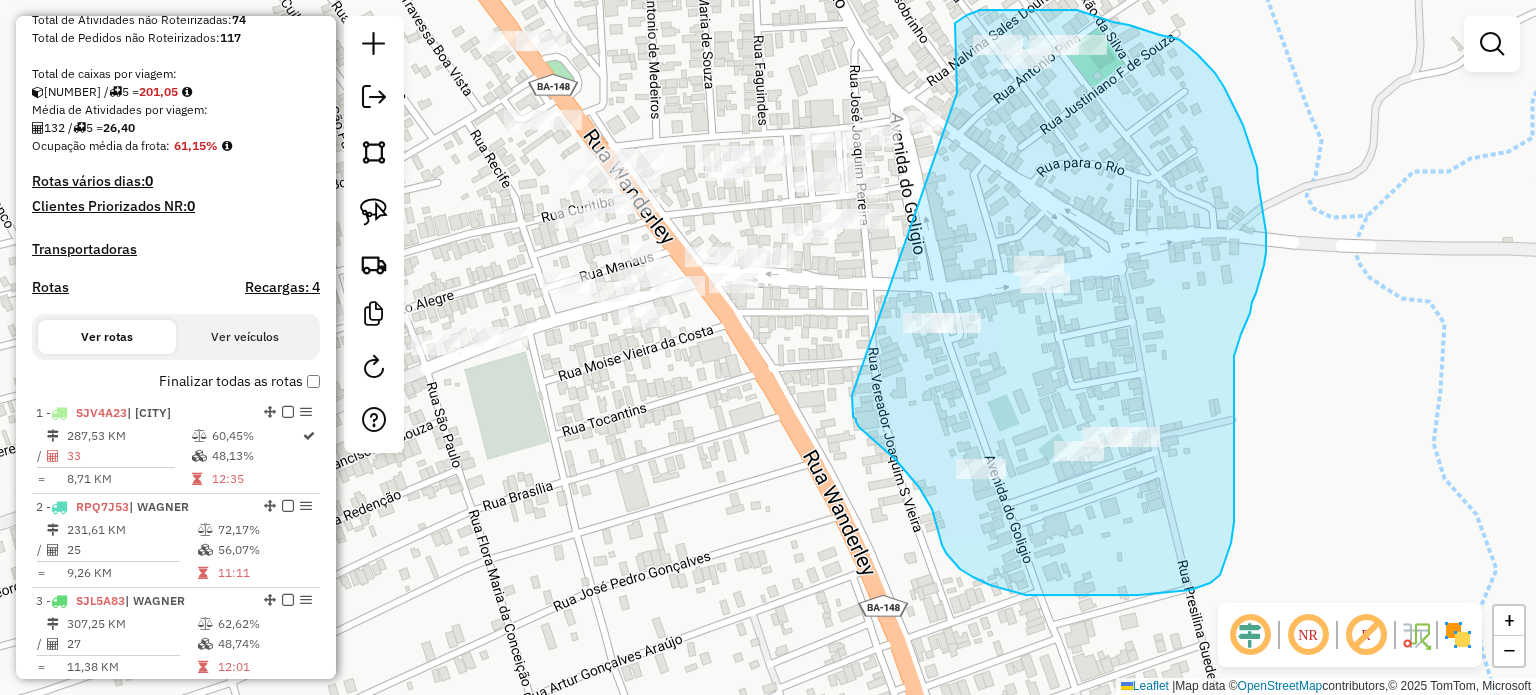 drag, startPoint x: 957, startPoint y: 93, endPoint x: 851, endPoint y: 384, distance: 309.7047 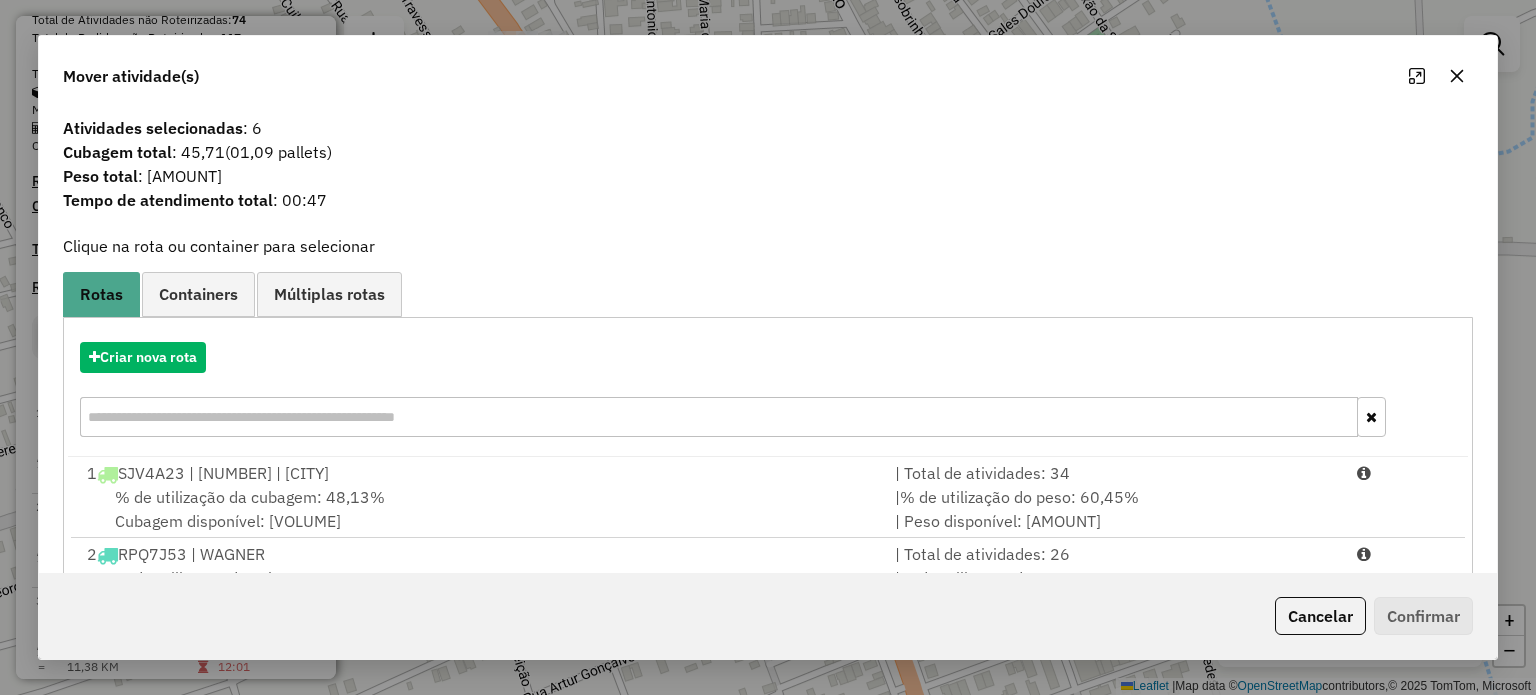 click 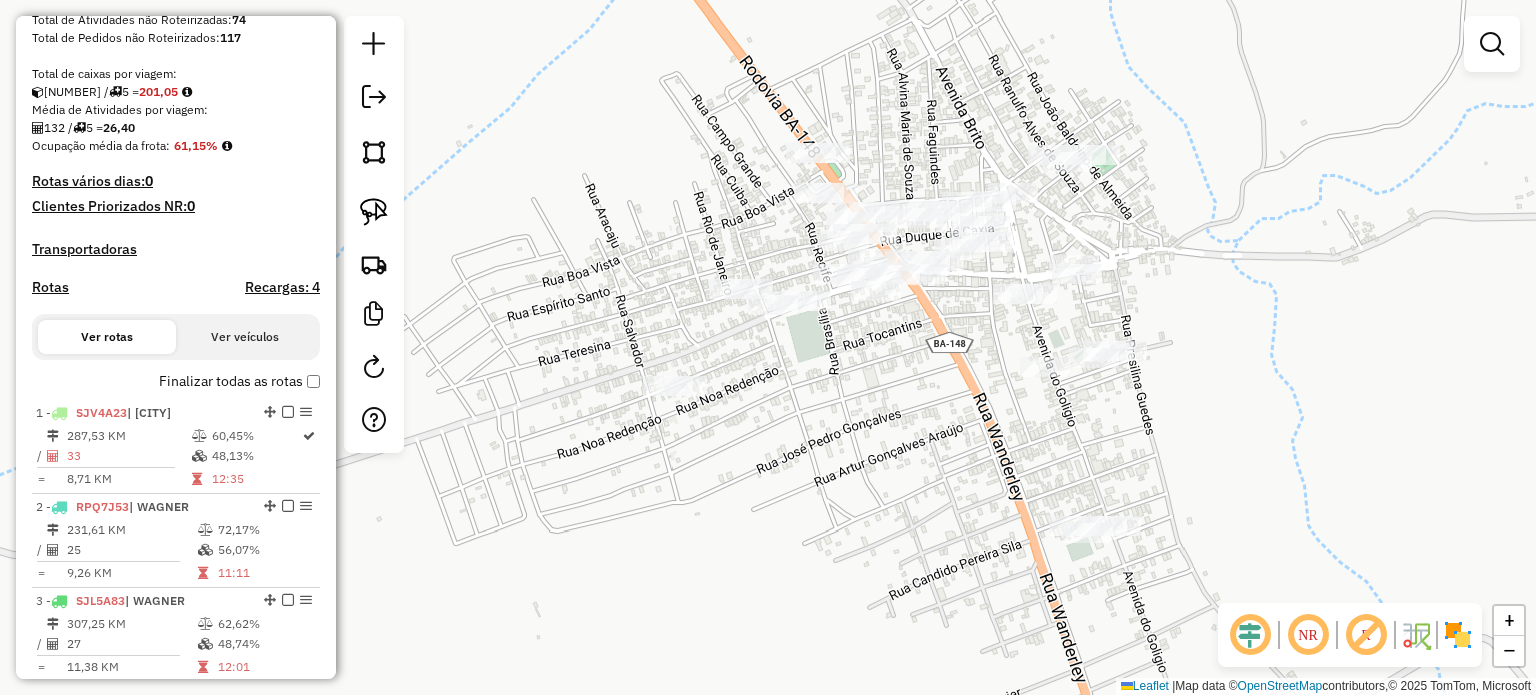 drag, startPoint x: 1189, startPoint y: 462, endPoint x: 1066, endPoint y: 358, distance: 161.07452 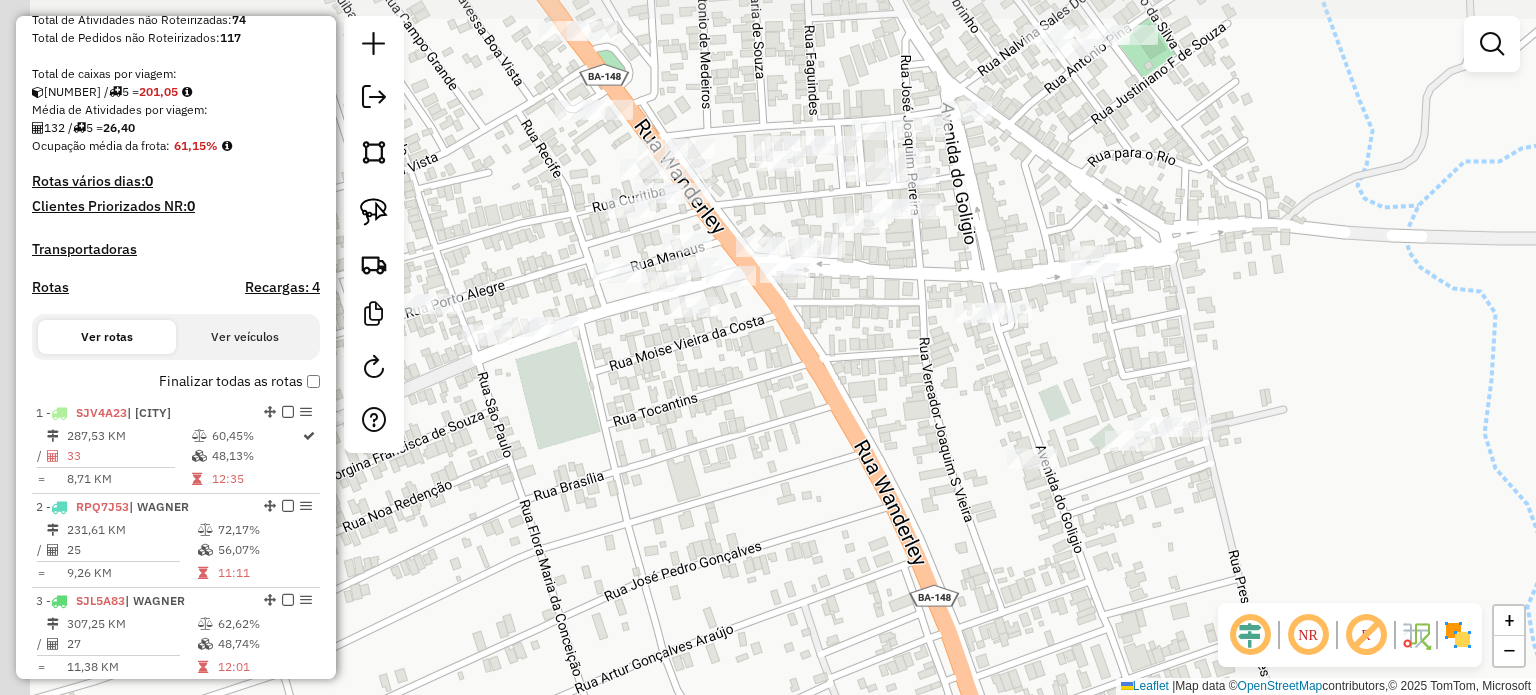 drag, startPoint x: 1114, startPoint y: 436, endPoint x: 1229, endPoint y: 559, distance: 168.38646 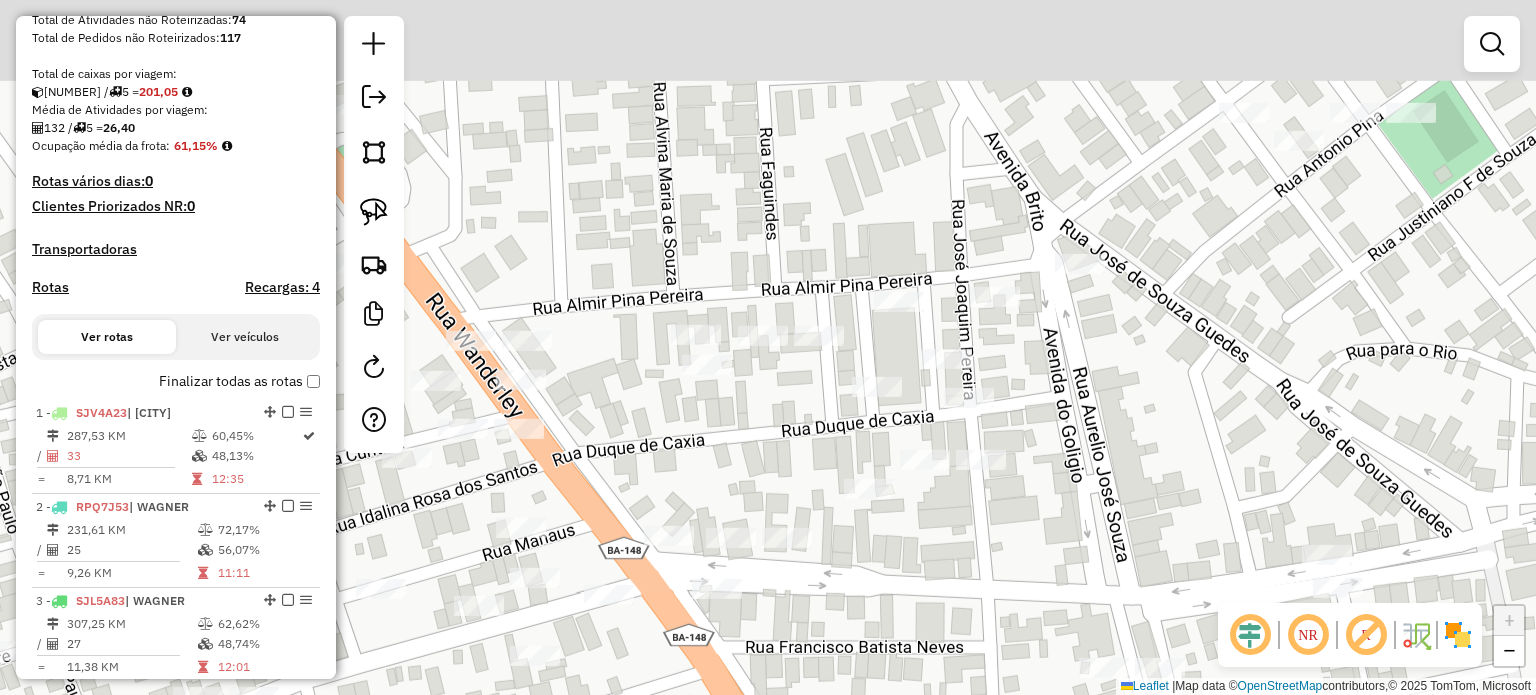 drag, startPoint x: 985, startPoint y: 191, endPoint x: 1107, endPoint y: 439, distance: 276.3838 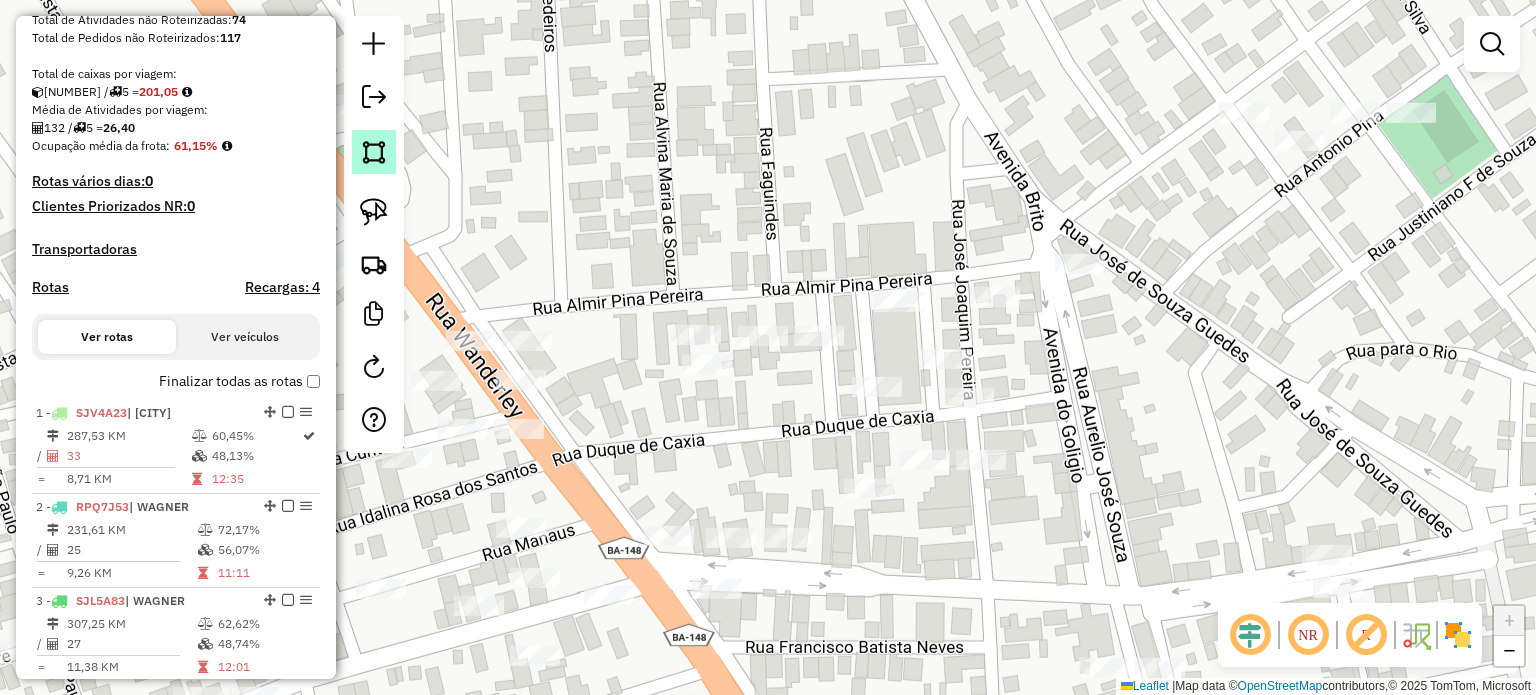 click 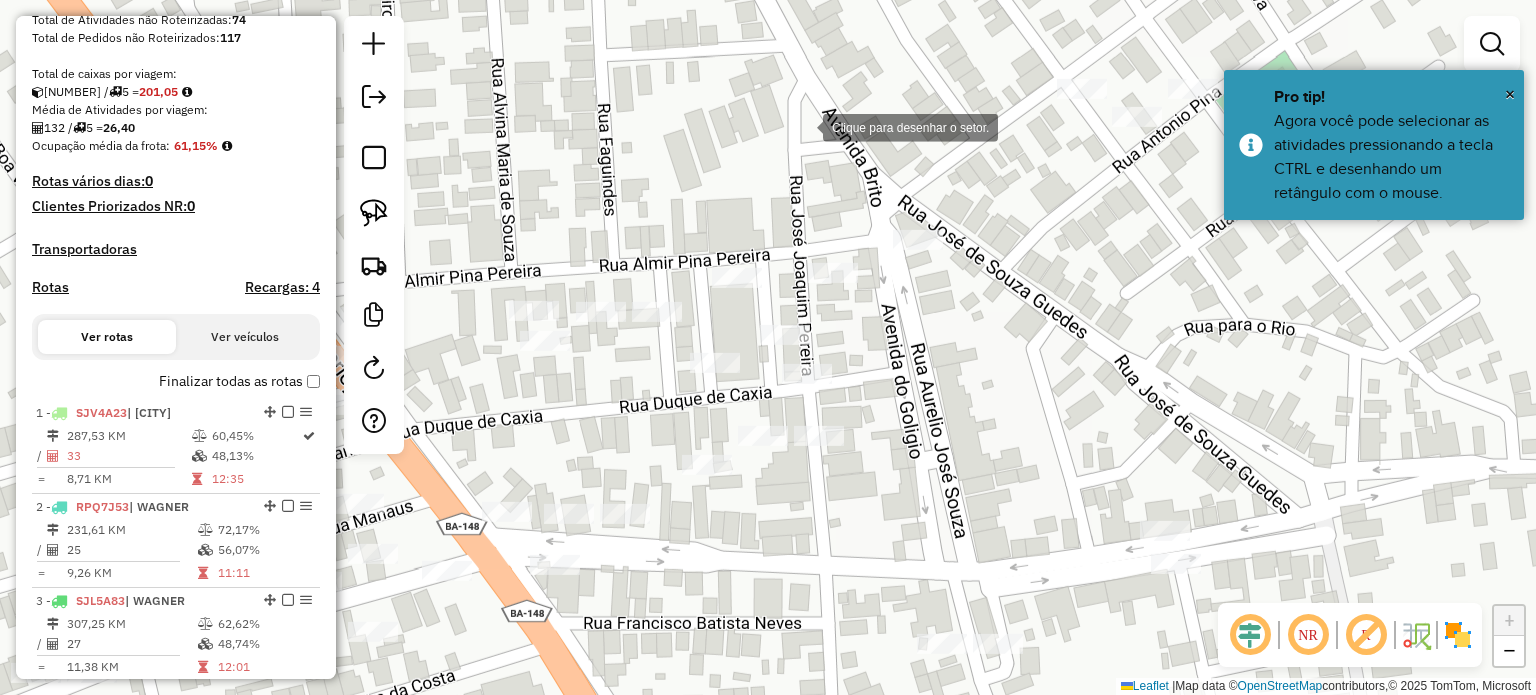 drag, startPoint x: 966, startPoint y: 151, endPoint x: 804, endPoint y: 127, distance: 163.76813 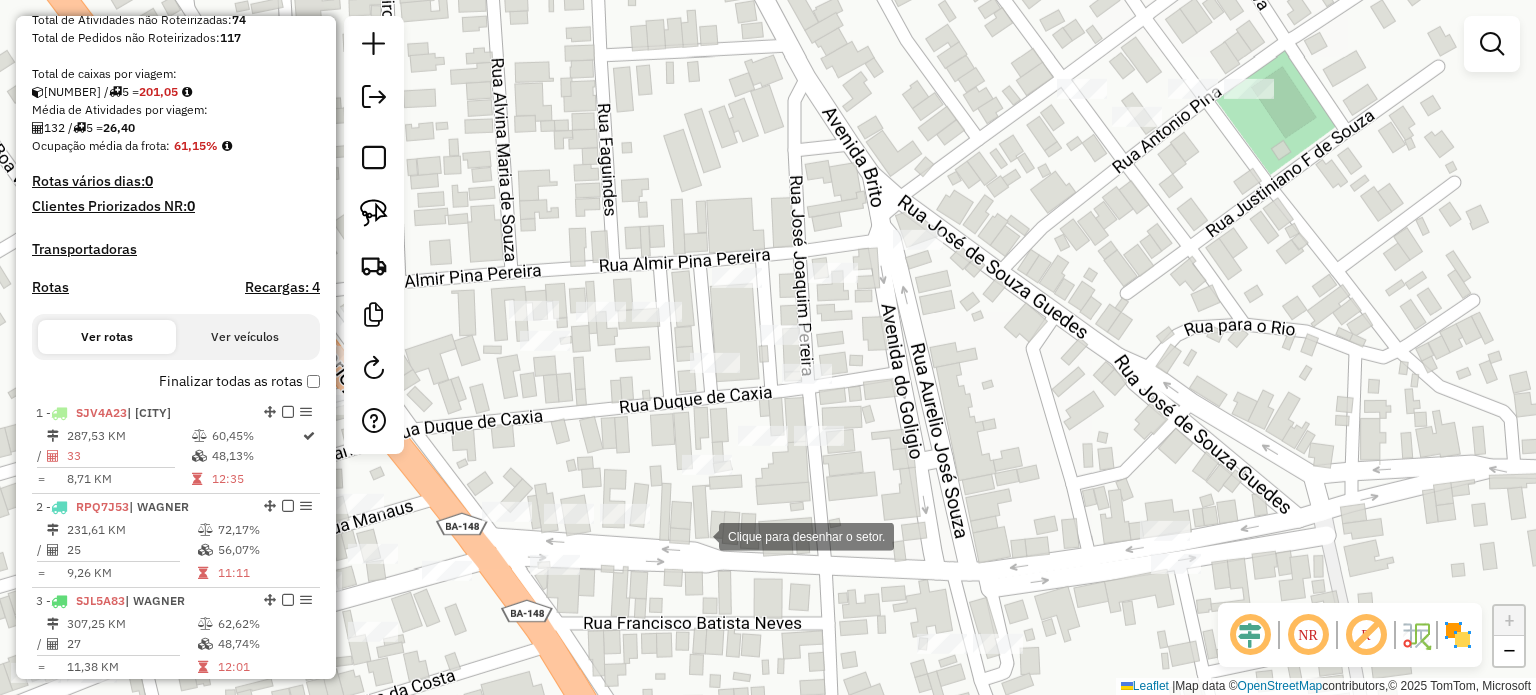 click 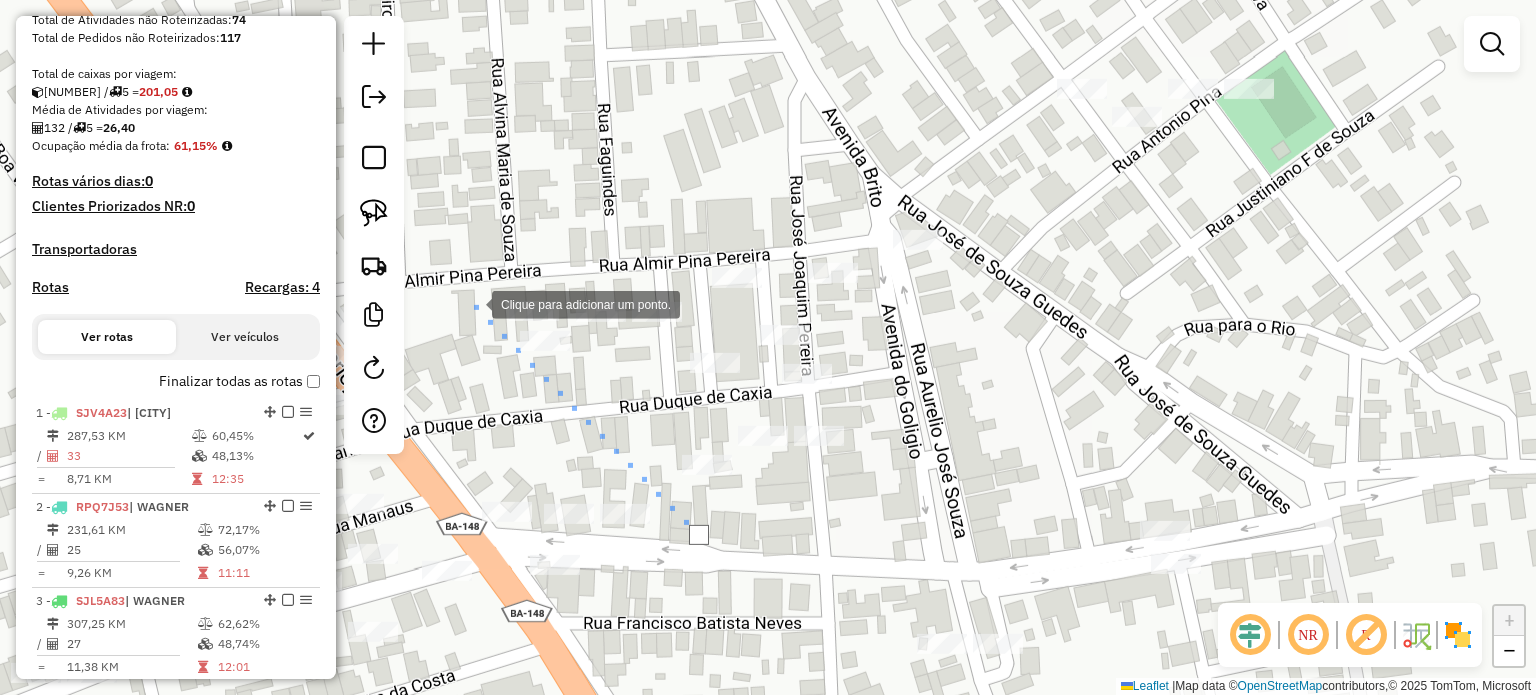 click 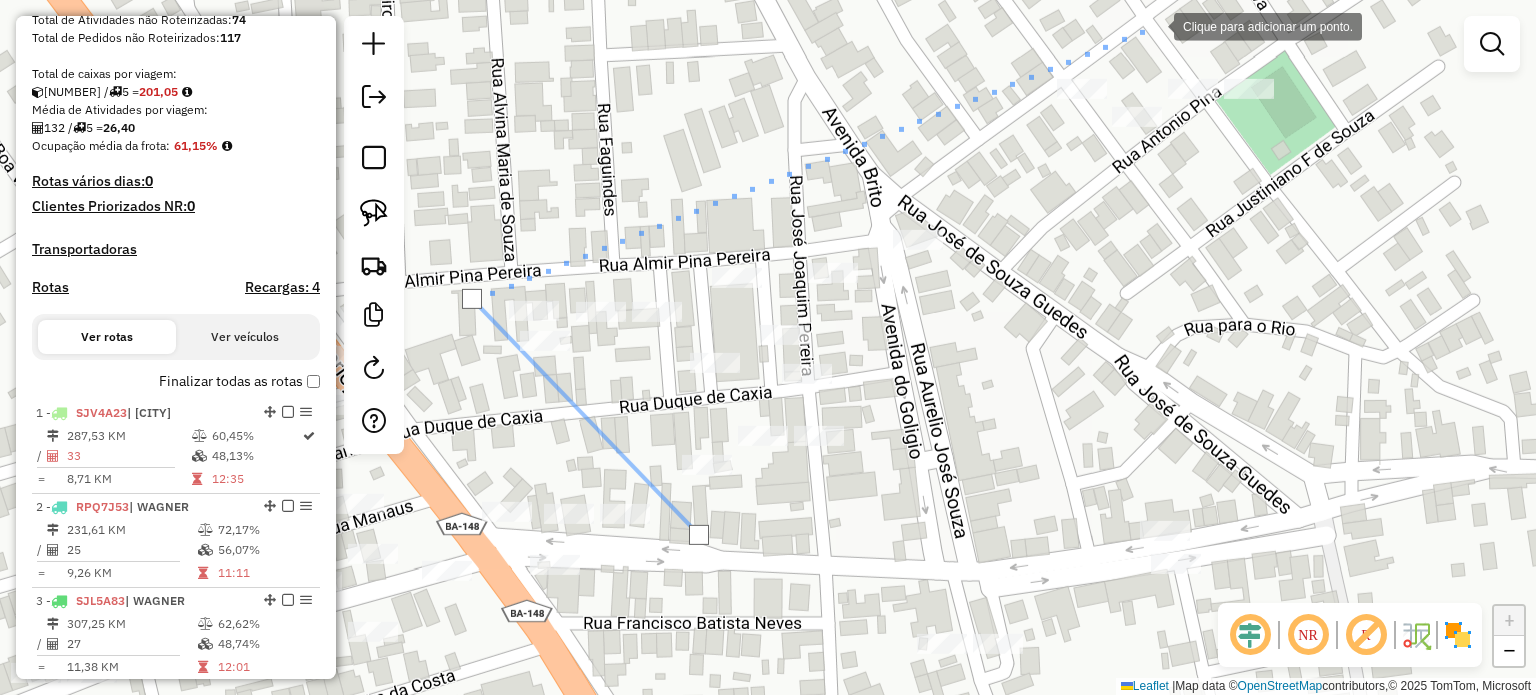 drag, startPoint x: 1154, startPoint y: 25, endPoint x: 1209, endPoint y: 23, distance: 55.03635 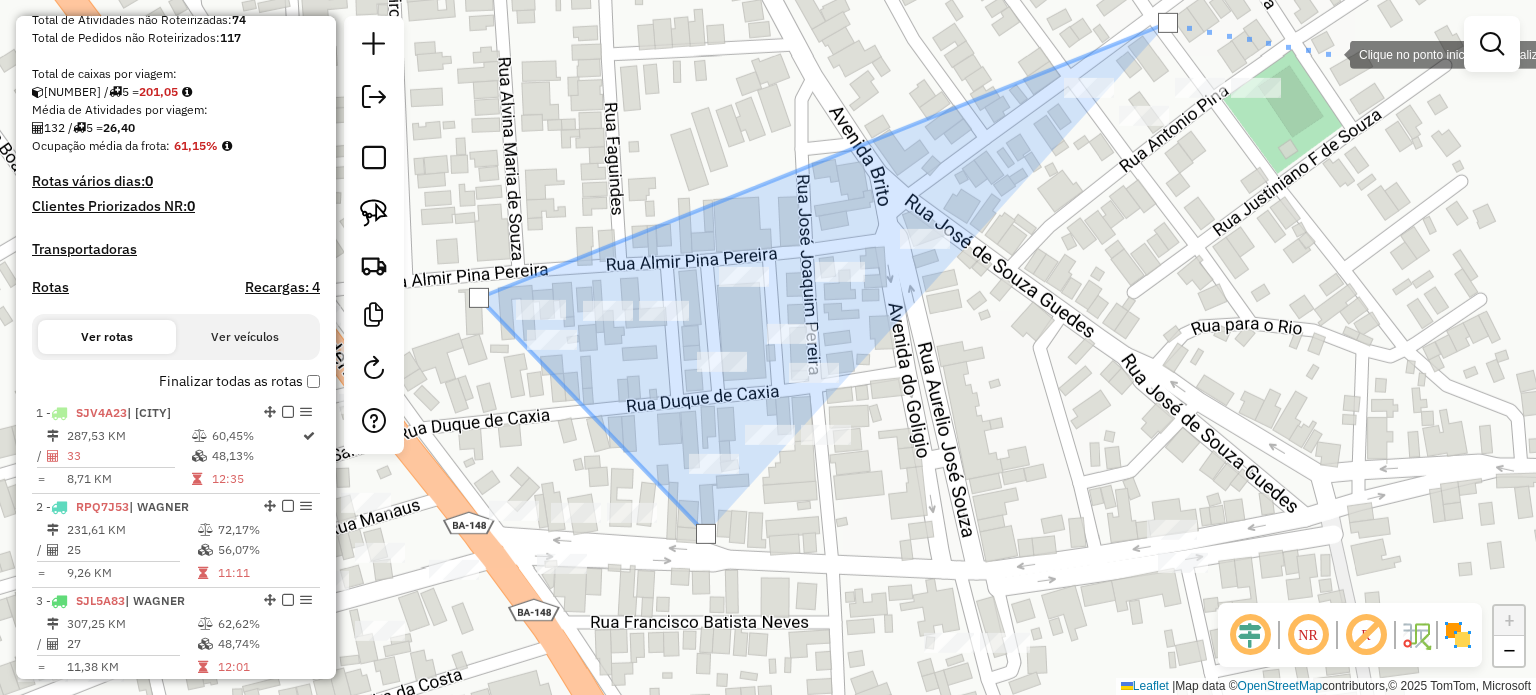 click 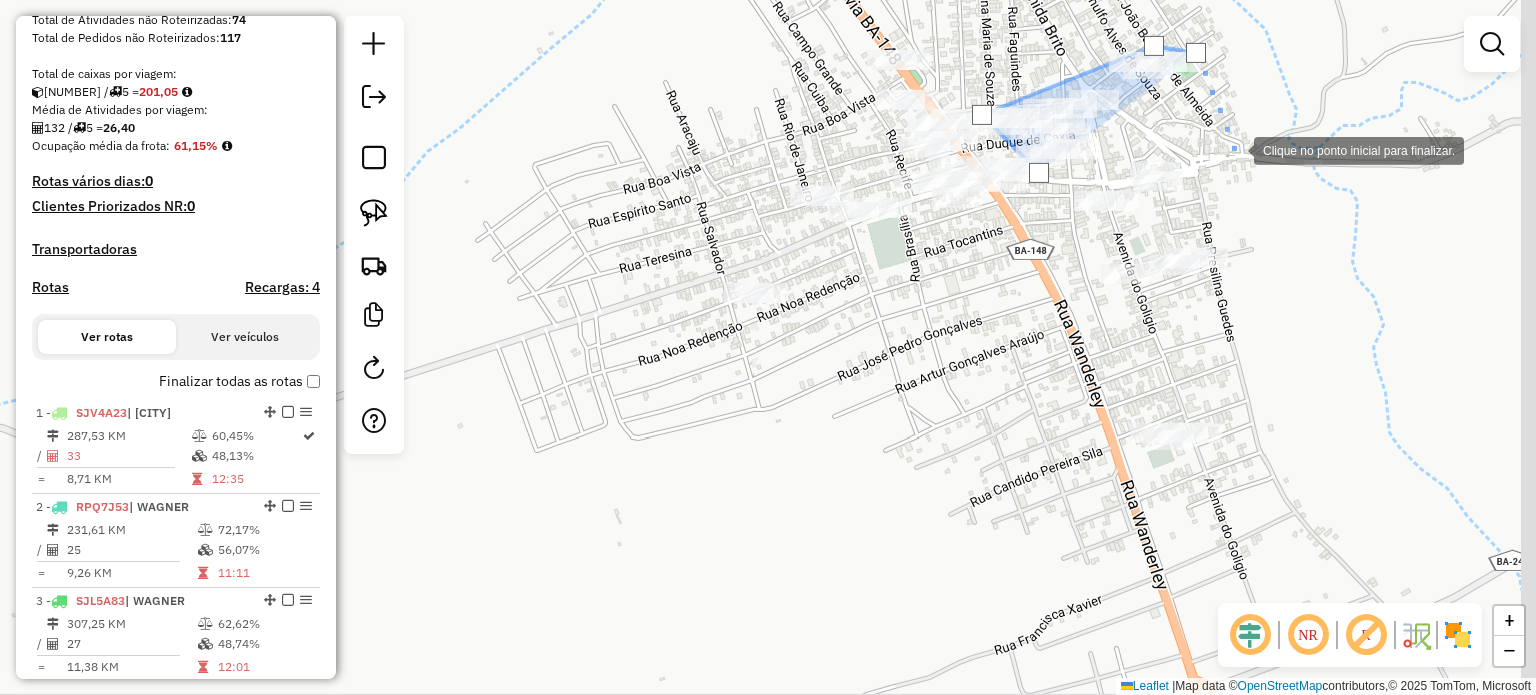 drag, startPoint x: 1392, startPoint y: 237, endPoint x: 1235, endPoint y: 152, distance: 178.53291 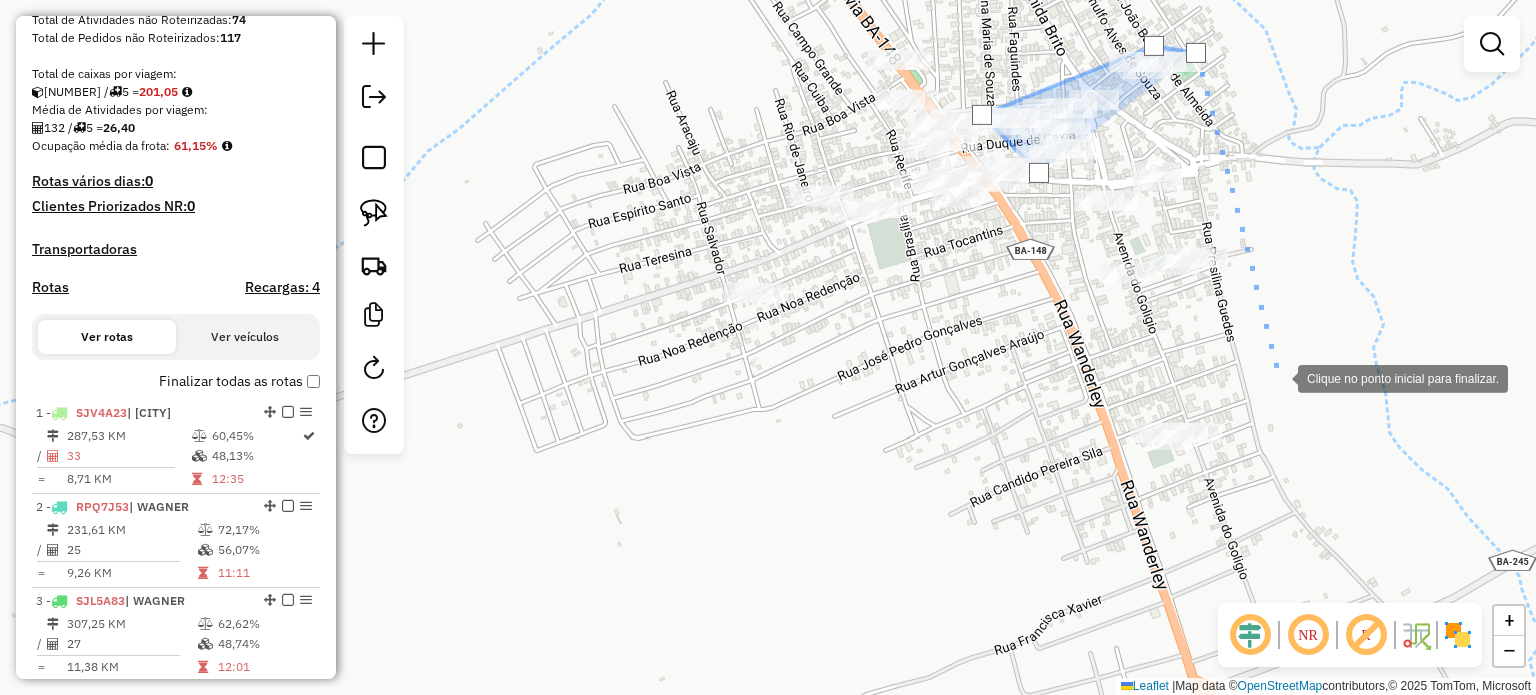 click 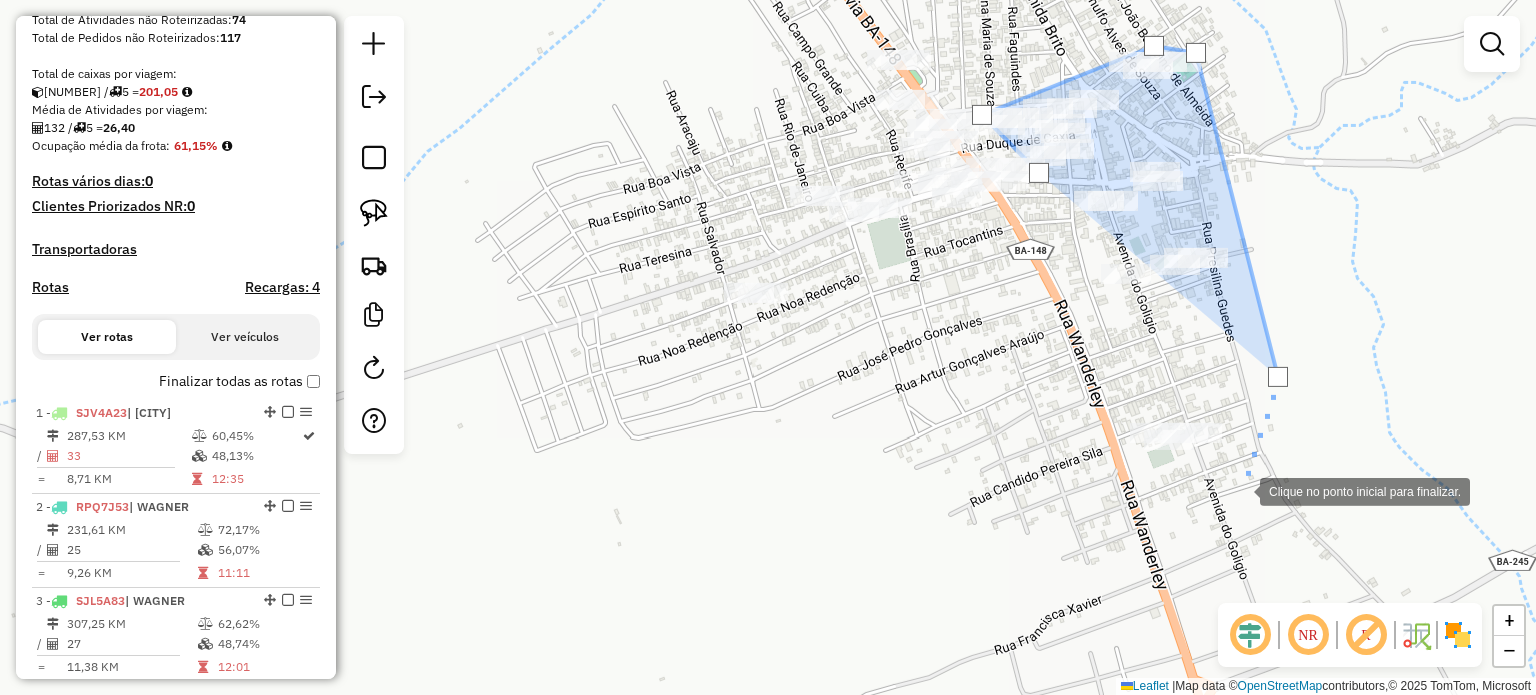 click 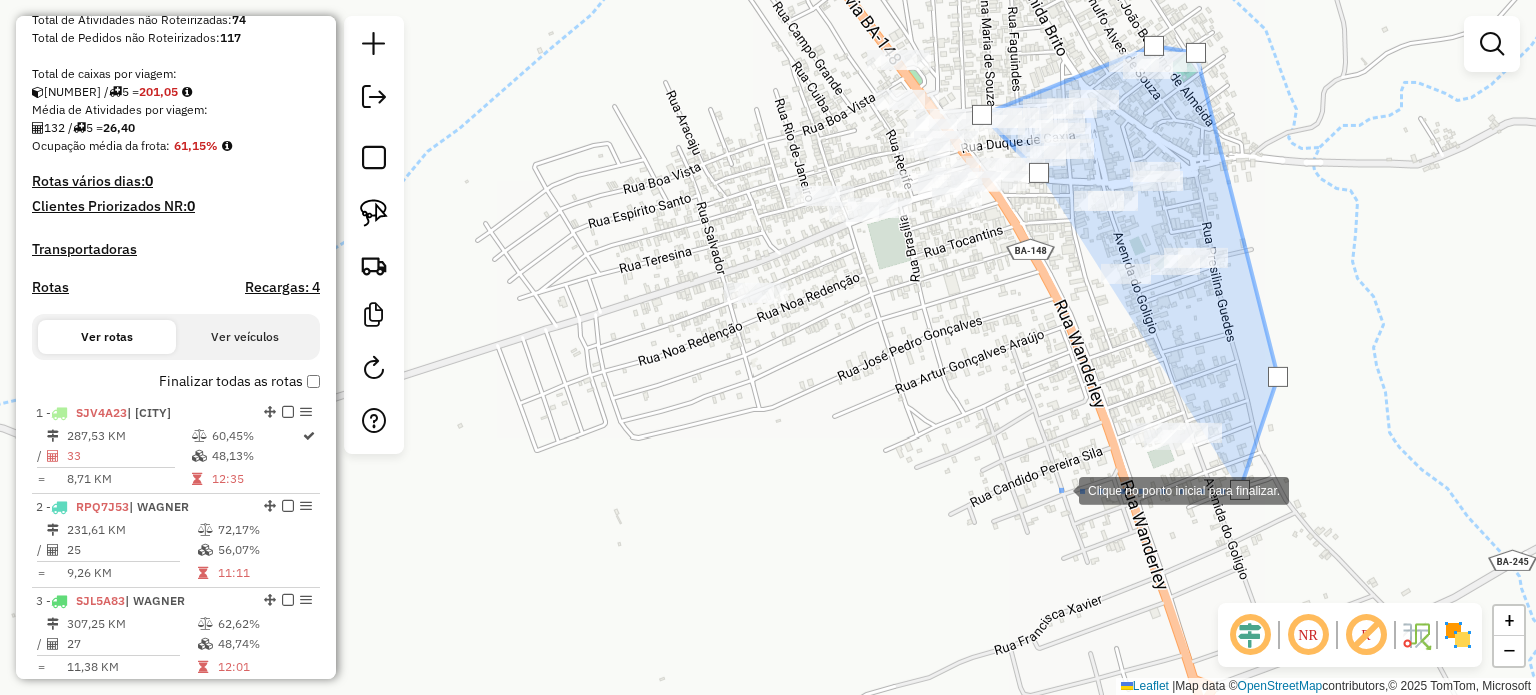 drag, startPoint x: 1059, startPoint y: 489, endPoint x: 1056, endPoint y: 450, distance: 39.115215 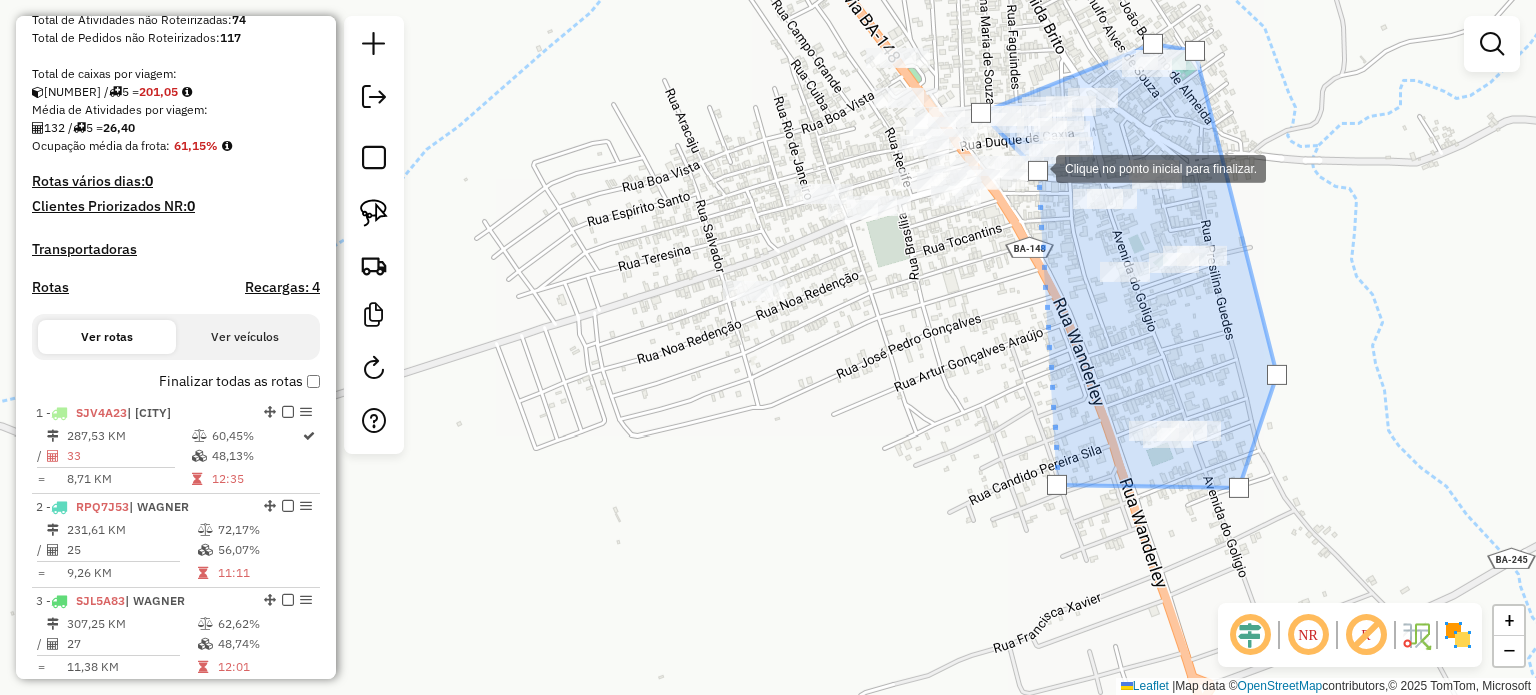 click 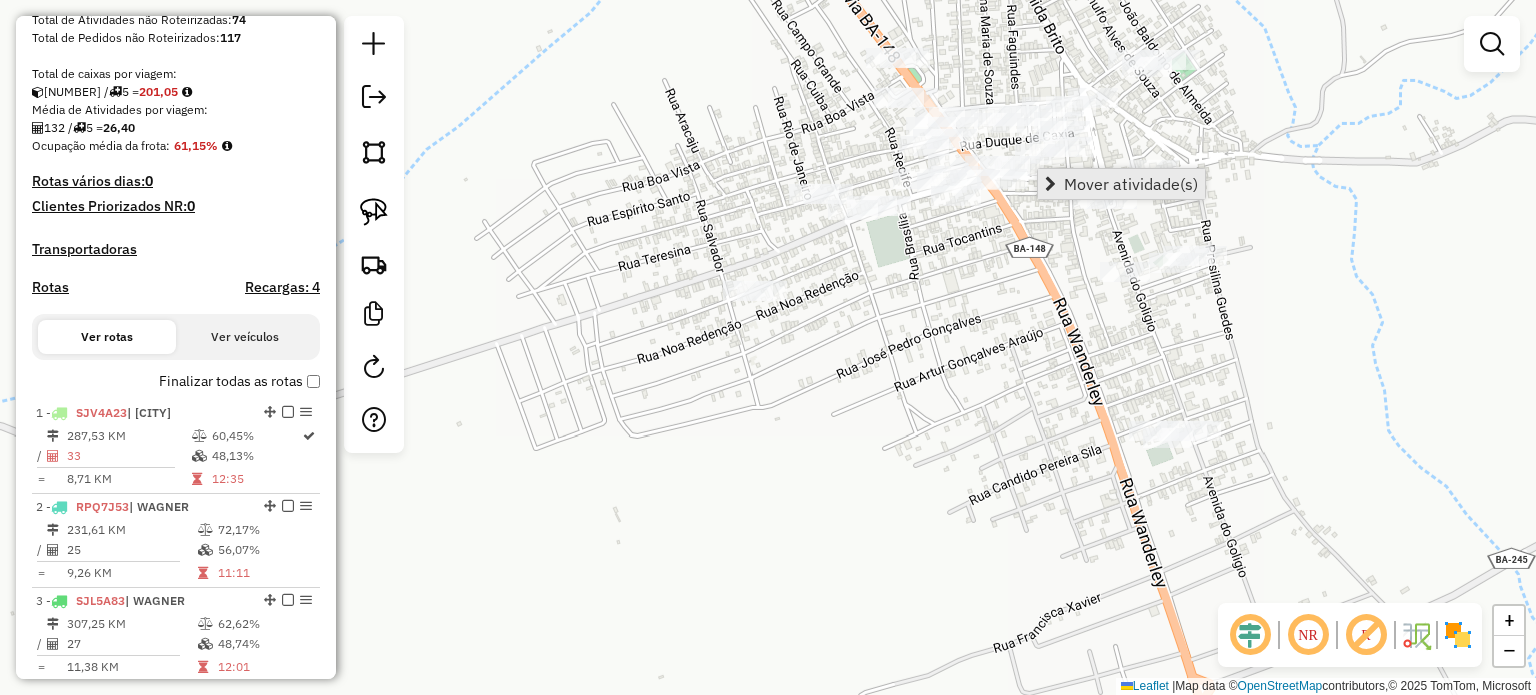 click on "Mover atividade(s)" at bounding box center [1131, 184] 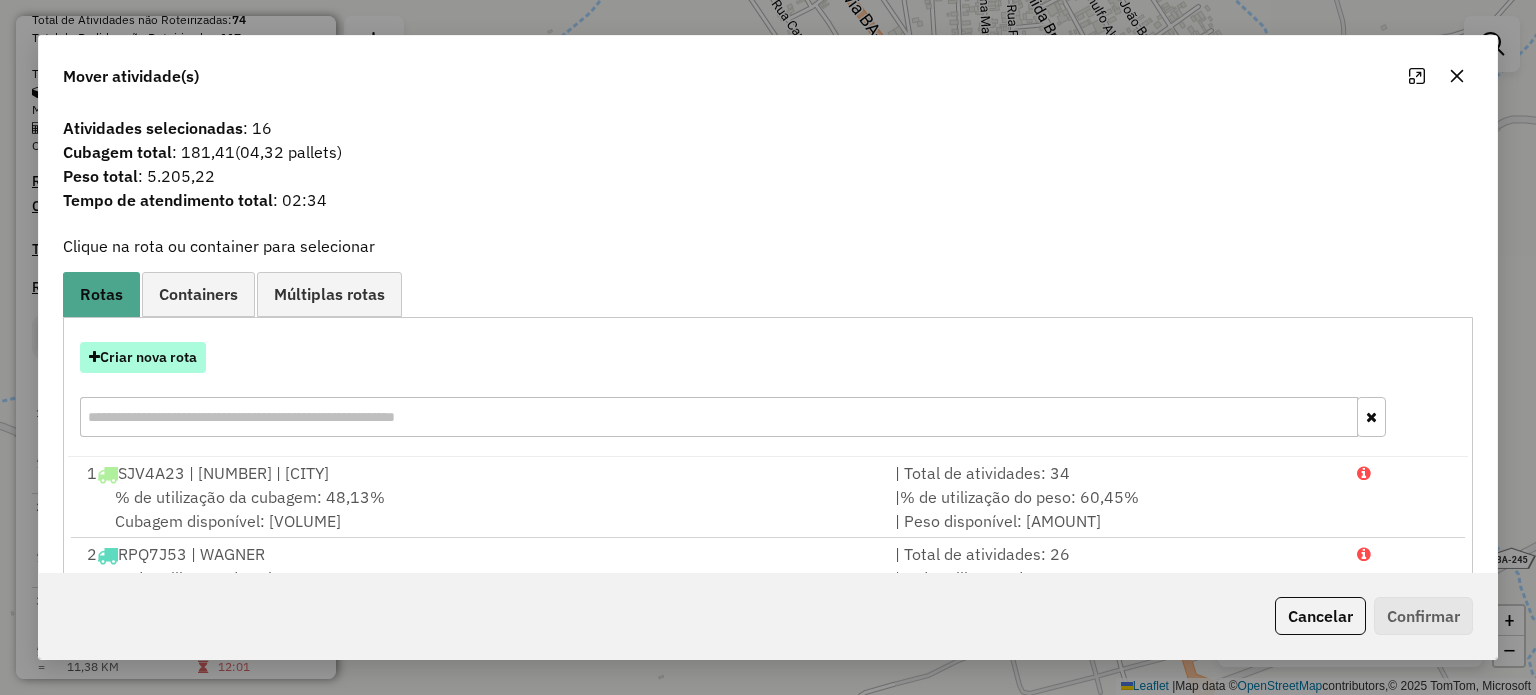 click on "Criar nova rota" at bounding box center (143, 357) 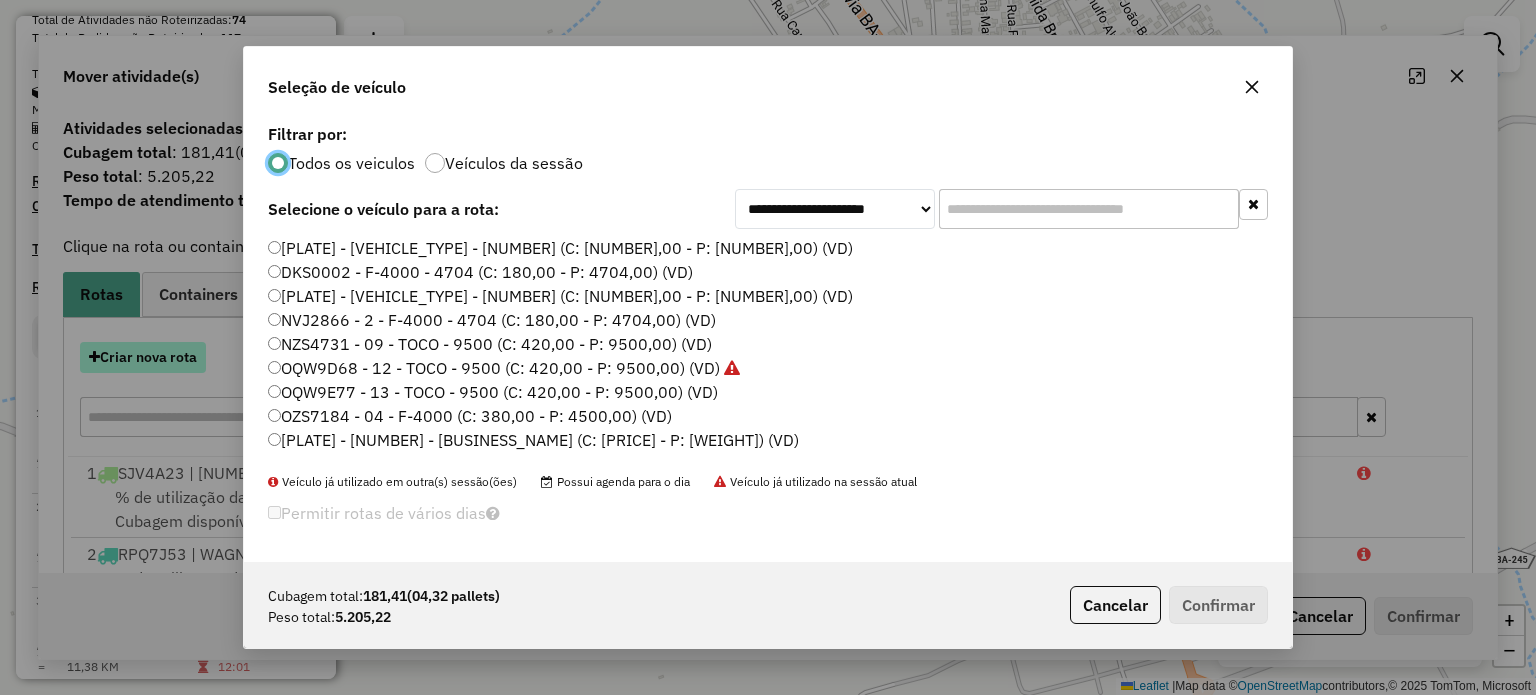 scroll, scrollTop: 10, scrollLeft: 6, axis: both 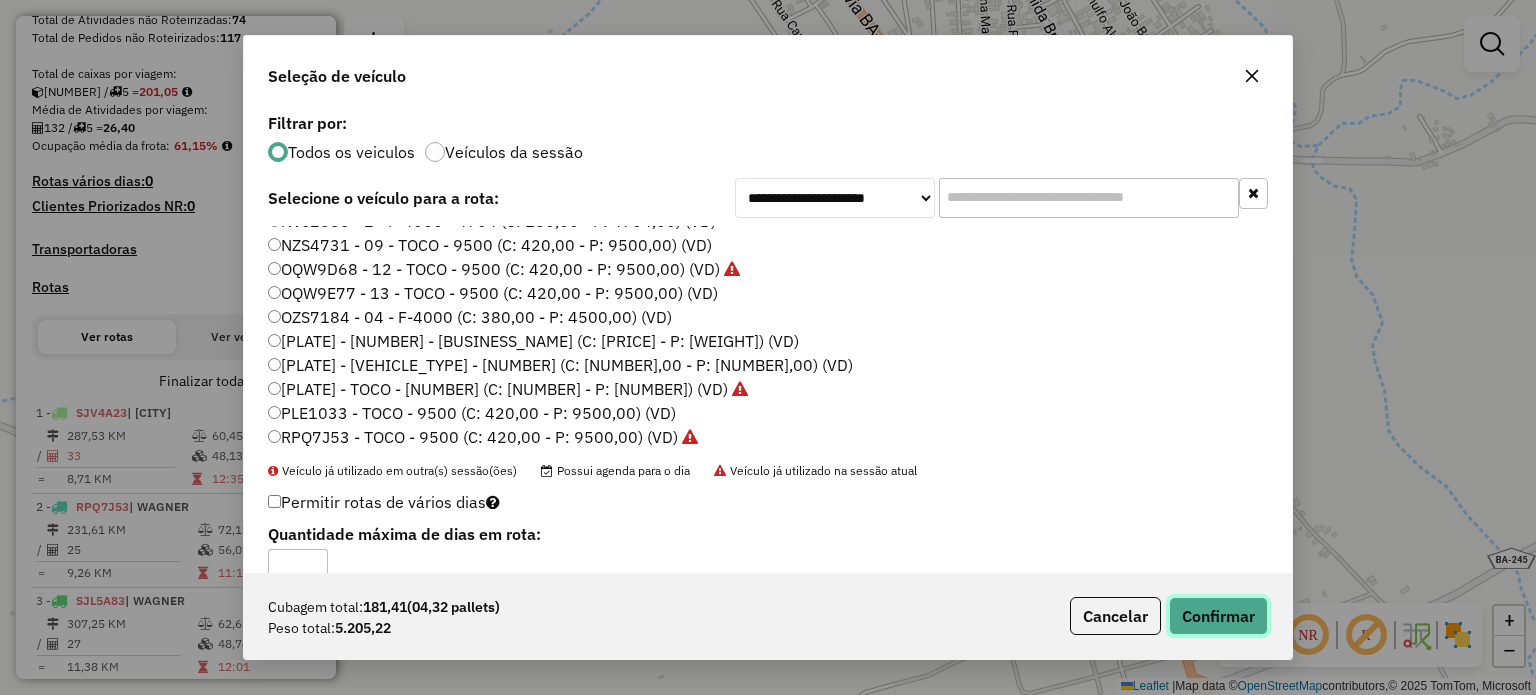 click on "Confirmar" 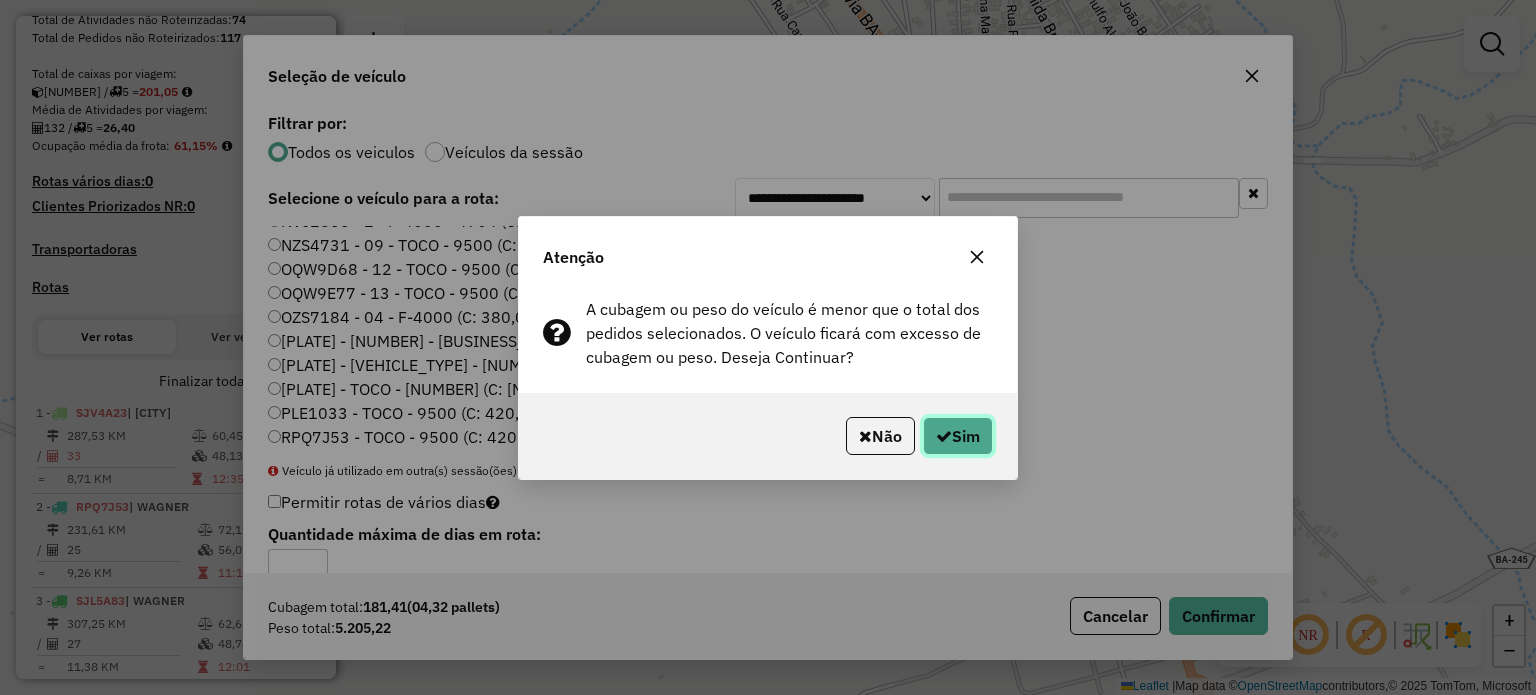 click on "Sim" 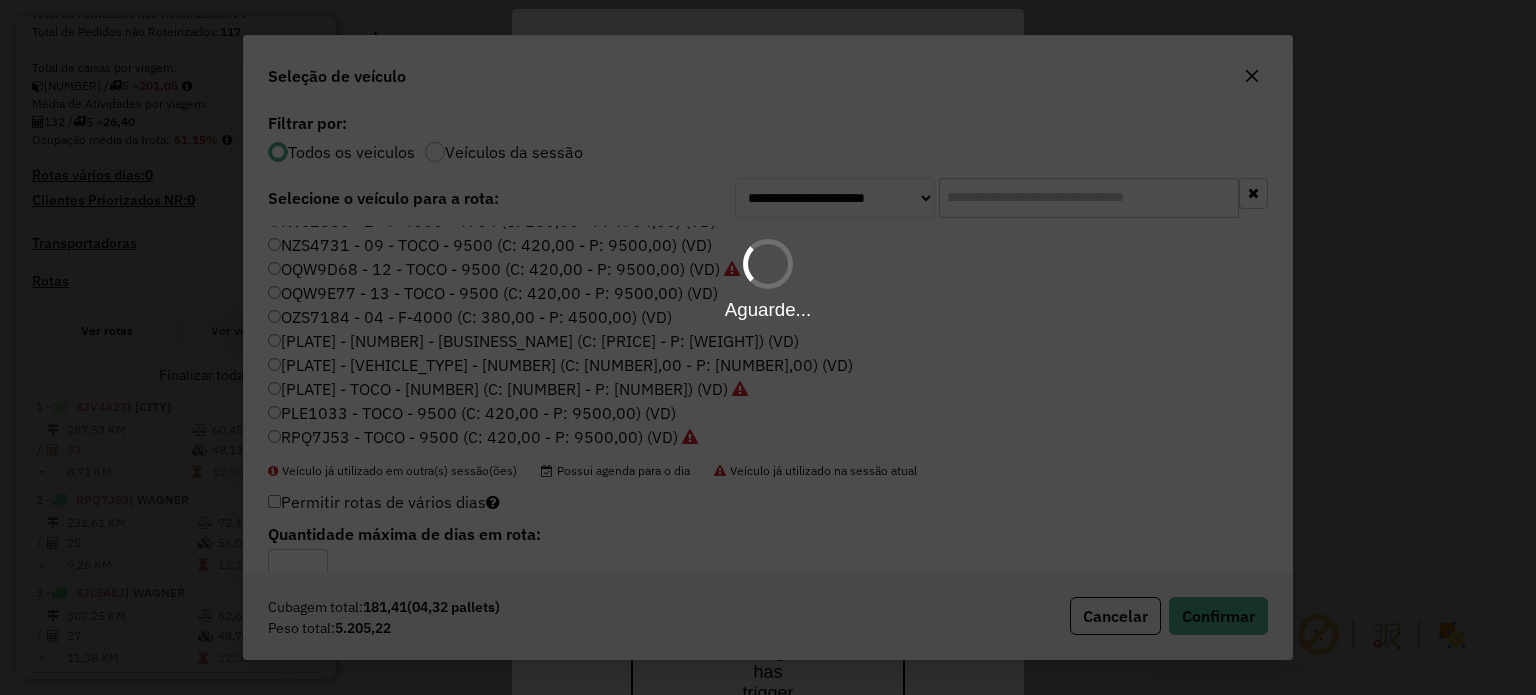 scroll, scrollTop: 384, scrollLeft: 0, axis: vertical 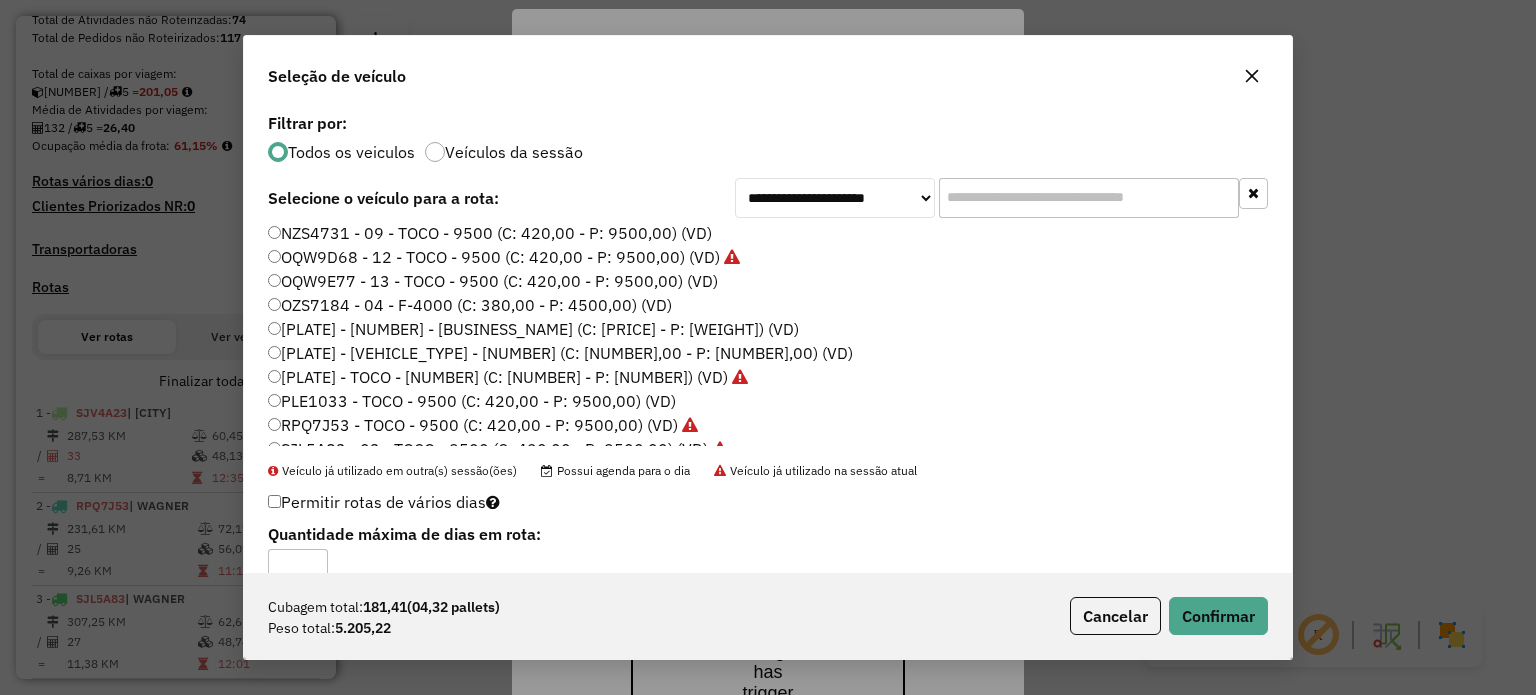 click 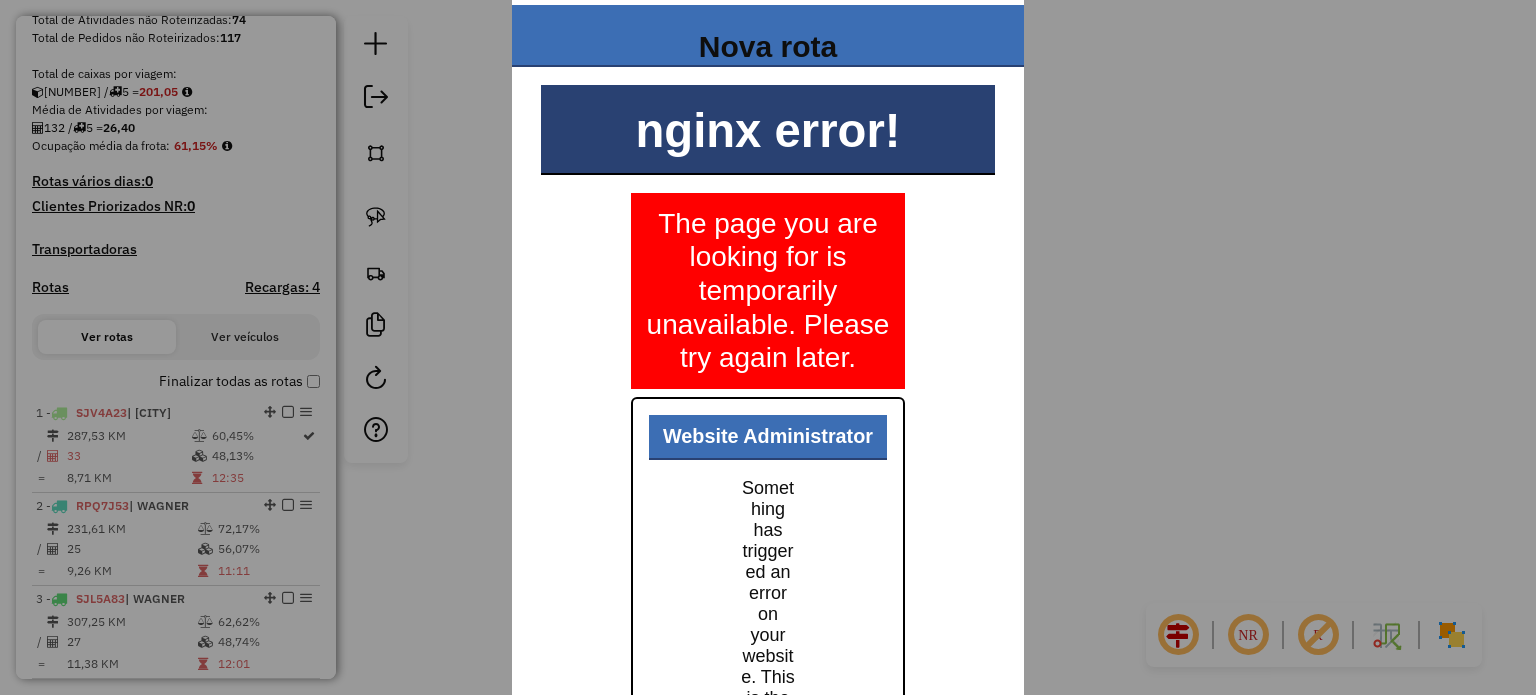 scroll, scrollTop: 0, scrollLeft: 0, axis: both 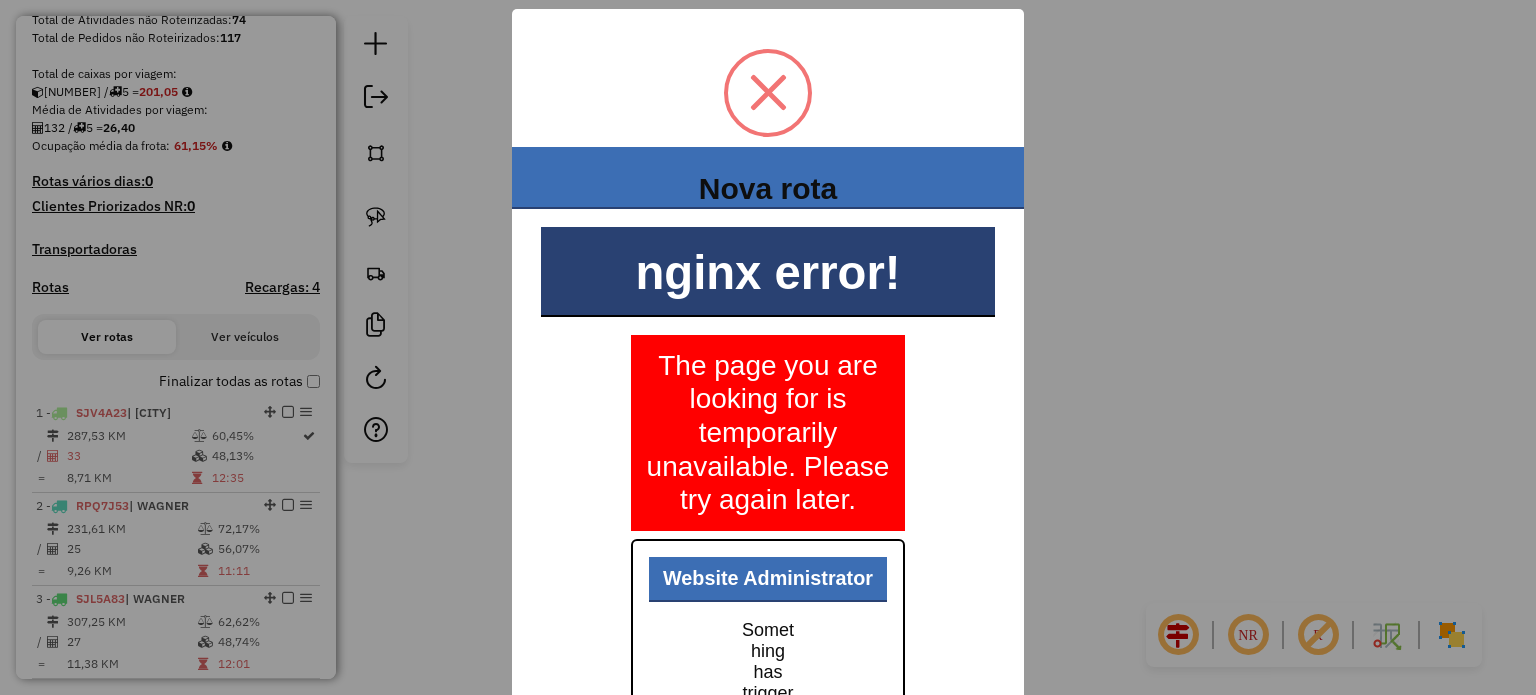 click at bounding box center (768, 92) 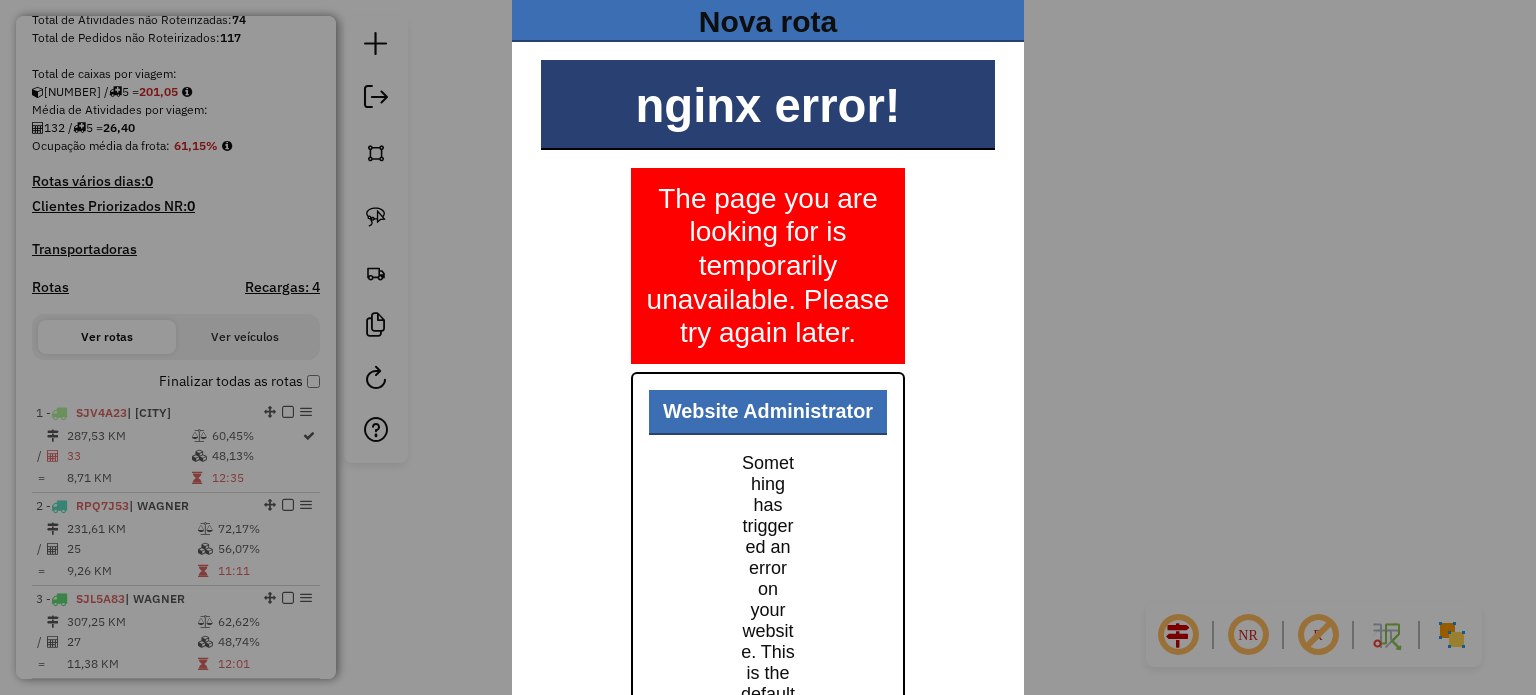 scroll, scrollTop: 0, scrollLeft: 0, axis: both 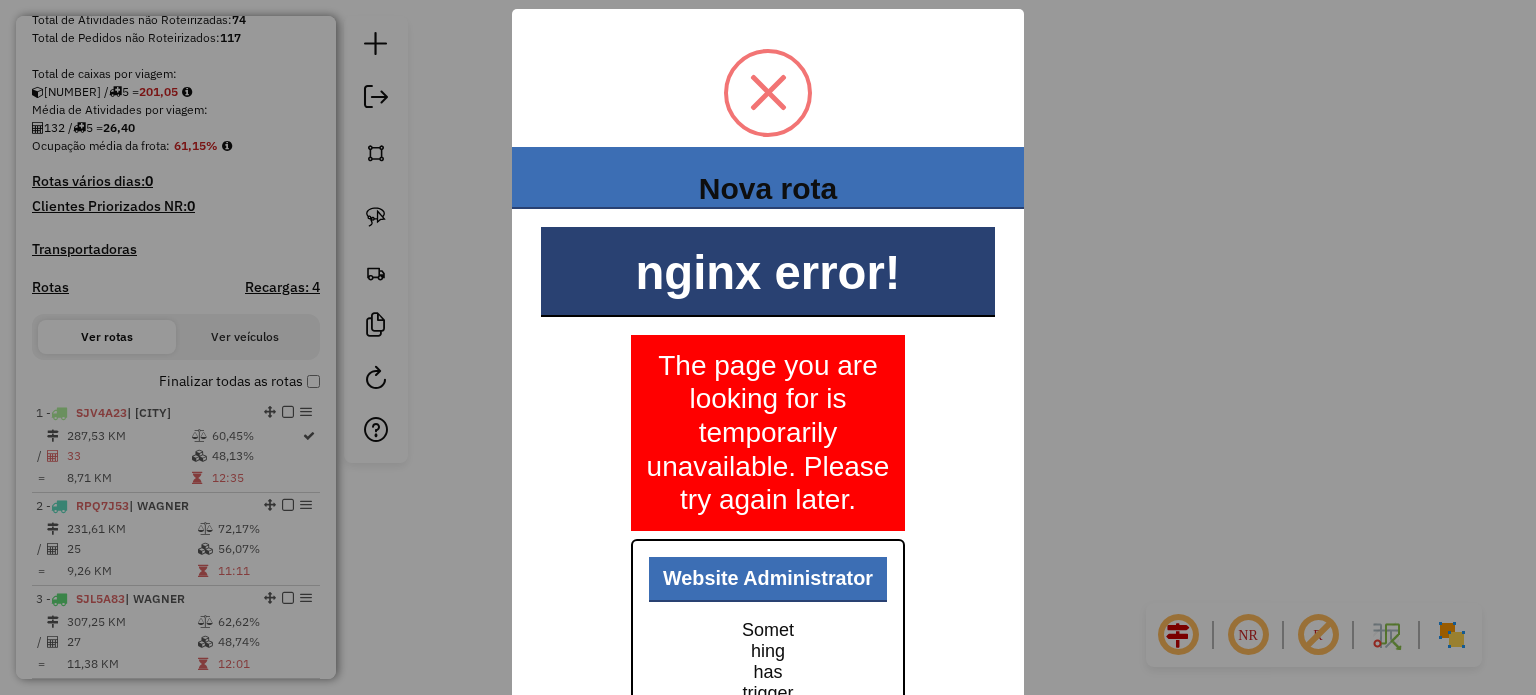 click at bounding box center [768, 93] 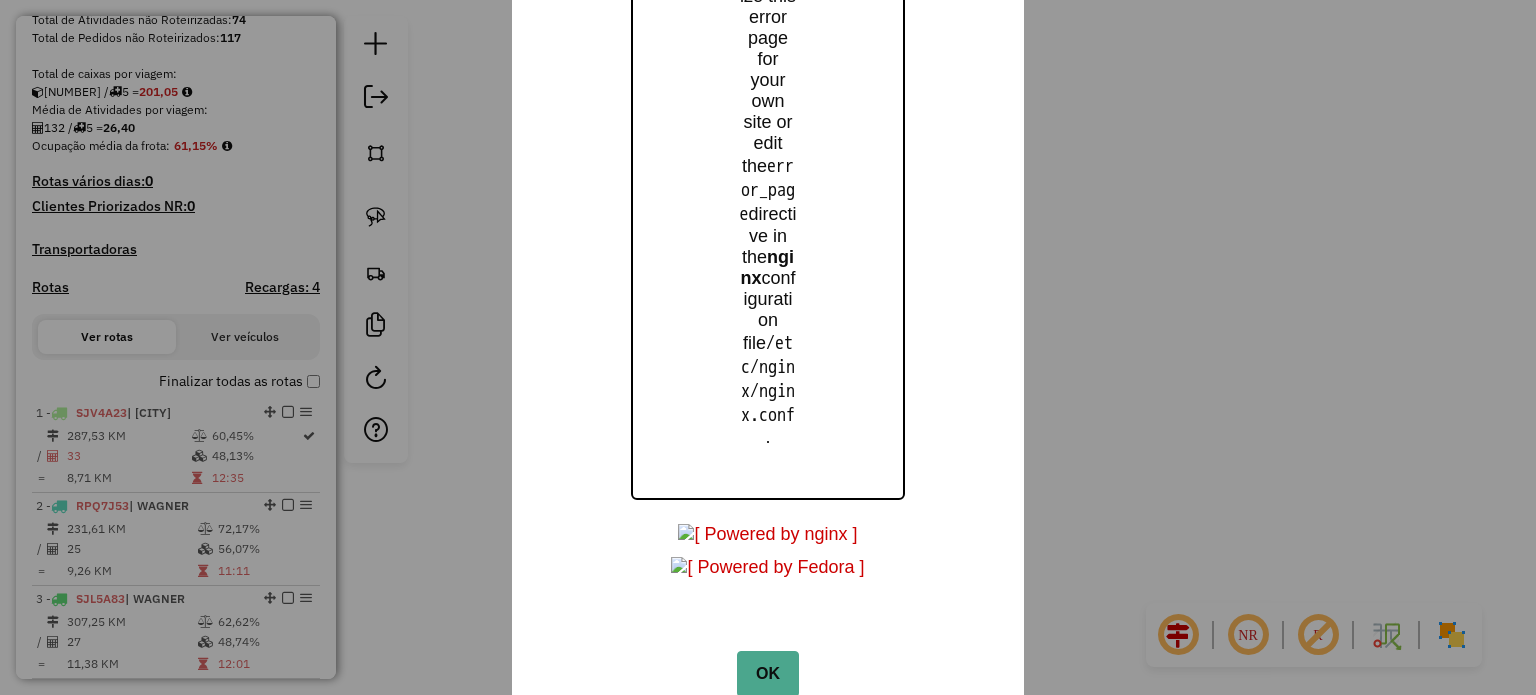 scroll, scrollTop: 1333, scrollLeft: 0, axis: vertical 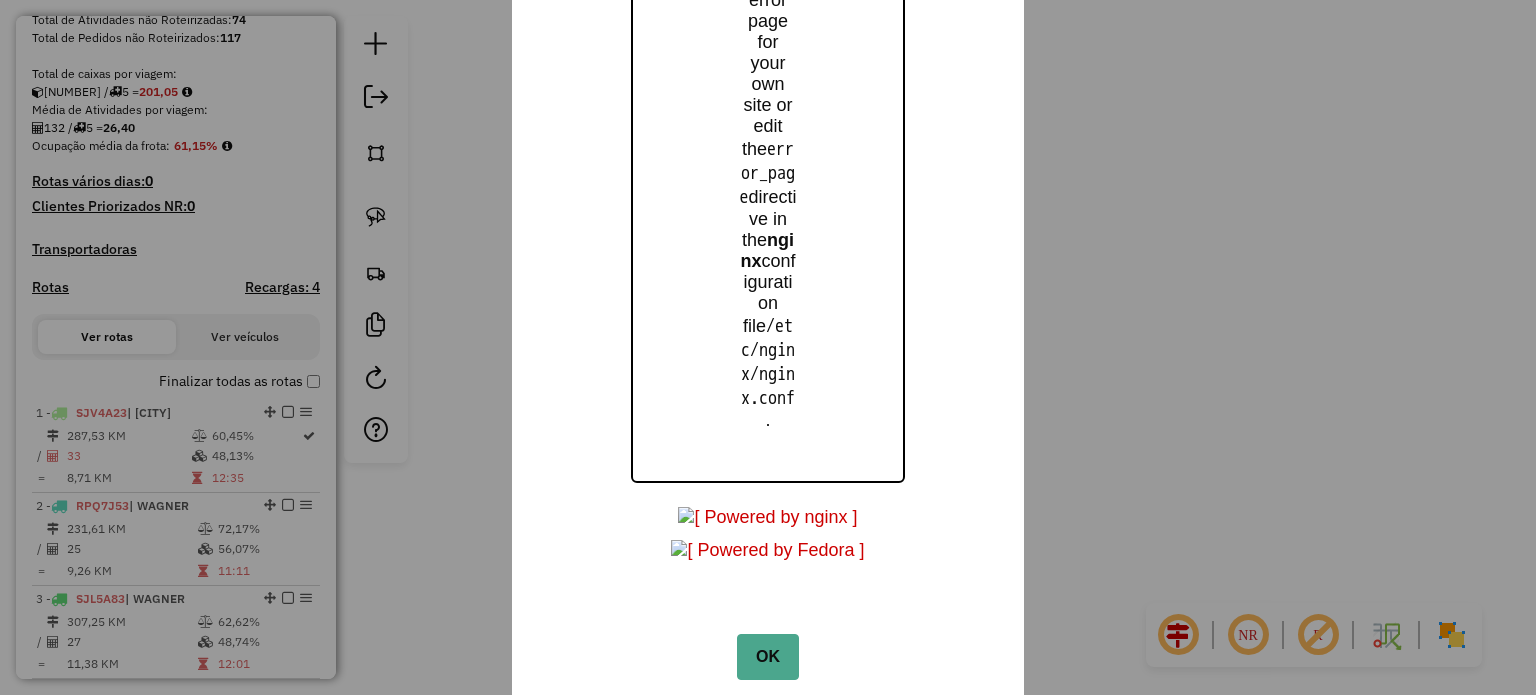 click on "OK" at bounding box center (767, 657) 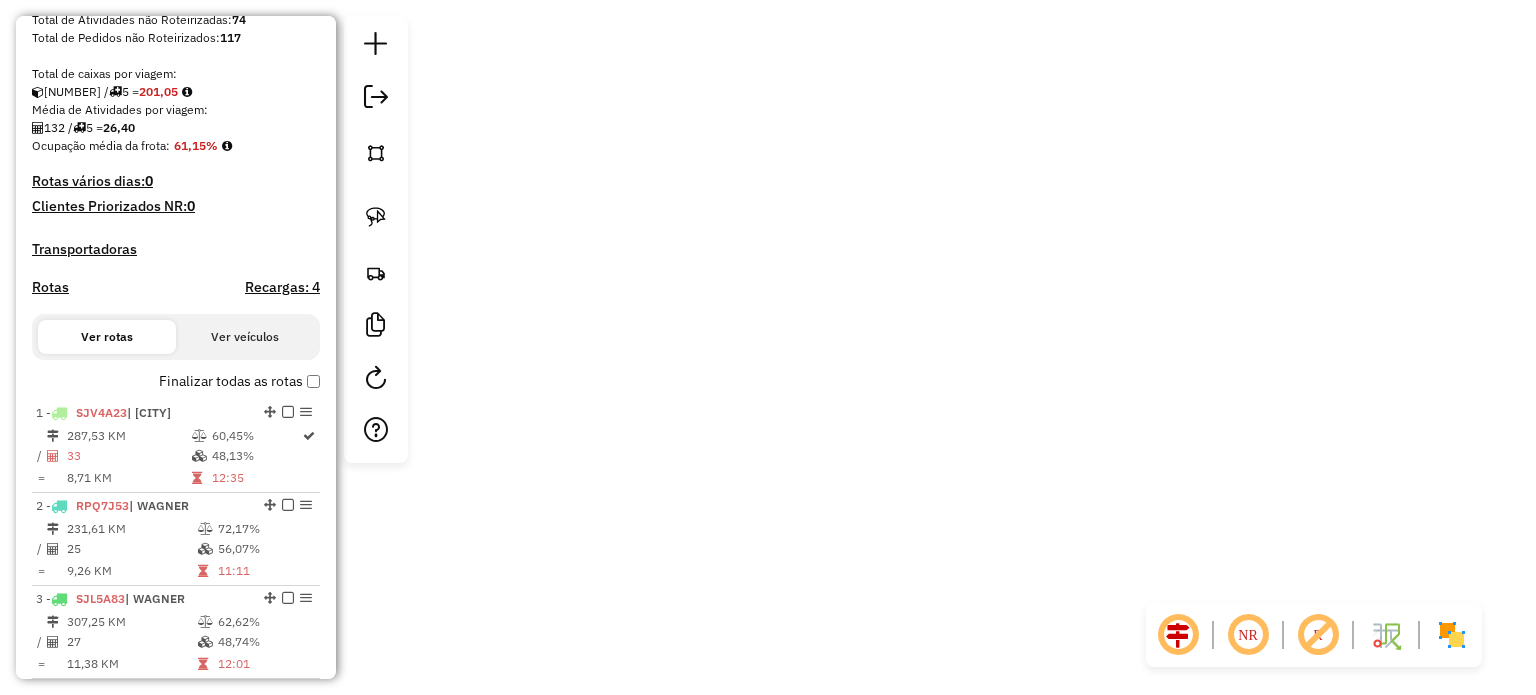scroll, scrollTop: 390, scrollLeft: 0, axis: vertical 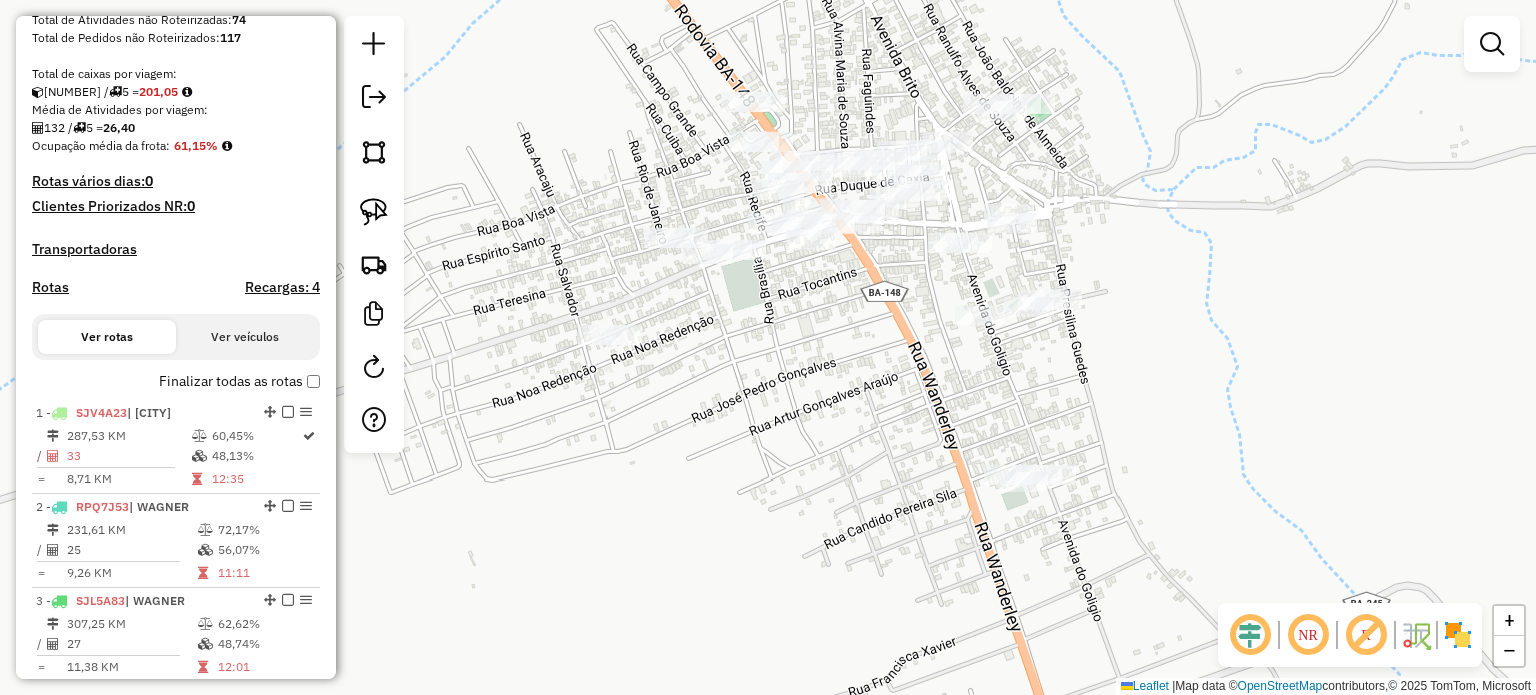 drag, startPoint x: 960, startPoint y: 415, endPoint x: 777, endPoint y: 466, distance: 189.97368 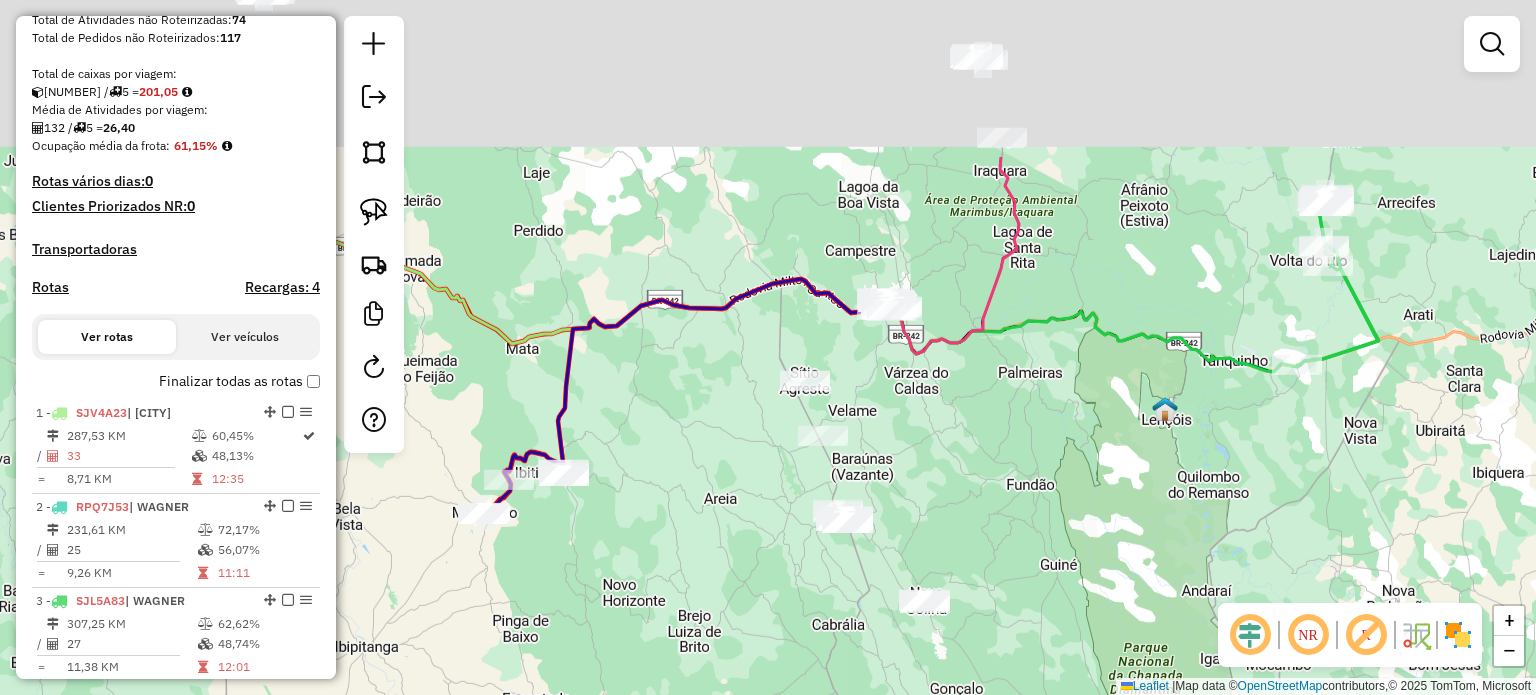 drag, startPoint x: 996, startPoint y: 193, endPoint x: 892, endPoint y: 419, distance: 248.78102 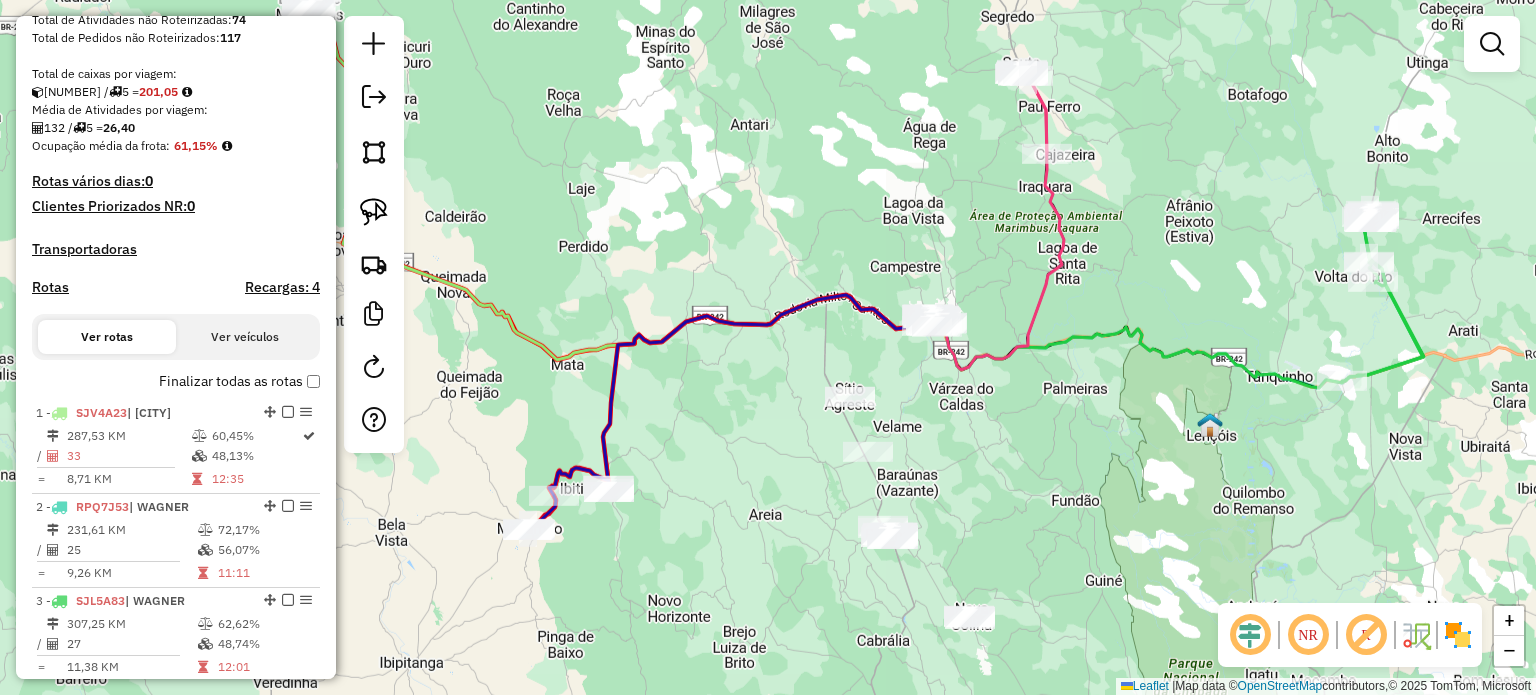 drag, startPoint x: 742, startPoint y: 459, endPoint x: 792, endPoint y: 475, distance: 52.49762 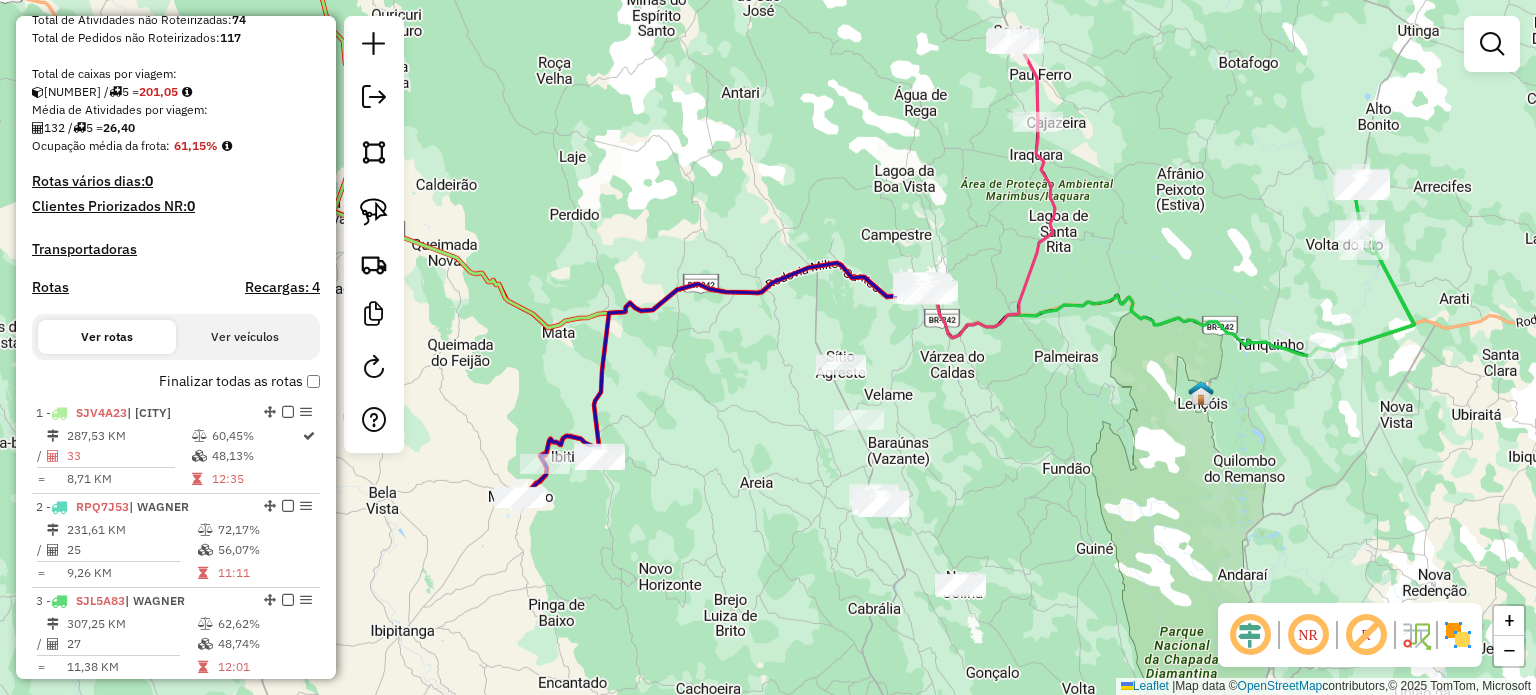 drag, startPoint x: 1000, startPoint y: 540, endPoint x: 857, endPoint y: 291, distance: 287.14108 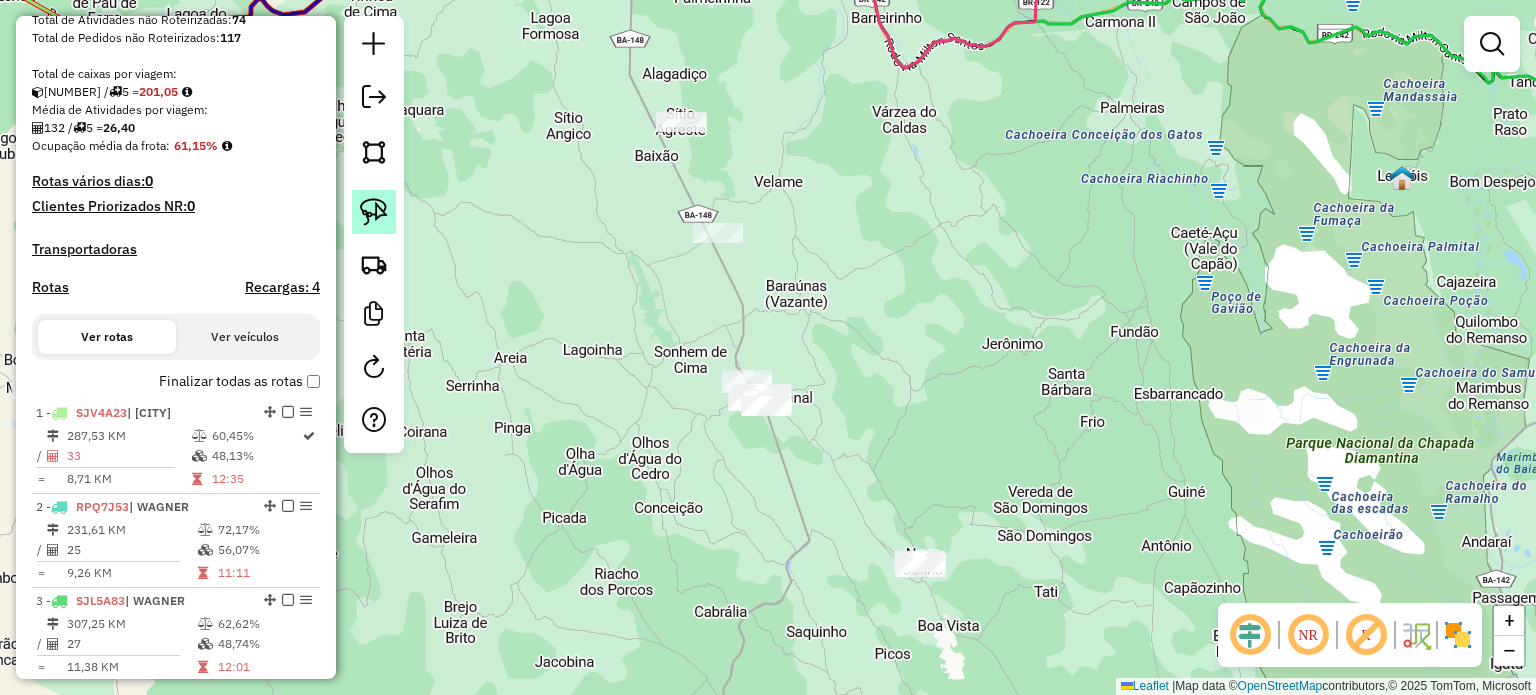 click 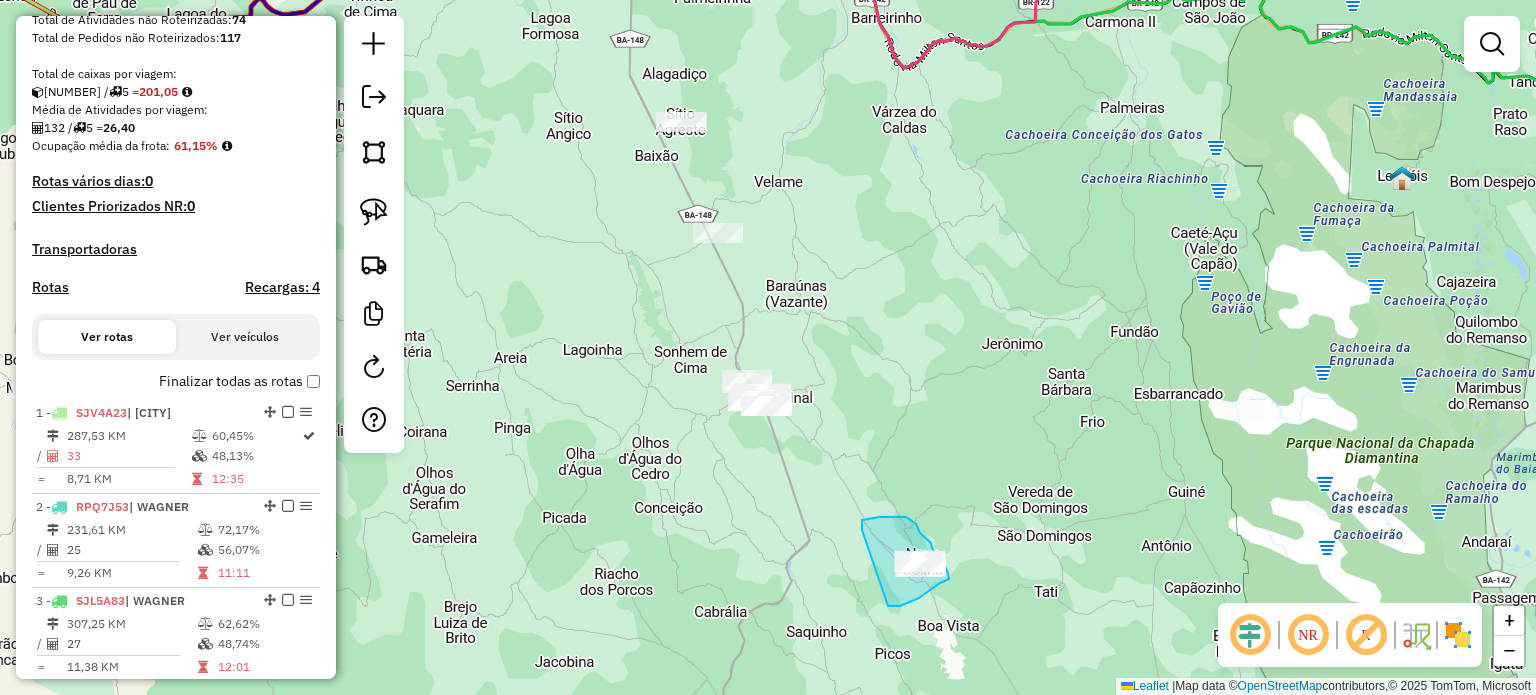 drag, startPoint x: 862, startPoint y: 530, endPoint x: 872, endPoint y: 587, distance: 57.870544 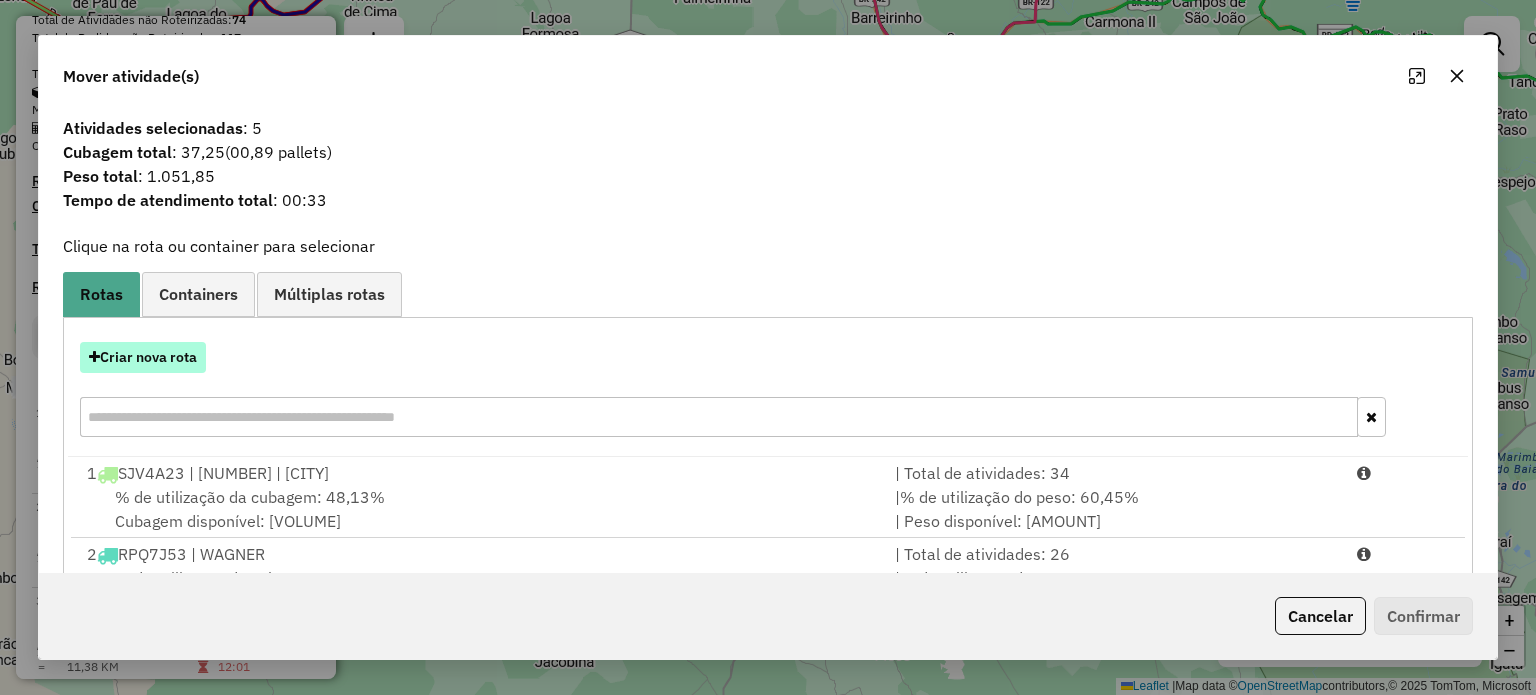 click on "Criar nova rota" at bounding box center [143, 357] 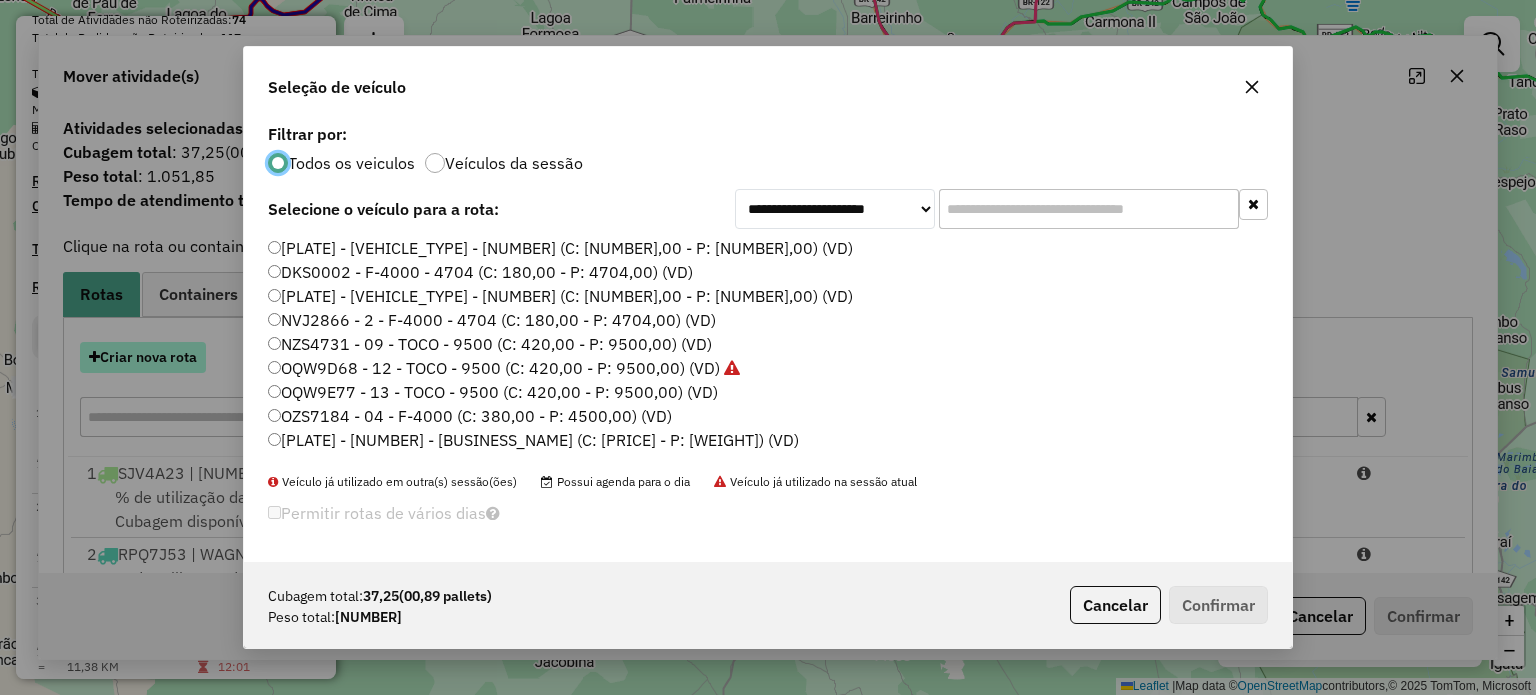 scroll, scrollTop: 10, scrollLeft: 6, axis: both 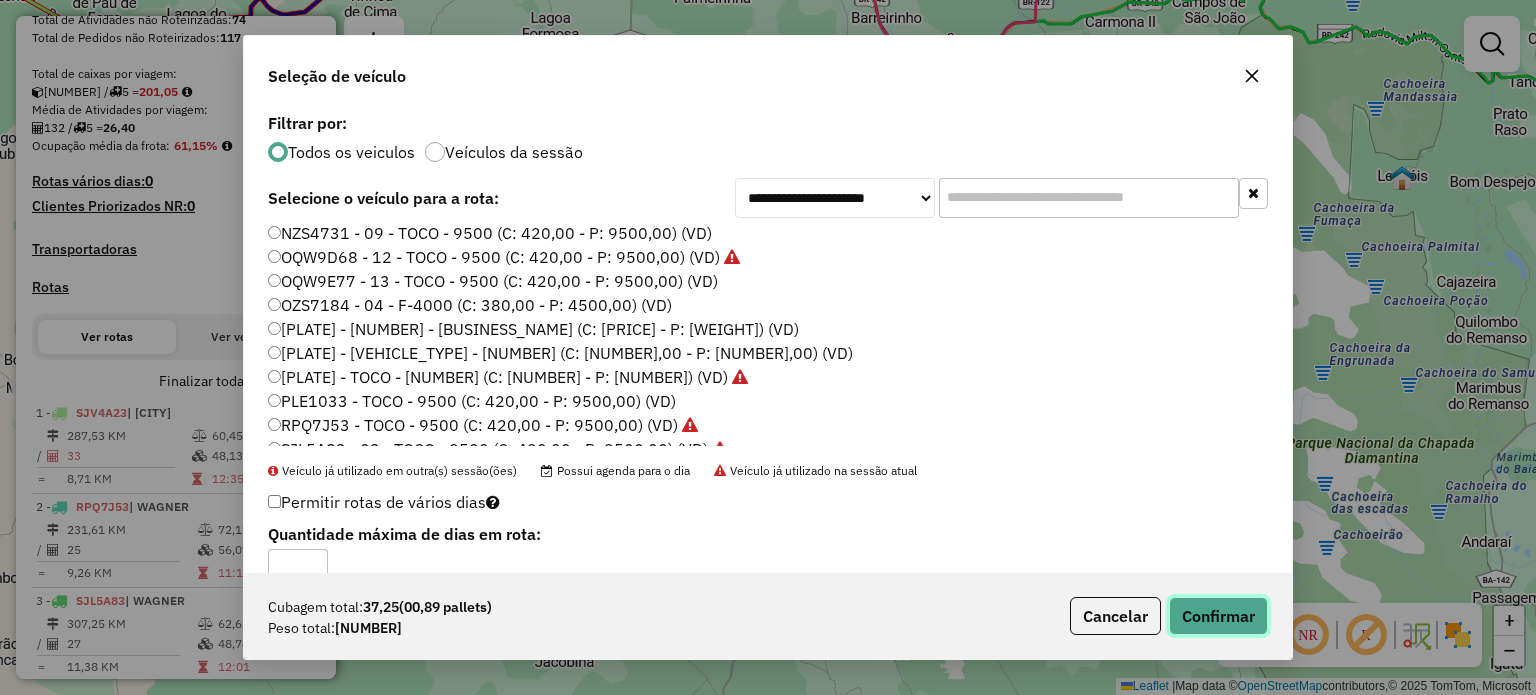 click on "Confirmar" 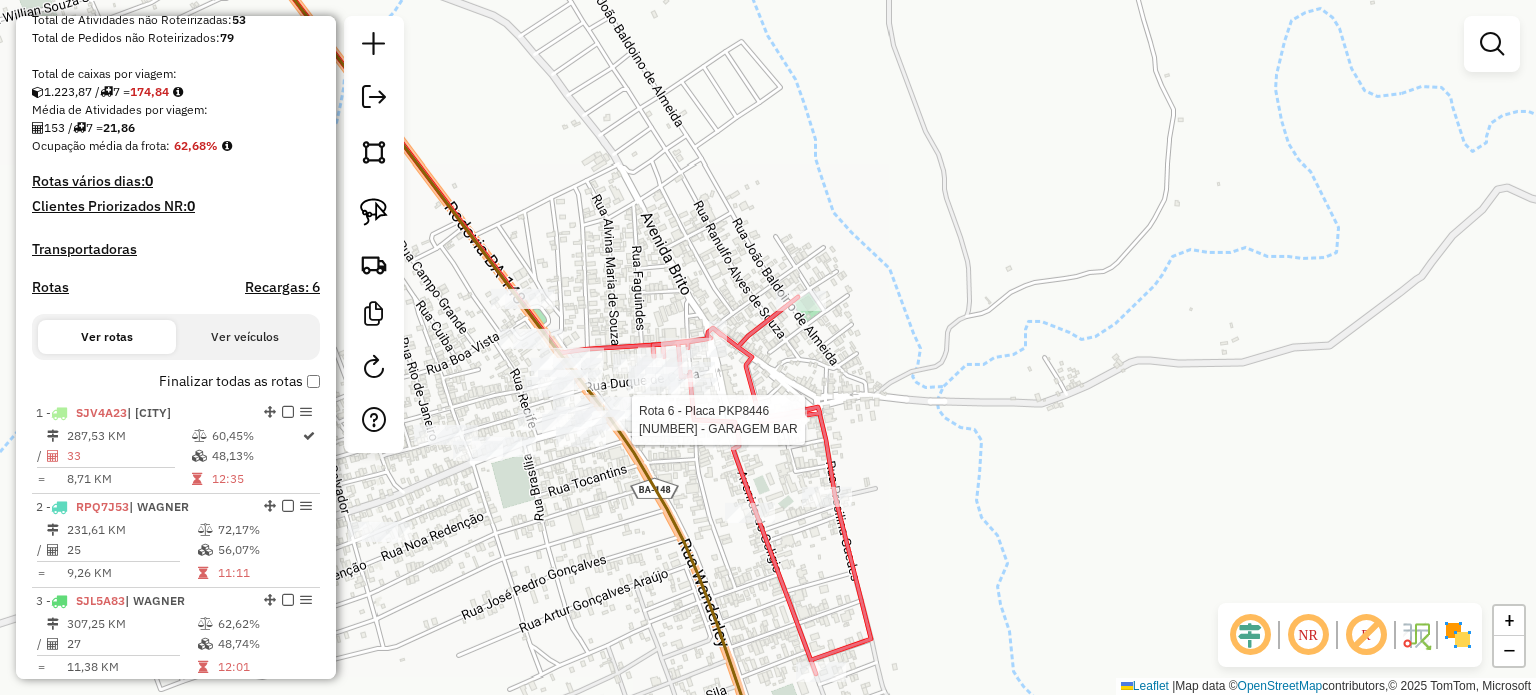 select on "*********" 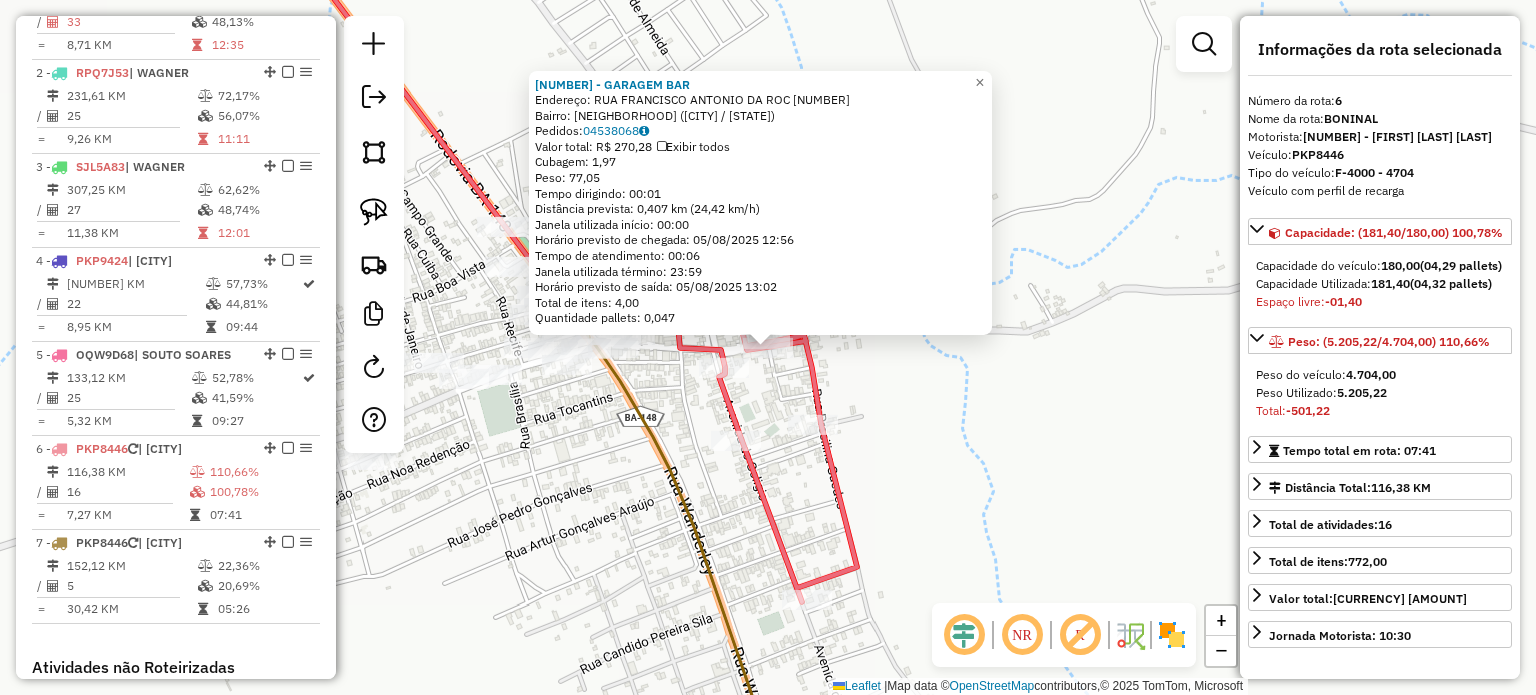 scroll, scrollTop: 1178, scrollLeft: 0, axis: vertical 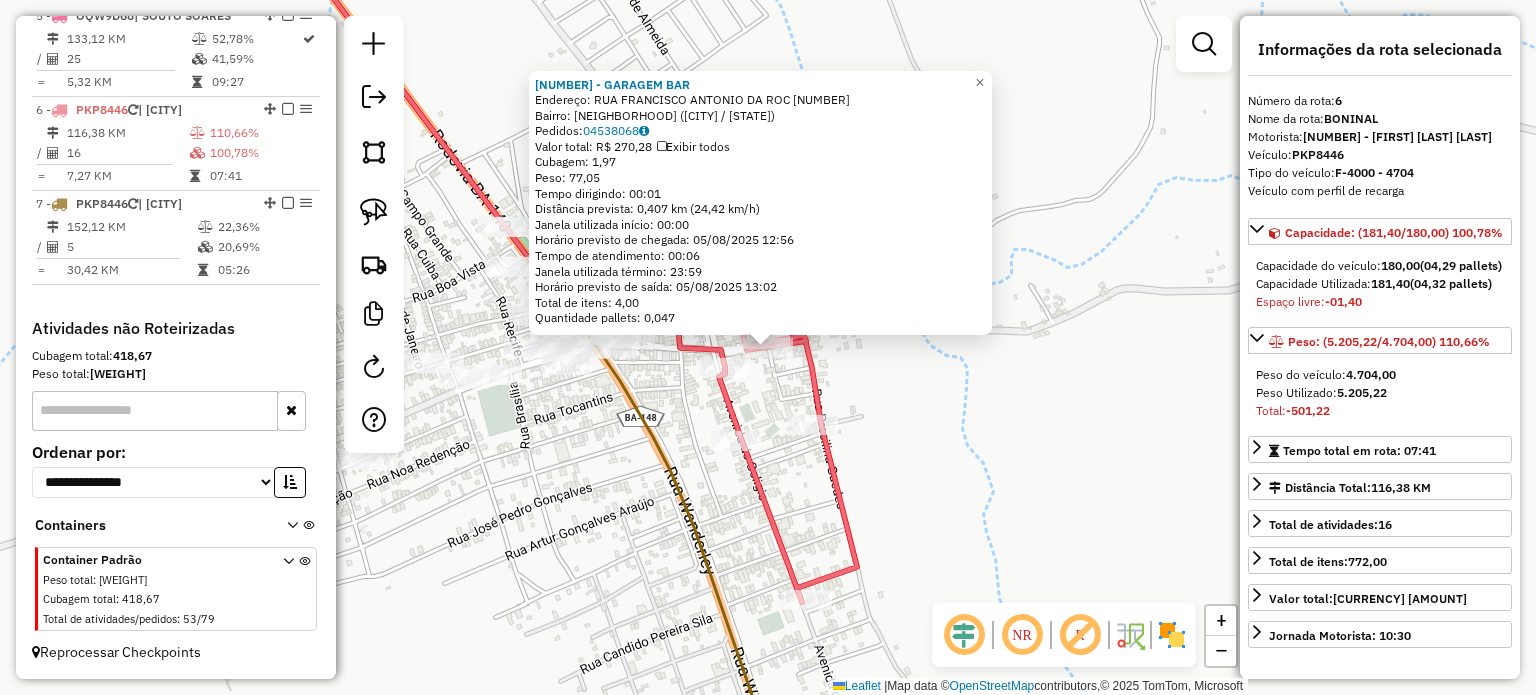 click on "[NUMBER] - [BUSINESS_NAME] Endereço: [STREET] [NUMBER] Bairro: [NEIGHBORHOOD] ([CITY] / [STATE]) Pedidos: [NUMBER] Valor total: [CURRENCY] [AMOUNT] Exibir todos Cubagem: [NUMBER] Peso: [NUMBER] Tempo dirigindo: [TIME] Distância prevista: [NUMBER] km ([NUMBER] km/h) Janela utilizada início: [TIME] Horário previsto de chegada: [DATE] [TIME] Tempo de atendimento: [TIME] Janela utilizada término: [TIME] Horário previsto de saída: [DATE] [TIME] Total de itens: [NUMBER],00 Quantidade pallets: [NUMBER] × Janela de atendimento Grade de atendimento Capacidade Transportadoras Veículos Cliente Pedidos Rotas Selecione os dias de semana para filtrar as janelas de atendimento Seg Ter Qua Qui Sex Sáb Dom Informe o período da janela de atendimento: De: Até: Filtrar exatamente a janela do cliente Considerar janela de atendimento padrão Selecione os dias de semana para filtrar as grades de atendimento Seg Ter Qua Qui Sex Sáb Dom Considerar clientes sem dia de atendimento cadastrado" 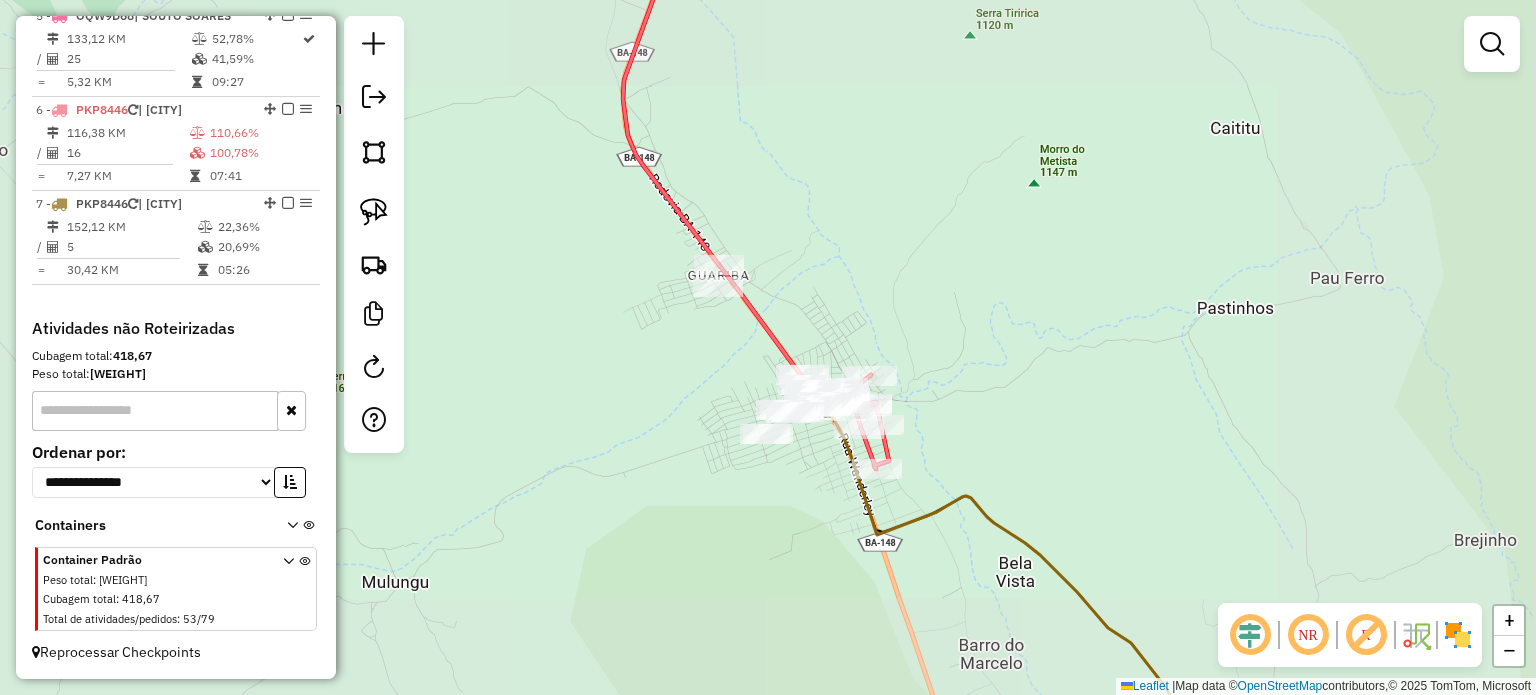drag, startPoint x: 1032, startPoint y: 471, endPoint x: 901, endPoint y: 385, distance: 156.70673 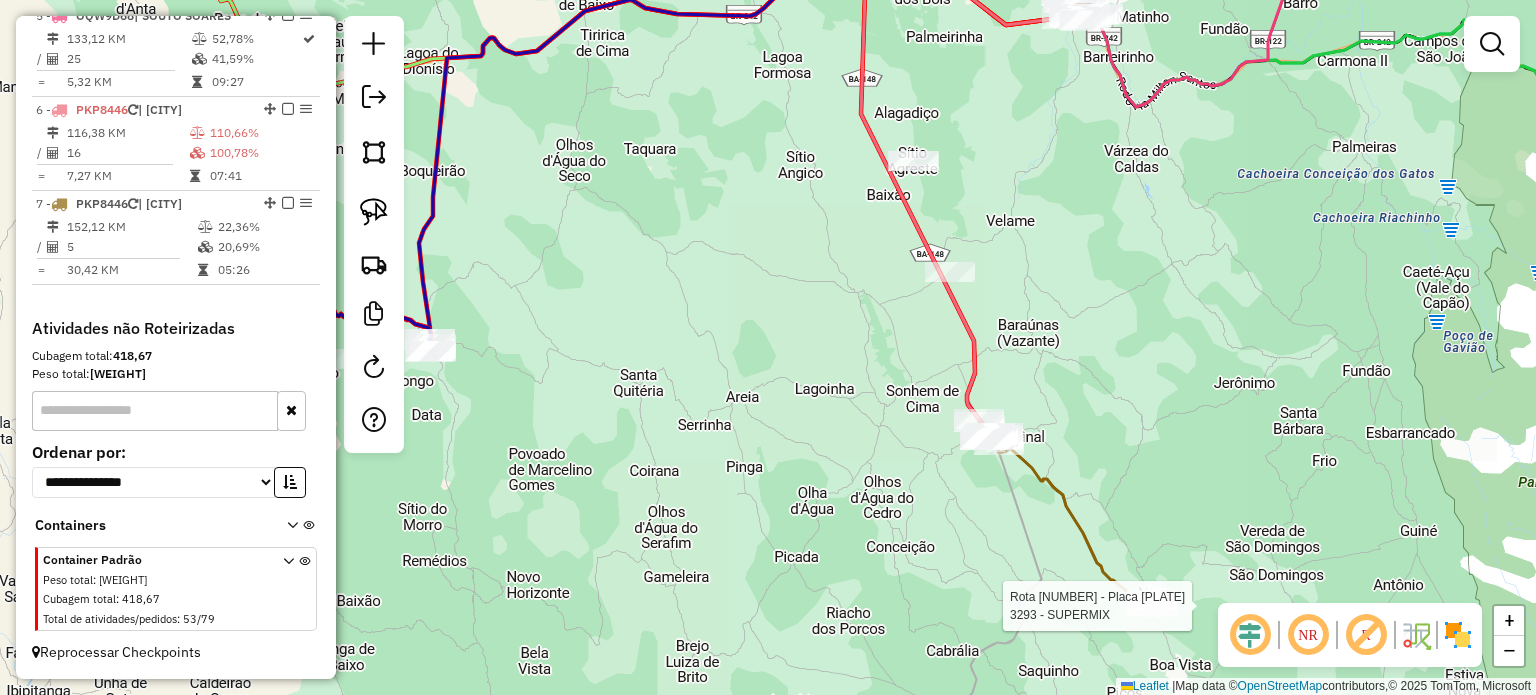 select on "*********" 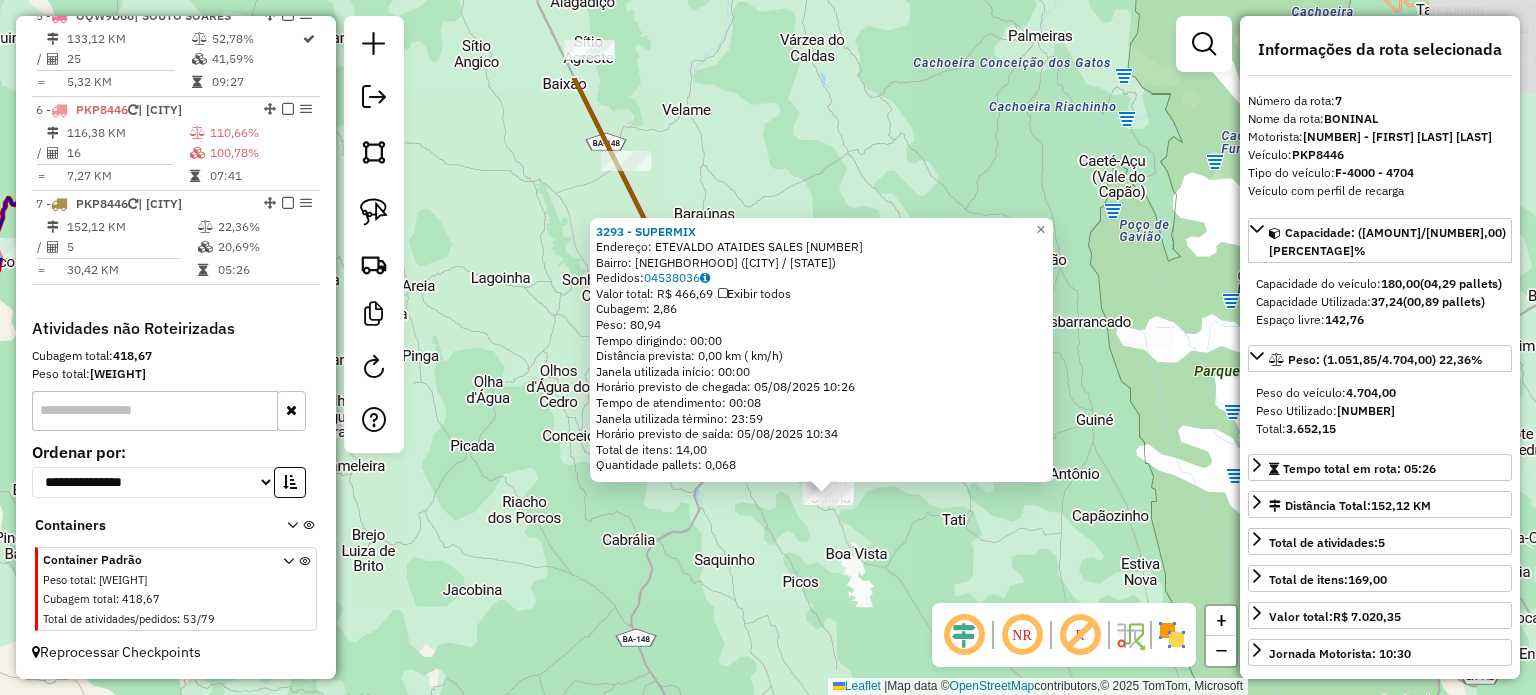 drag, startPoint x: 877, startPoint y: 384, endPoint x: 938, endPoint y: 531, distance: 159.154 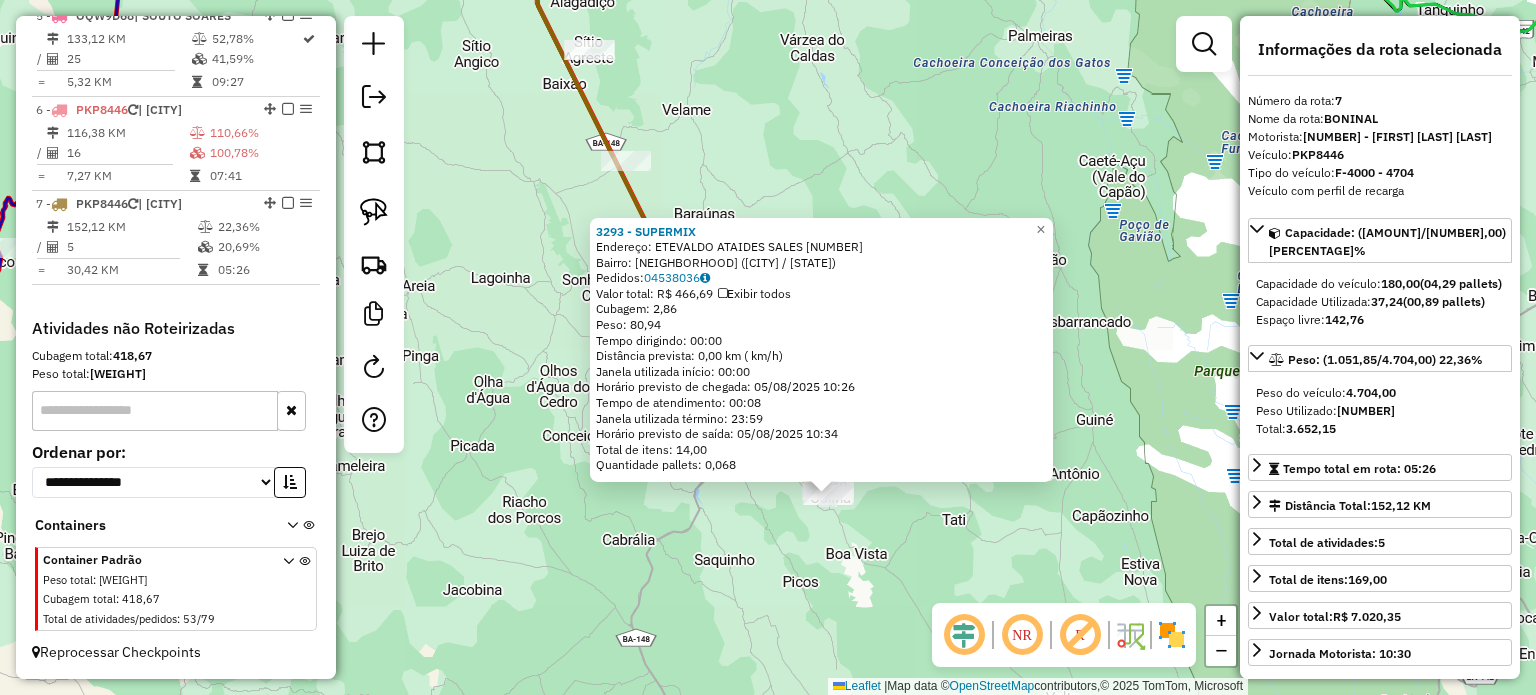 click on "3293 - SUPERMIX  Endereço:  ETEVALDO ATAIDES SALES [NUMBER]   Bairro: [CITY] ([CITY] / [STATE])   Pedidos:  [ORDER_ID]   Valor total: R$ 466,69   Exibir todos   Cubagem: 2,86  Peso: 80,94  Tempo dirigindo: 00:00   Distância prevista: 0,00 km ( km/h)   Janela utilizada início: 00:00   Horário previsto de chegada: 05/08/2025 10:26   Tempo de atendimento: 00:08   Janela utilizada término: 23:59   Horário previsto de saída: 05/08/2025 10:34   Total de itens: 14,00   Quantidade pallets: 0,068  × Janela de atendimento Grade de atendimento Capacidade Transportadoras Veículos Cliente Pedidos  Rotas Selecione os dias de semana para filtrar as janelas de atendimento  Seg   Ter   Qua   Qui   Sex   Sáb   Dom  Informe o período da janela de atendimento: De: Até:  Filtrar exatamente a janela do cliente  Considerar janela de atendimento padrão  Selecione os dias de semana para filtrar as grades de atendimento  Seg   Ter   Qua   Qui   Sex   Sáb   Dom   Considerar clientes sem dia de atendimento cadastrado  Peso mínimo:" 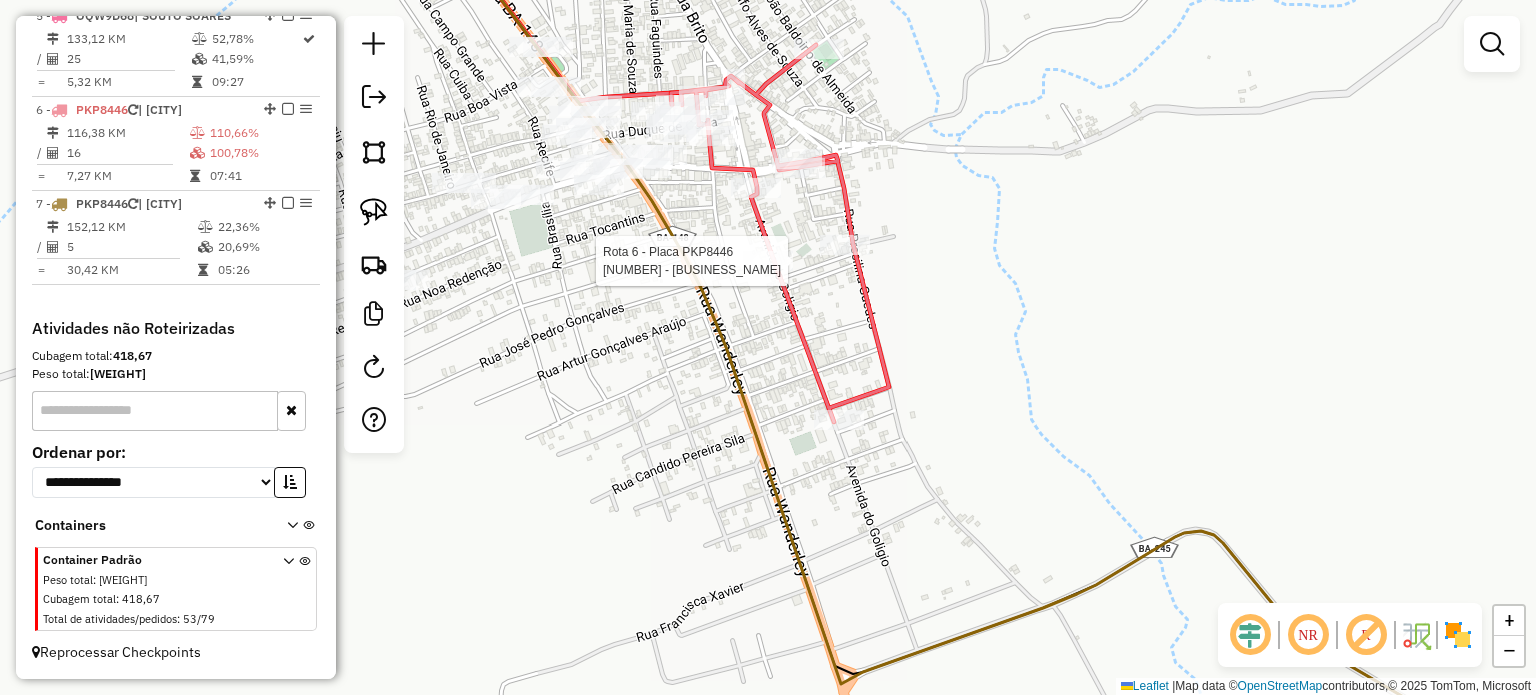 select on "*********" 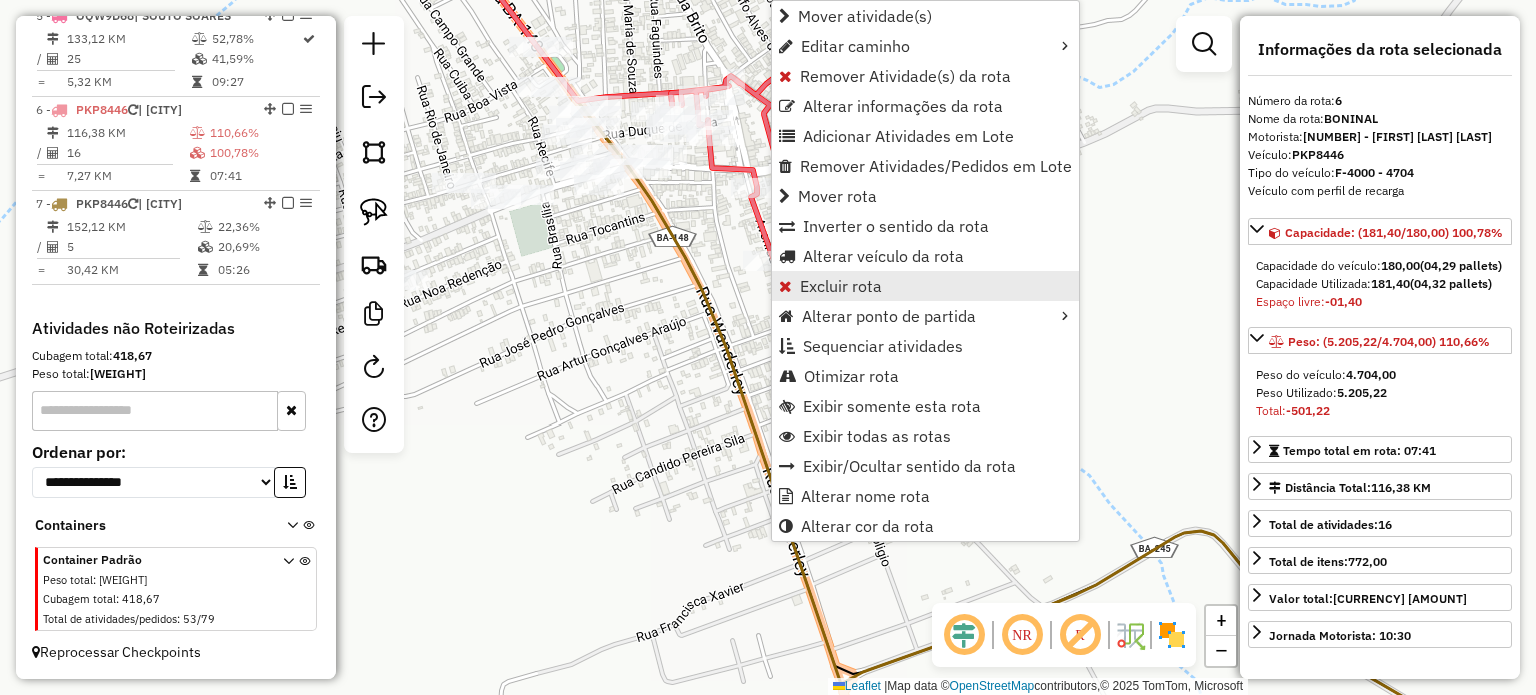 click on "Excluir rota" at bounding box center [841, 286] 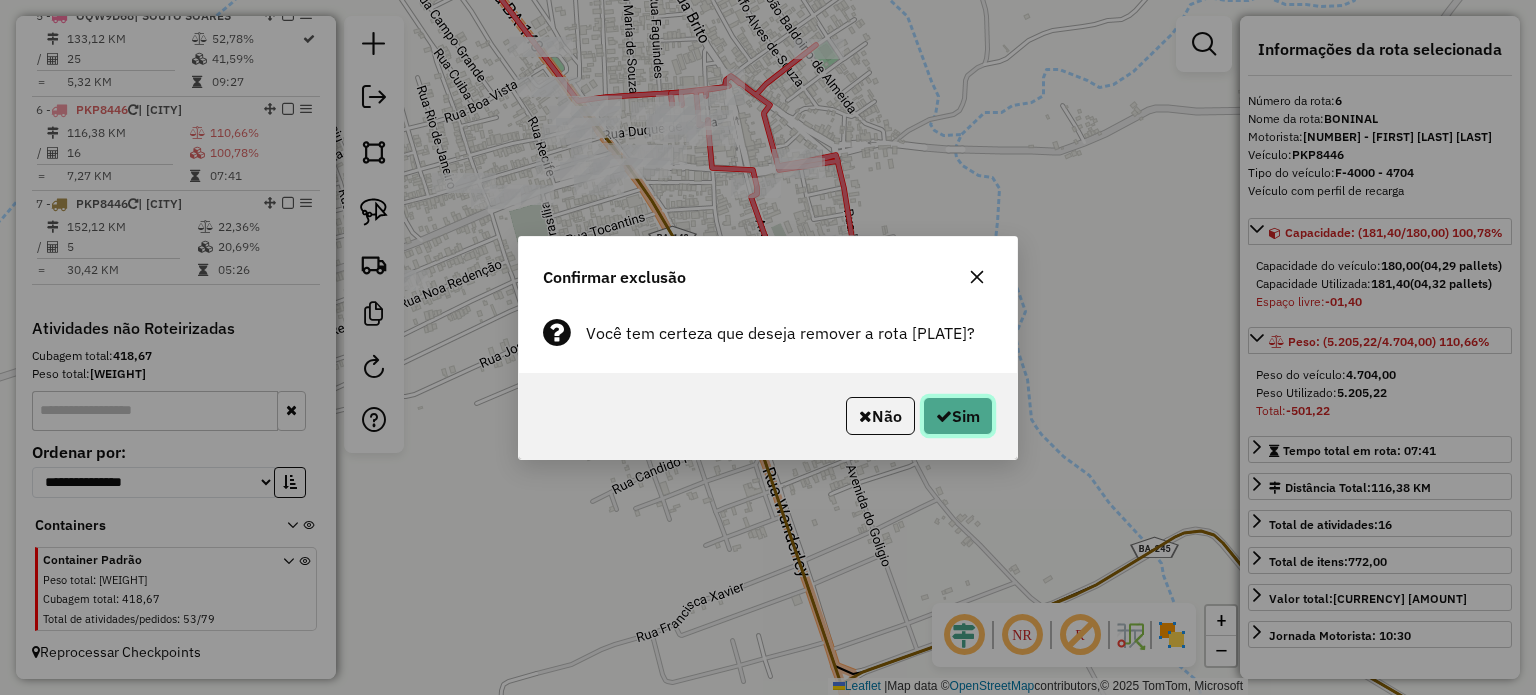 click 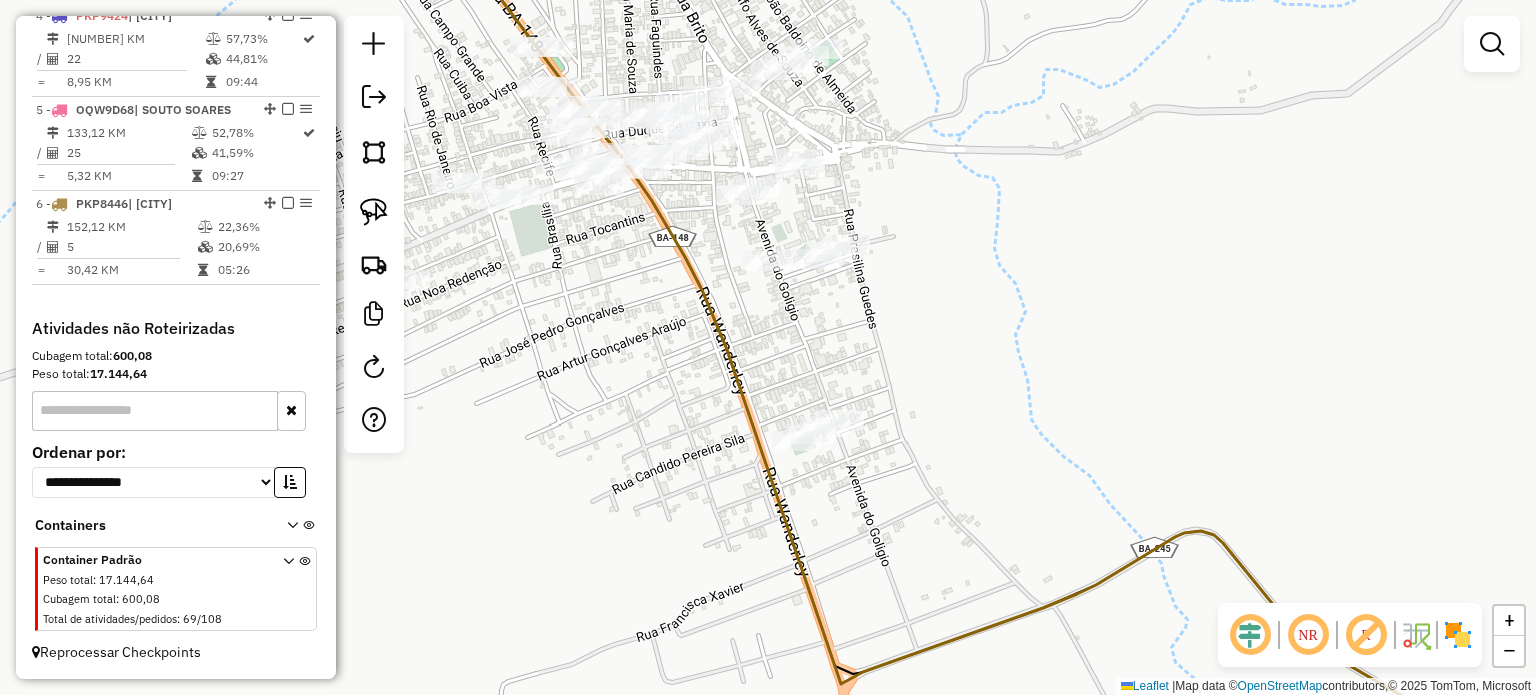 scroll, scrollTop: 1084, scrollLeft: 0, axis: vertical 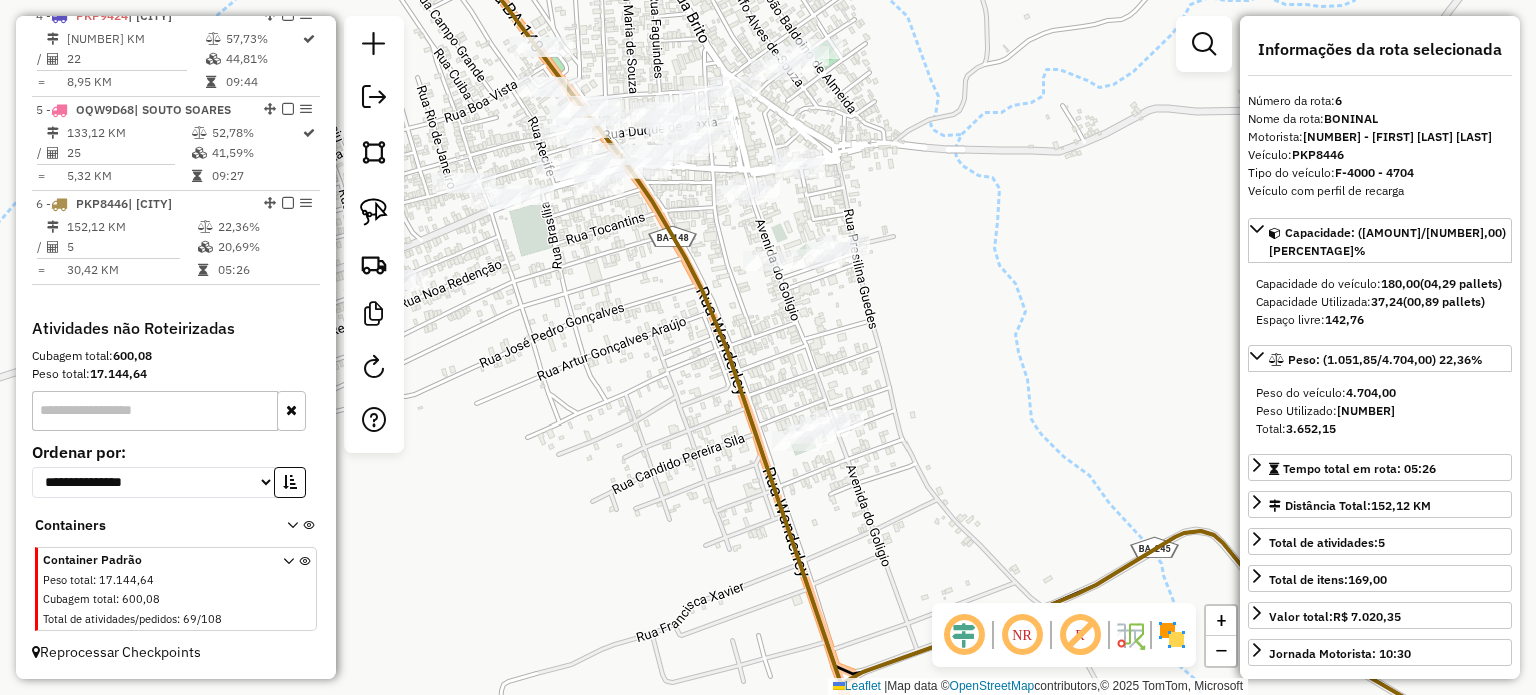 click on "Janela de atendimento Grade de atendimento Capacidade Transportadoras Veículos Cliente Pedidos  Rotas Selecione os dias de semana para filtrar as janelas de atendimento  Seg   Ter   Qua   Qui   Sex   Sáb   Dom  Informe o período da janela de atendimento: De: Até:  Filtrar exatamente a janela do cliente  Considerar janela de atendimento padrão  Selecione os dias de semana para filtrar as grades de atendimento  Seg   Ter   Qua   Qui   Sex   Sáb   Dom   Considerar clientes sem dia de atendimento cadastrado  Clientes fora do dia de atendimento selecionado Filtrar as atividades entre os valores definidos abaixo:  Peso mínimo:   Peso máximo:   Cubagem mínima:   Cubagem máxima:   De:   Até:  Filtrar as atividades entre o tempo de atendimento definido abaixo:  De:   Até:   Considerar capacidade total dos clientes não roteirizados Transportadora: Selecione um ou mais itens Tipo de veículo: Selecione um ou mais itens Veículo: Selecione um ou mais itens Motorista: Selecione um ou mais itens Nome: Rótulo:" 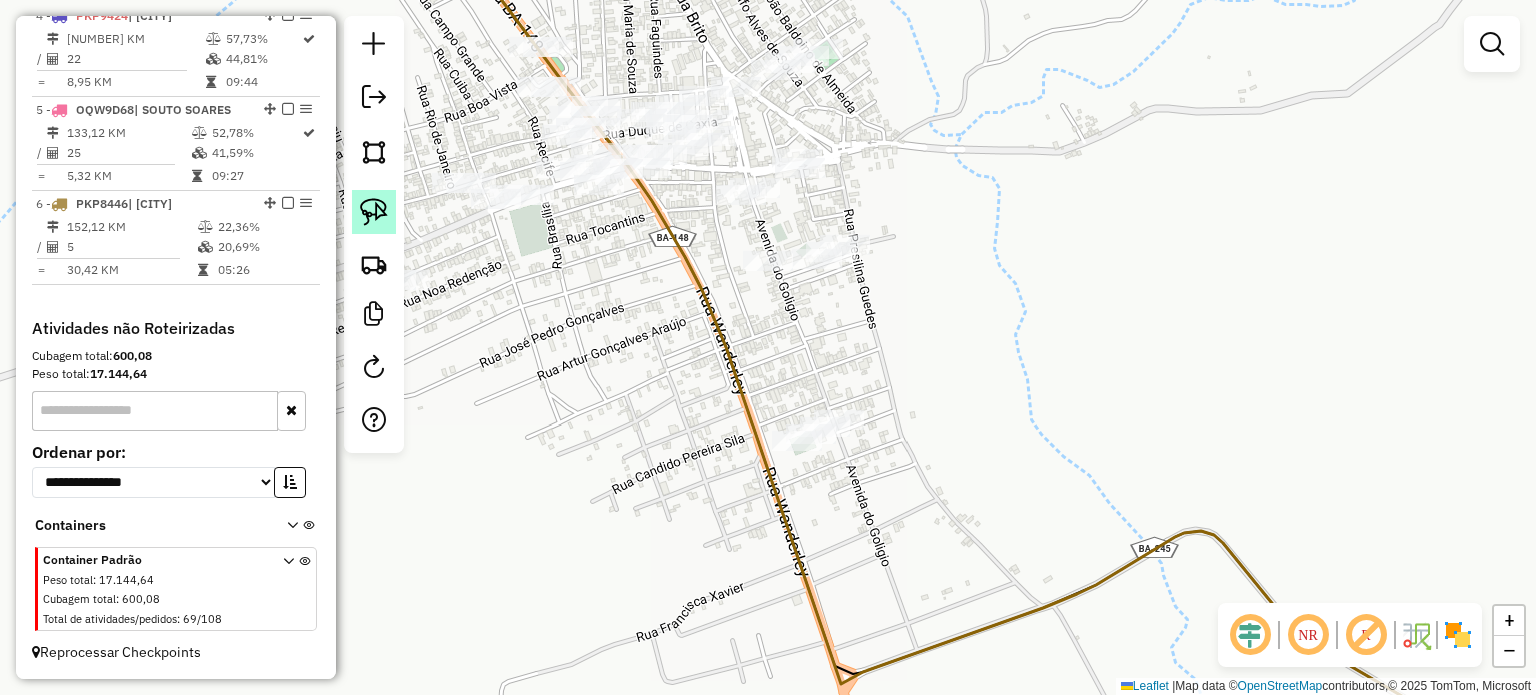 click 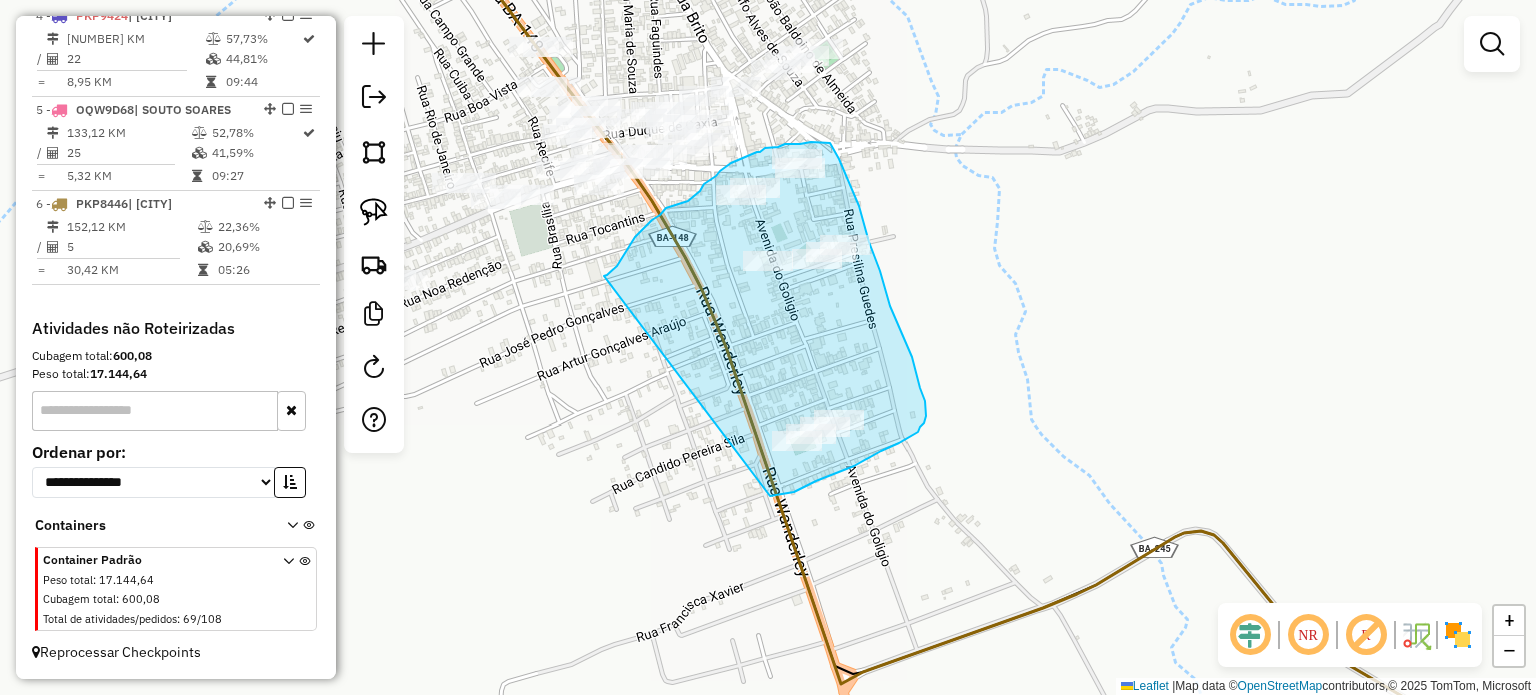 drag, startPoint x: 613, startPoint y: 270, endPoint x: 756, endPoint y: 494, distance: 265.75363 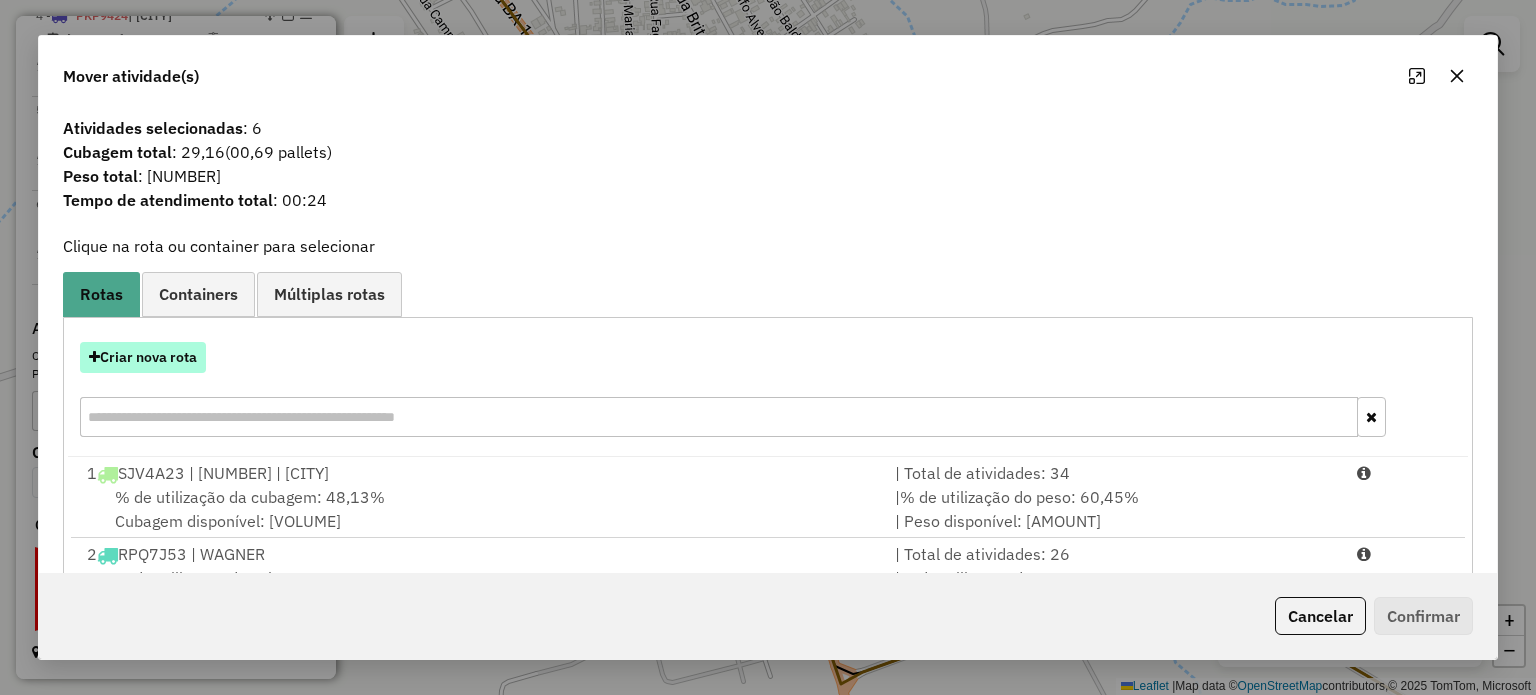 click on "Criar nova rota" at bounding box center (143, 357) 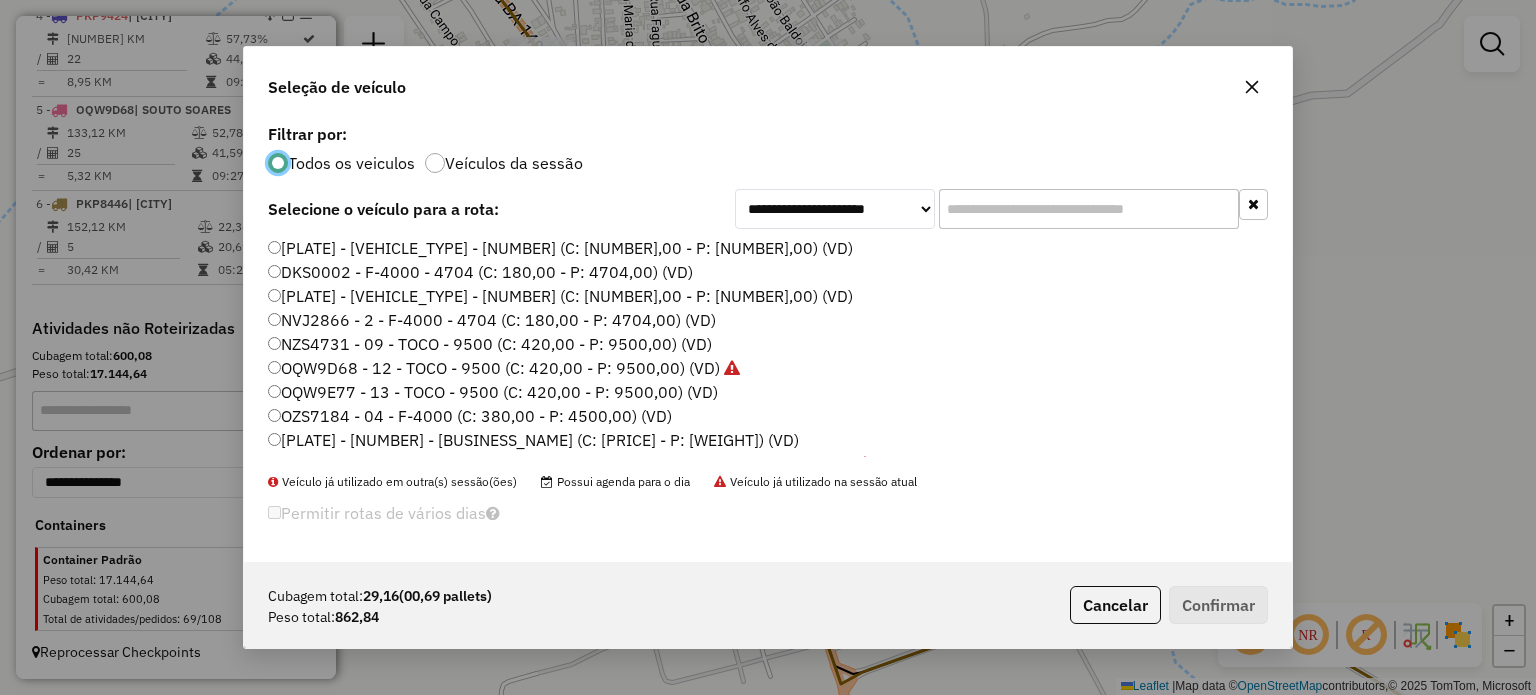 scroll, scrollTop: 10, scrollLeft: 6, axis: both 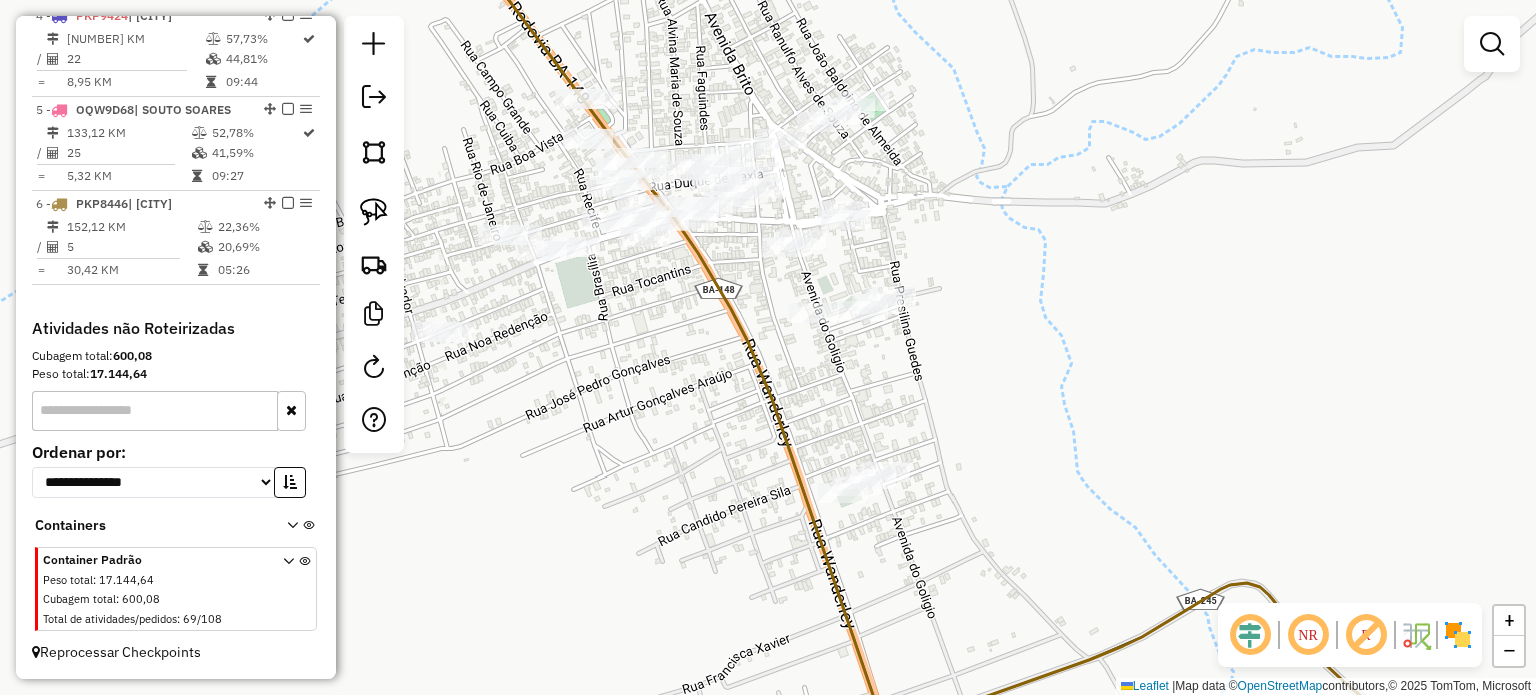 drag, startPoint x: 919, startPoint y: 199, endPoint x: 1013, endPoint y: 275, distance: 120.880104 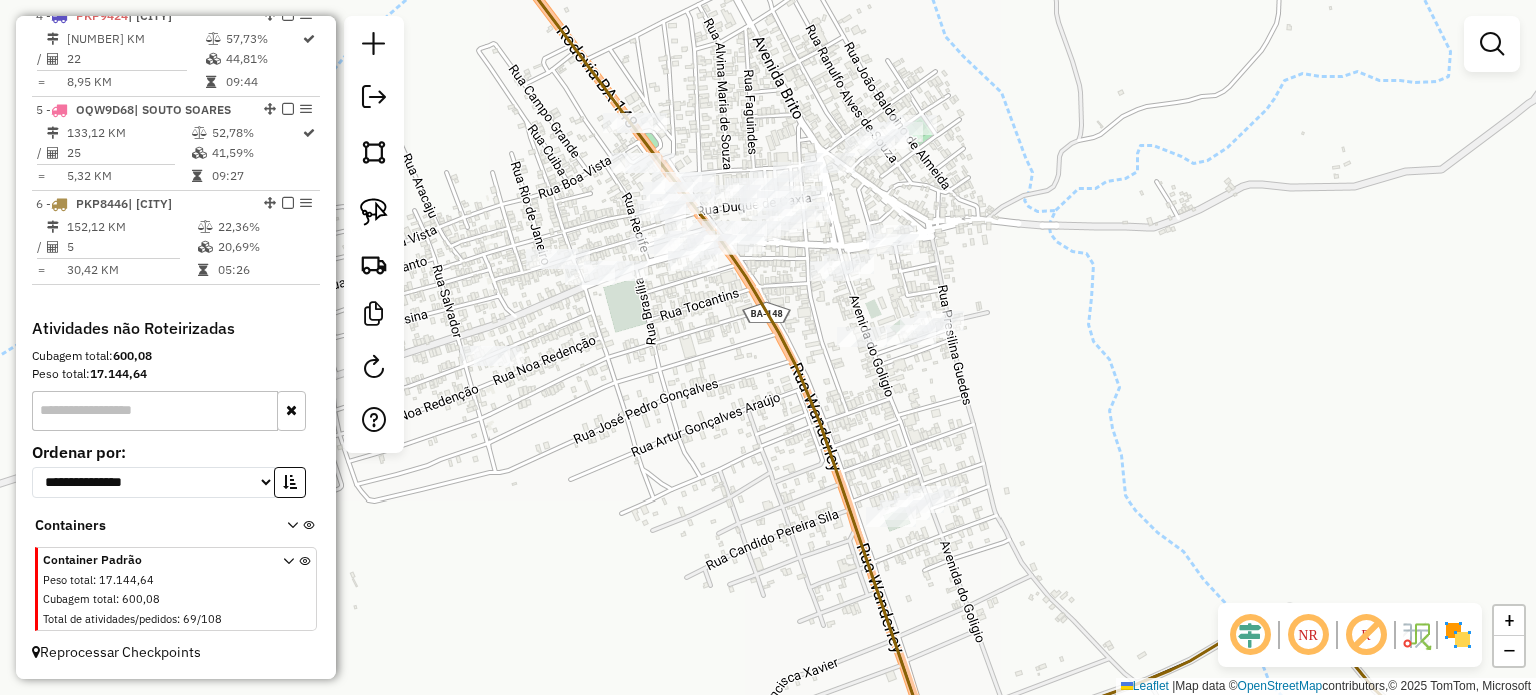 click on "Janela de atendimento Grade de atendimento Capacidade Transportadoras Veículos Cliente Pedidos  Rotas Selecione os dias de semana para filtrar as janelas de atendimento  Seg   Ter   Qua   Qui   Sex   Sáb   Dom  Informe o período da janela de atendimento: De: Até:  Filtrar exatamente a janela do cliente  Considerar janela de atendimento padrão  Selecione os dias de semana para filtrar as grades de atendimento  Seg   Ter   Qua   Qui   Sex   Sáb   Dom   Considerar clientes sem dia de atendimento cadastrado  Clientes fora do dia de atendimento selecionado Filtrar as atividades entre os valores definidos abaixo:  Peso mínimo:   Peso máximo:   Cubagem mínima:   Cubagem máxima:   De:   Até:  Filtrar as atividades entre o tempo de atendimento definido abaixo:  De:   Até:   Considerar capacidade total dos clientes não roteirizados Transportadora: Selecione um ou mais itens Tipo de veículo: Selecione um ou mais itens Veículo: Selecione um ou mais itens Motorista: Selecione um ou mais itens Nome: Rótulo:" 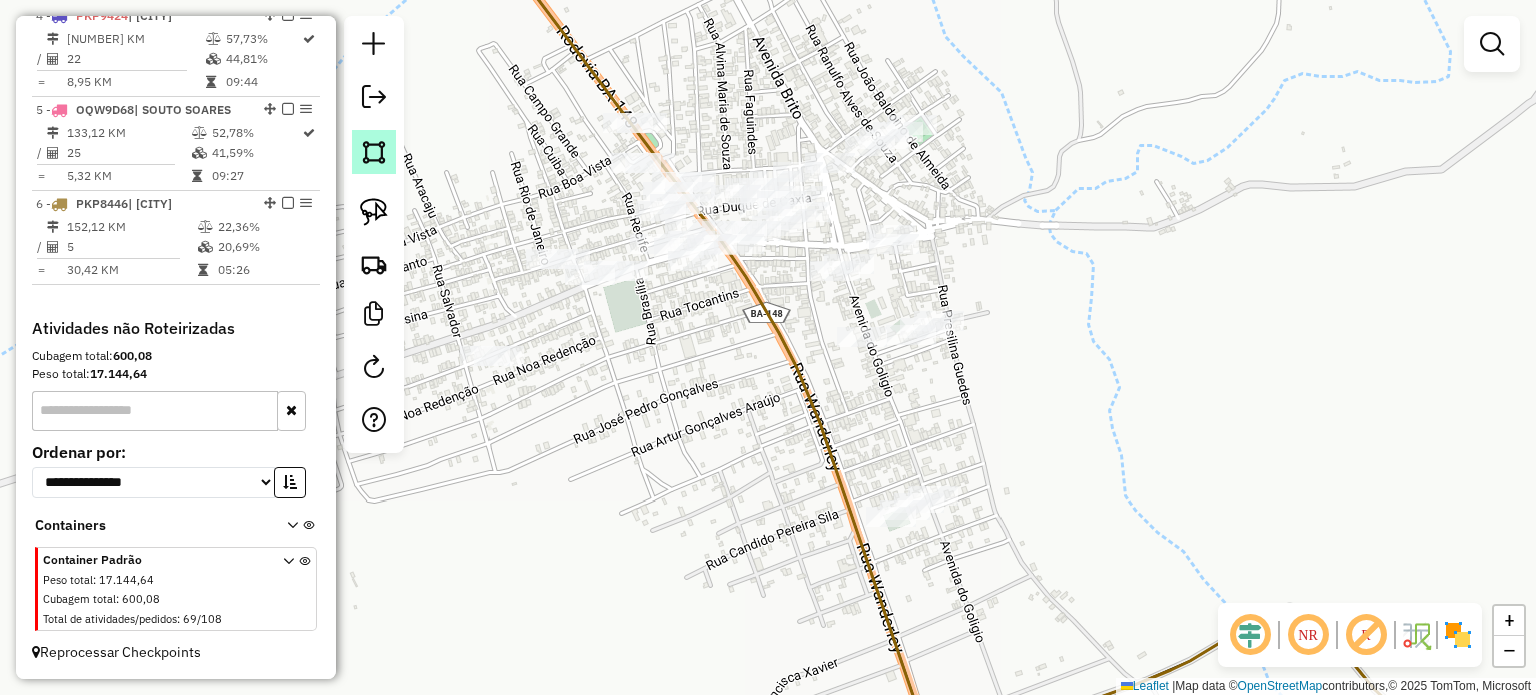 click 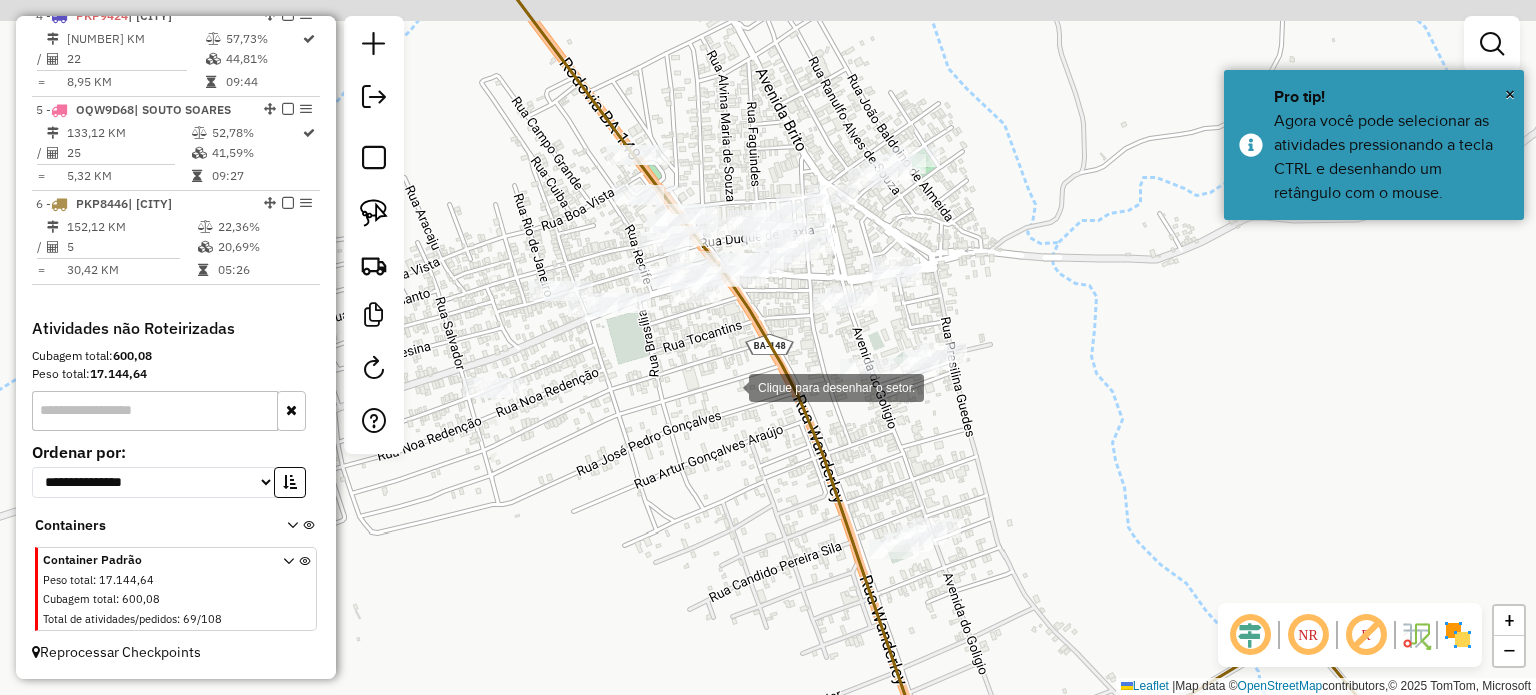 drag, startPoint x: 726, startPoint y: 347, endPoint x: 720, endPoint y: 419, distance: 72.249565 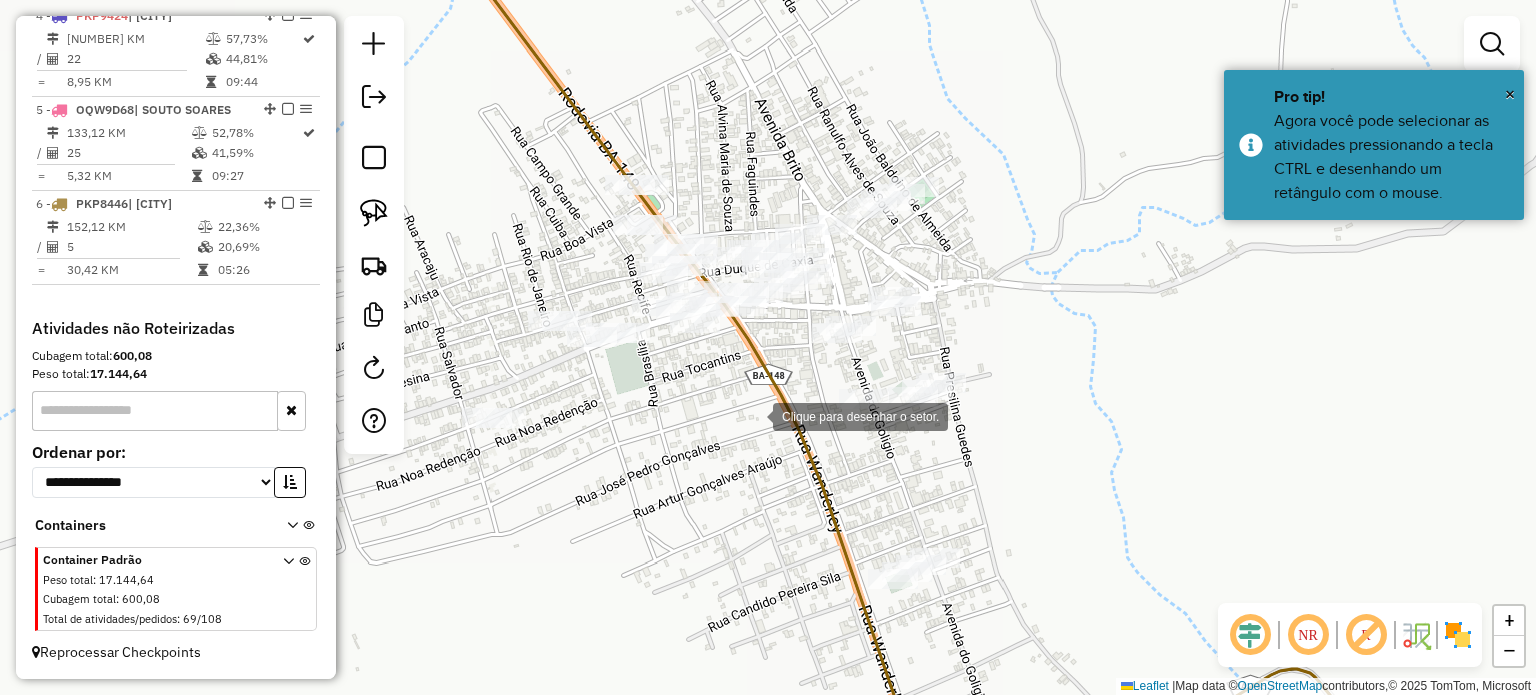 click 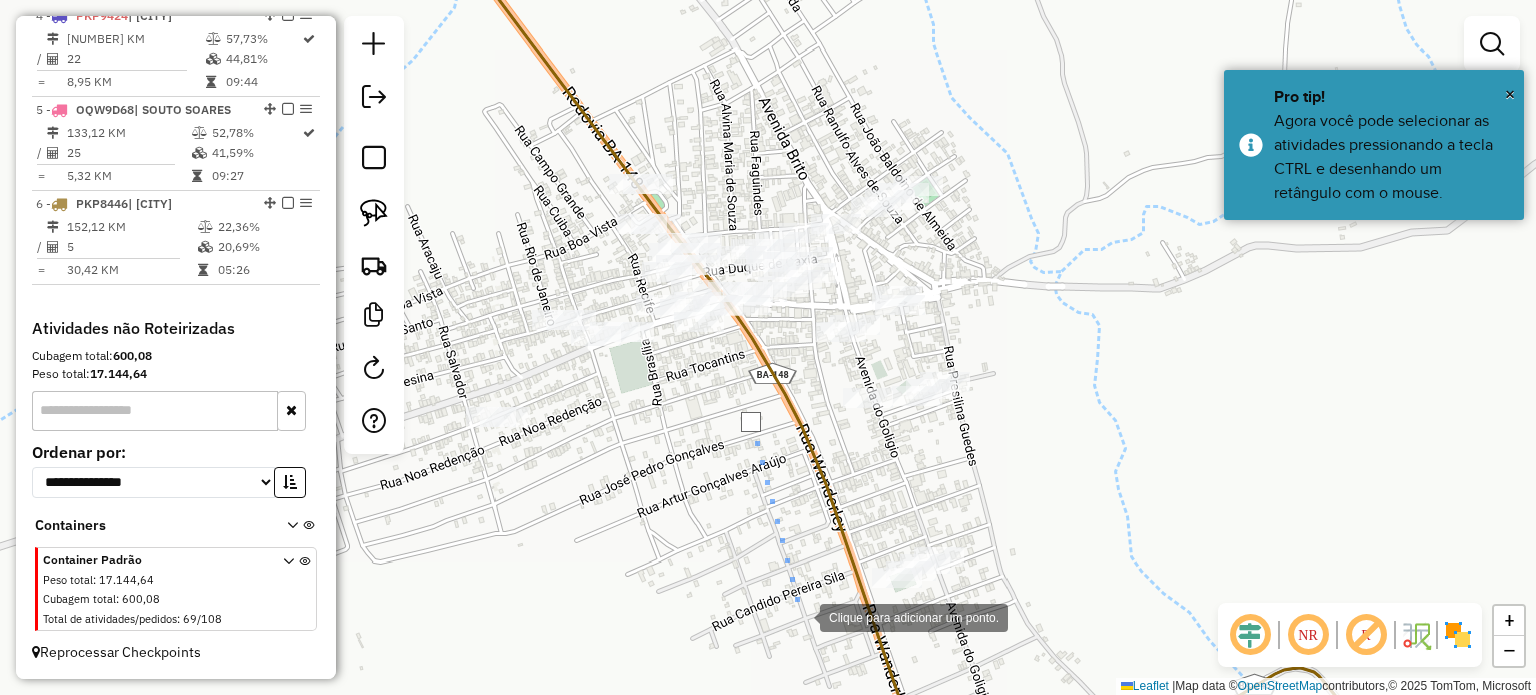 drag, startPoint x: 800, startPoint y: 616, endPoint x: 834, endPoint y: 613, distance: 34.132095 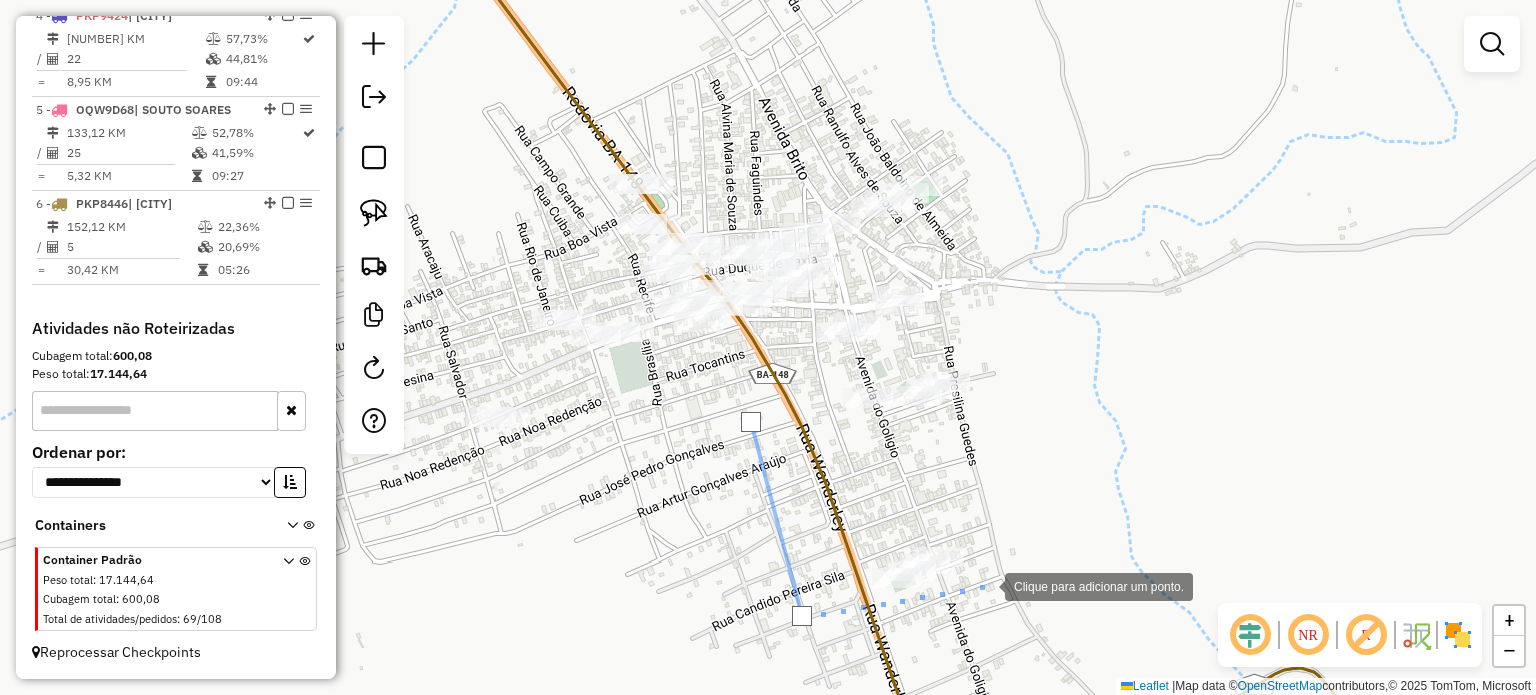 click 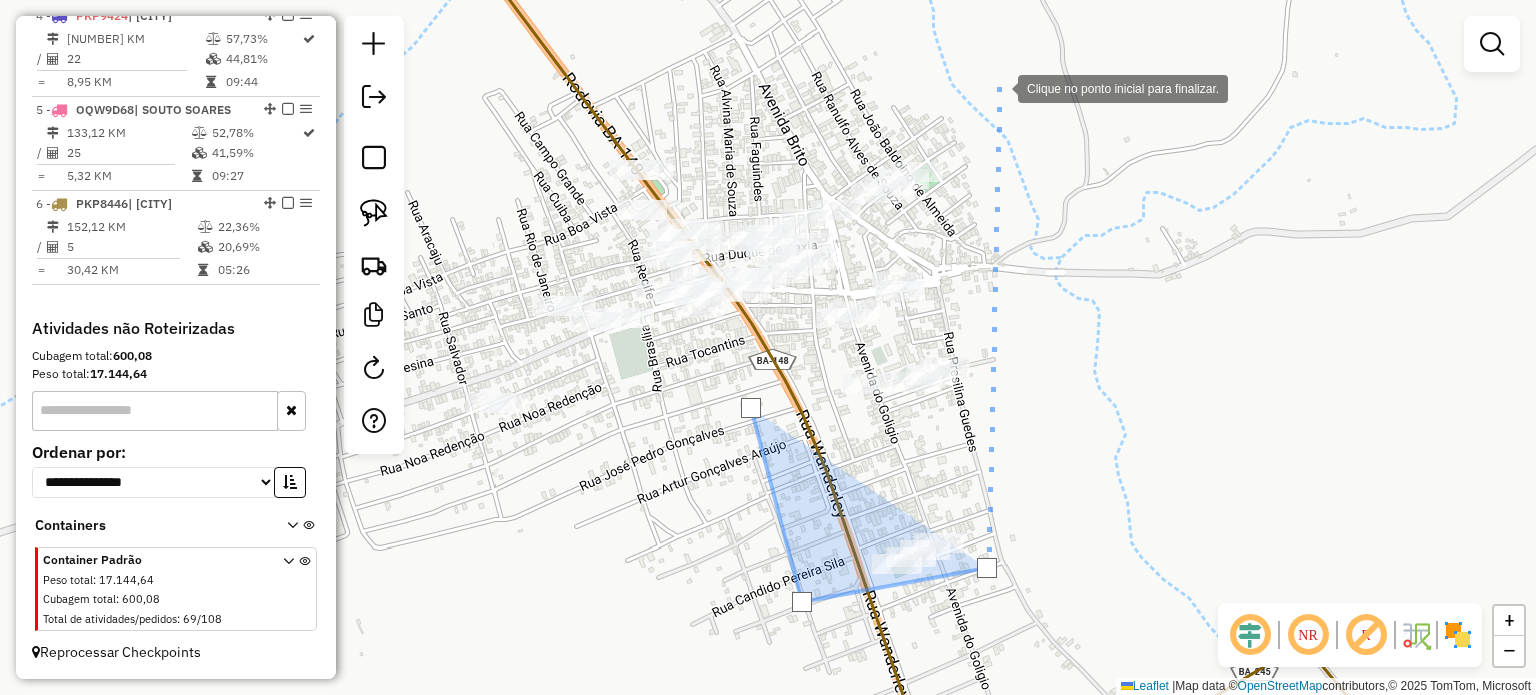 click 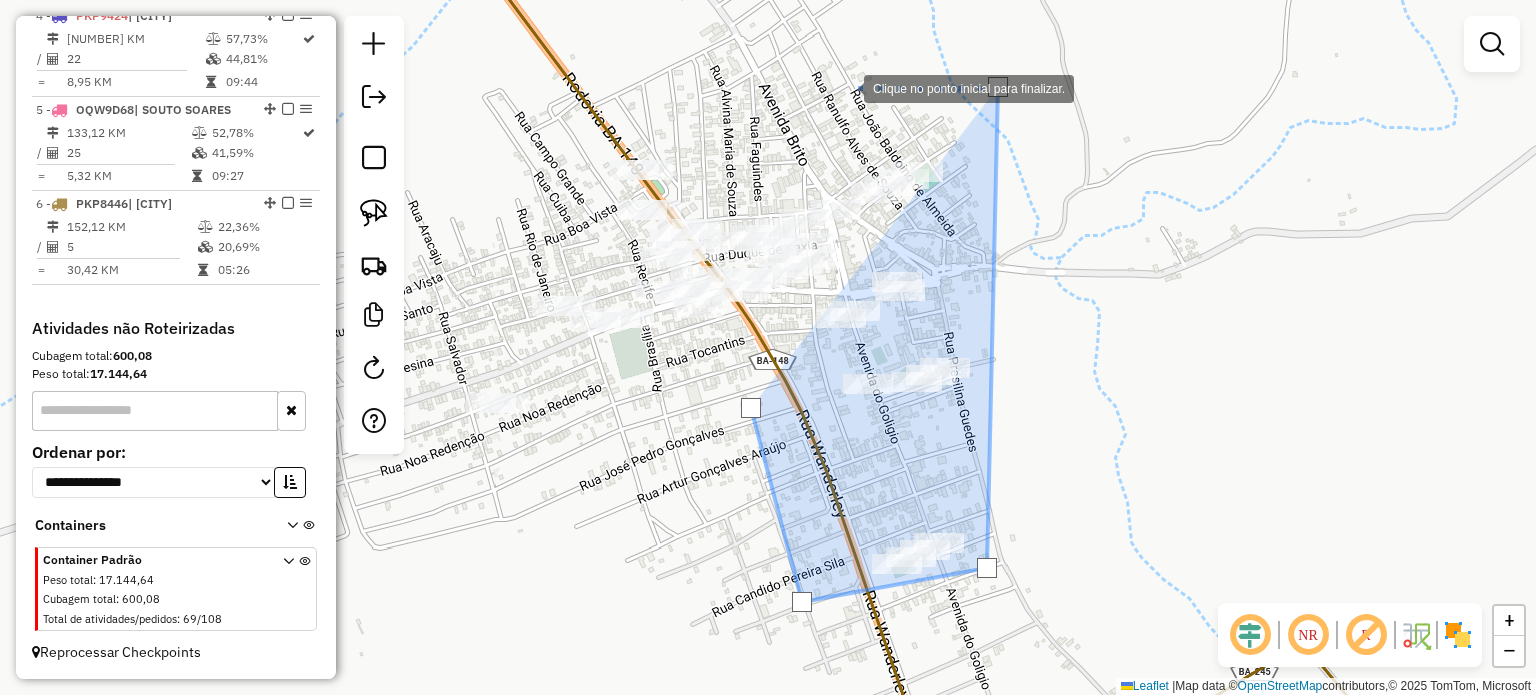 click 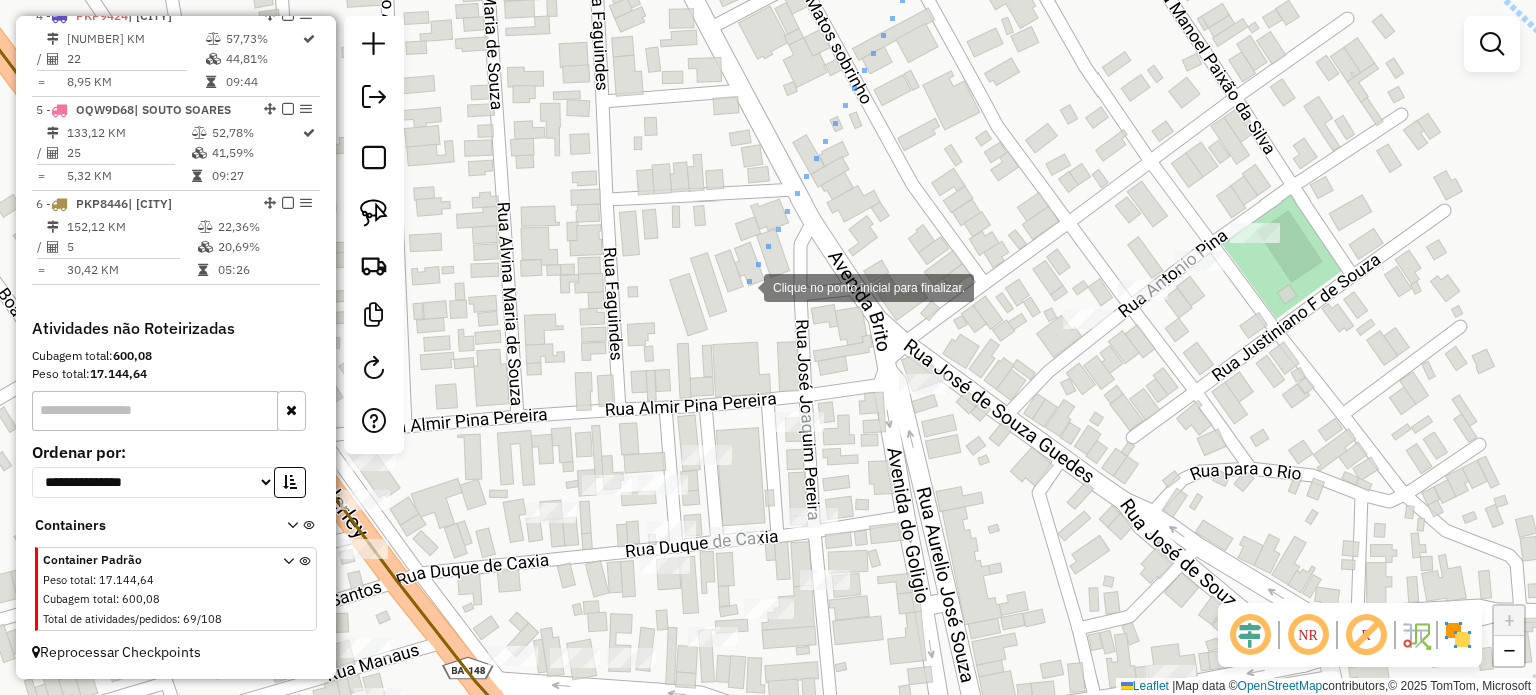 click 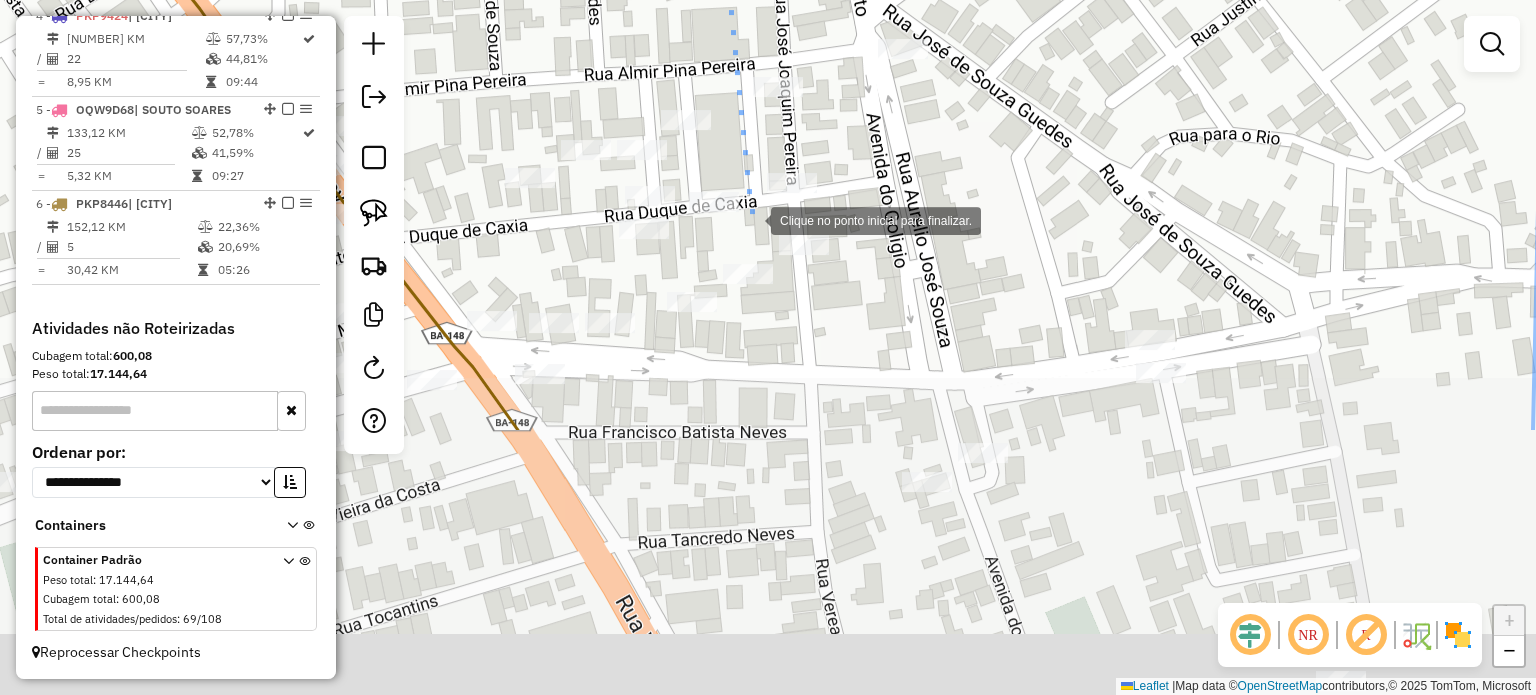 drag, startPoint x: 772, startPoint y: 554, endPoint x: 751, endPoint y: 219, distance: 335.65756 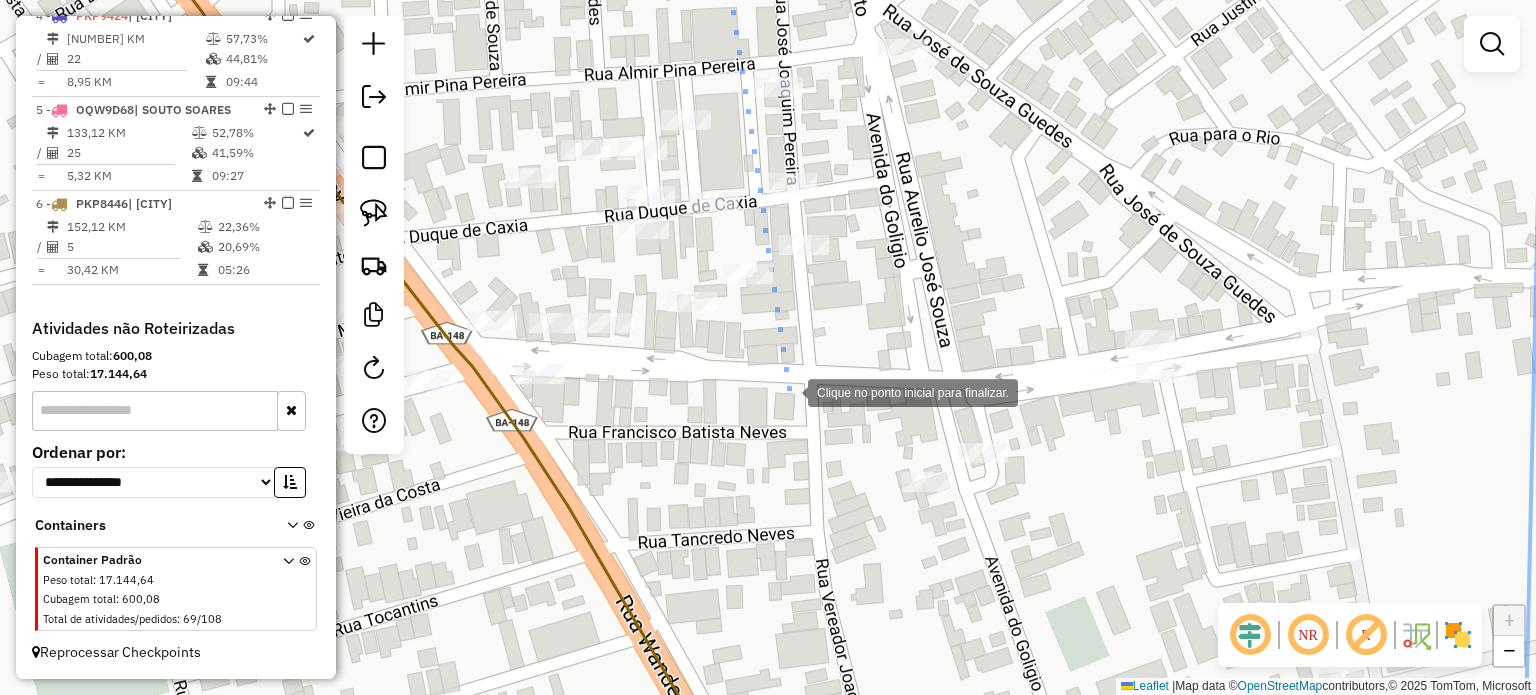 click 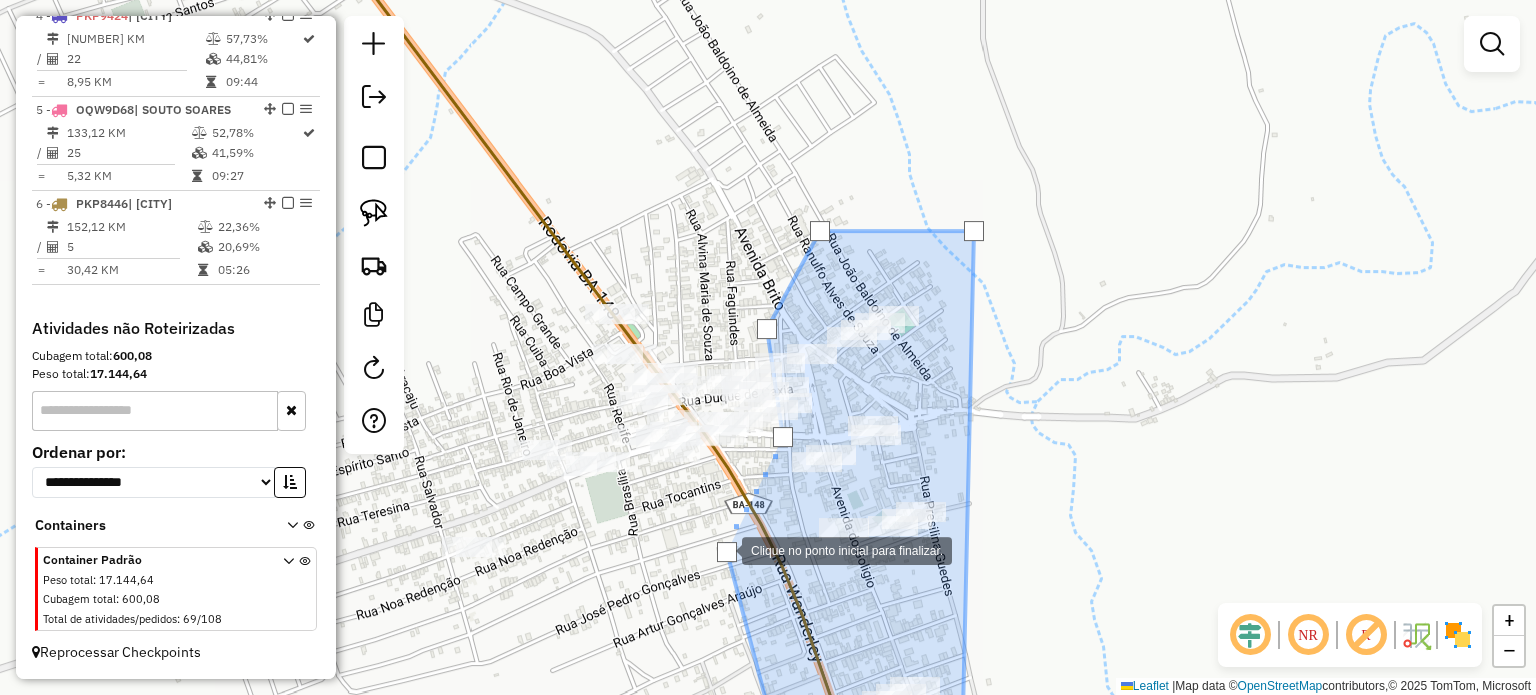 click 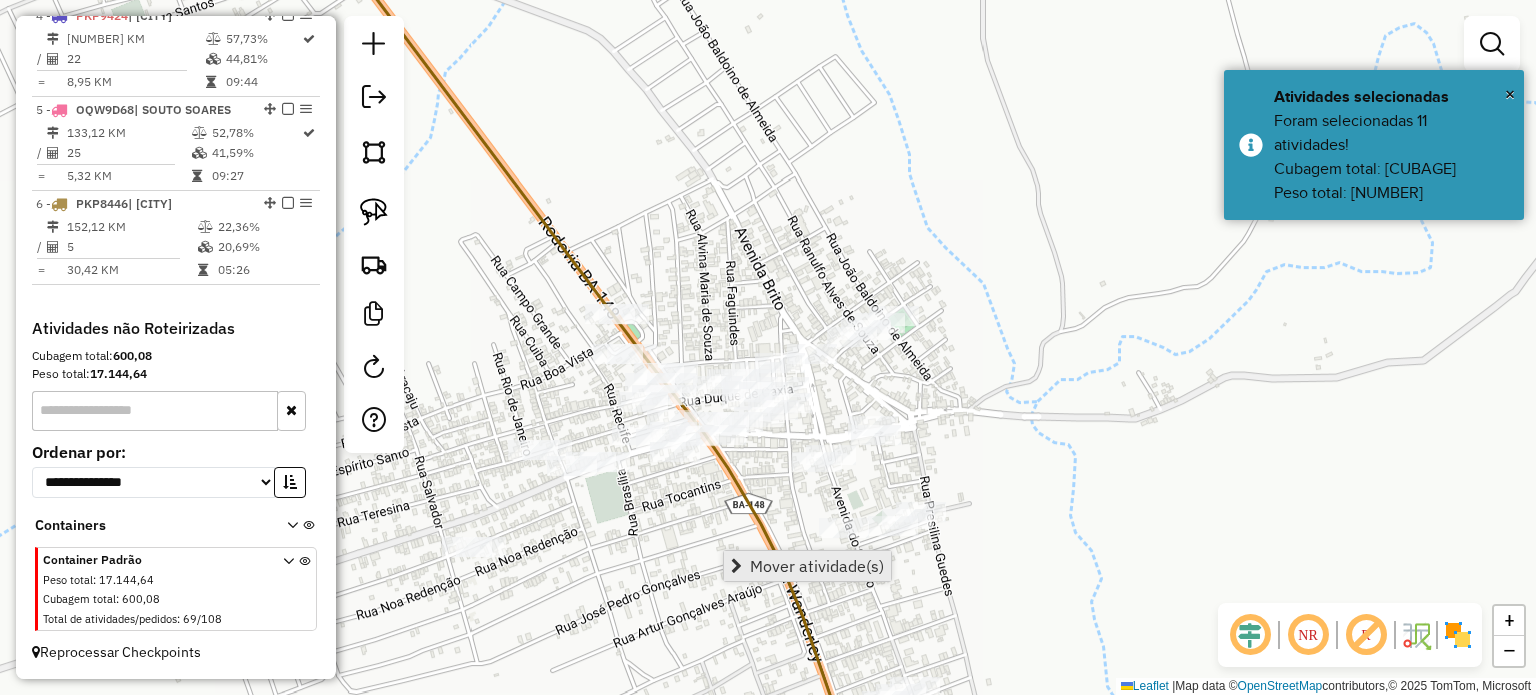 click on "Mover atividade(s)" at bounding box center [817, 566] 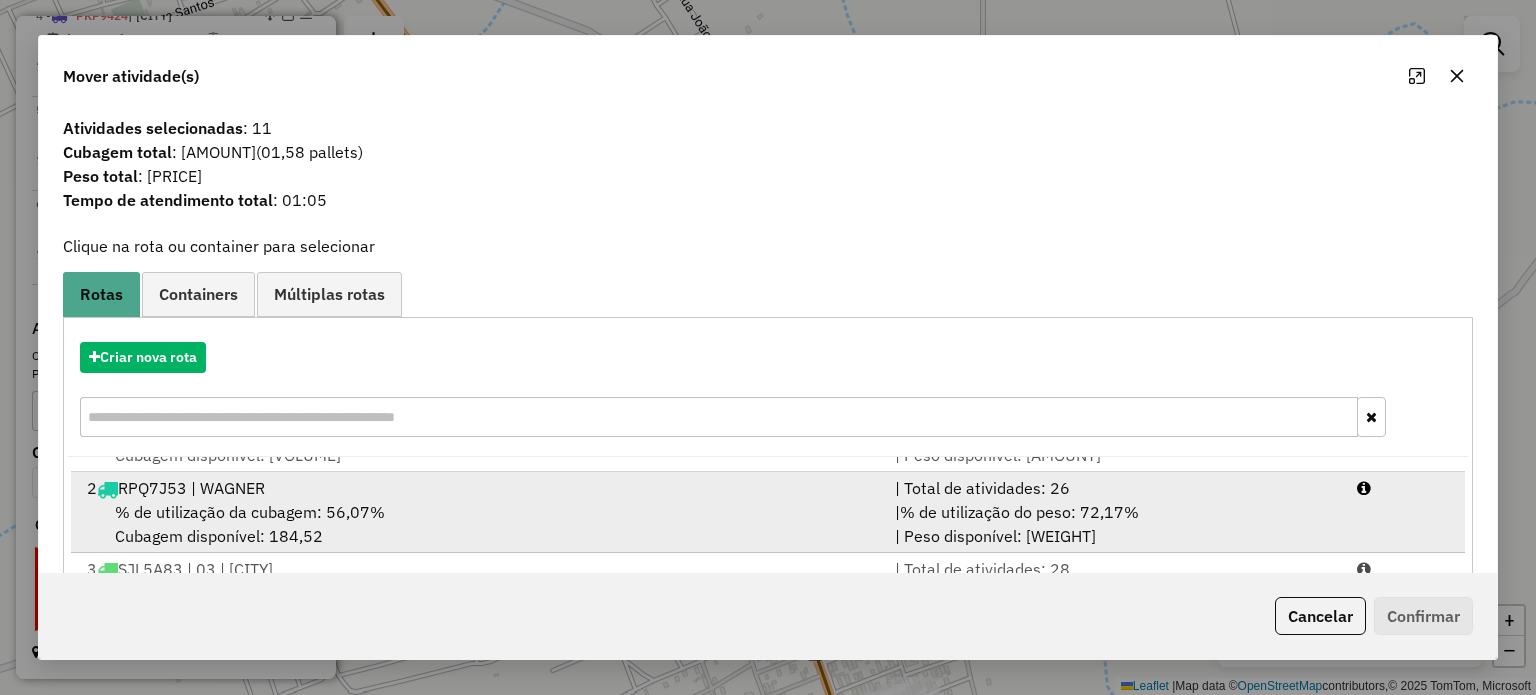 scroll, scrollTop: 84, scrollLeft: 0, axis: vertical 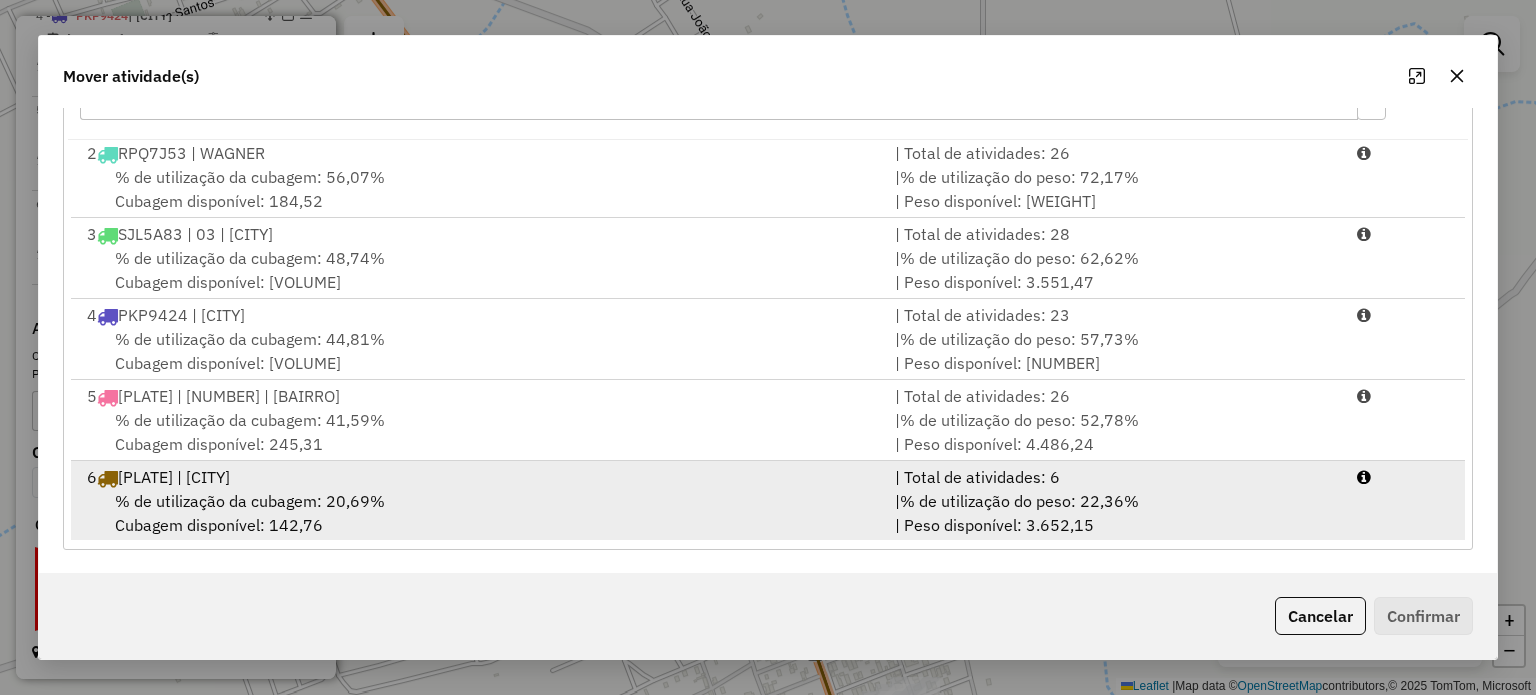 drag, startPoint x: 500, startPoint y: 483, endPoint x: 561, endPoint y: 479, distance: 61.13101 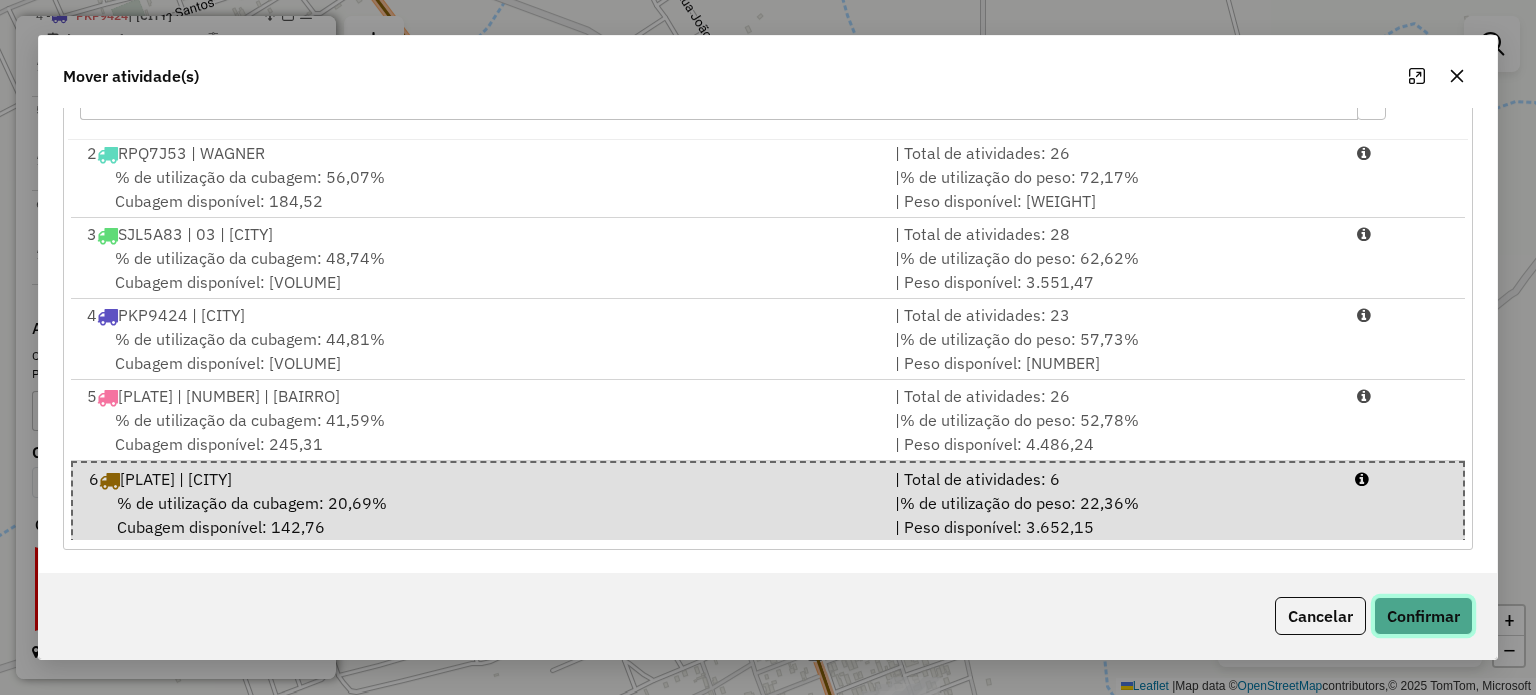 click on "Confirmar" 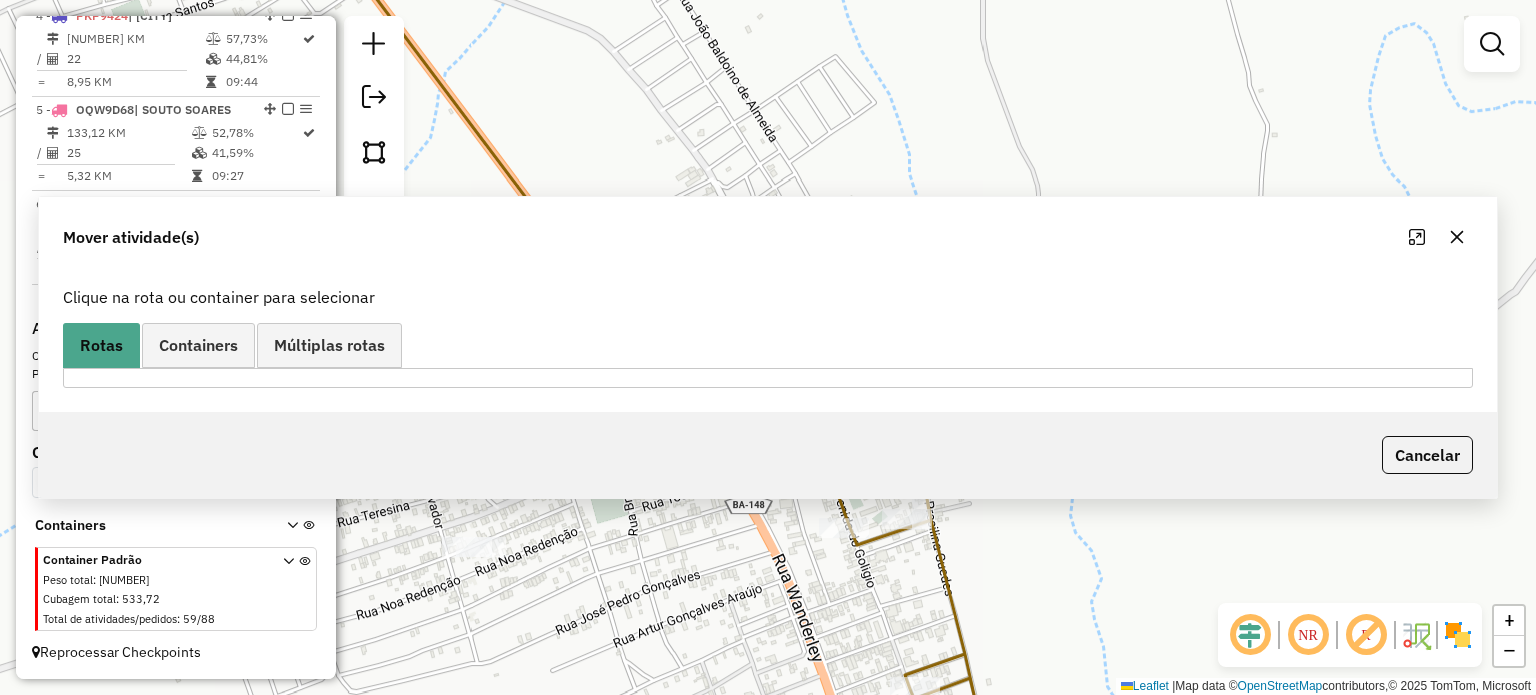 scroll, scrollTop: 0, scrollLeft: 0, axis: both 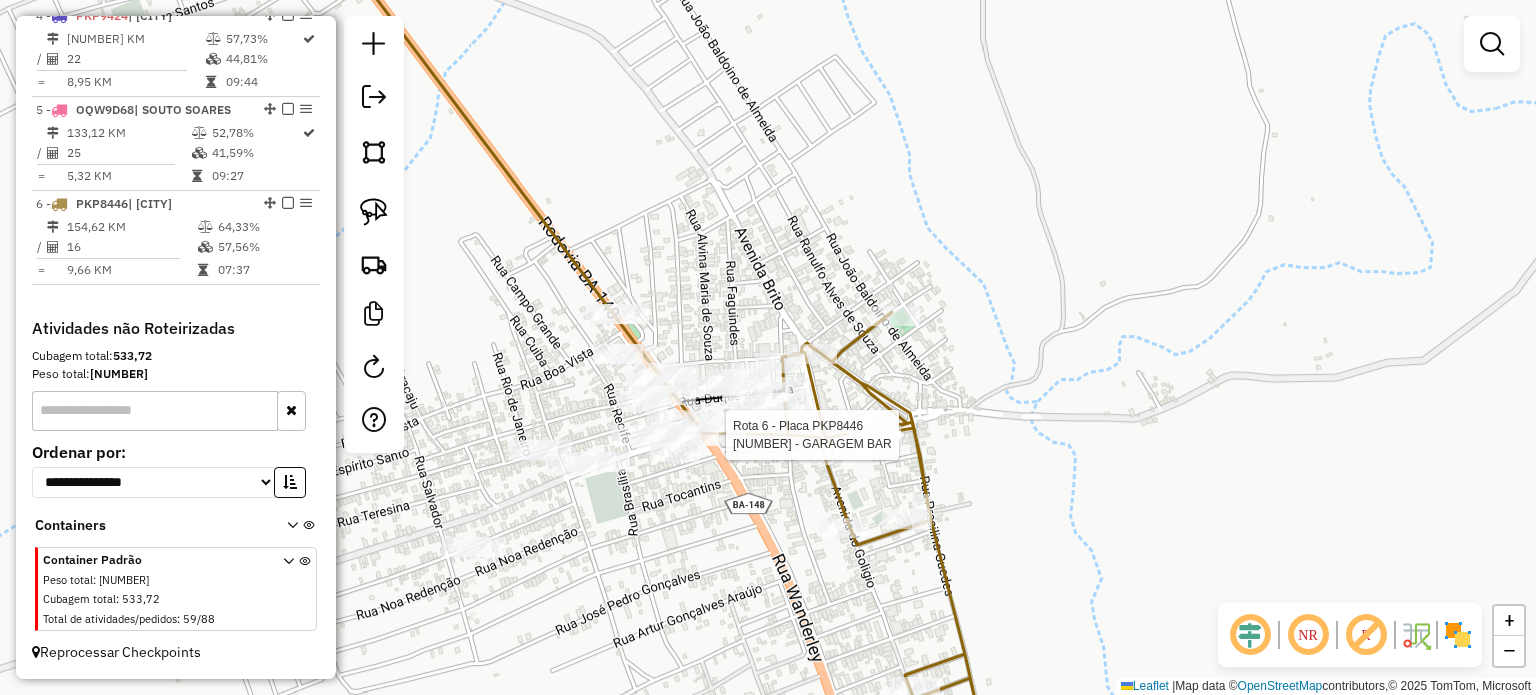 select on "*********" 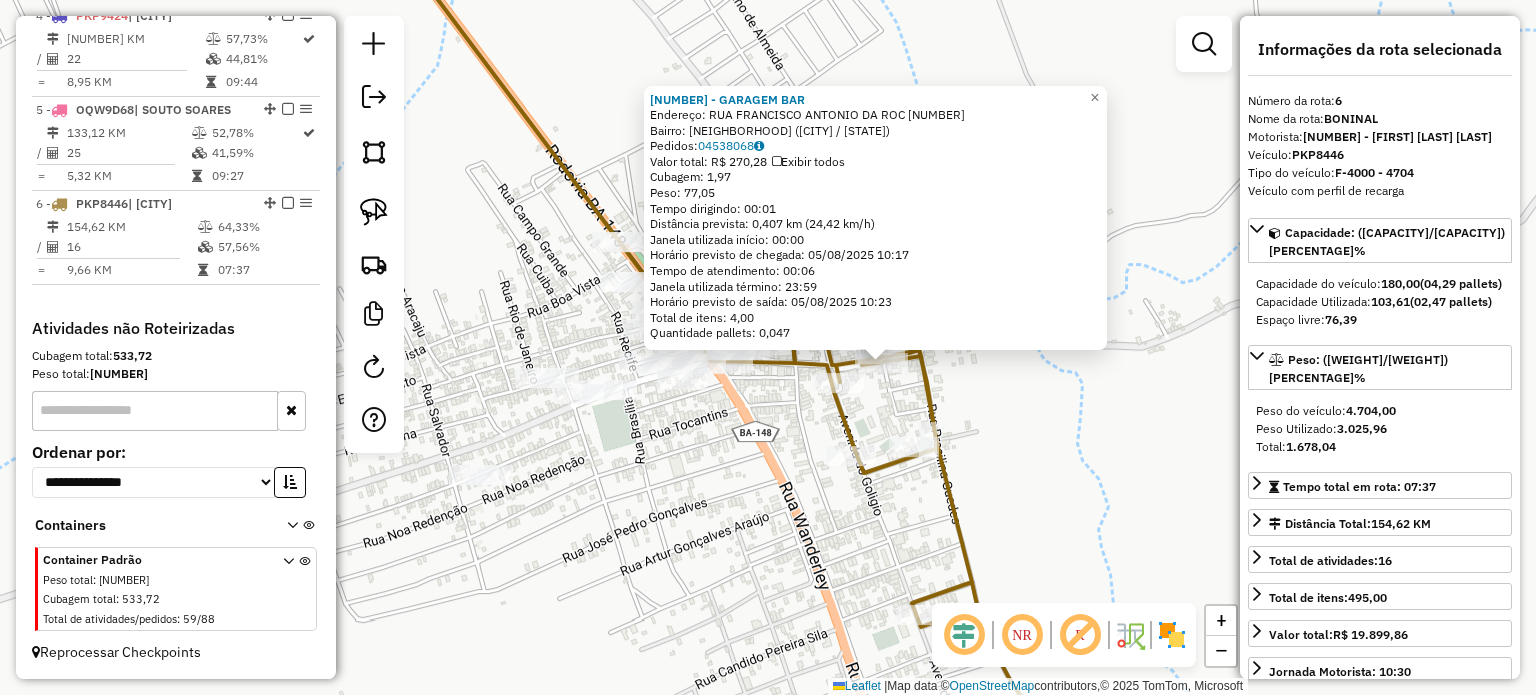 drag, startPoint x: 915, startPoint y: 402, endPoint x: 1055, endPoint y: 417, distance: 140.80128 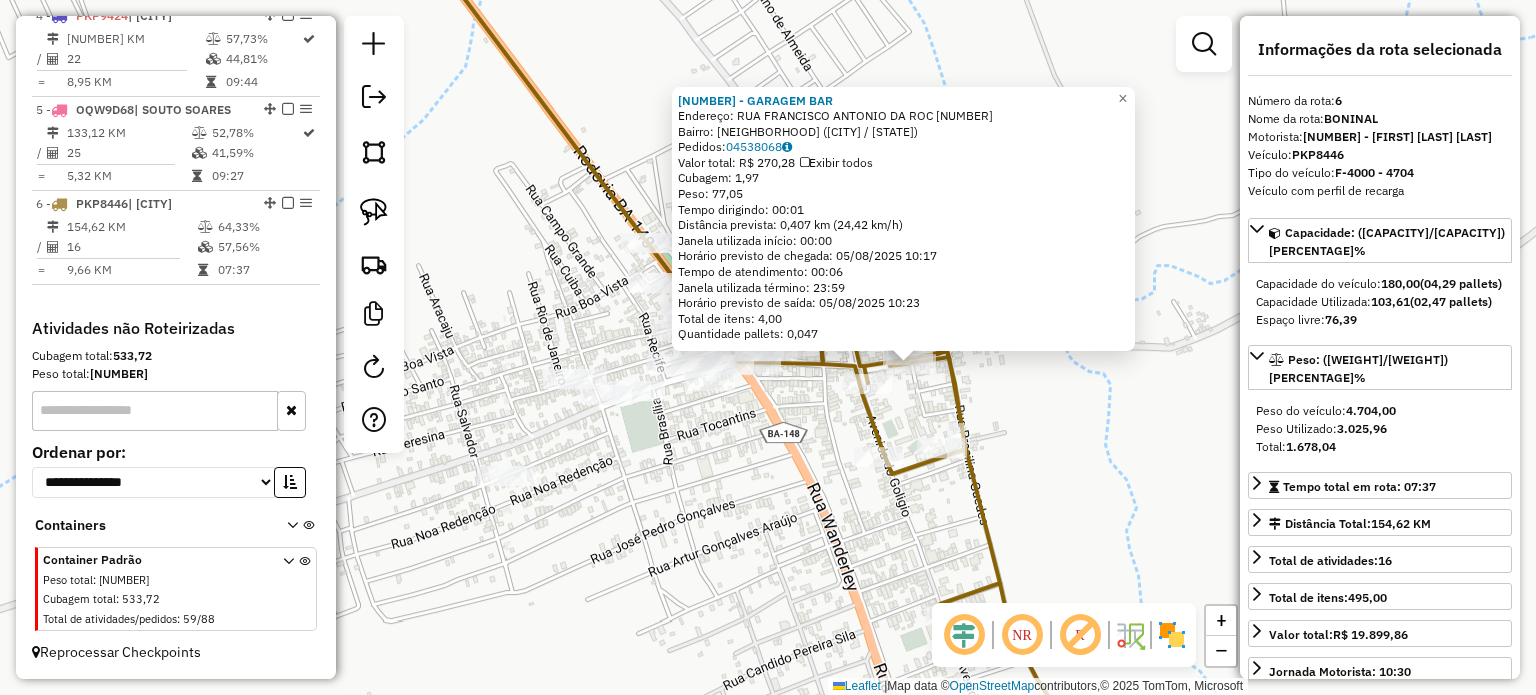 click on "Janela utilizada início: [TIME]   Horário previsto de chegada: [DATE] [TIME]   Tempo de atendimento: [TIME]   Janela utilizada término: [TIME]   Horário previsto de saída: [DATE] [TIME]   Total de itens: [ITEMS]   Quantidade pallets: [PALLETS]  × Janela de atendimento Grade de atendimento Capacidade Transportadoras Veículos Cliente Pedidos  Rotas Selecione os dias de semana para filtrar as janelas de atendimento  Seg   Ter   Qua   Qui   Sex   Sáb   Dom  Informe o período da janela de atendimento: De: Até:  Filtrar exatamente a janela do cliente  Considerar janela de atendimento padrão  Selecione os dias de semana para filtrar as grades de atendimento  Seg   Ter   Qua   Qui   Sex   Sáb   Dom   Considerar clientes sem dia de atendimento cadastrado" 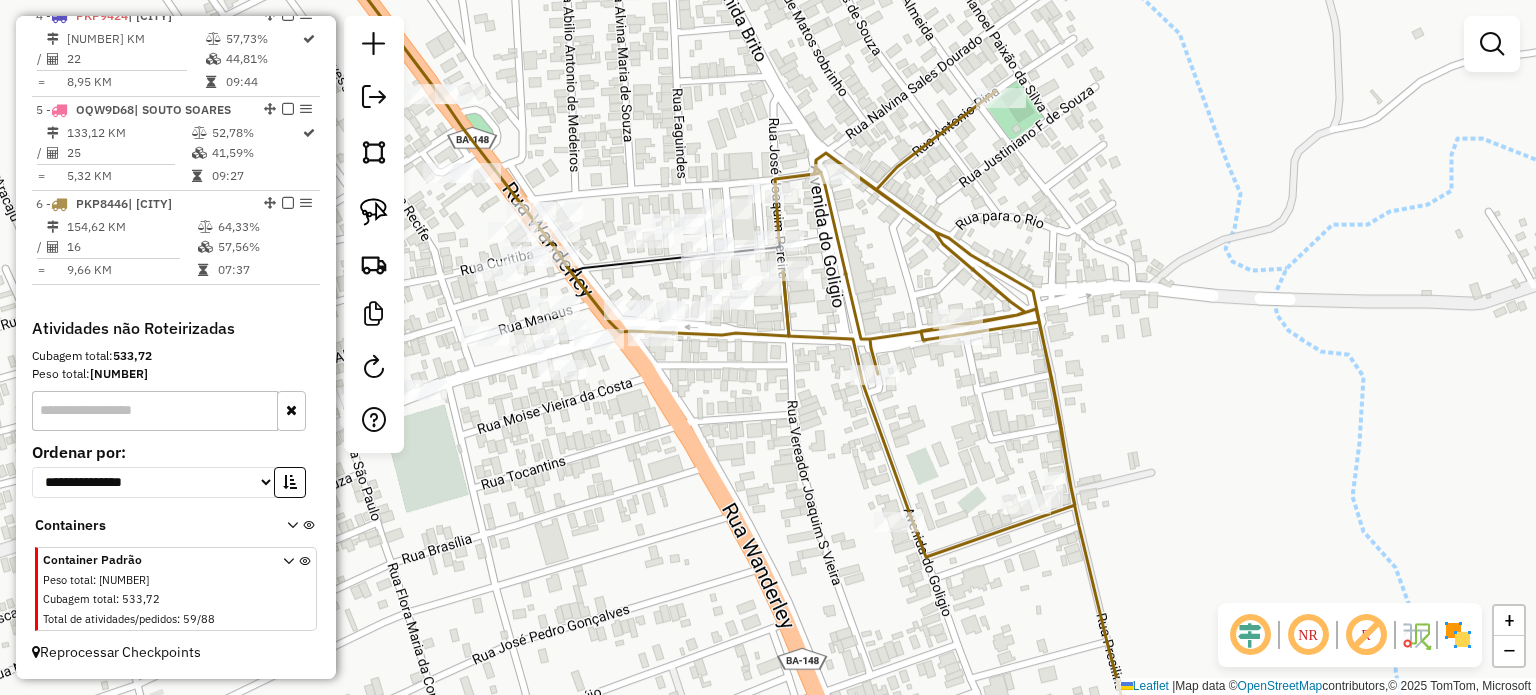 drag, startPoint x: 731, startPoint y: 320, endPoint x: 967, endPoint y: 350, distance: 237.89914 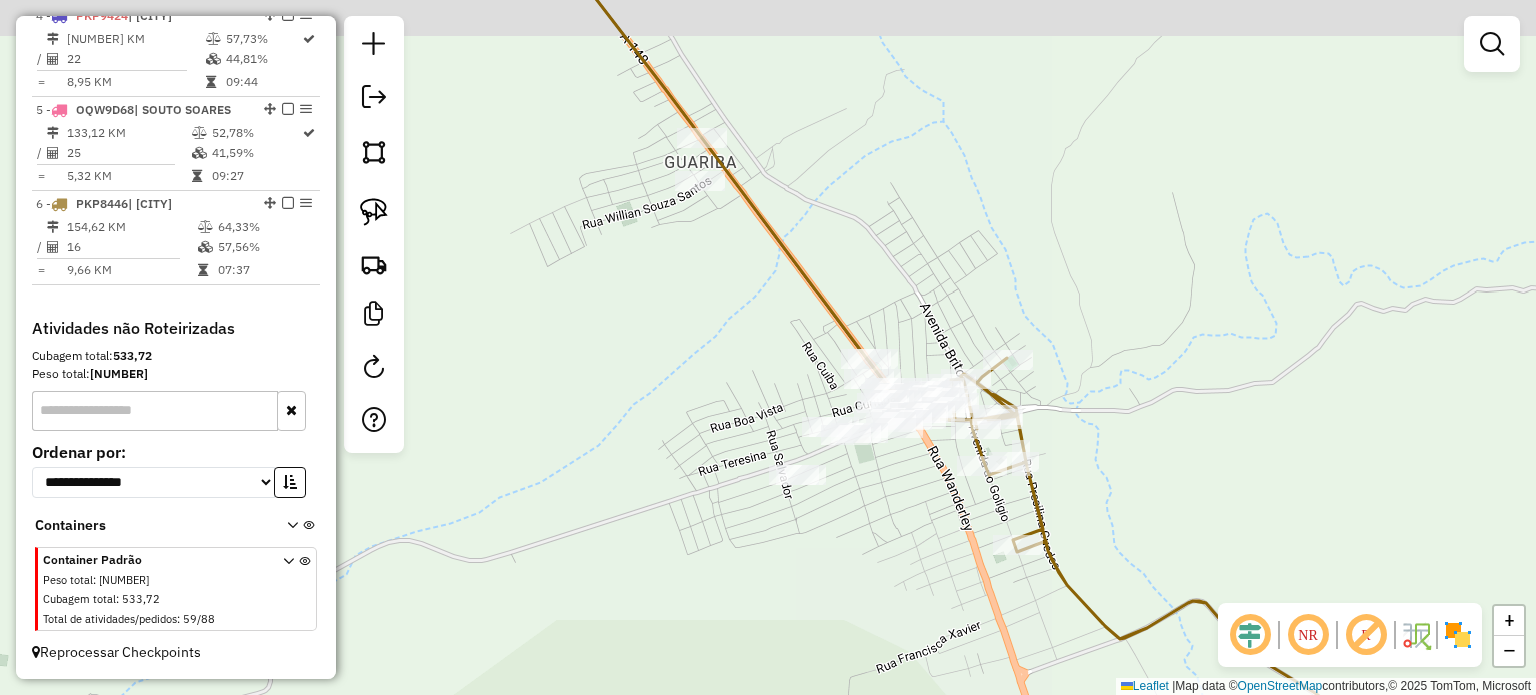 drag, startPoint x: 932, startPoint y: 247, endPoint x: 936, endPoint y: 355, distance: 108.07405 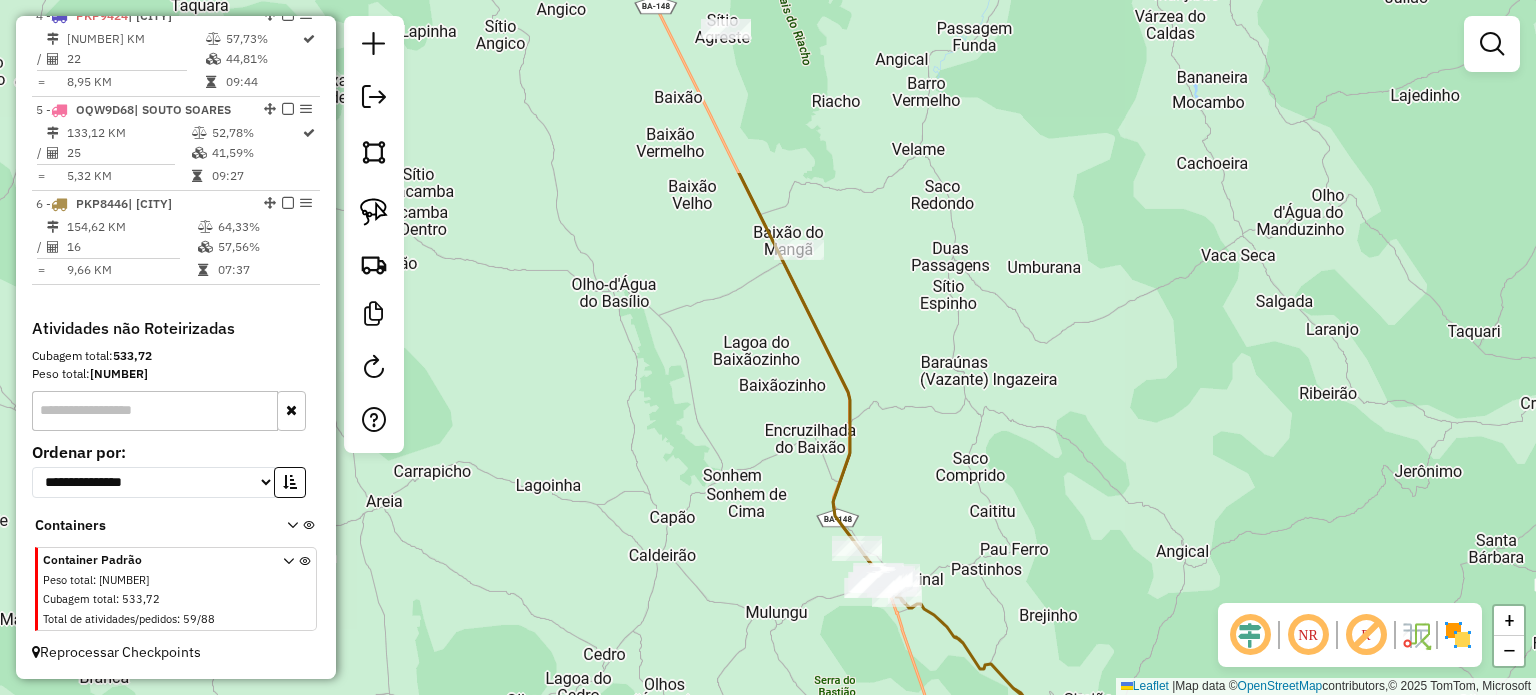 drag, startPoint x: 977, startPoint y: 188, endPoint x: 912, endPoint y: 367, distance: 190.43634 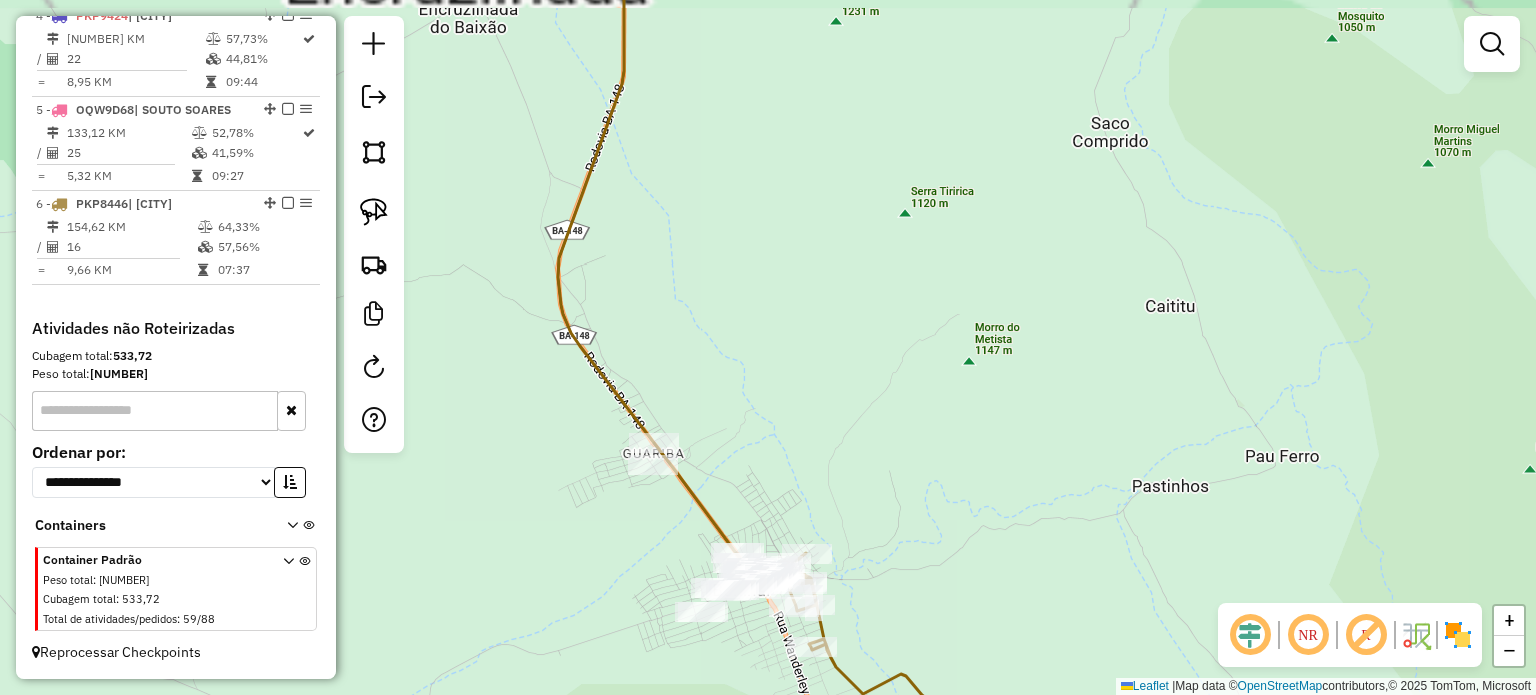 drag, startPoint x: 926, startPoint y: 545, endPoint x: 940, endPoint y: 403, distance: 142.68848 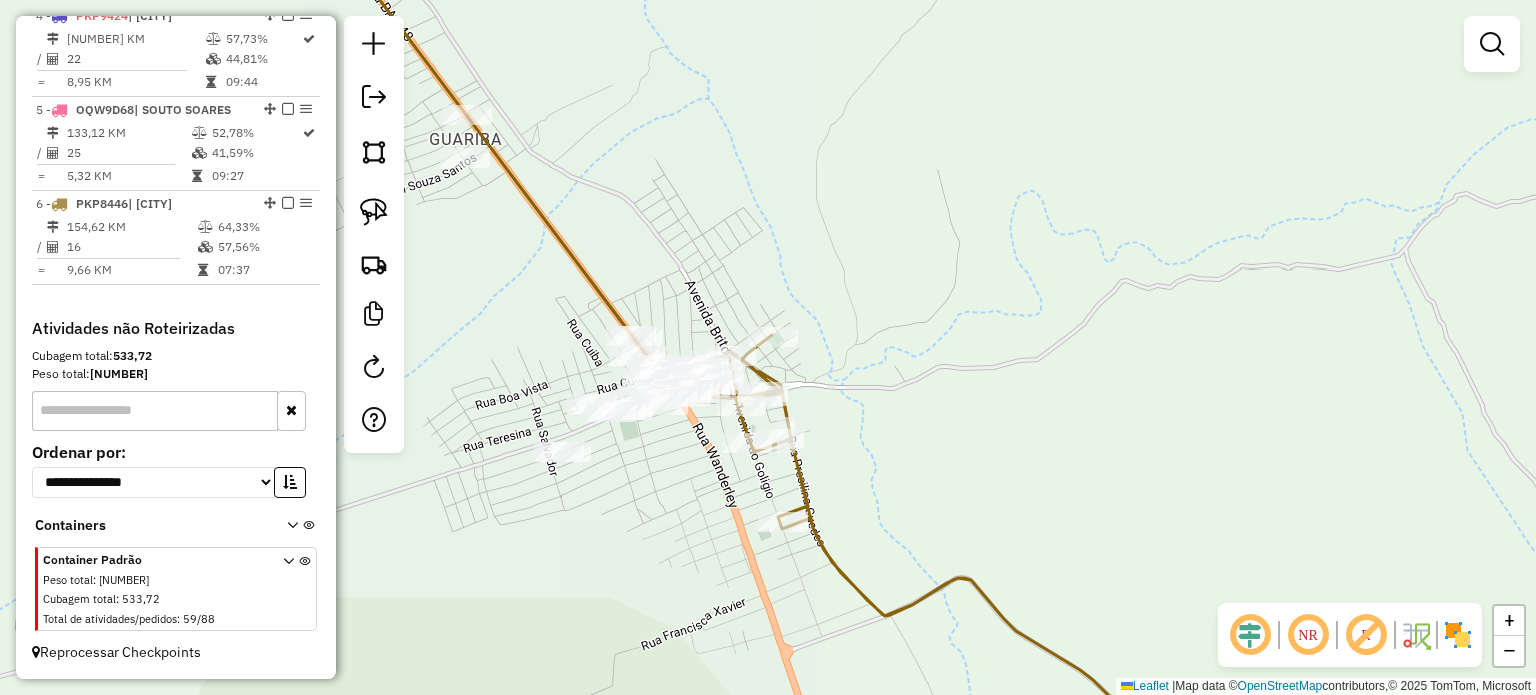 drag, startPoint x: 880, startPoint y: 427, endPoint x: 1060, endPoint y: 449, distance: 181.33946 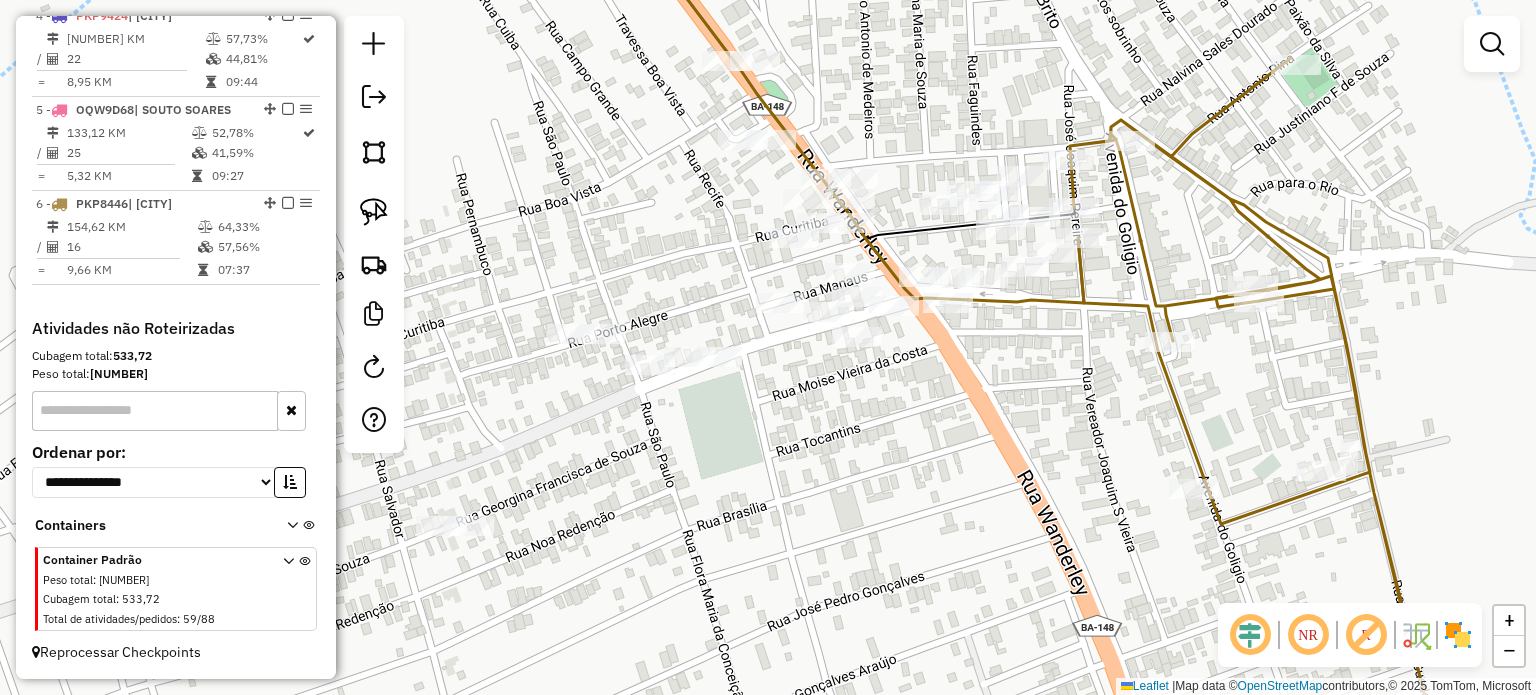 drag, startPoint x: 905, startPoint y: 406, endPoint x: 1071, endPoint y: 445, distance: 170.51979 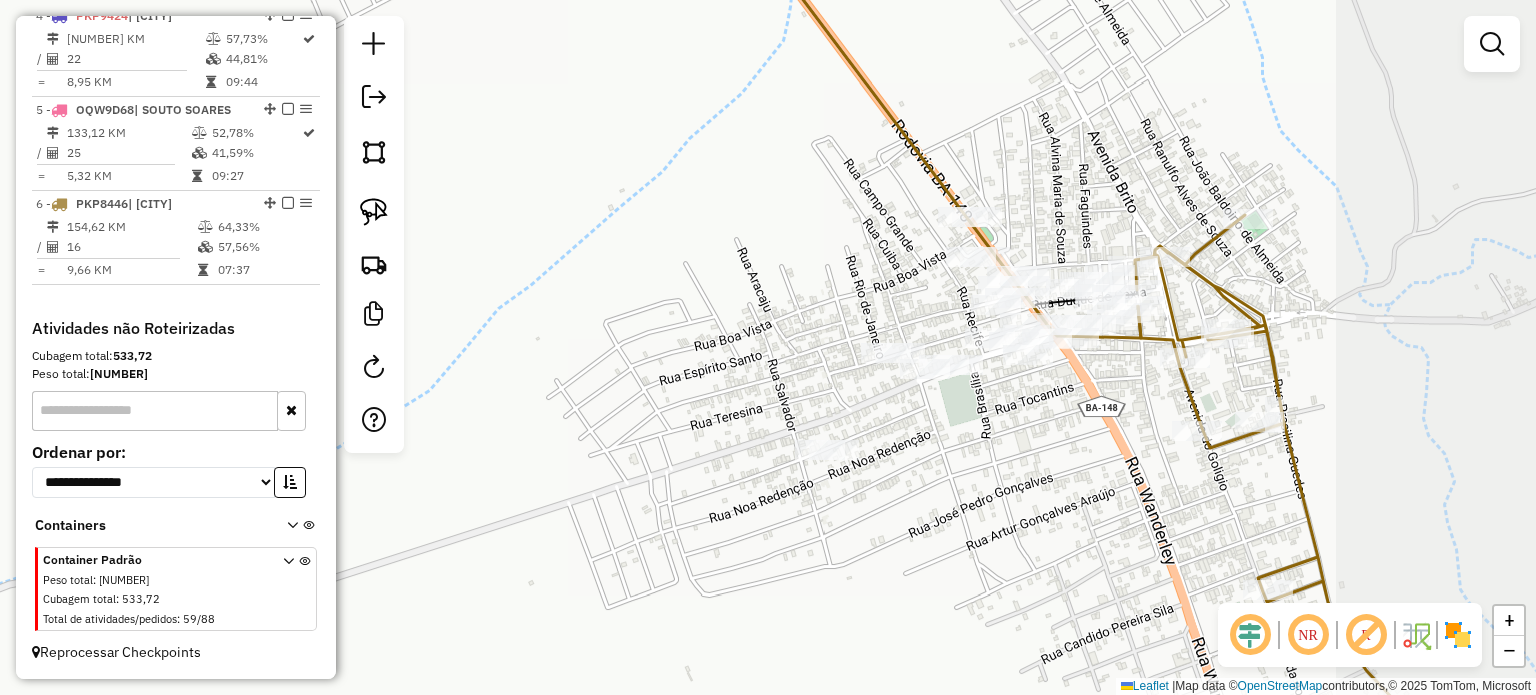 drag, startPoint x: 1144, startPoint y: 359, endPoint x: 869, endPoint y: 293, distance: 282.8091 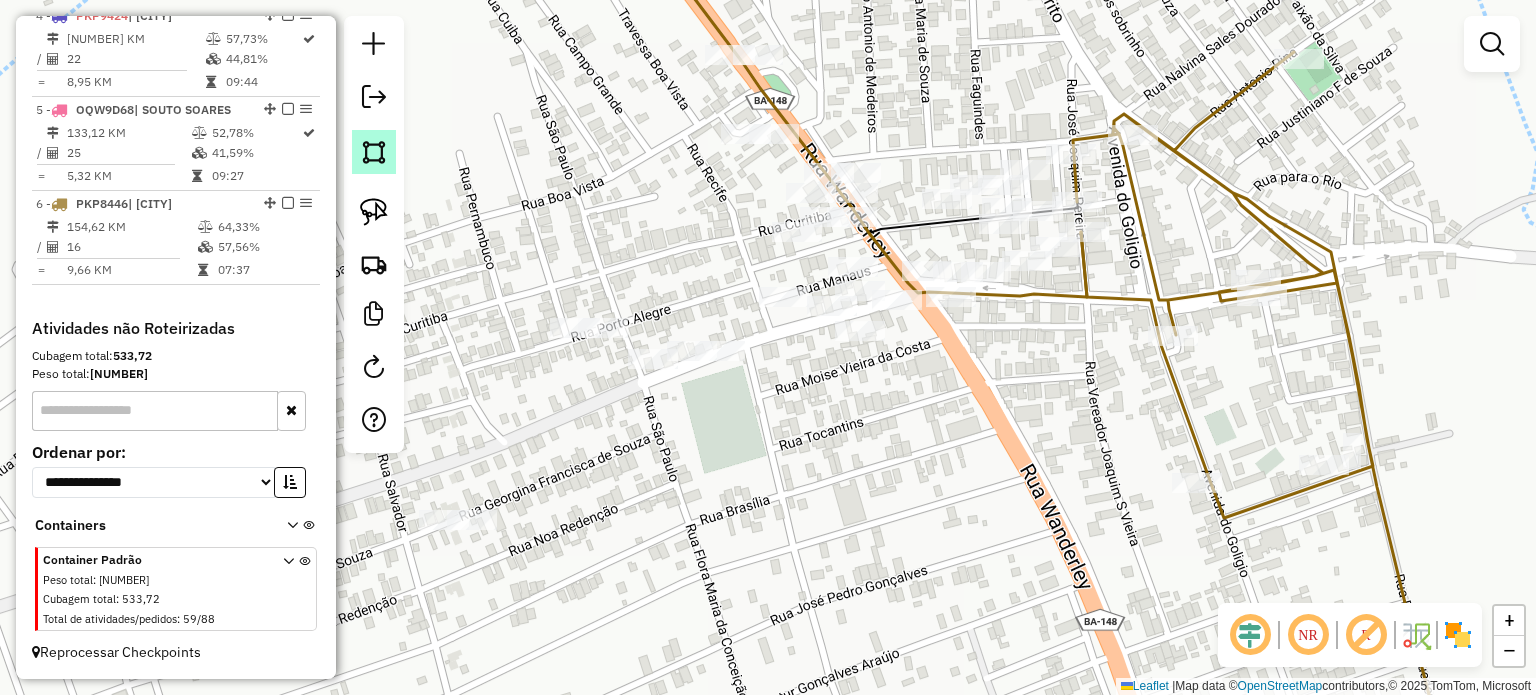 click 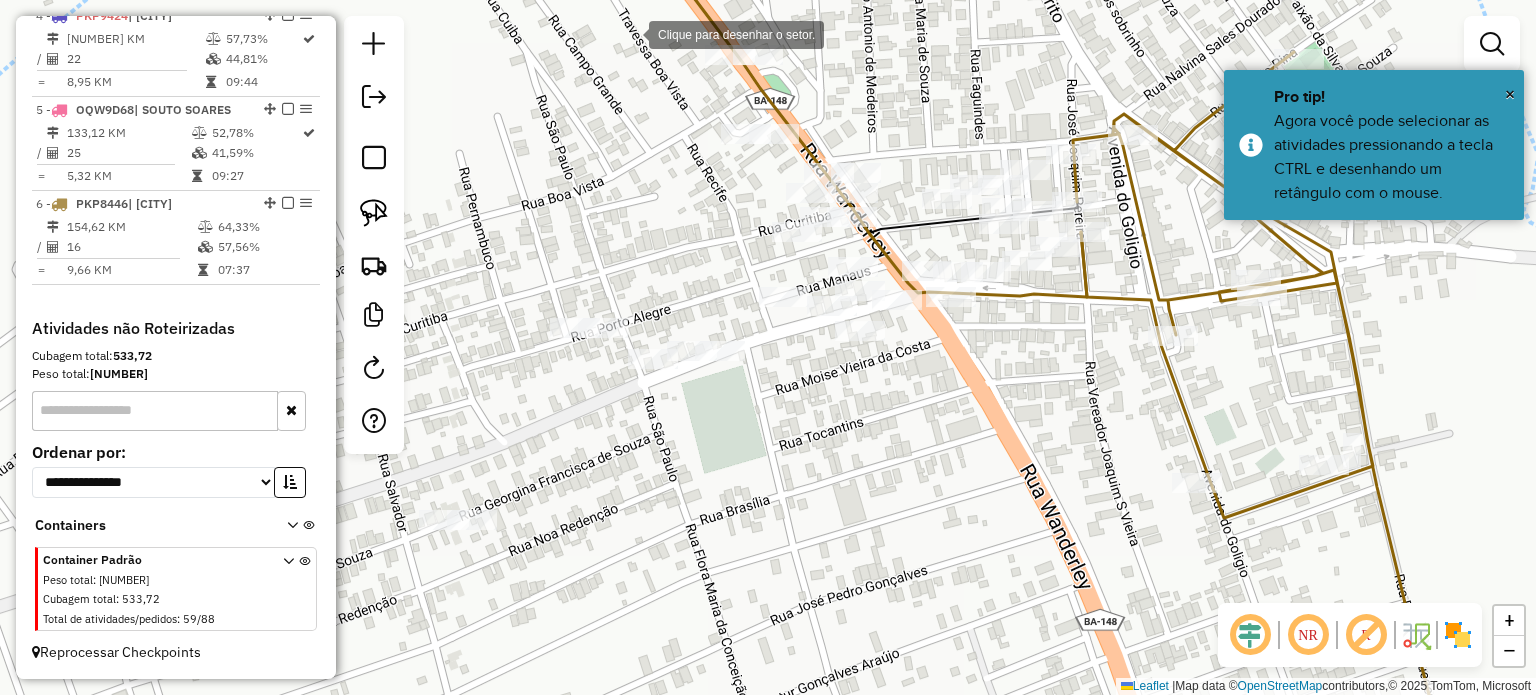 drag, startPoint x: 629, startPoint y: 33, endPoint x: 741, endPoint y: 32, distance: 112.00446 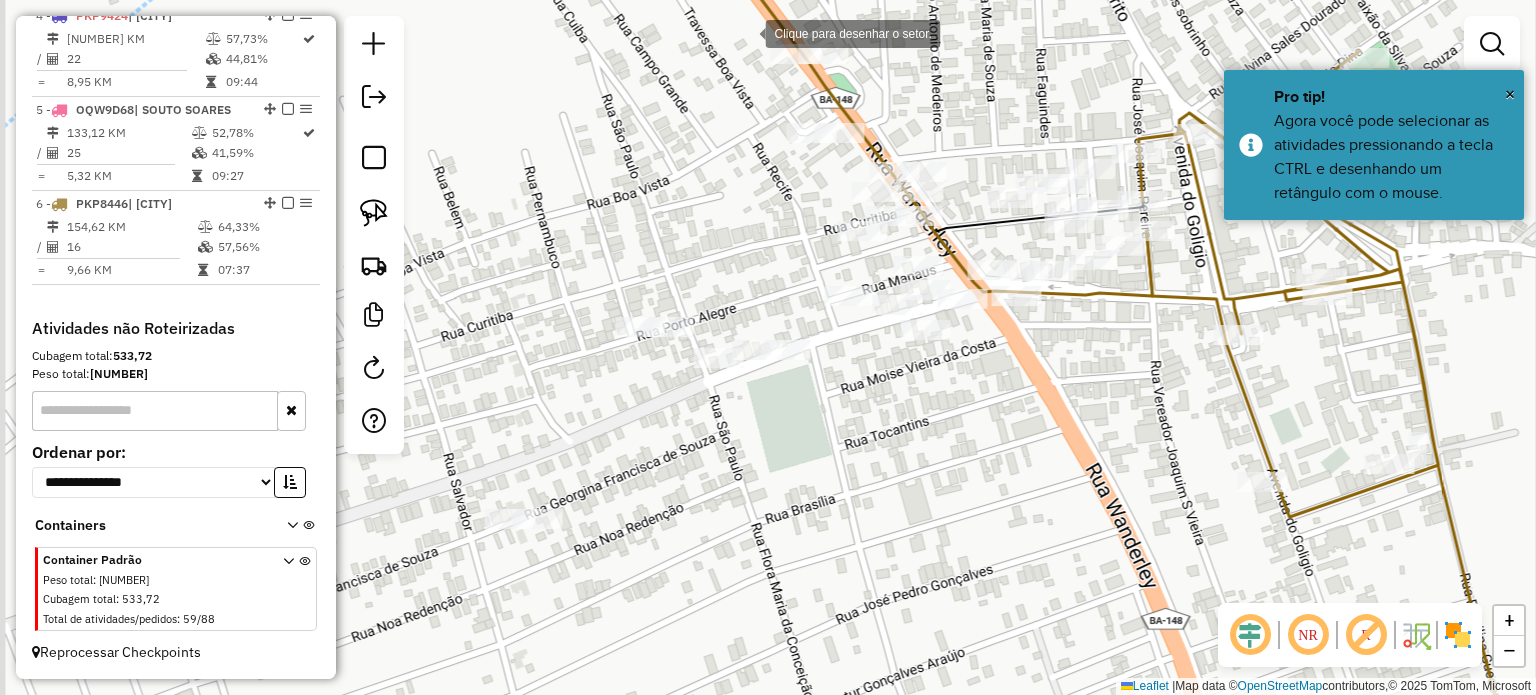 click 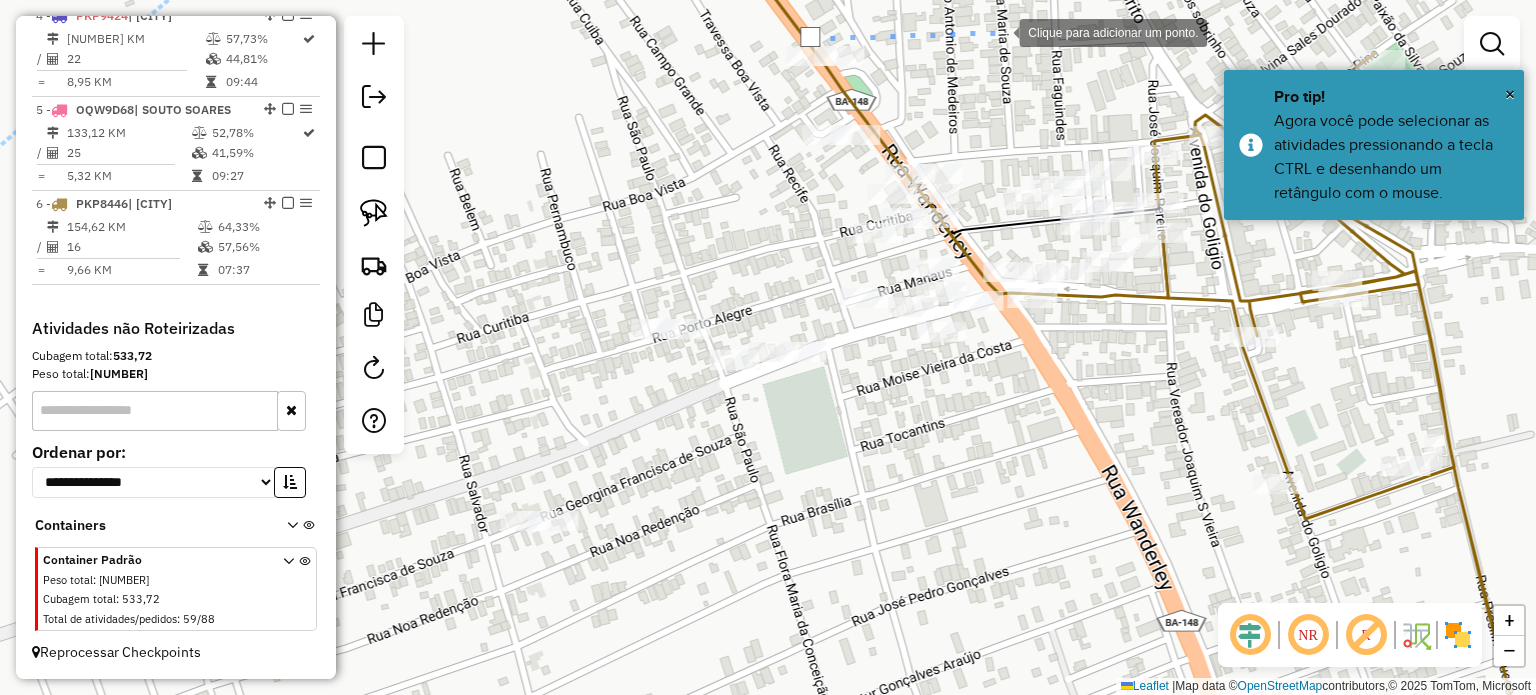 drag, startPoint x: 999, startPoint y: 31, endPoint x: 1064, endPoint y: 59, distance: 70.77429 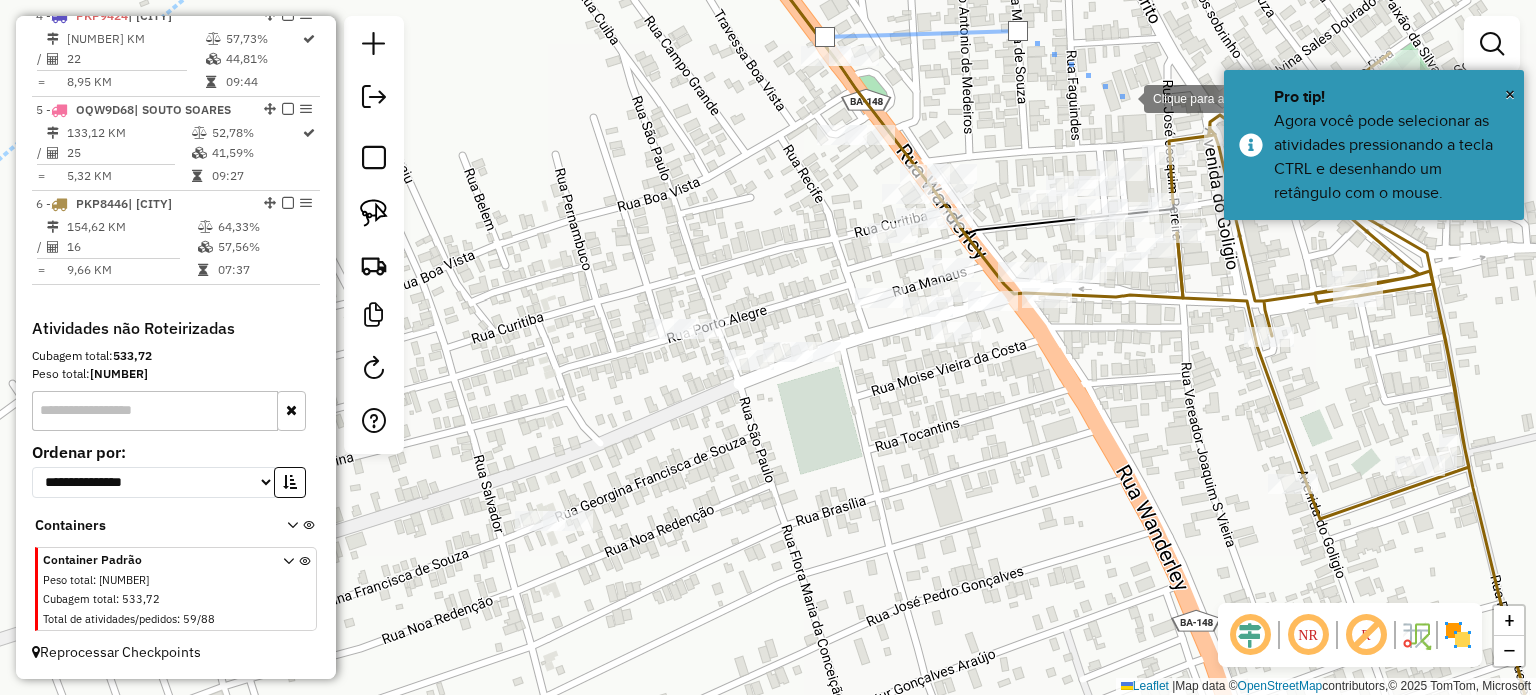 click 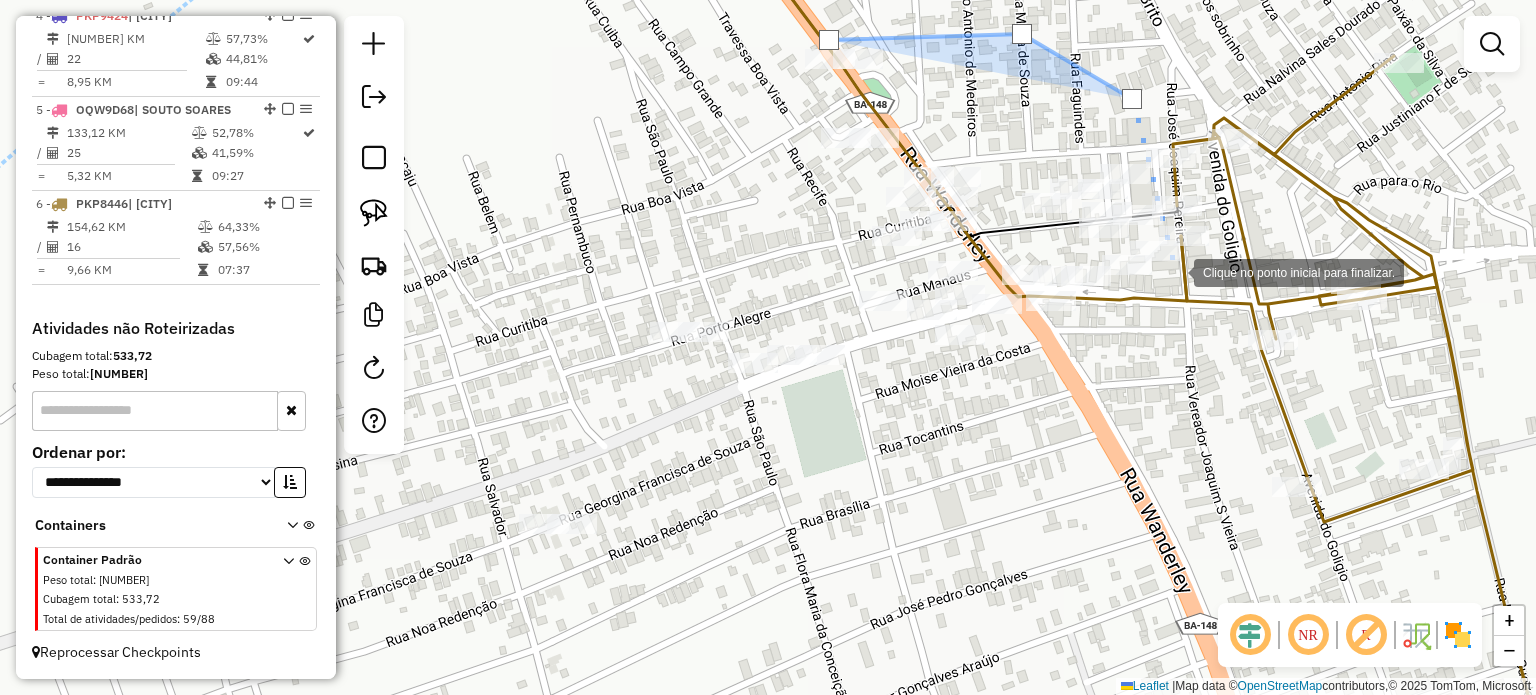 click 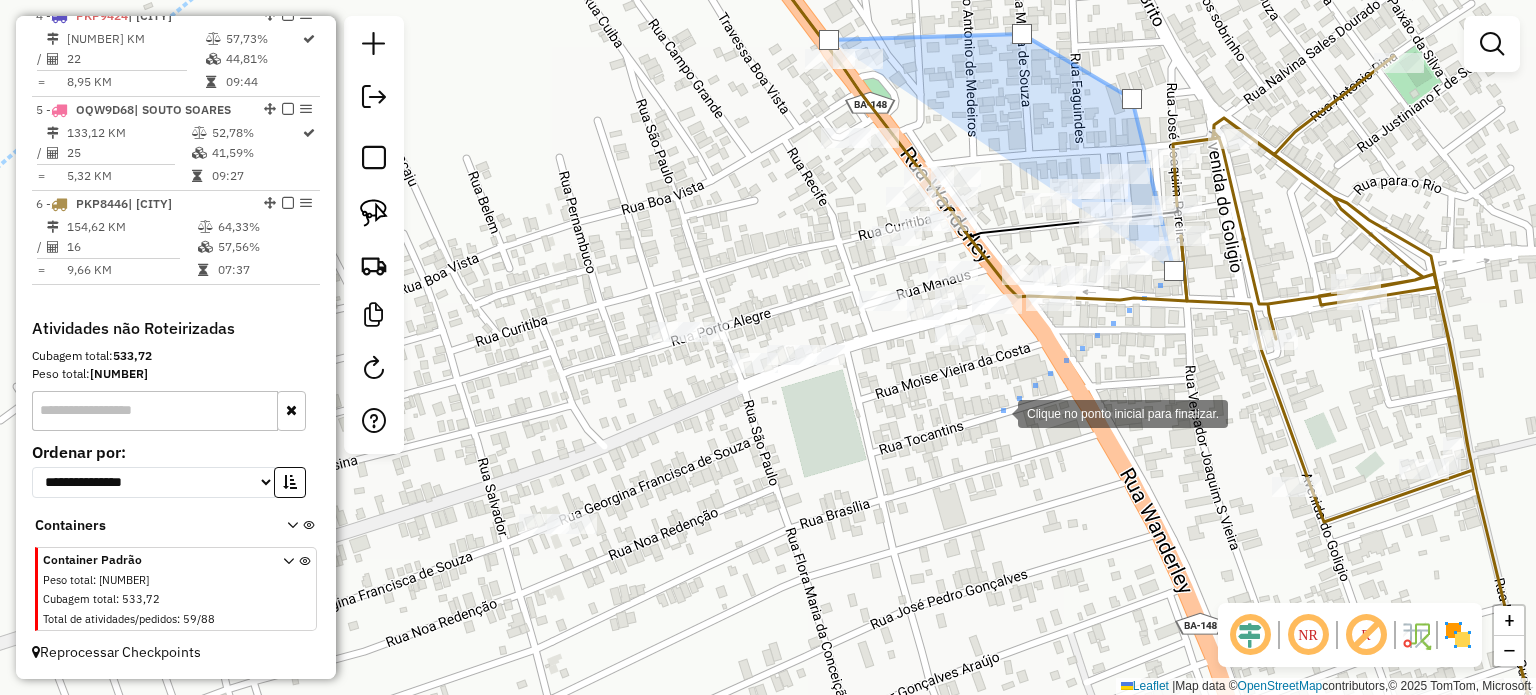 drag, startPoint x: 998, startPoint y: 412, endPoint x: 928, endPoint y: 419, distance: 70.34913 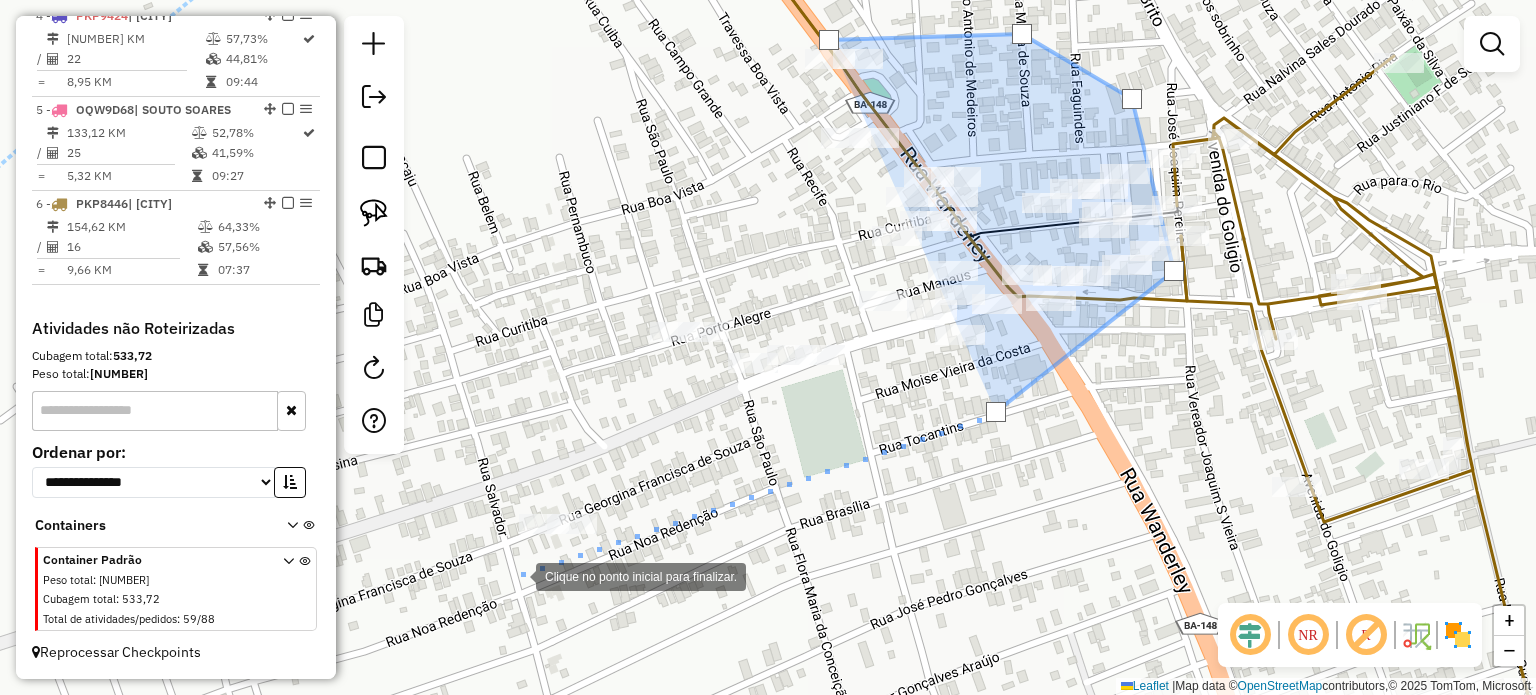 click 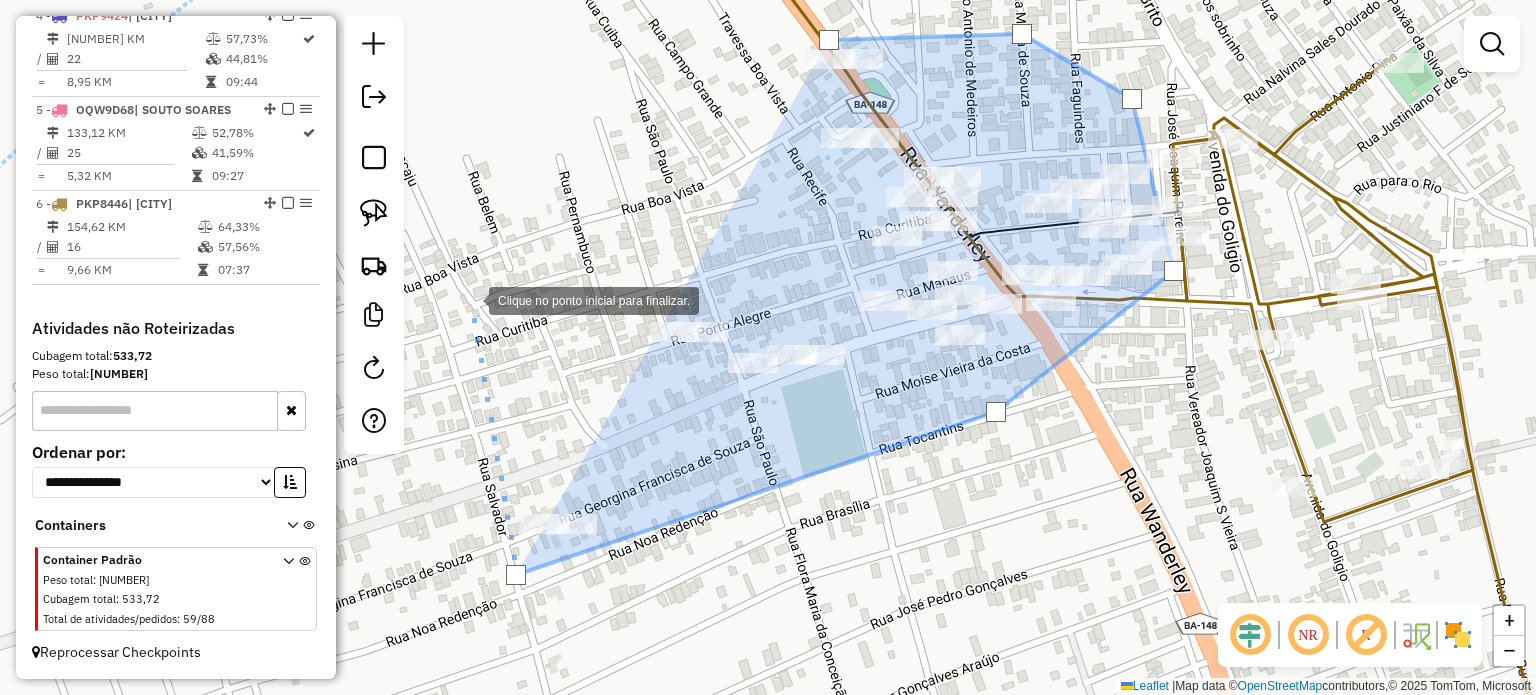 click 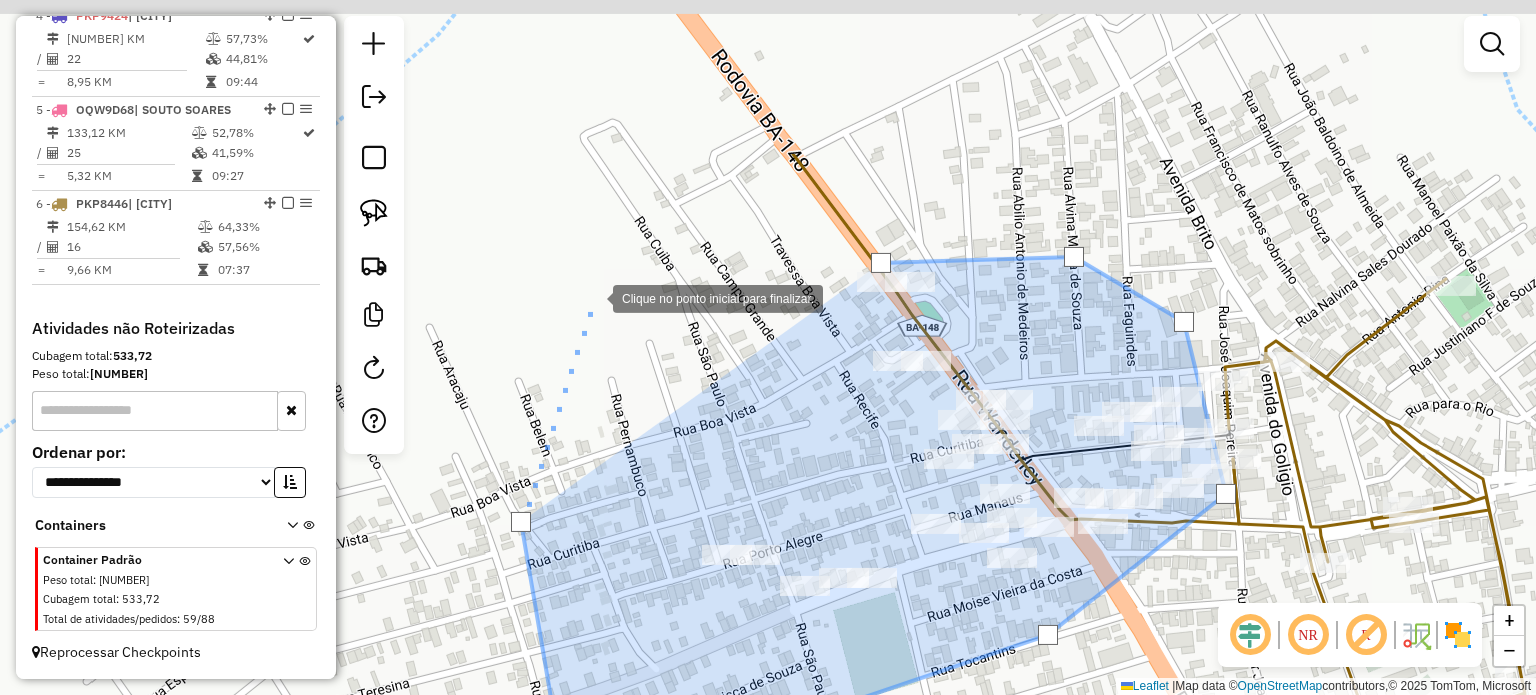 drag, startPoint x: 540, startPoint y: 64, endPoint x: 592, endPoint y: 313, distance: 254.37178 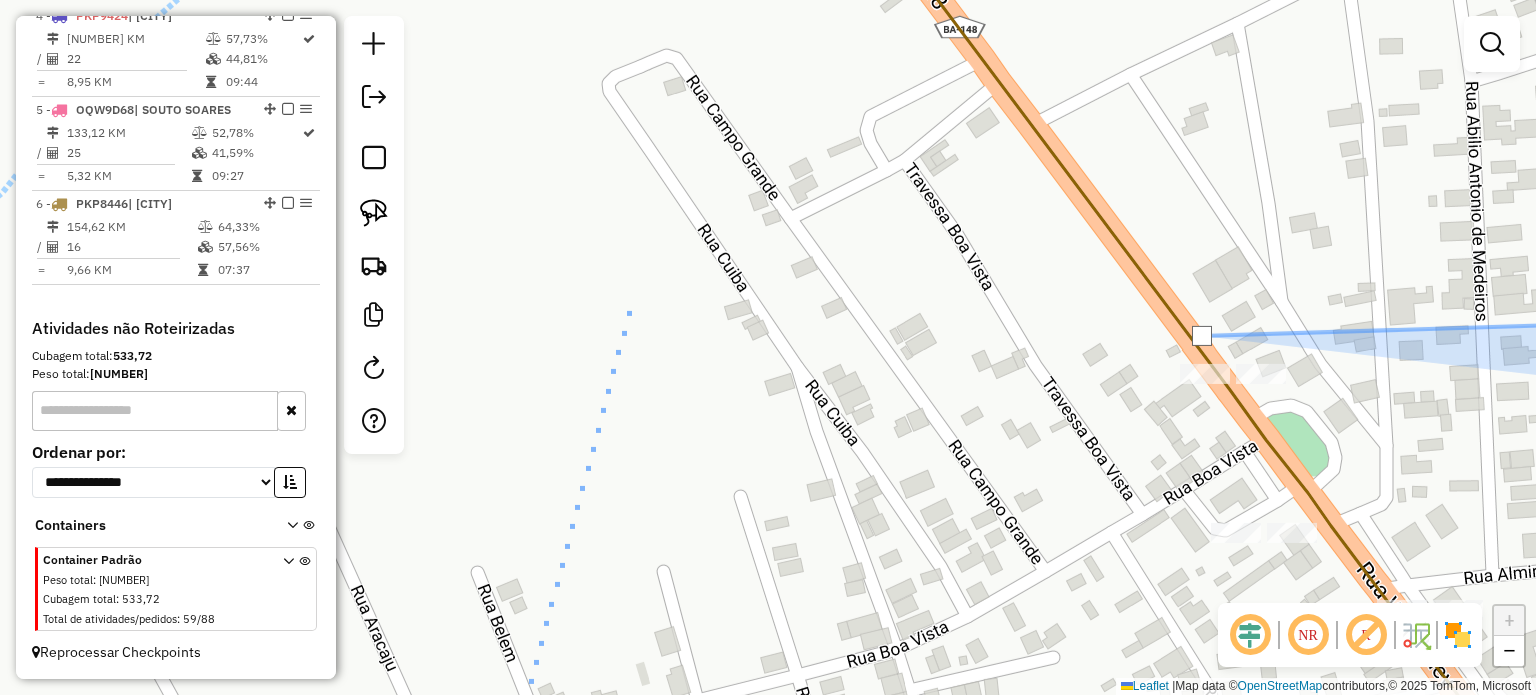 drag, startPoint x: 601, startPoint y: 239, endPoint x: 634, endPoint y: 397, distance: 161.40942 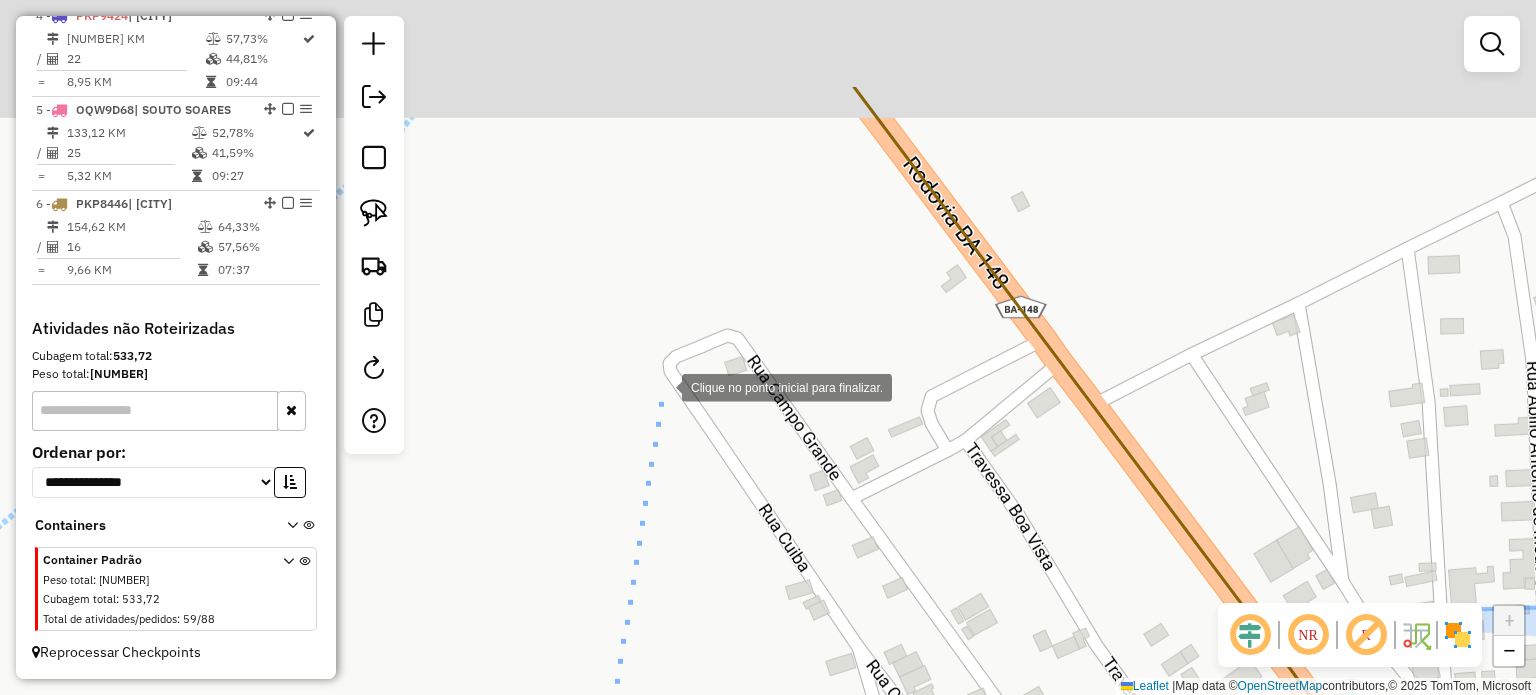 drag, startPoint x: 621, startPoint y: 227, endPoint x: 659, endPoint y: 374, distance: 151.83214 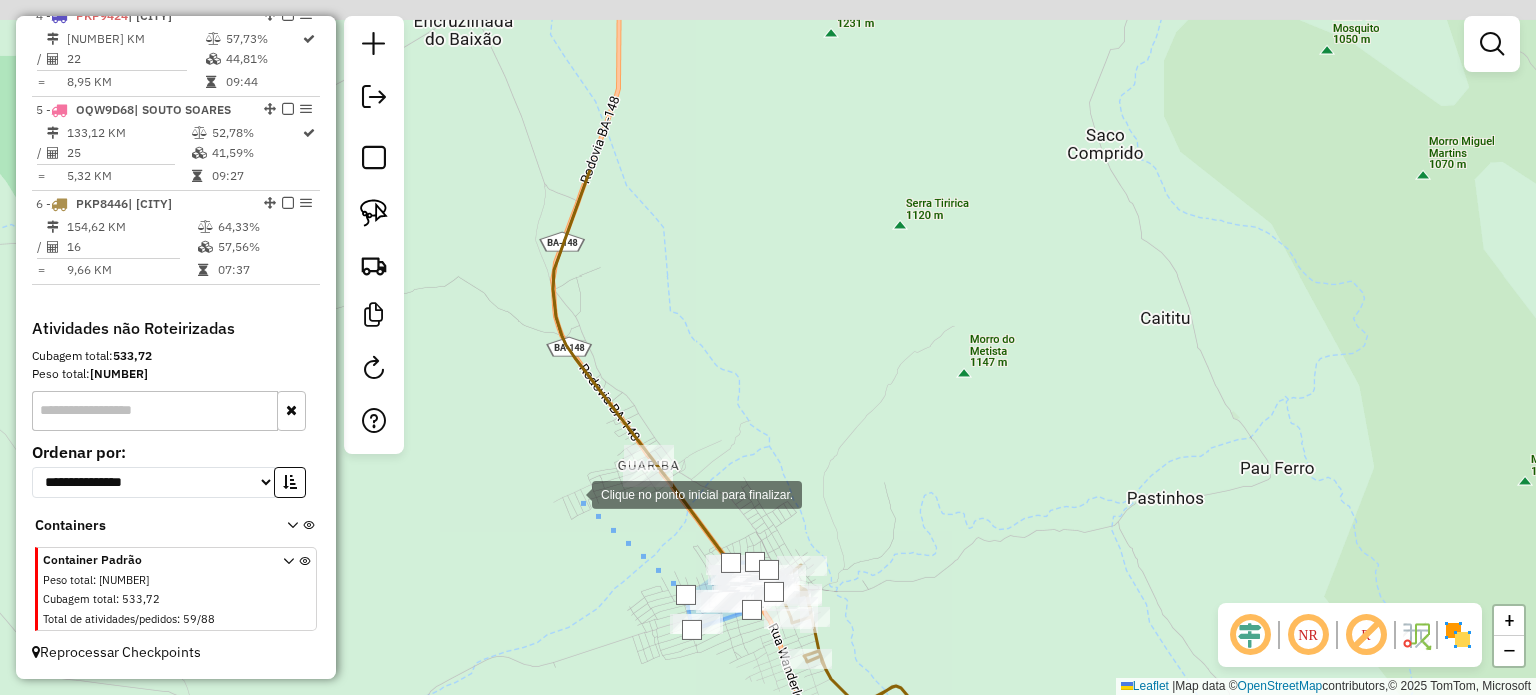 drag, startPoint x: 499, startPoint y: 249, endPoint x: 565, endPoint y: 475, distance: 235.44002 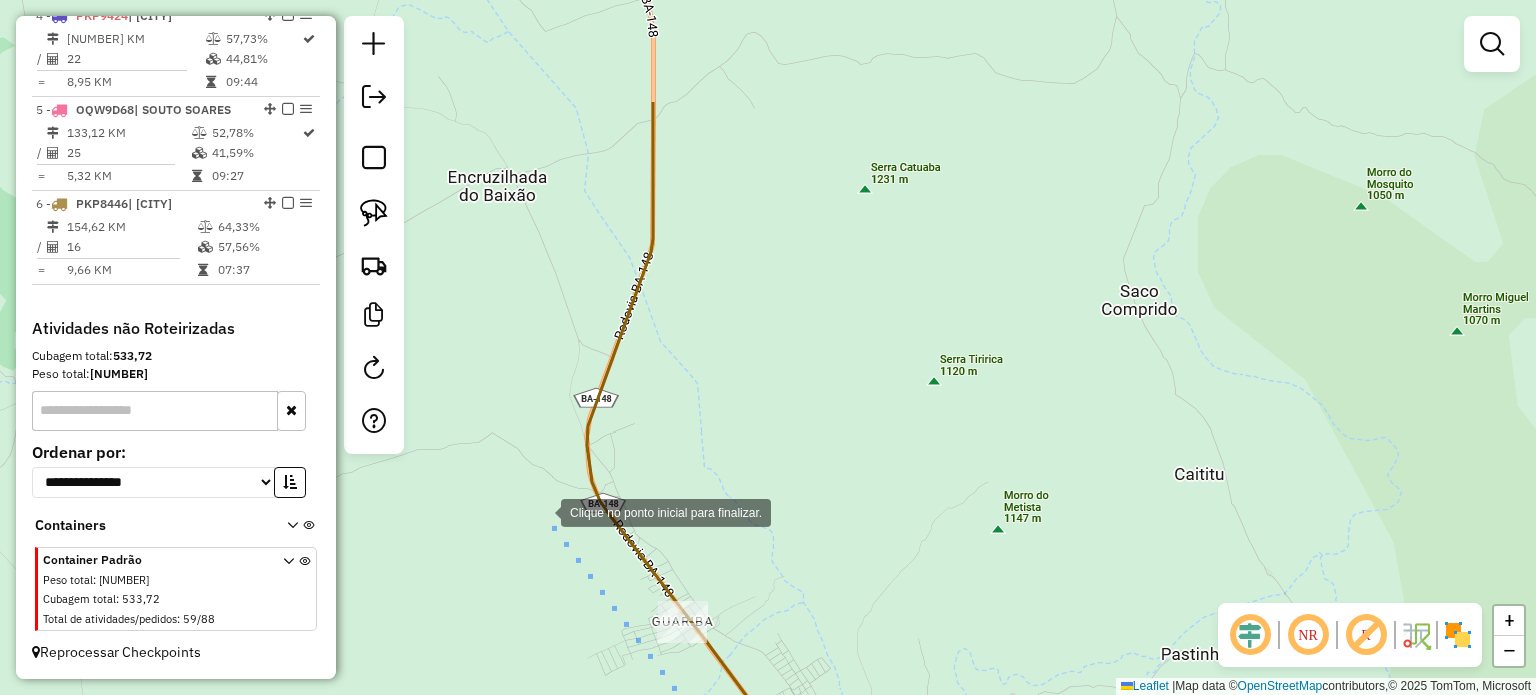 drag, startPoint x: 506, startPoint y: 339, endPoint x: 541, endPoint y: 510, distance: 174.54512 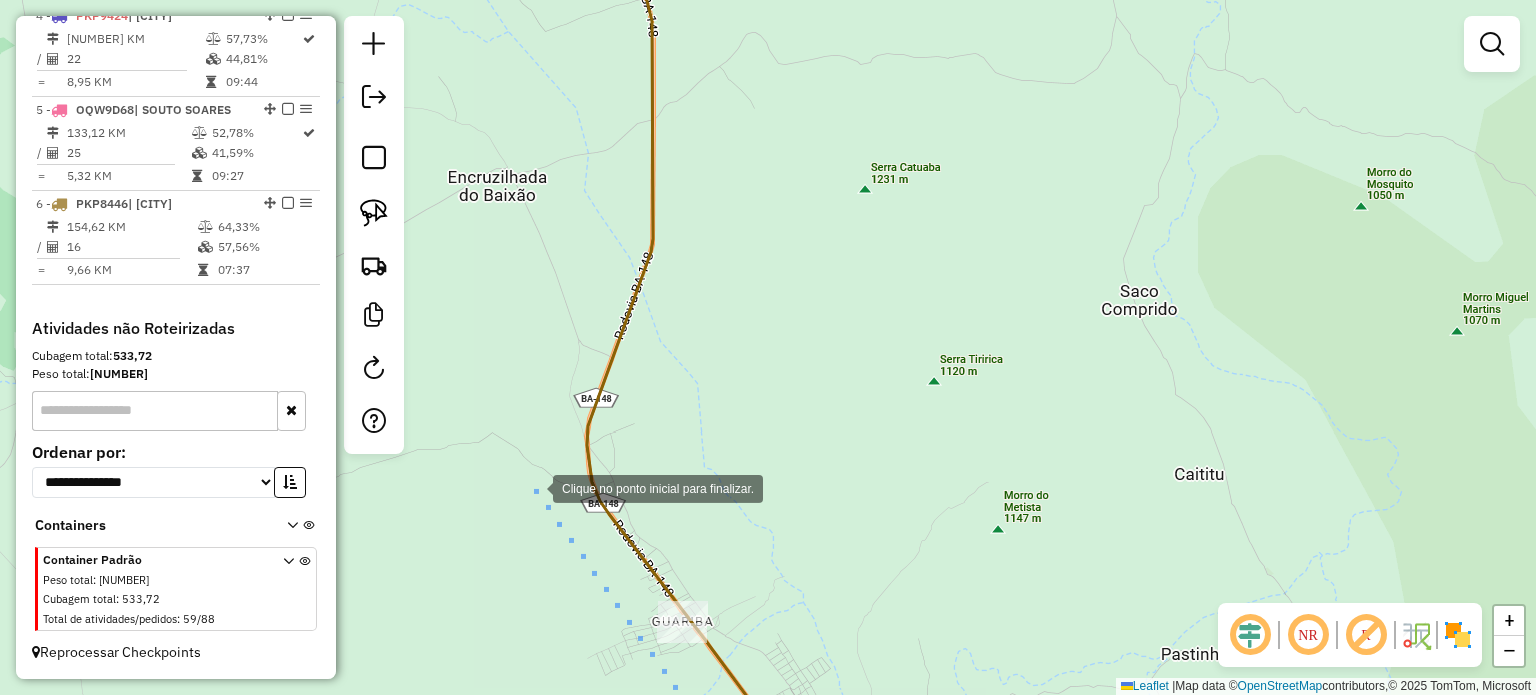 click 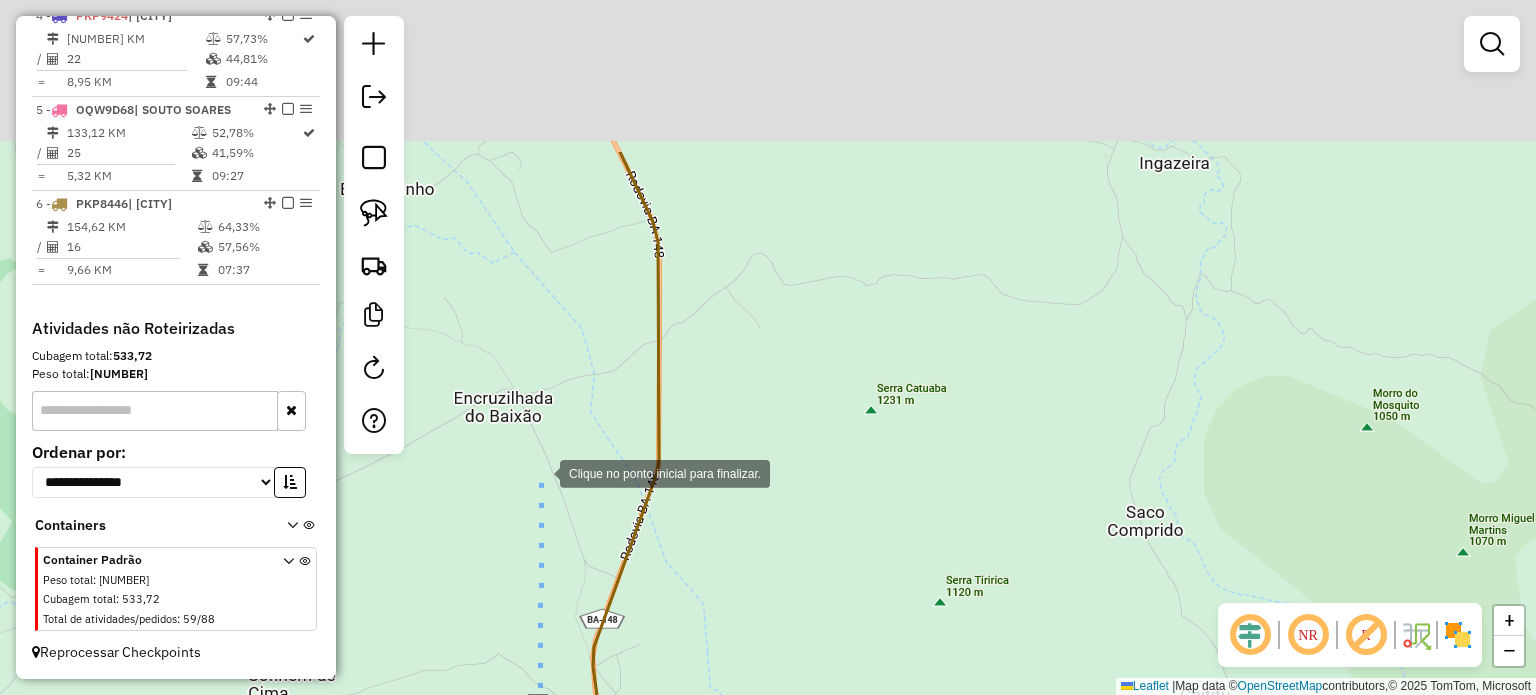 drag, startPoint x: 532, startPoint y: 241, endPoint x: 543, endPoint y: 480, distance: 239.253 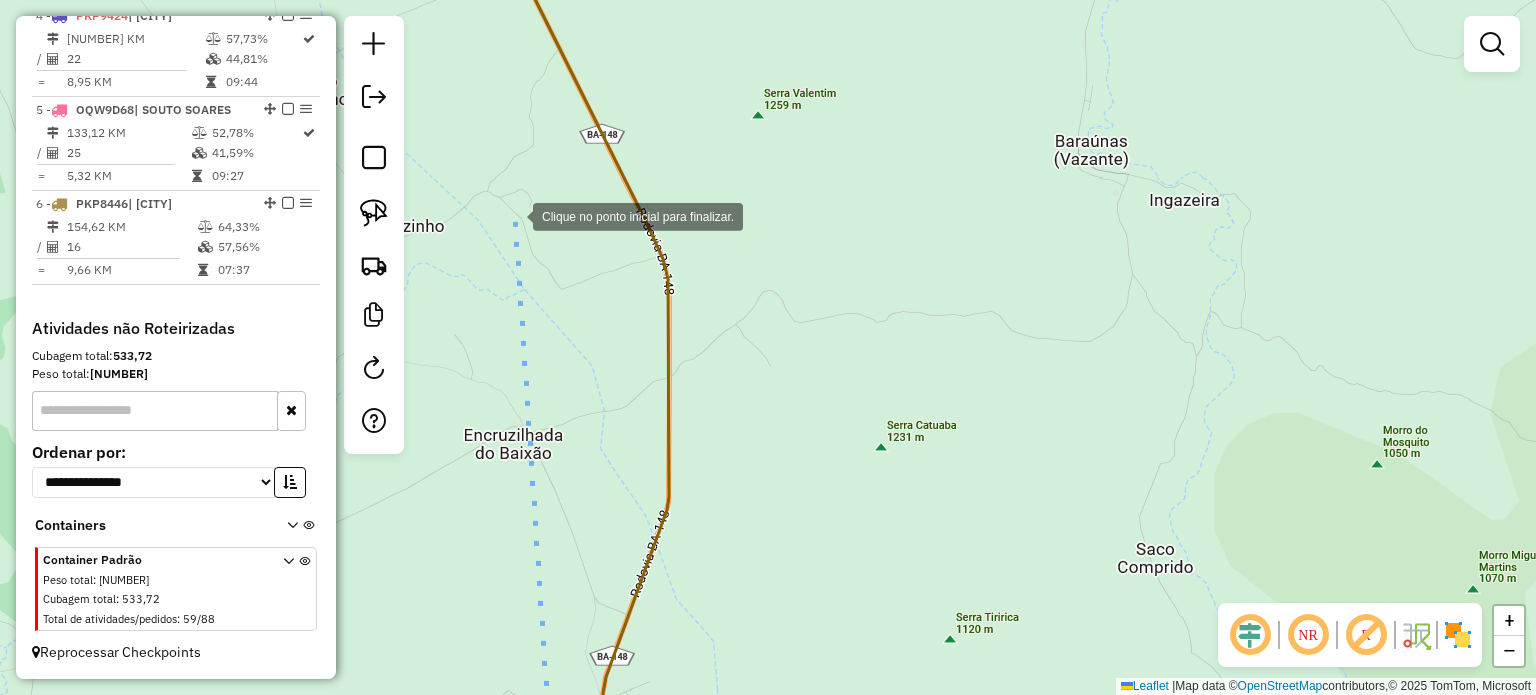 drag, startPoint x: 509, startPoint y: 201, endPoint x: 538, endPoint y: 359, distance: 160.63934 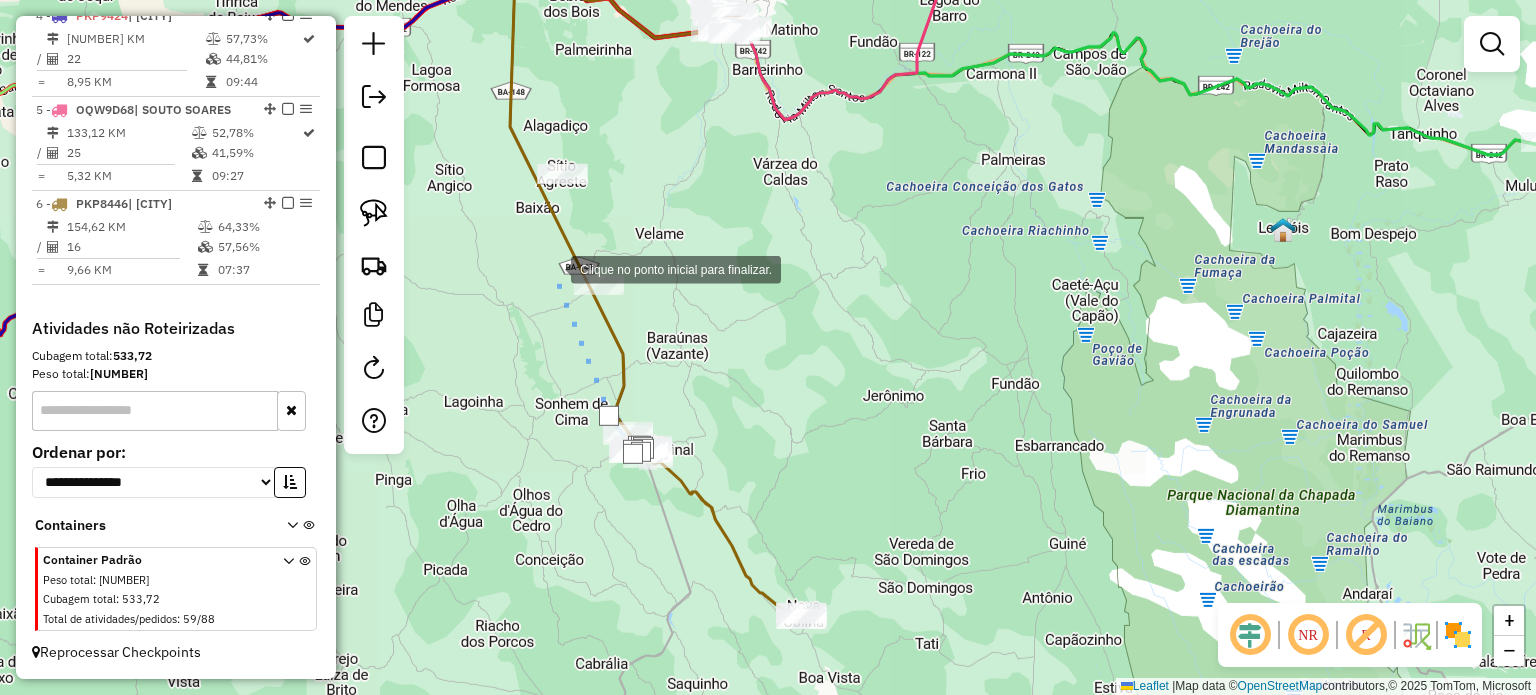 drag, startPoint x: 443, startPoint y: 243, endPoint x: 640, endPoint y: 288, distance: 202.07425 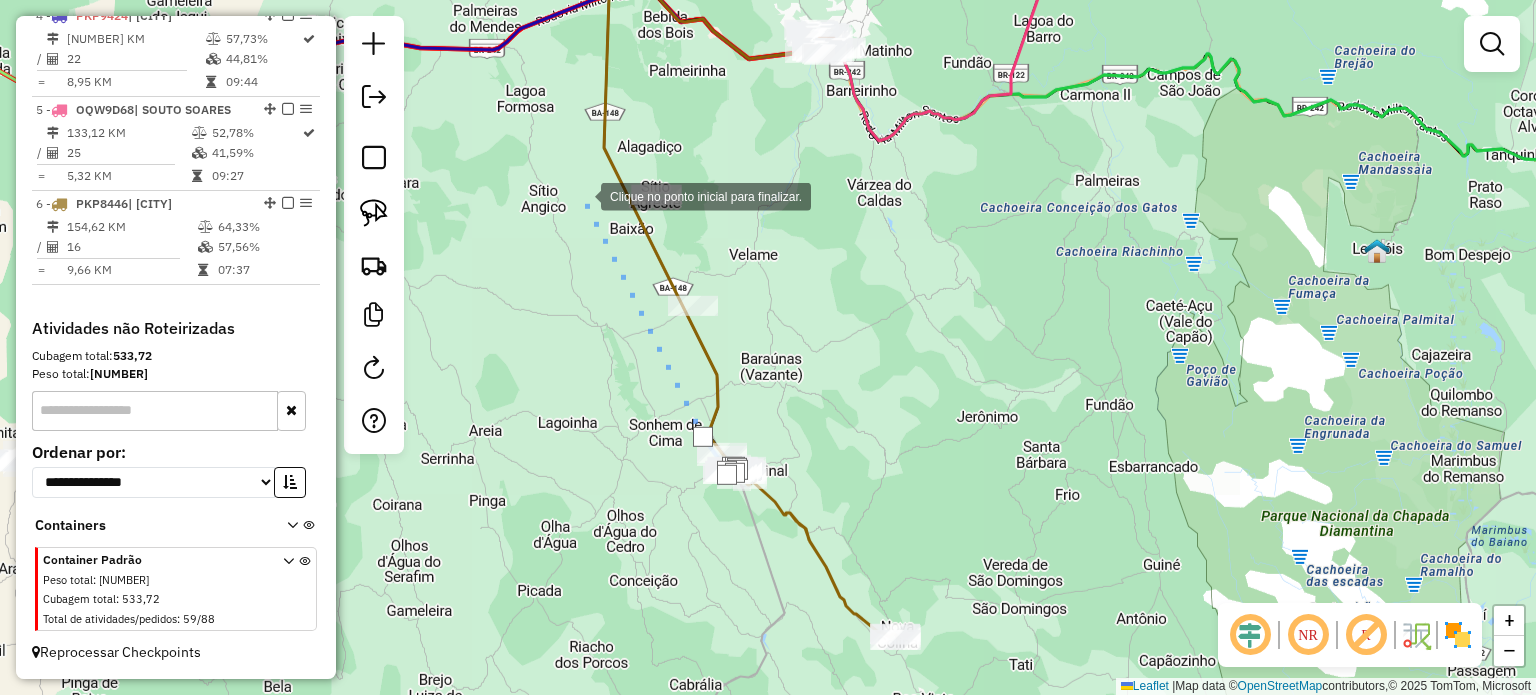 click 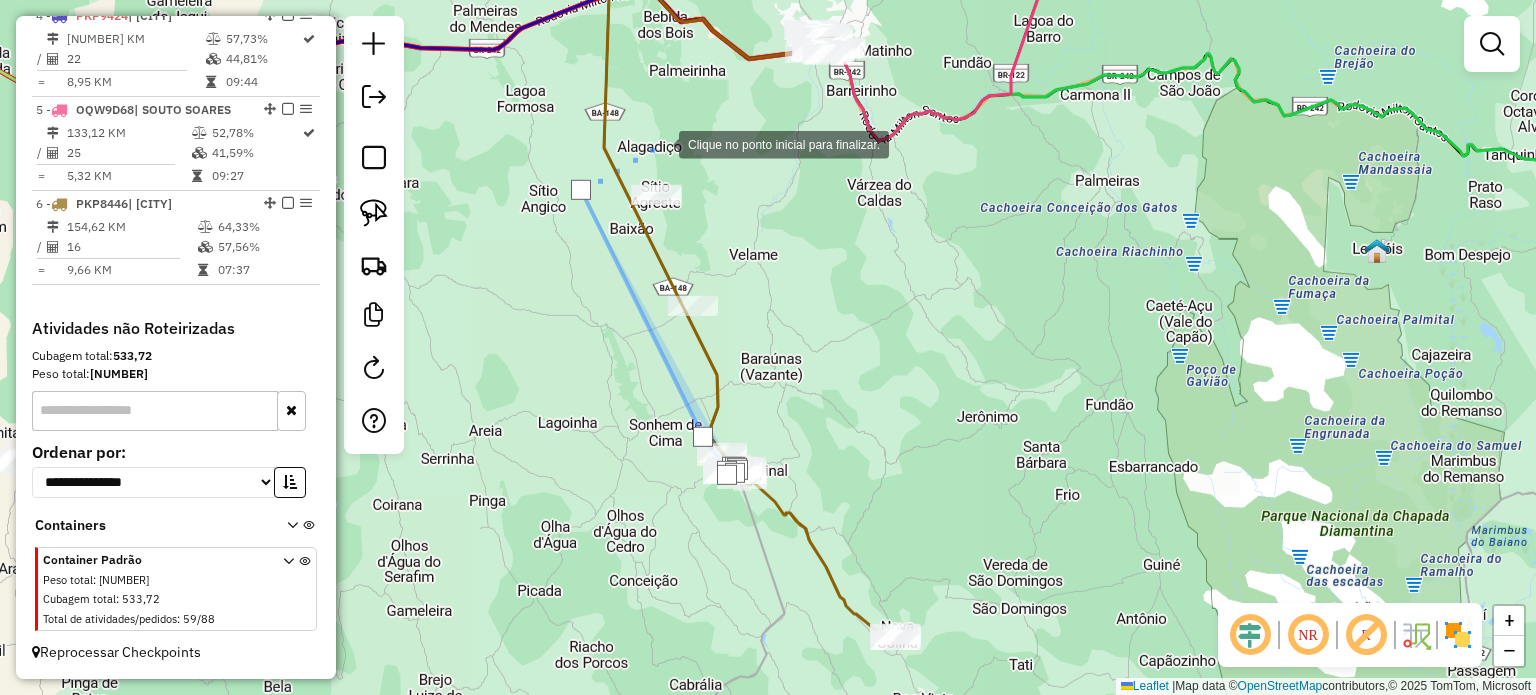 click 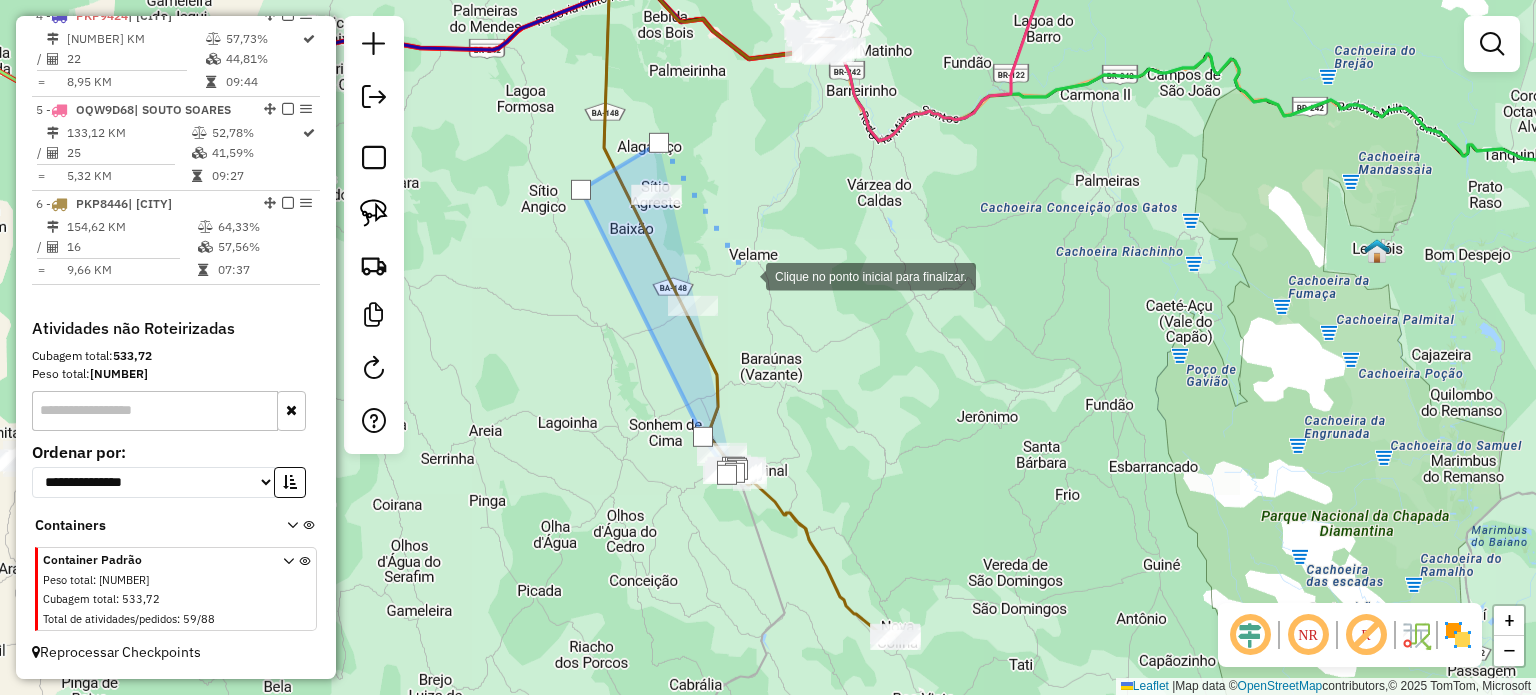 click 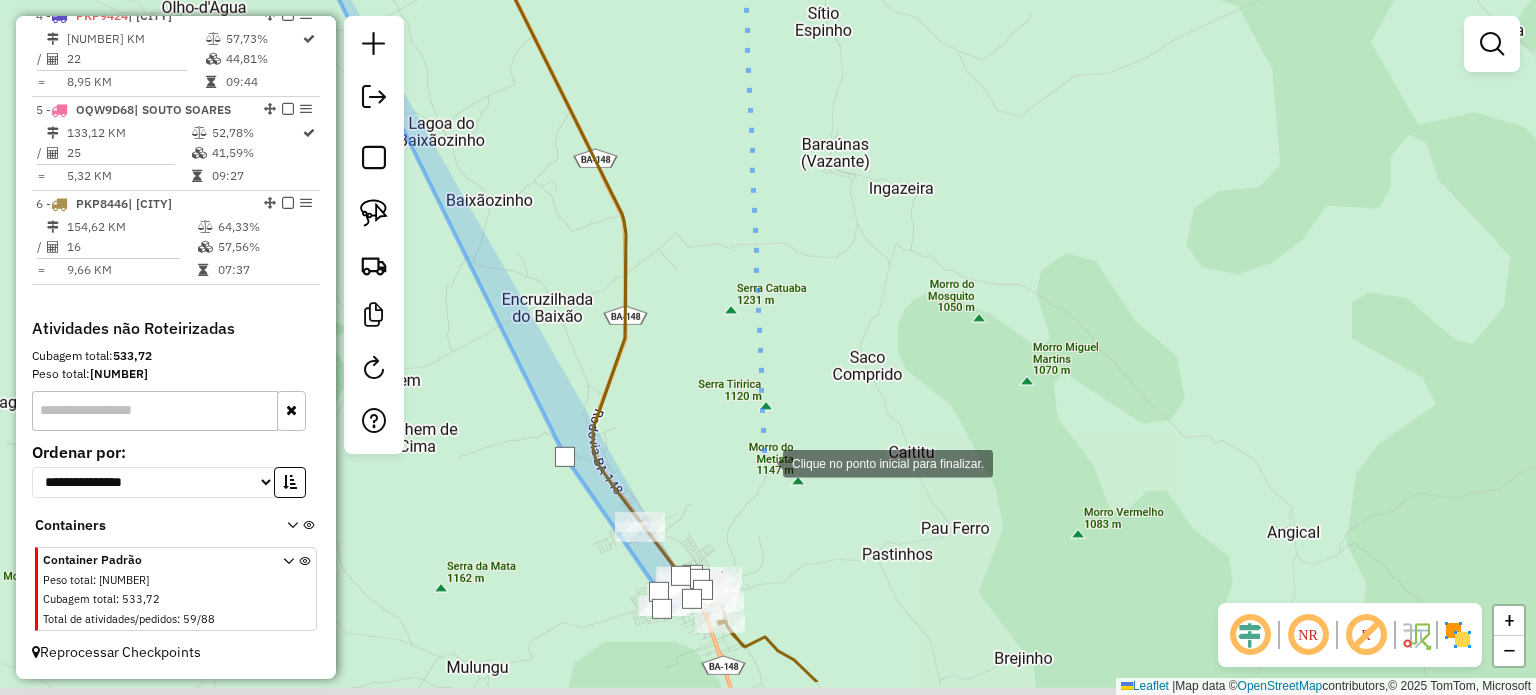drag, startPoint x: 759, startPoint y: 562, endPoint x: 788, endPoint y: 408, distance: 156.70673 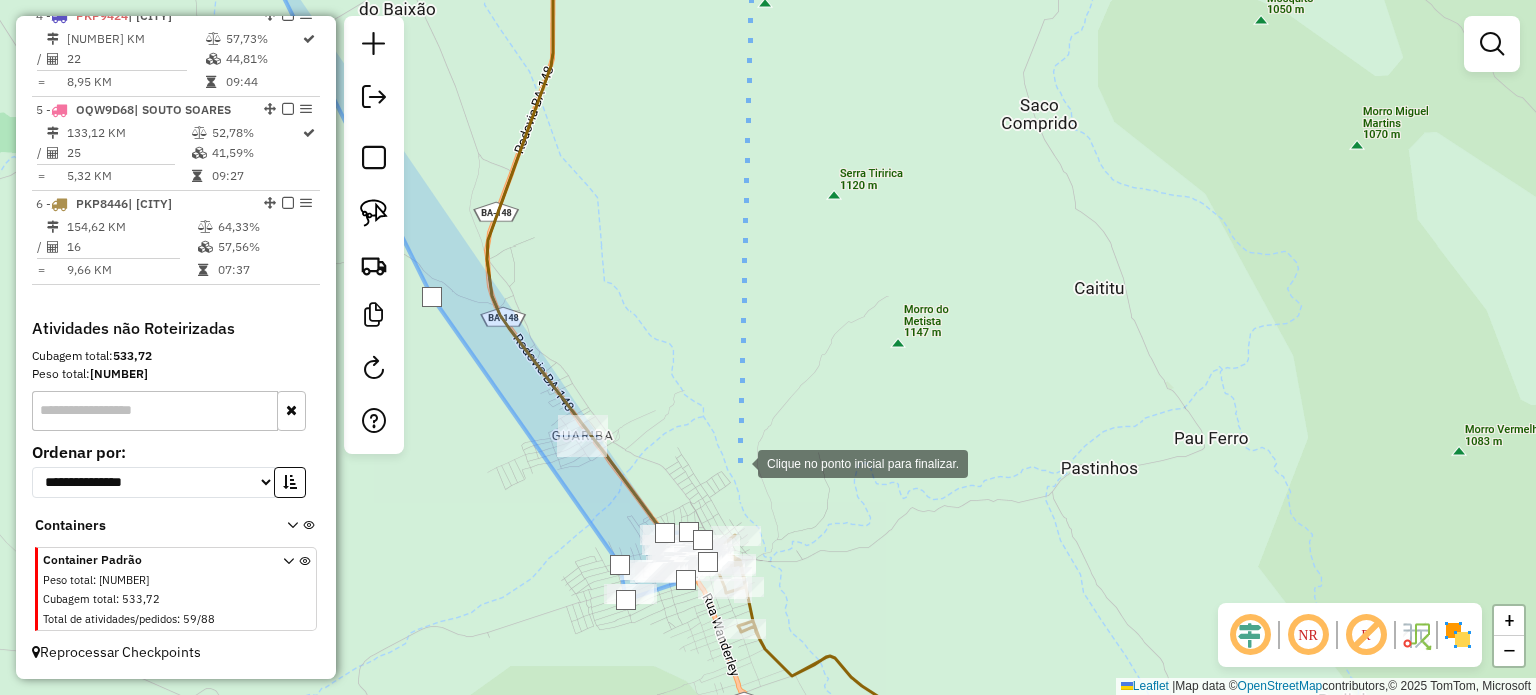 drag, startPoint x: 724, startPoint y: 484, endPoint x: 863, endPoint y: 369, distance: 180.4051 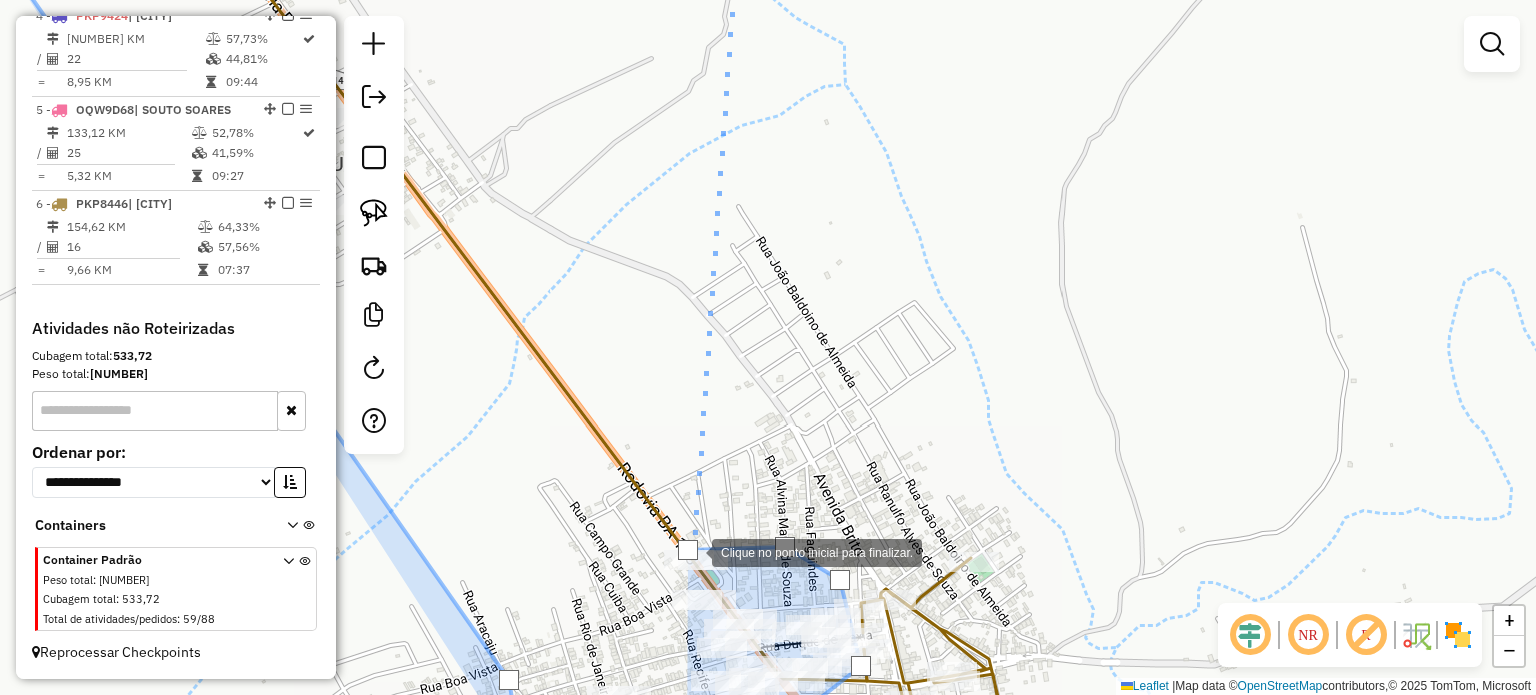 click 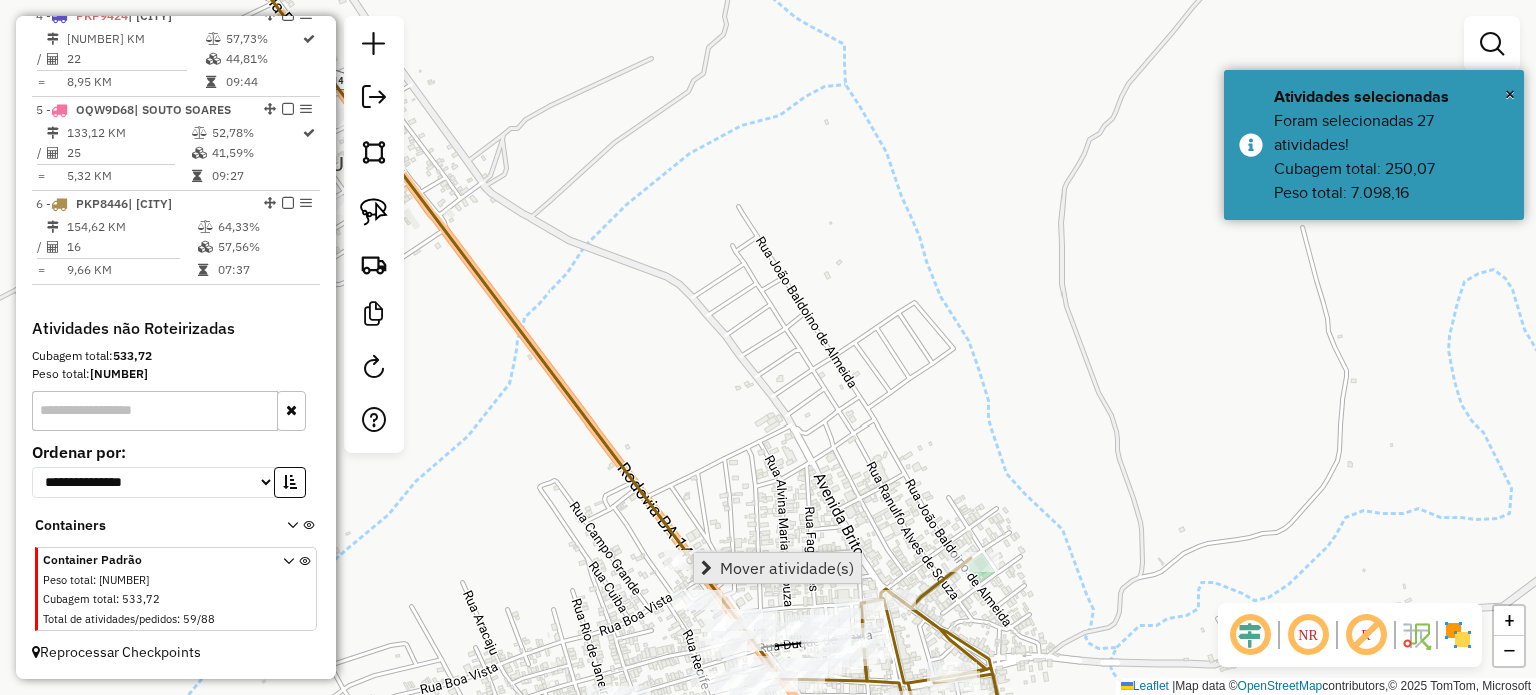 click on "Mover atividade(s)" at bounding box center [787, 568] 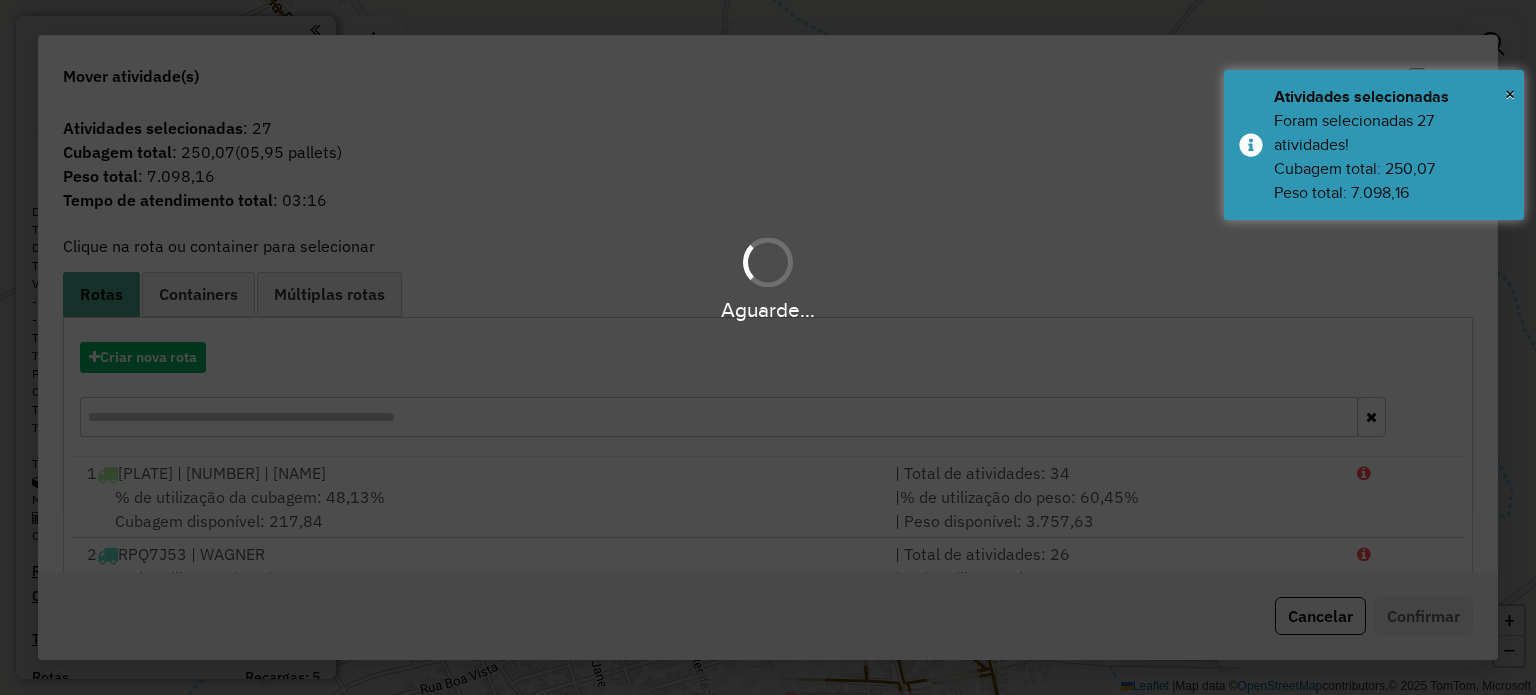 scroll, scrollTop: 0, scrollLeft: 0, axis: both 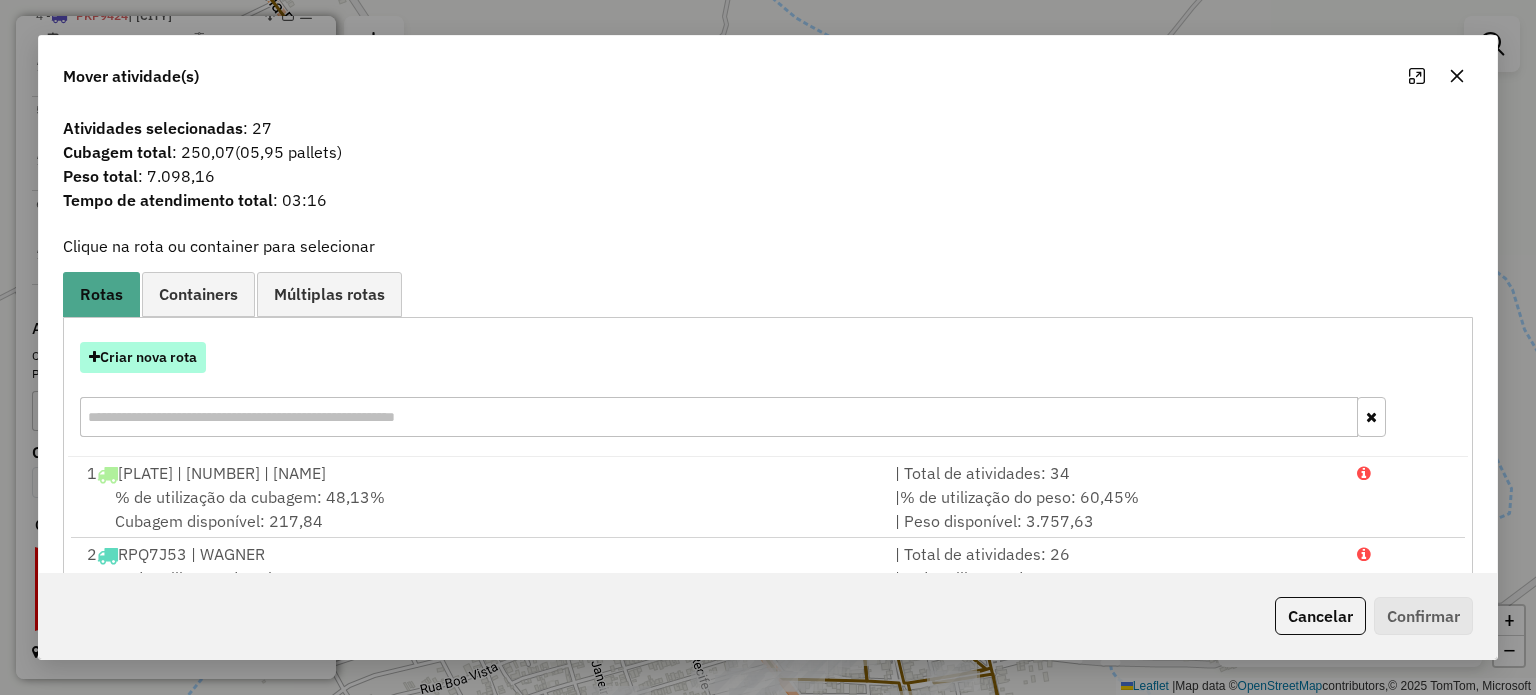 click on "Criar nova rota" at bounding box center (143, 357) 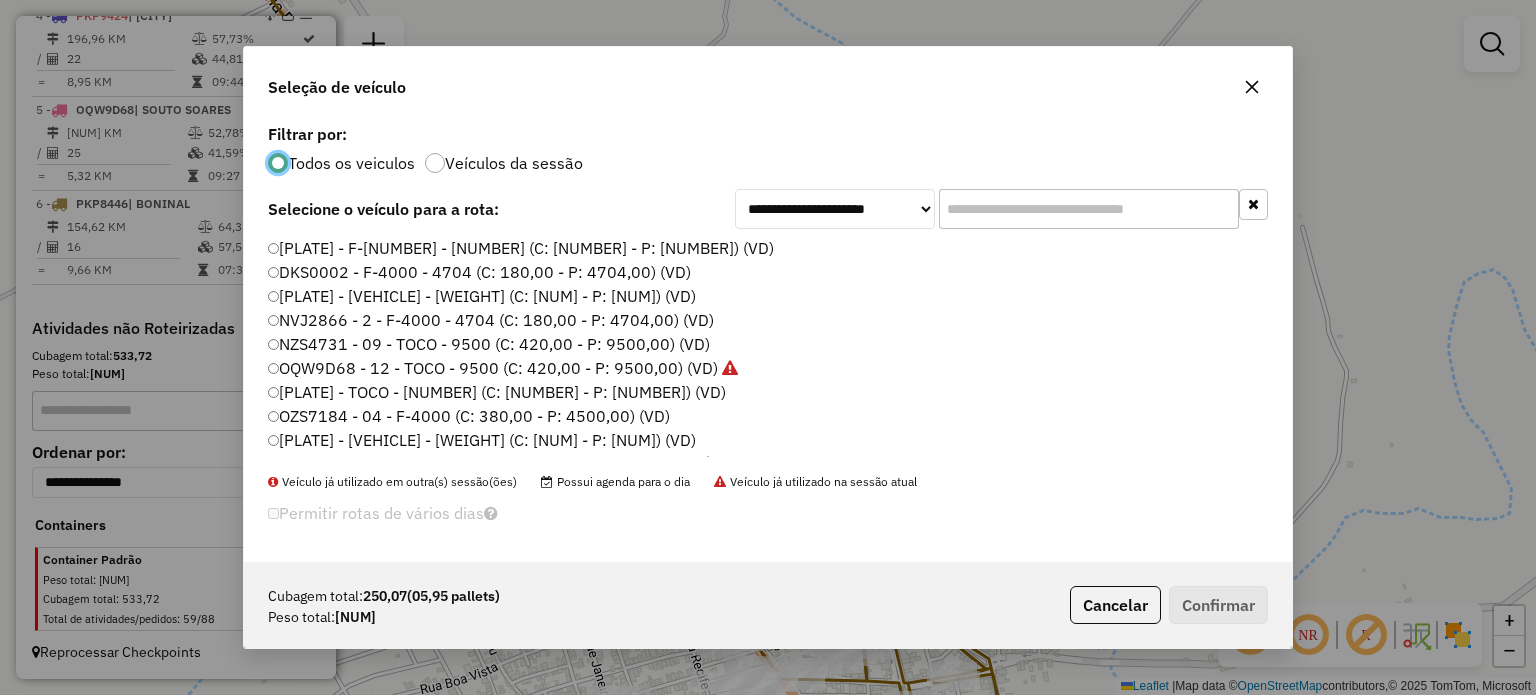 scroll, scrollTop: 10, scrollLeft: 6, axis: both 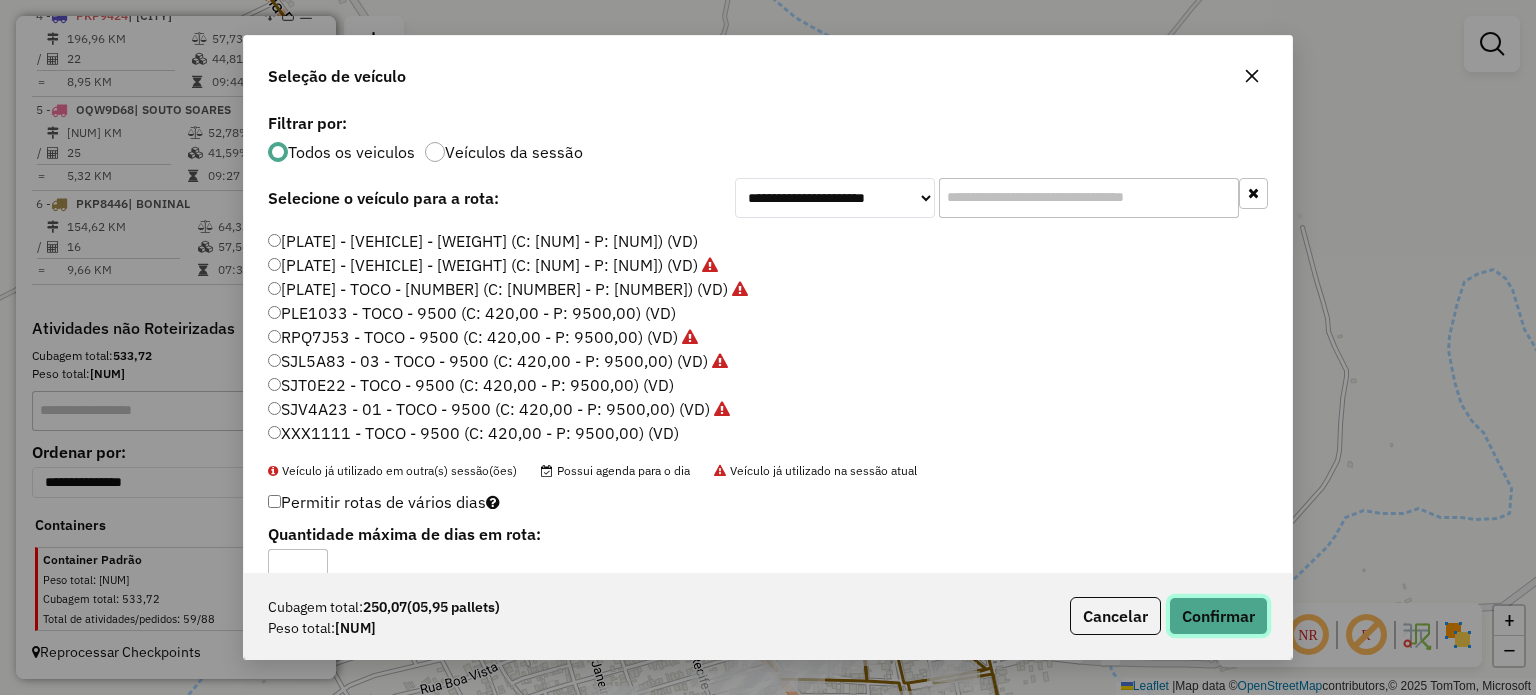 click on "Confirmar" 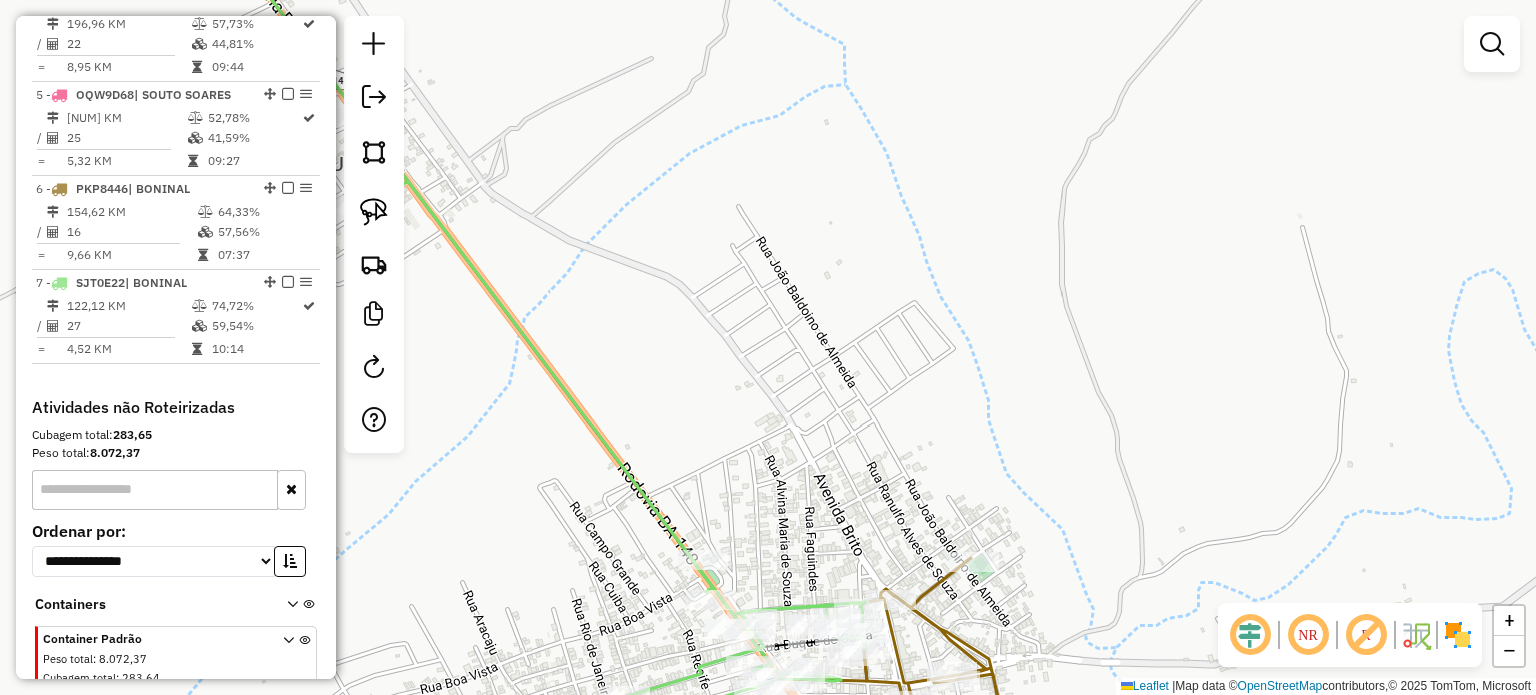 scroll, scrollTop: 1178, scrollLeft: 0, axis: vertical 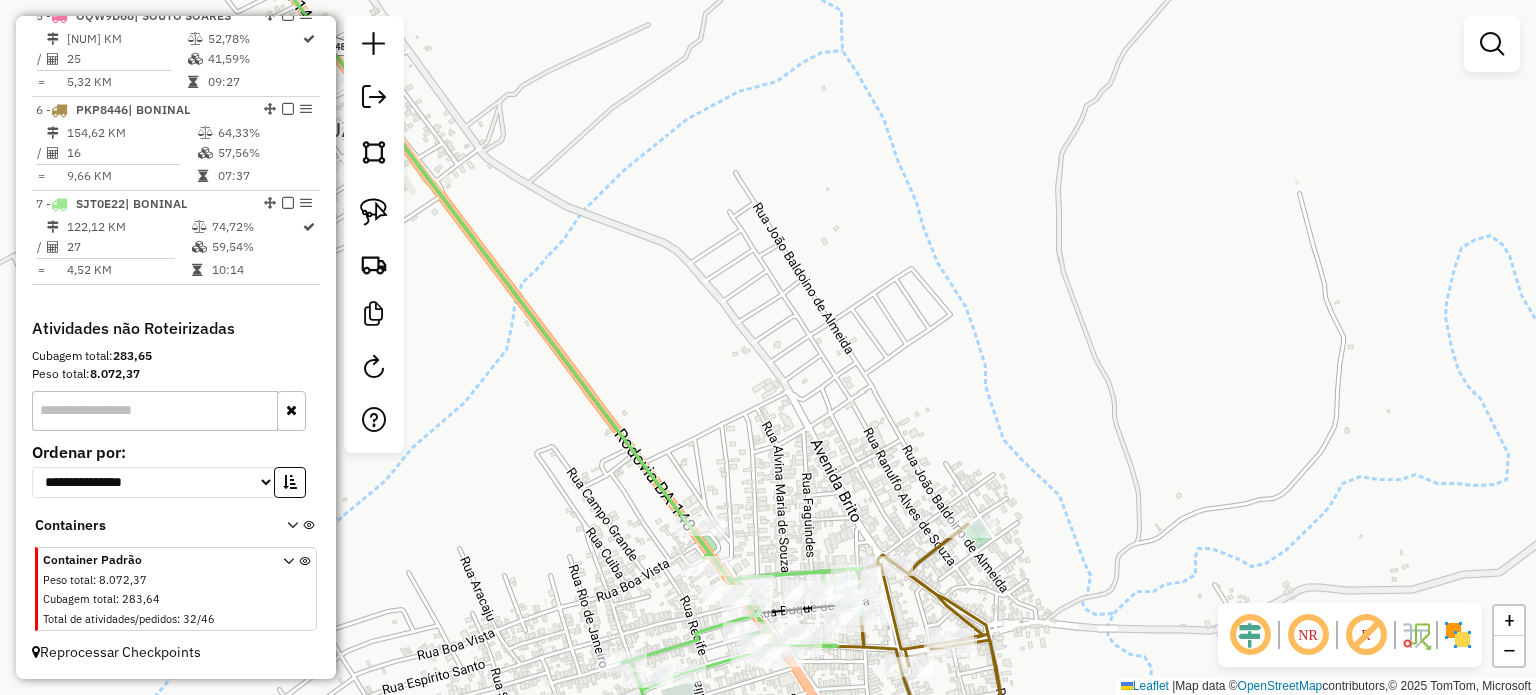 drag, startPoint x: 846, startPoint y: 463, endPoint x: 844, endPoint y: 297, distance: 166.01205 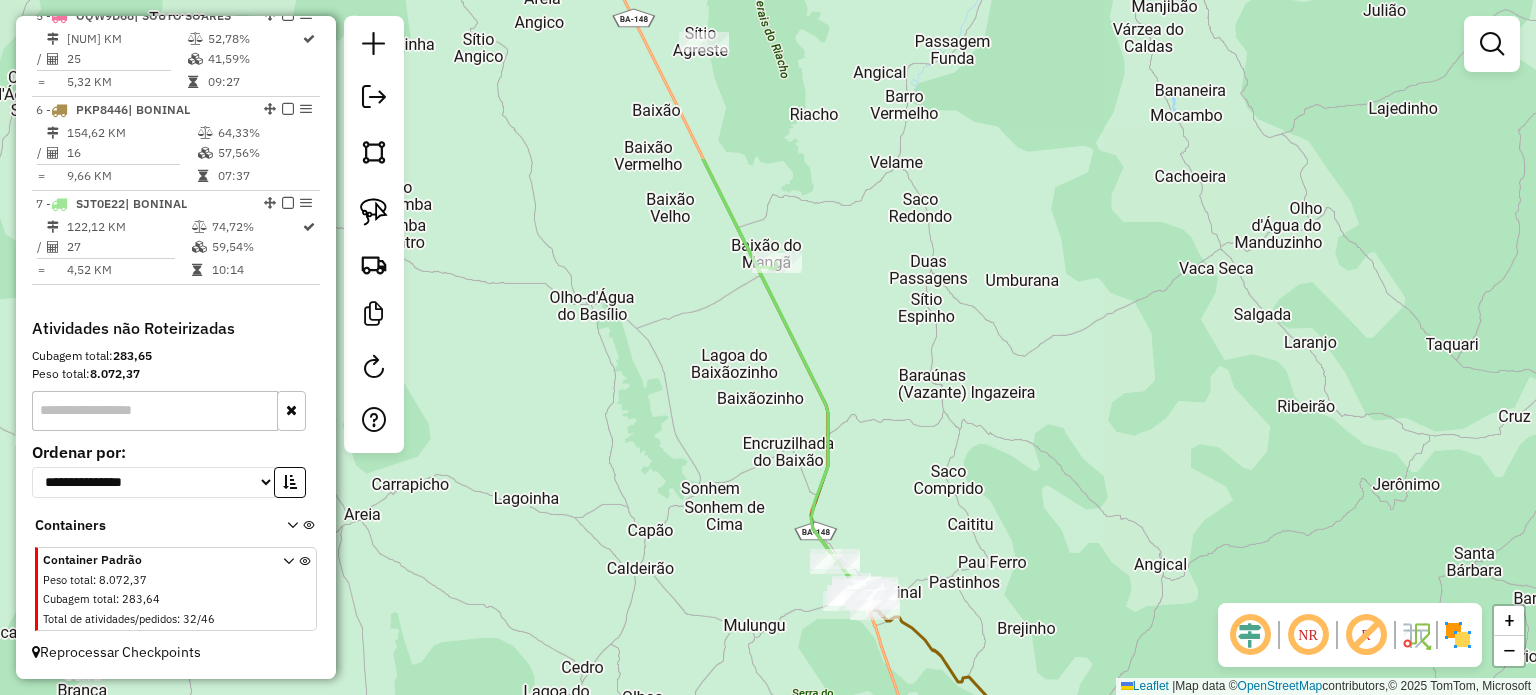 drag, startPoint x: 971, startPoint y: 283, endPoint x: 909, endPoint y: 511, distance: 236.2795 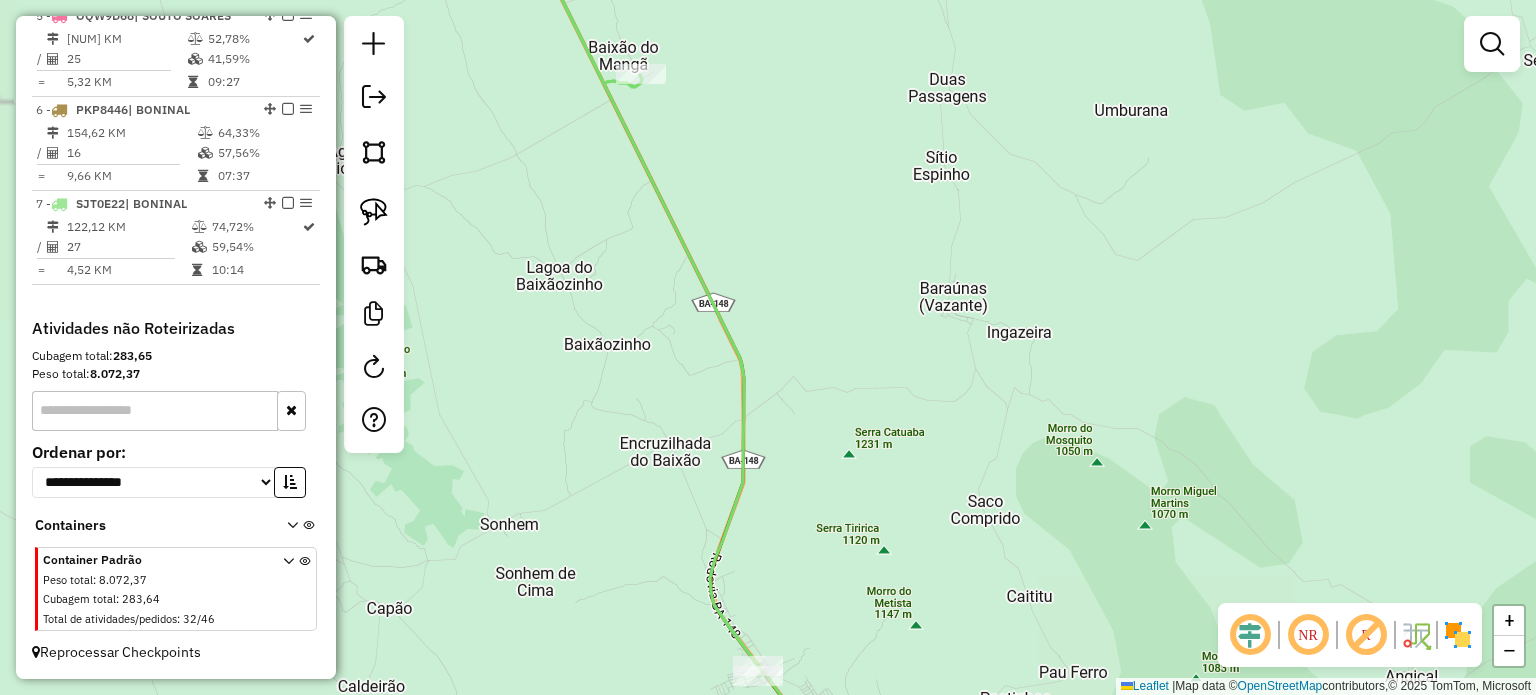drag, startPoint x: 900, startPoint y: 562, endPoint x: 886, endPoint y: 374, distance: 188.52055 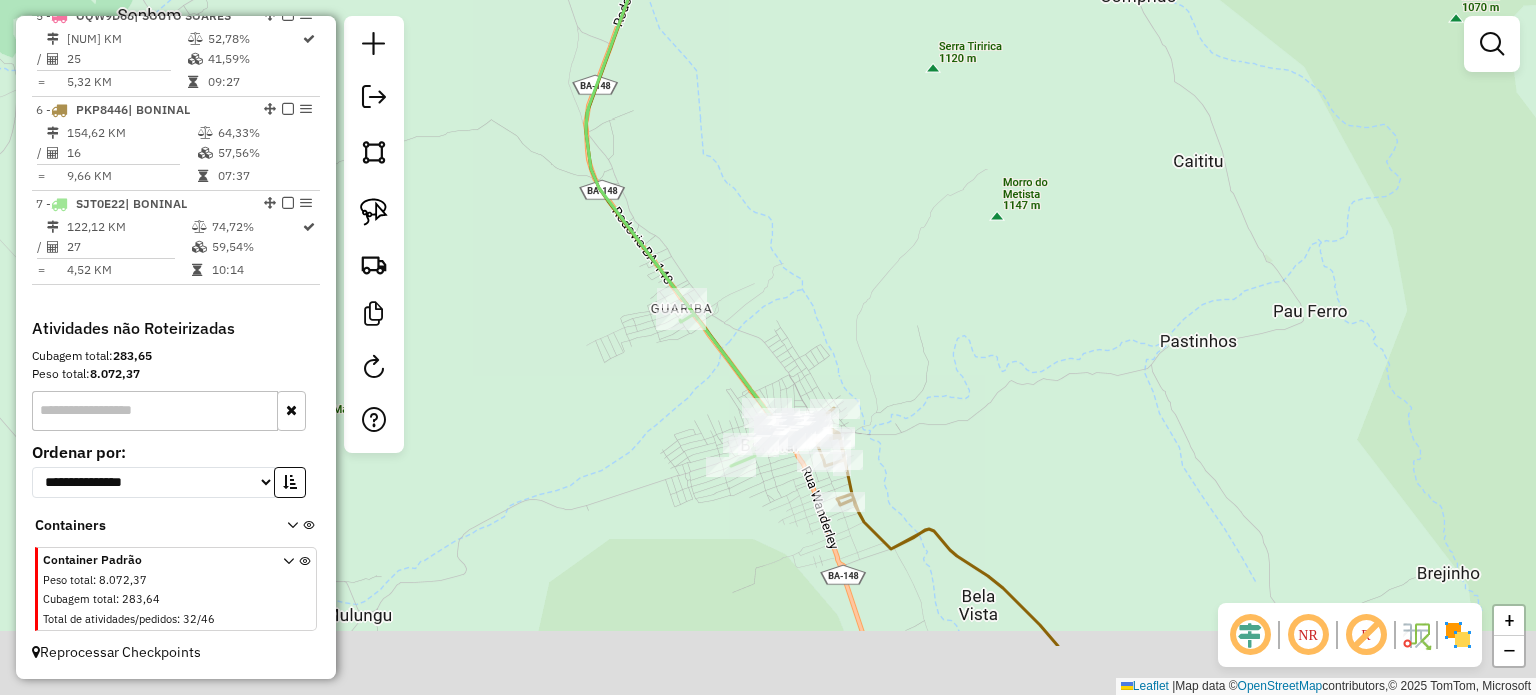 drag, startPoint x: 884, startPoint y: 515, endPoint x: 960, endPoint y: 395, distance: 142.04225 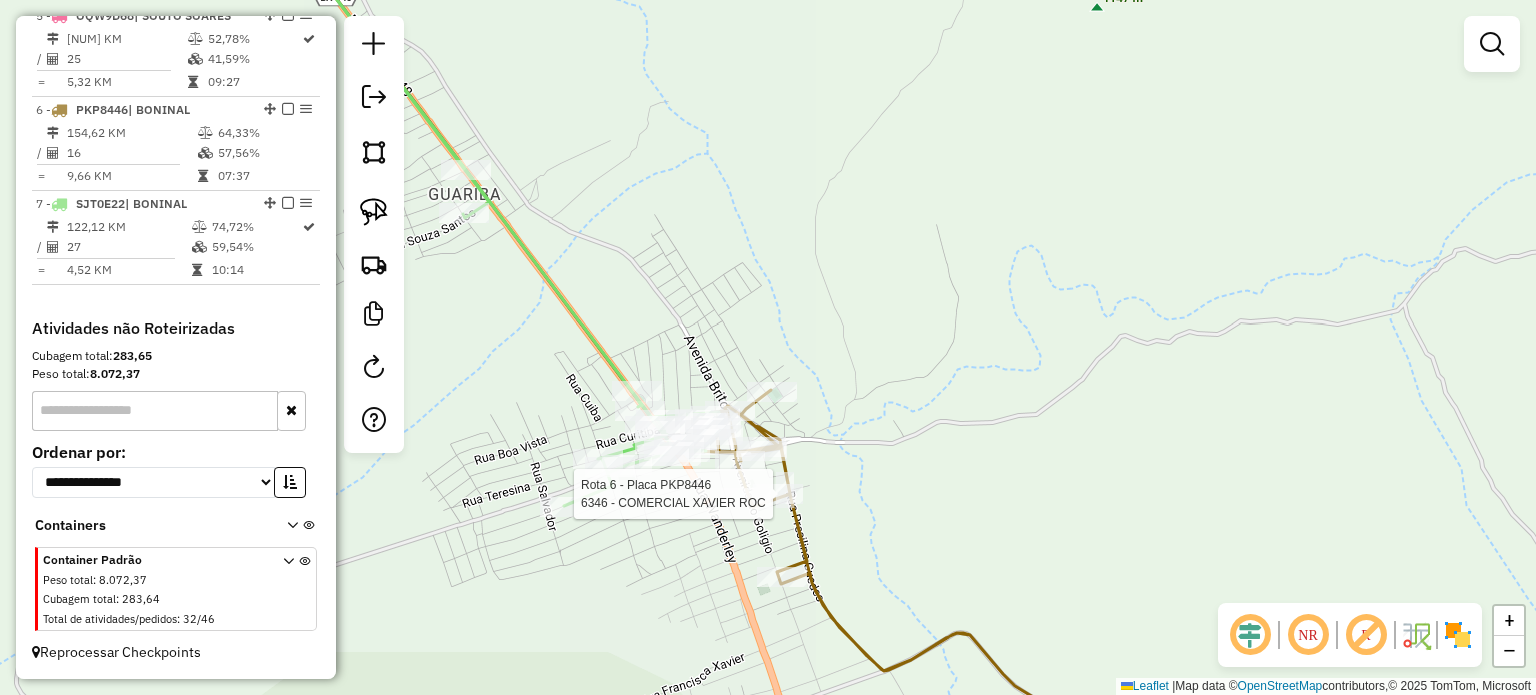 select on "*********" 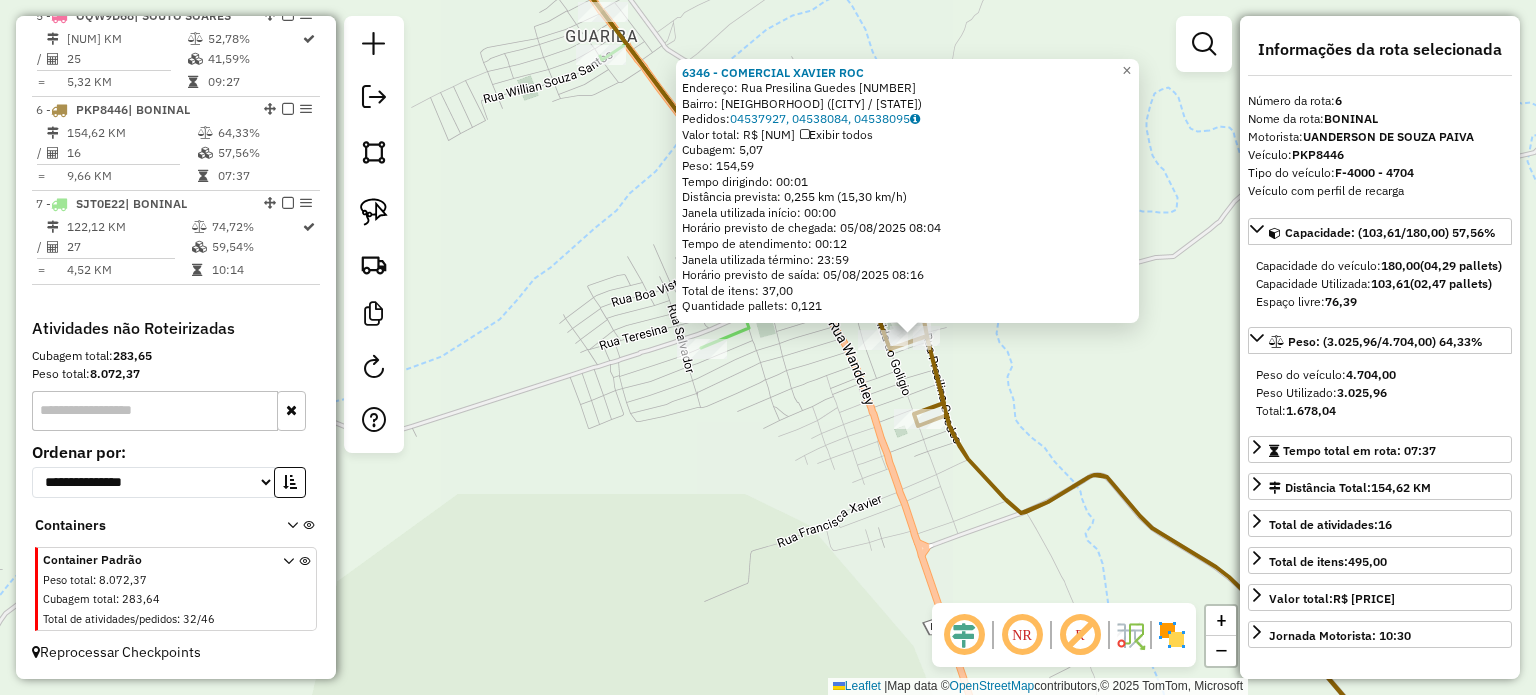 drag, startPoint x: 874, startPoint y: 410, endPoint x: 1021, endPoint y: 398, distance: 147.48898 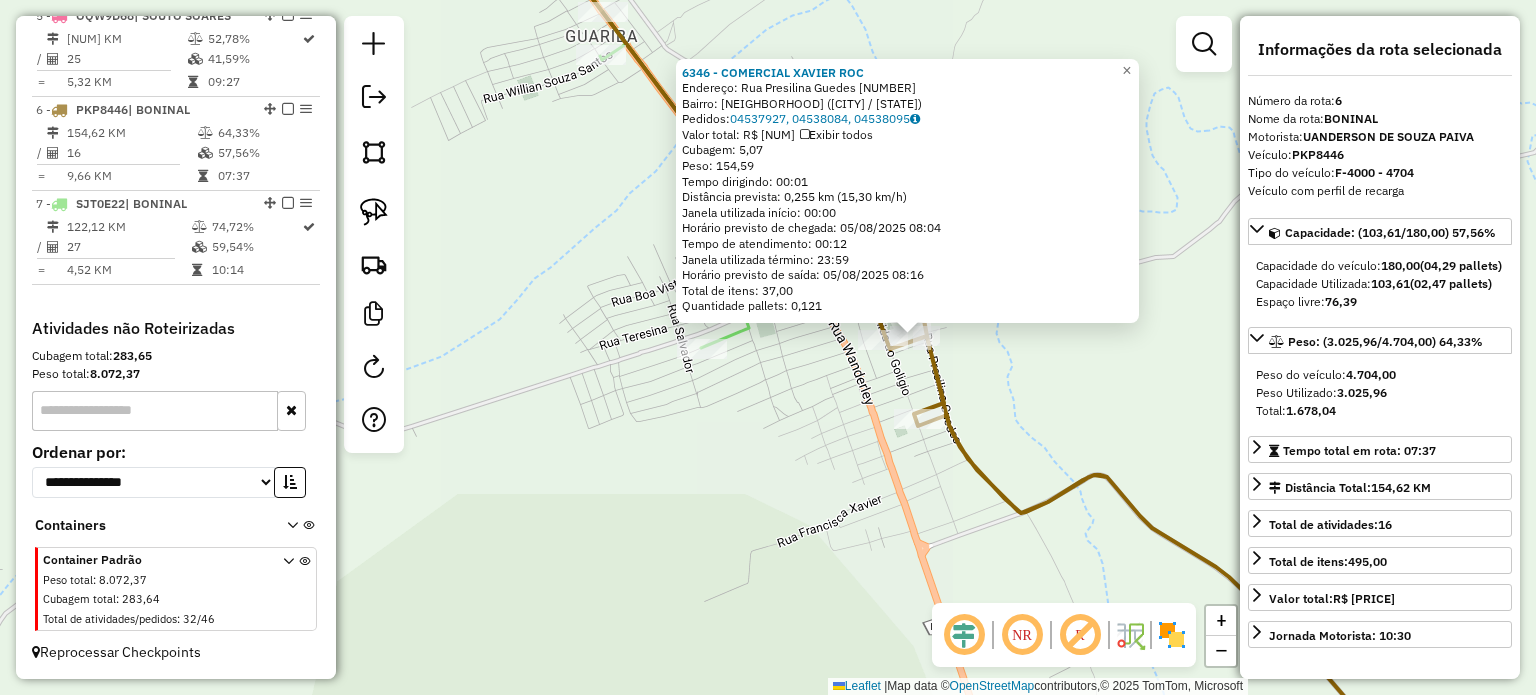 click on "6346 - COMERCIAL XAVIER ROC  Endereço:  Rua Presilina Guedes 210   Bairro: CENTRO (BONINAL / BA)   Pedidos:  04537927, 04538084, 04538095   Valor total: R$ 1.202,70   Exibir todos   Cubagem: 5,07  Peso: 154,59  Tempo dirigindo: 00:01   Distância prevista: 0,255 km (15,30 km/h)   Janela utilizada início: 00:00   Horário previsto de chegada: 05/08/2025 08:04   Tempo de atendimento: 00:12   Janela utilizada término: 23:59   Horário previsto de saída: 05/08/2025 08:16   Total de itens: 37,00   Quantidade pallets: 0,121  × Janela de atendimento Grade de atendimento Capacidade Transportadoras Veículos Cliente Pedidos  Rotas Selecione os dias de semana para filtrar as janelas de atendimento  Seg   Ter   Qua   Qui   Sex   Sáb   Dom  Informe o período da janela de atendimento: De: Até:  Filtrar exatamente a janela do cliente  Considerar janela de atendimento padrão  Selecione os dias de semana para filtrar as grades de atendimento  Seg   Ter   Qua   Qui   Sex   Sáb   Dom   Peso mínimo:   Peso máximo:" 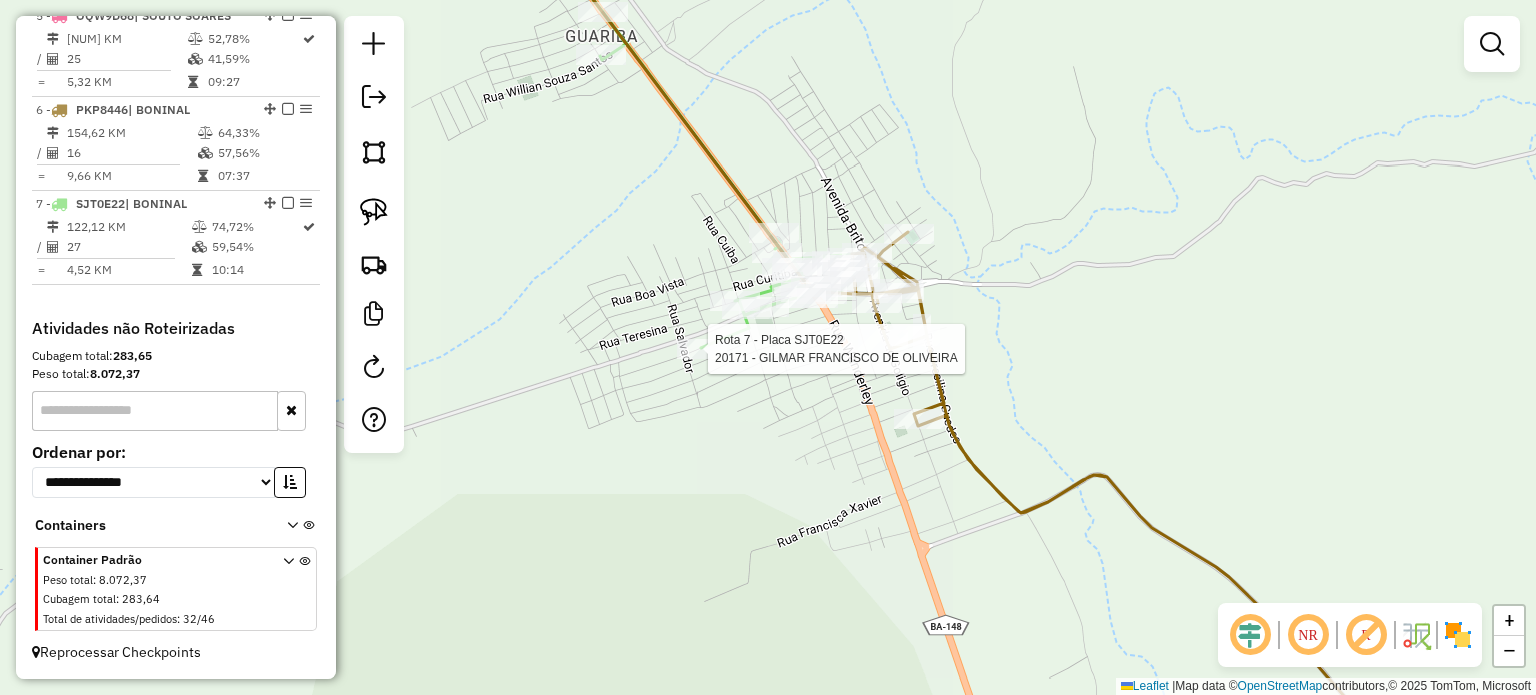 select on "*********" 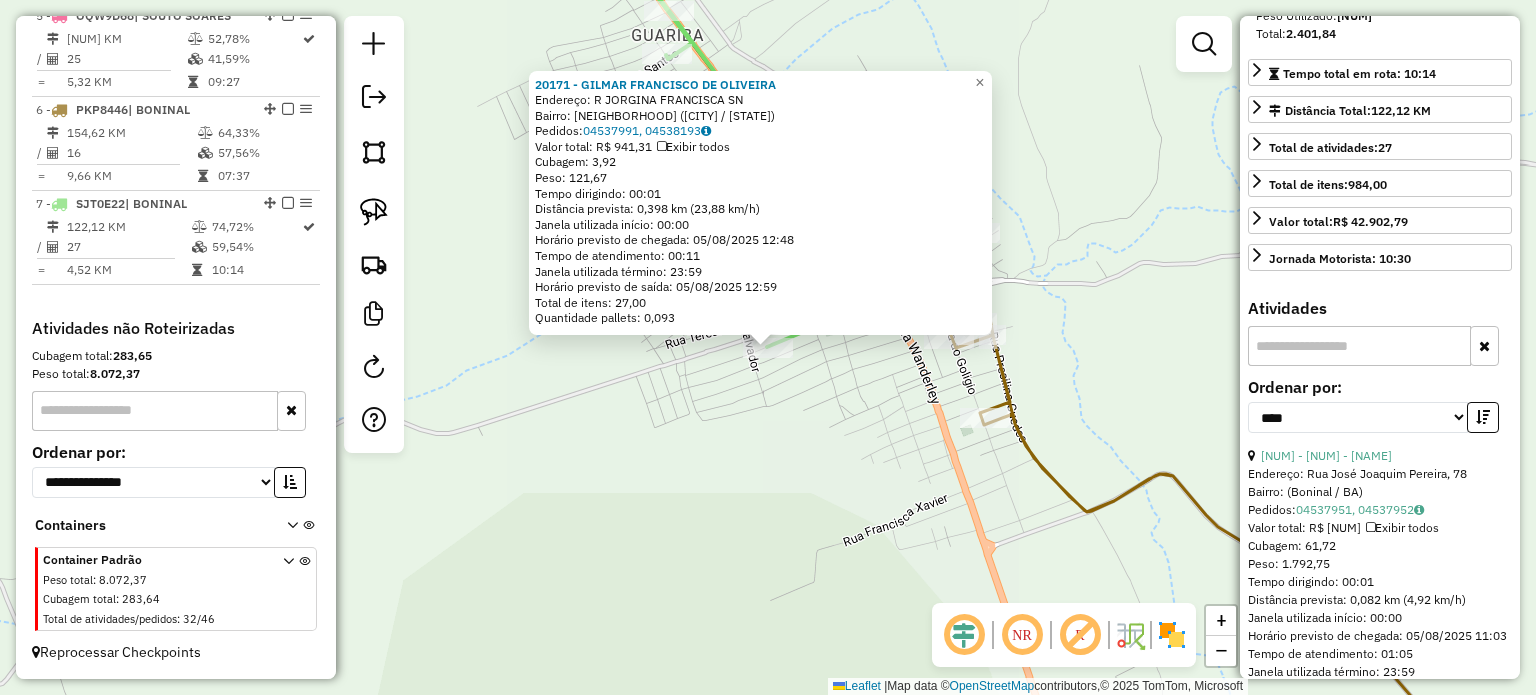 scroll, scrollTop: 400, scrollLeft: 0, axis: vertical 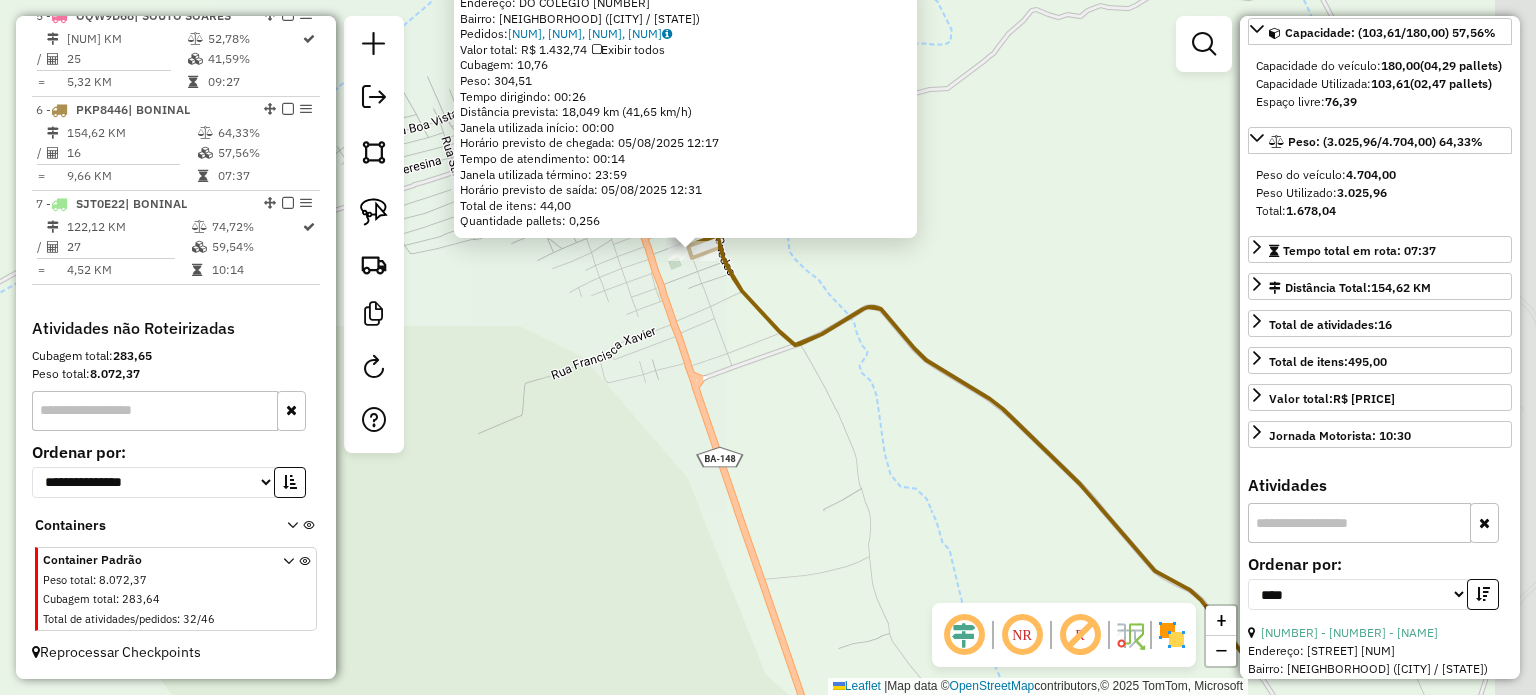 drag, startPoint x: 1140, startPoint y: 416, endPoint x: 1065, endPoint y: 322, distance: 120.2539 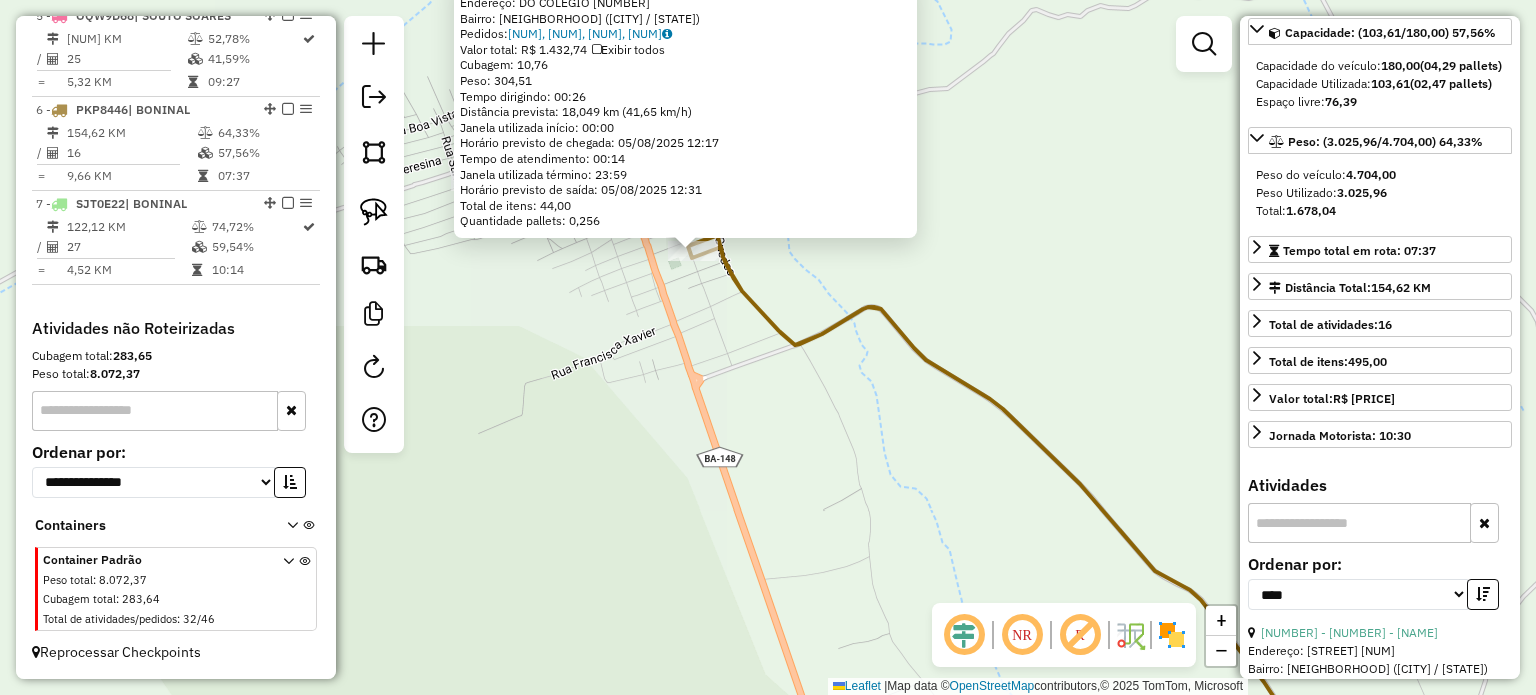 click on "1836 - MERCADINHO 3 IRMAOS  Endereço:  DO COLEGIO 656   Bairro: CENTRO (BONINAL / BA)   Pedidos:  04537965, 04537967, 04537970, 04537971   Valor total: R$ 1.432,74   Exibir todos   Cubagem: 10,76  Peso: 304,51  Tempo dirigindo: 00:26   Distância prevista: 18,049 km (41,65 km/h)   Janela utilizada início: 00:00   Horário previsto de chegada: 05/08/2025 12:17   Tempo de atendimento: 00:14   Janela utilizada término: 23:59   Horário previsto de saída: 05/08/2025 12:31   Total de itens: 44,00   Quantidade pallets: 0,256  × Janela de atendimento Grade de atendimento Capacidade Transportadoras Veículos Cliente Pedidos  Rotas Selecione os dias de semana para filtrar as janelas de atendimento  Seg   Ter   Qua   Qui   Sex   Sáb   Dom  Informe o período da janela de atendimento: De: Até:  Filtrar exatamente a janela do cliente  Considerar janela de atendimento padrão  Selecione os dias de semana para filtrar as grades de atendimento  Seg   Ter   Qua   Qui   Sex   Sáb   Dom   Peso mínimo:   Peso máximo:" 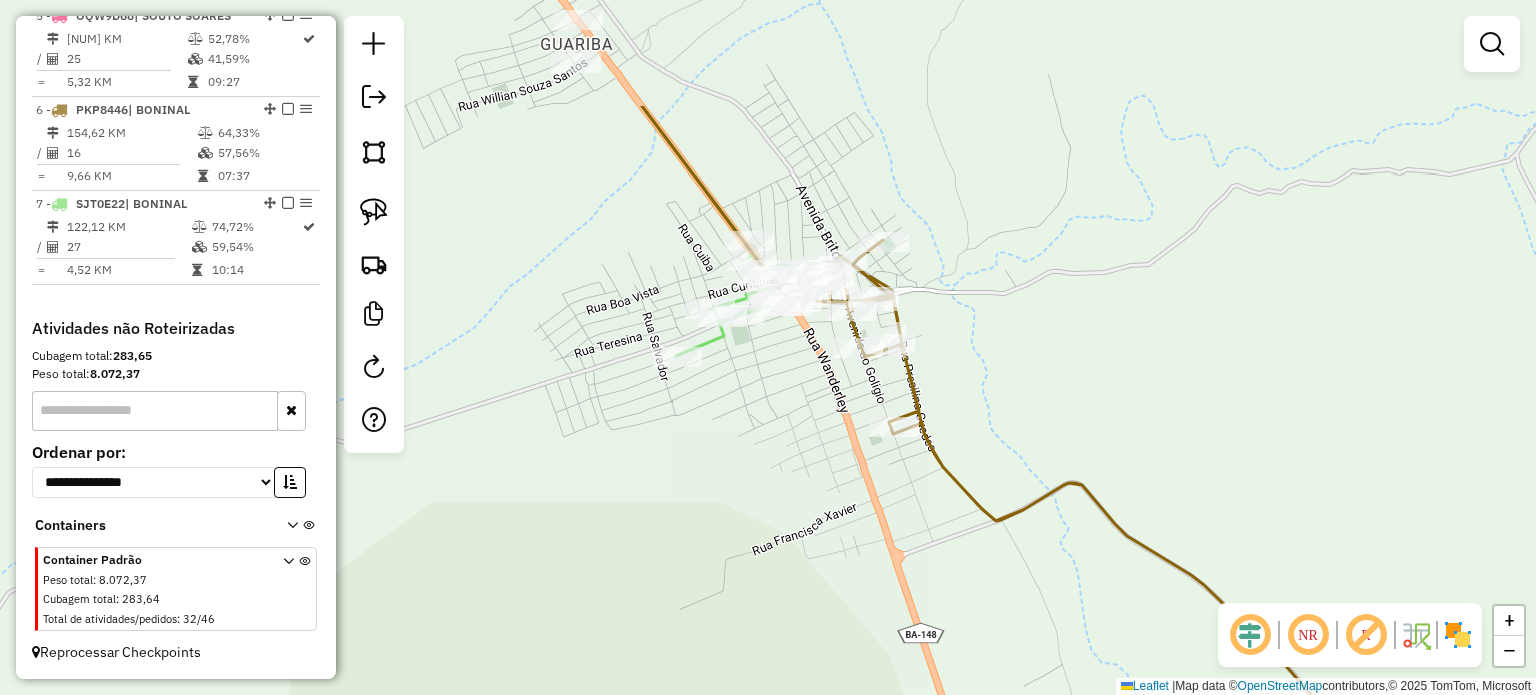 drag, startPoint x: 788, startPoint y: 220, endPoint x: 989, endPoint y: 396, distance: 267.16473 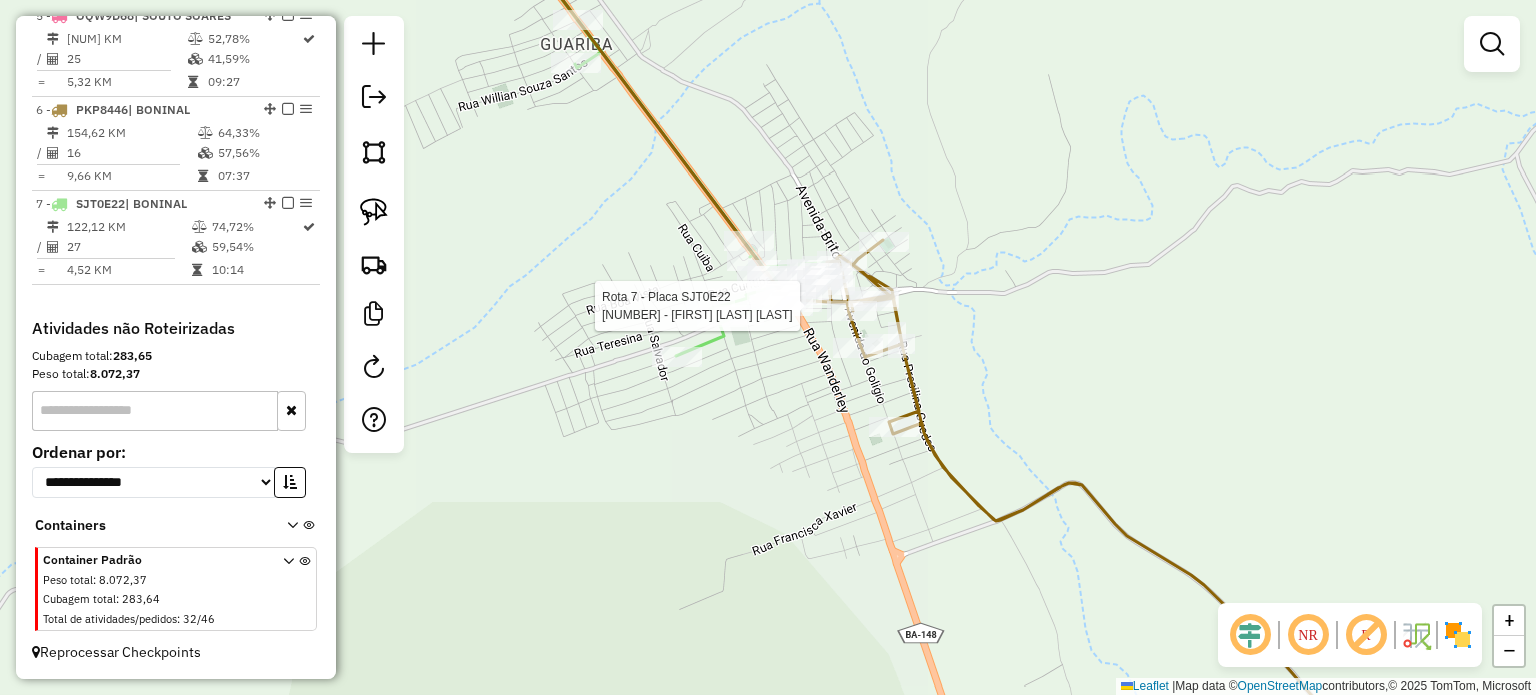 select on "*********" 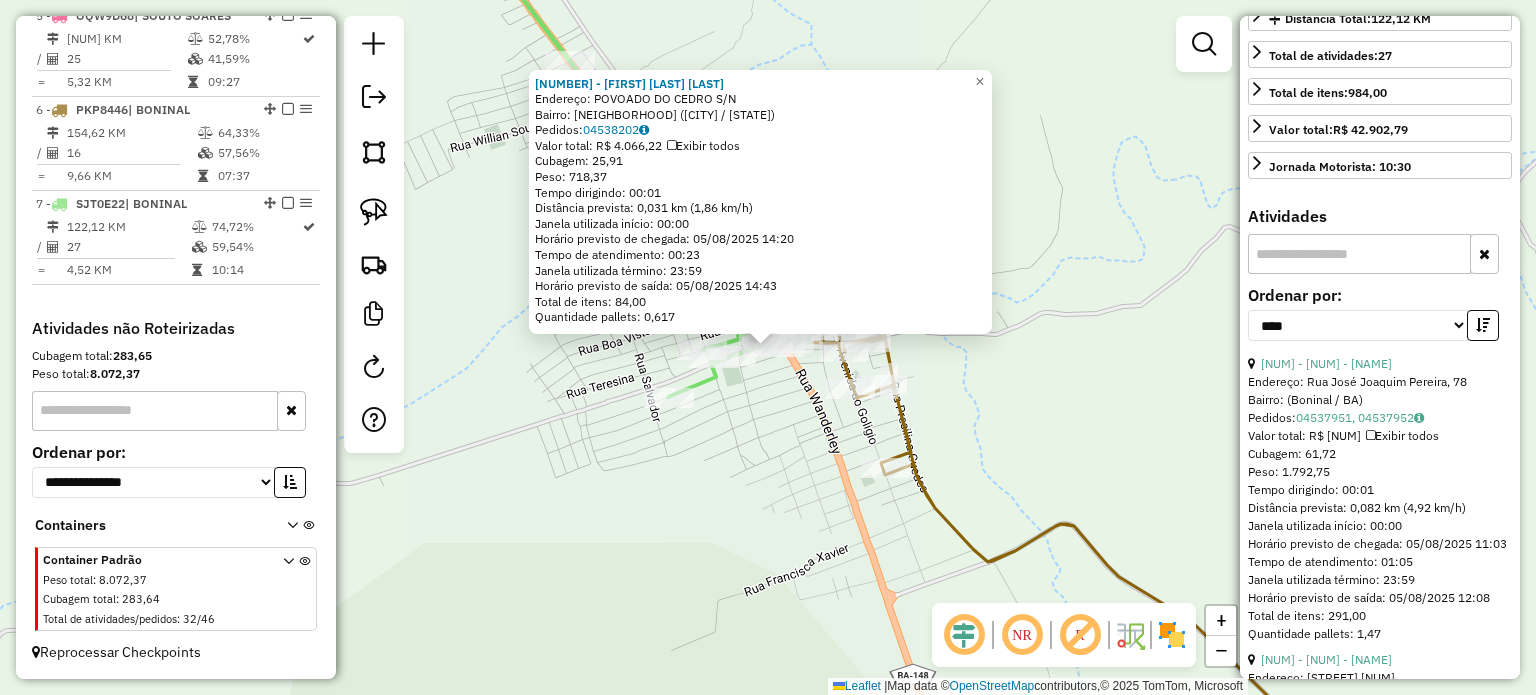 scroll, scrollTop: 500, scrollLeft: 0, axis: vertical 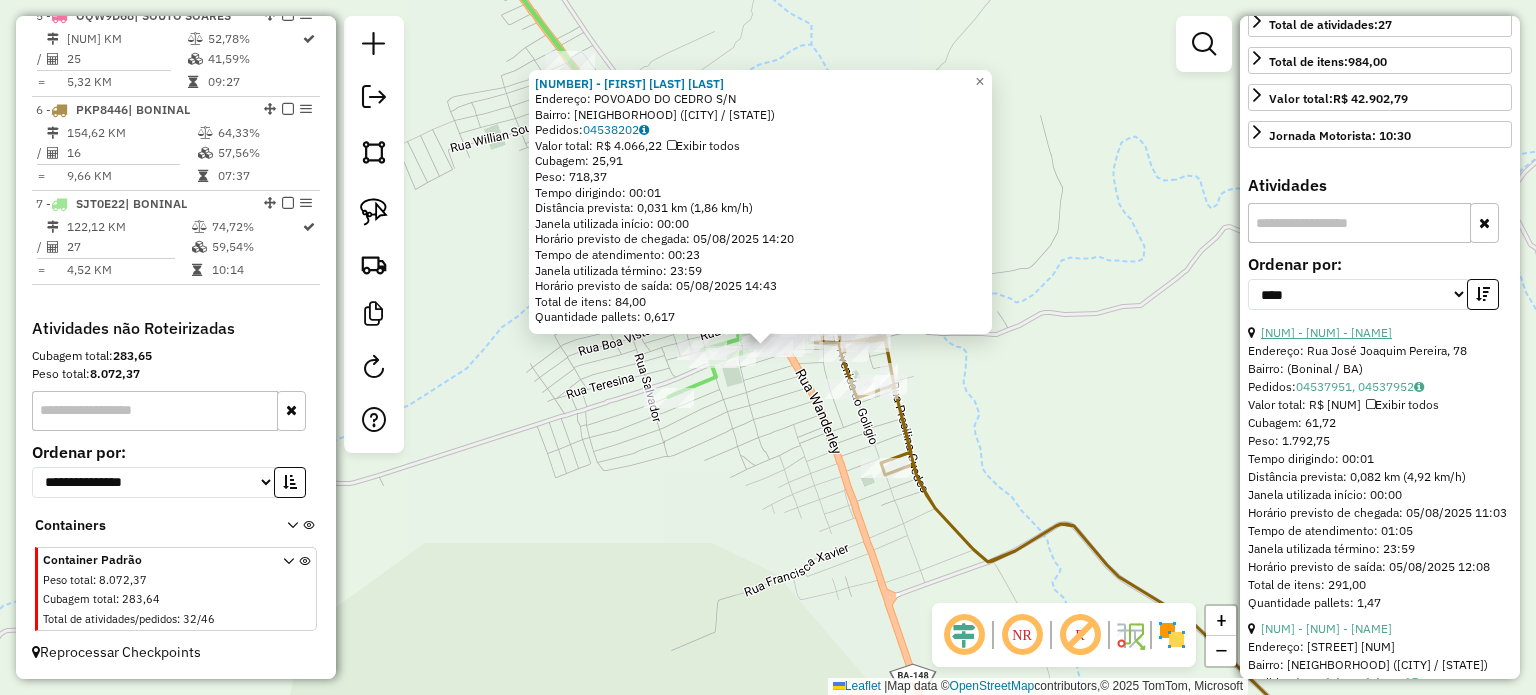 click on "7 - 20406 - MARIANA MACEDO" at bounding box center (1326, 332) 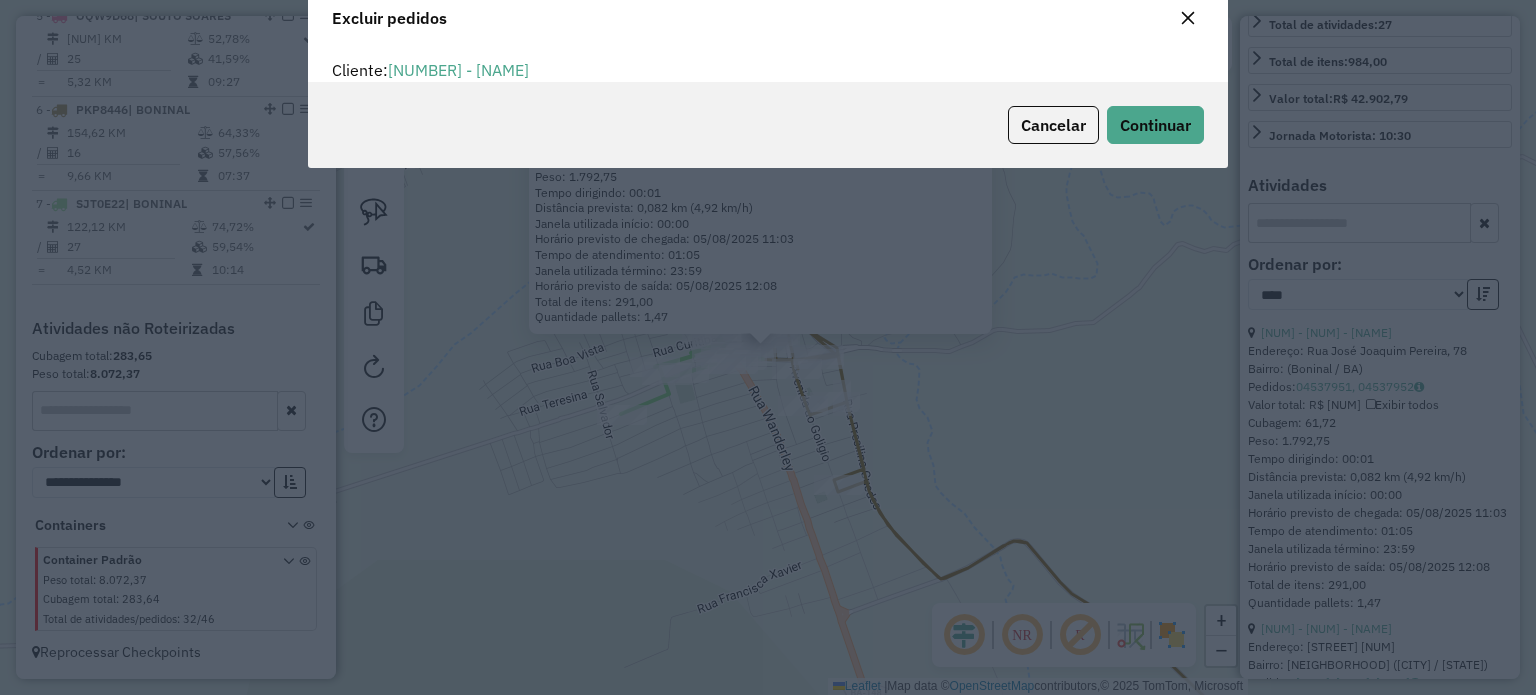 scroll, scrollTop: 69, scrollLeft: 0, axis: vertical 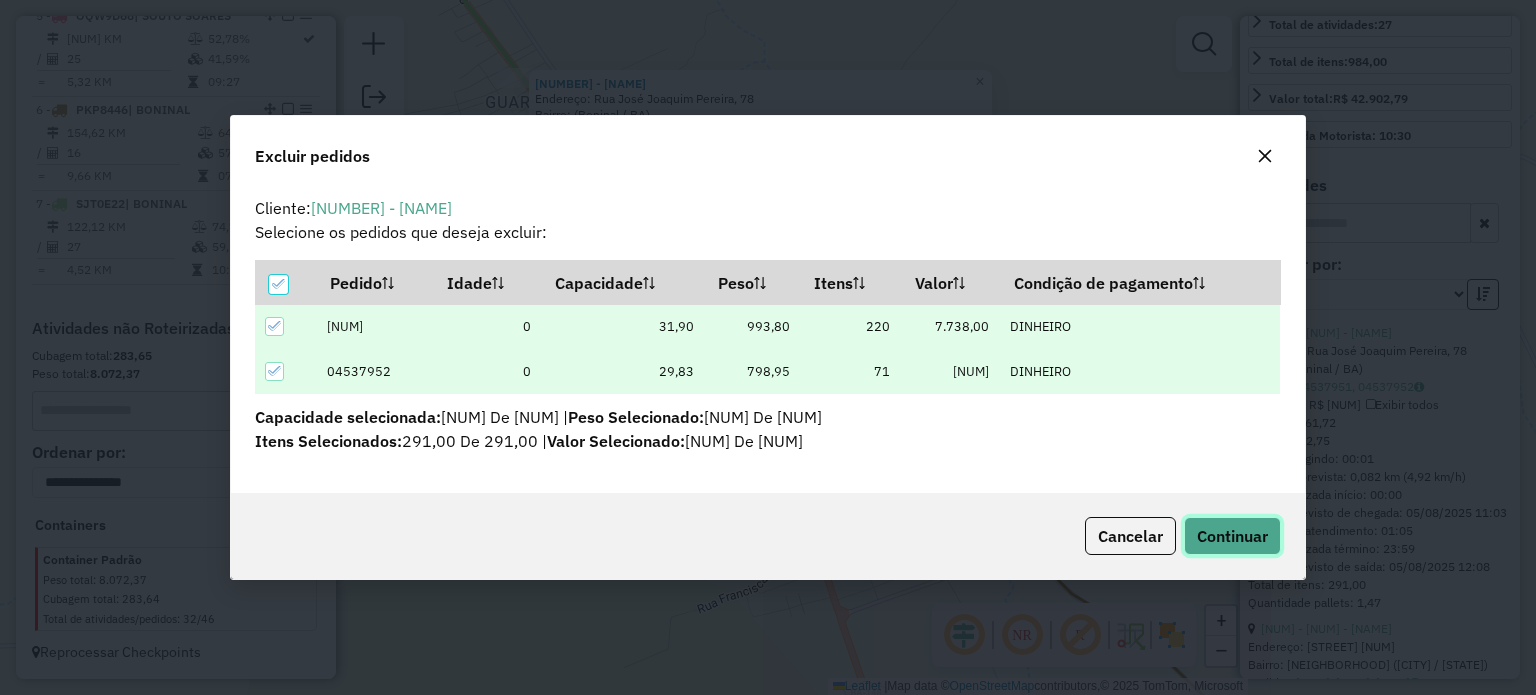 click on "Continuar" 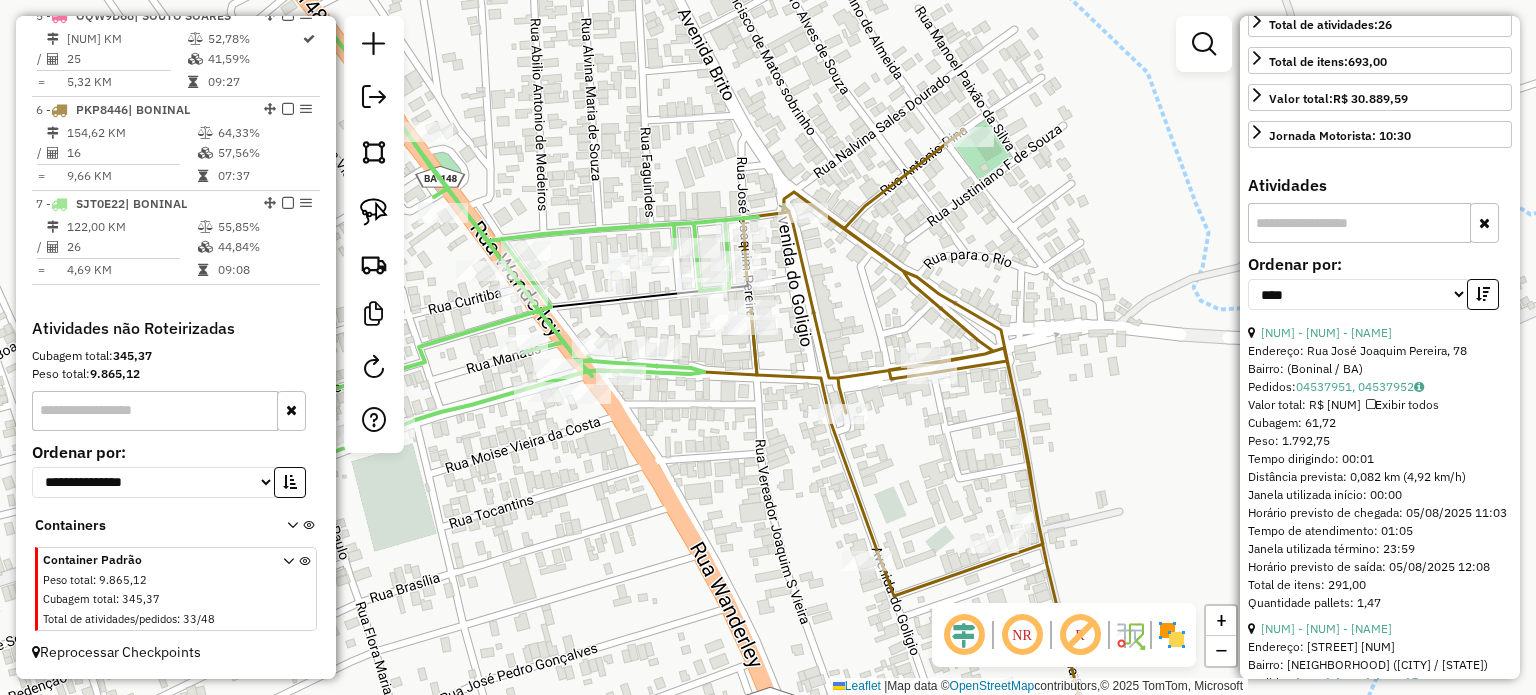 drag, startPoint x: 746, startPoint y: 349, endPoint x: 740, endPoint y: 391, distance: 42.426407 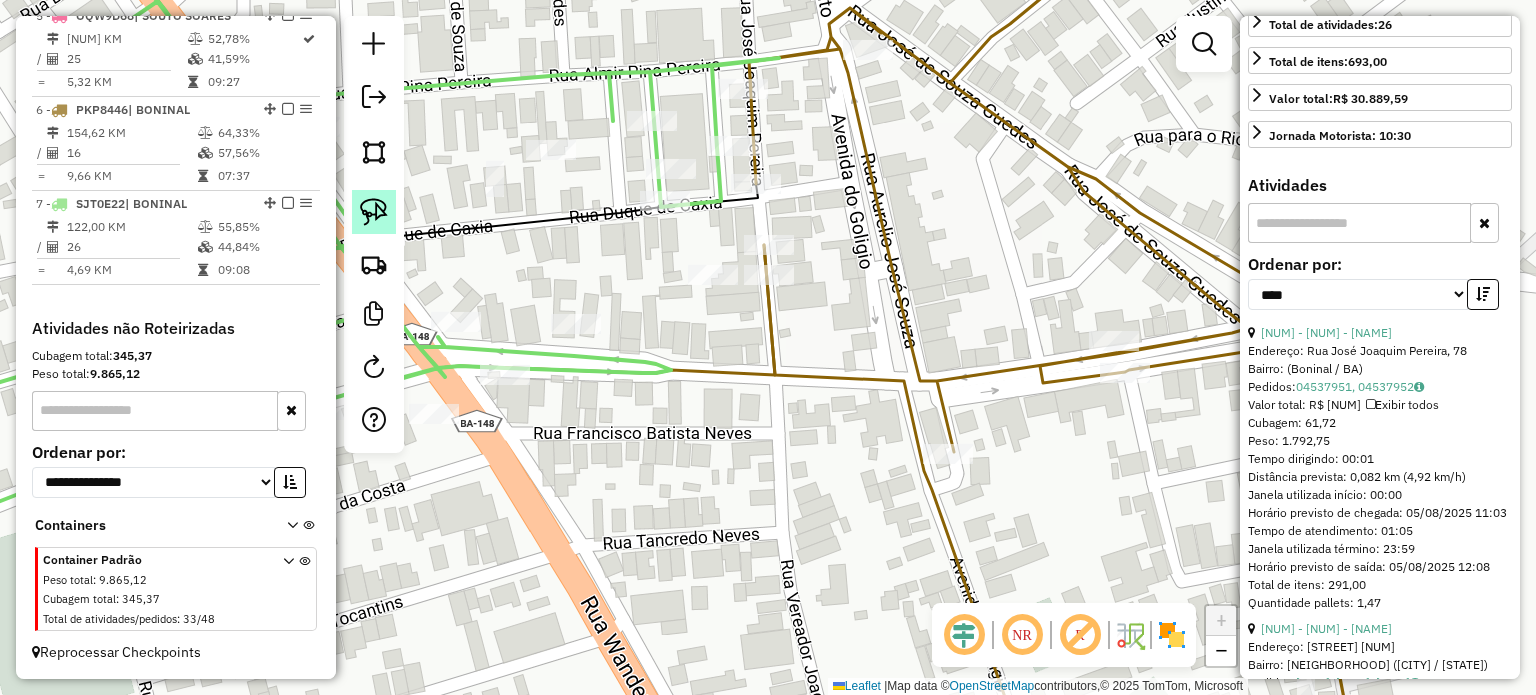 click 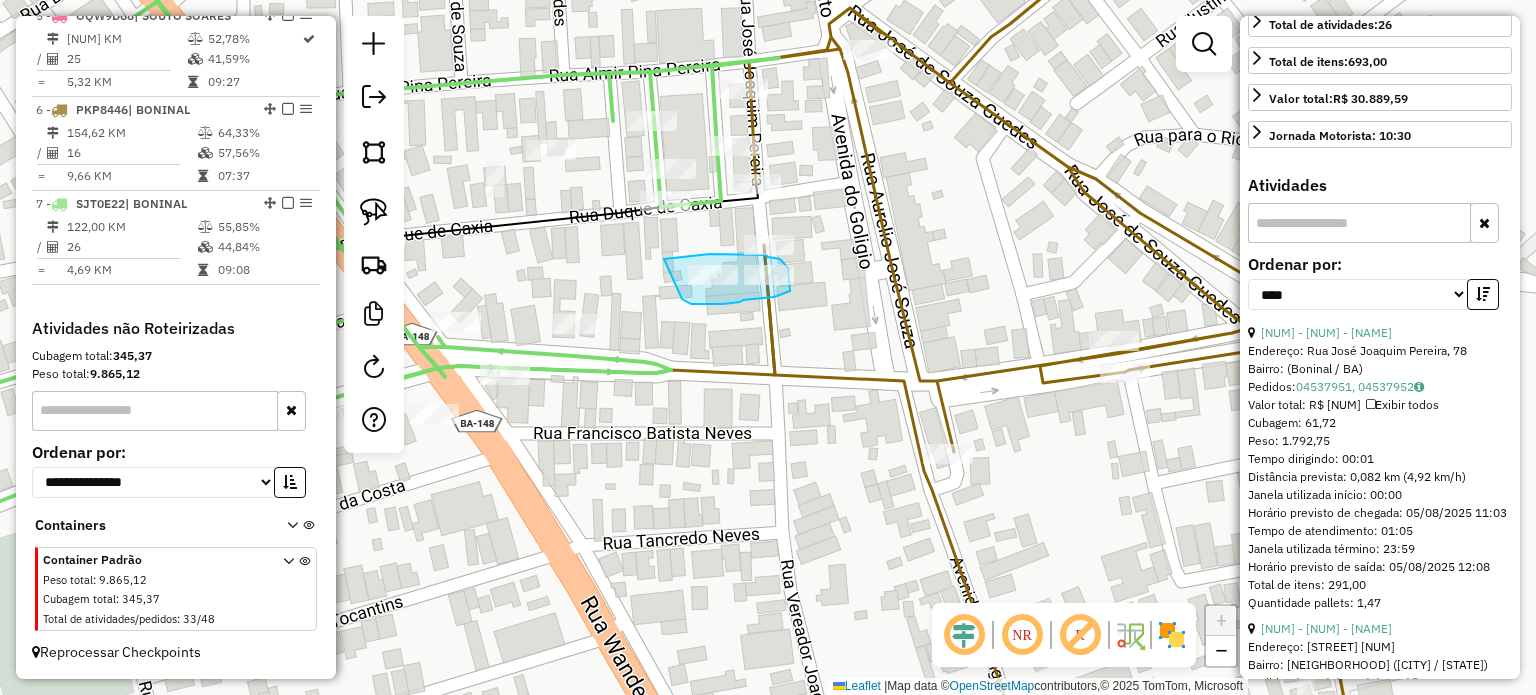 drag, startPoint x: 664, startPoint y: 259, endPoint x: 680, endPoint y: 291, distance: 35.77709 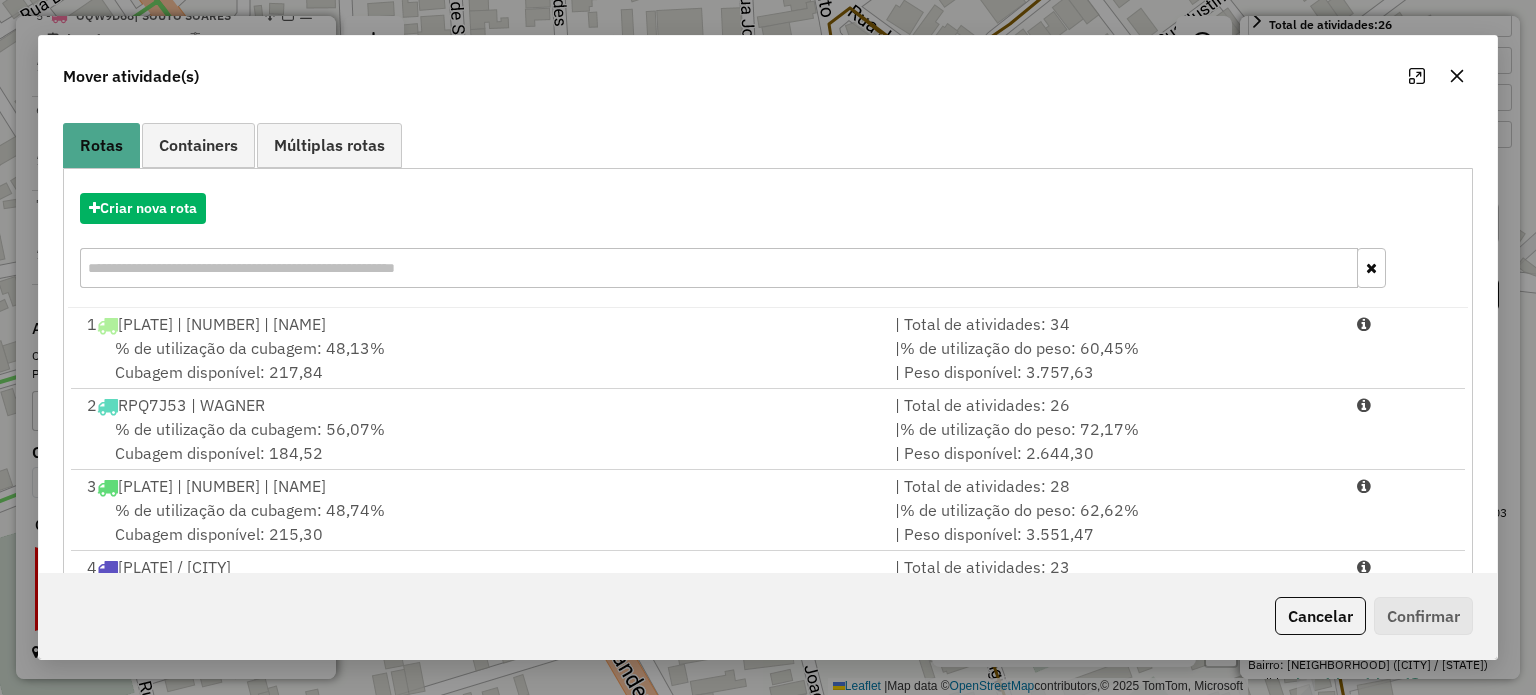 scroll, scrollTop: 200, scrollLeft: 0, axis: vertical 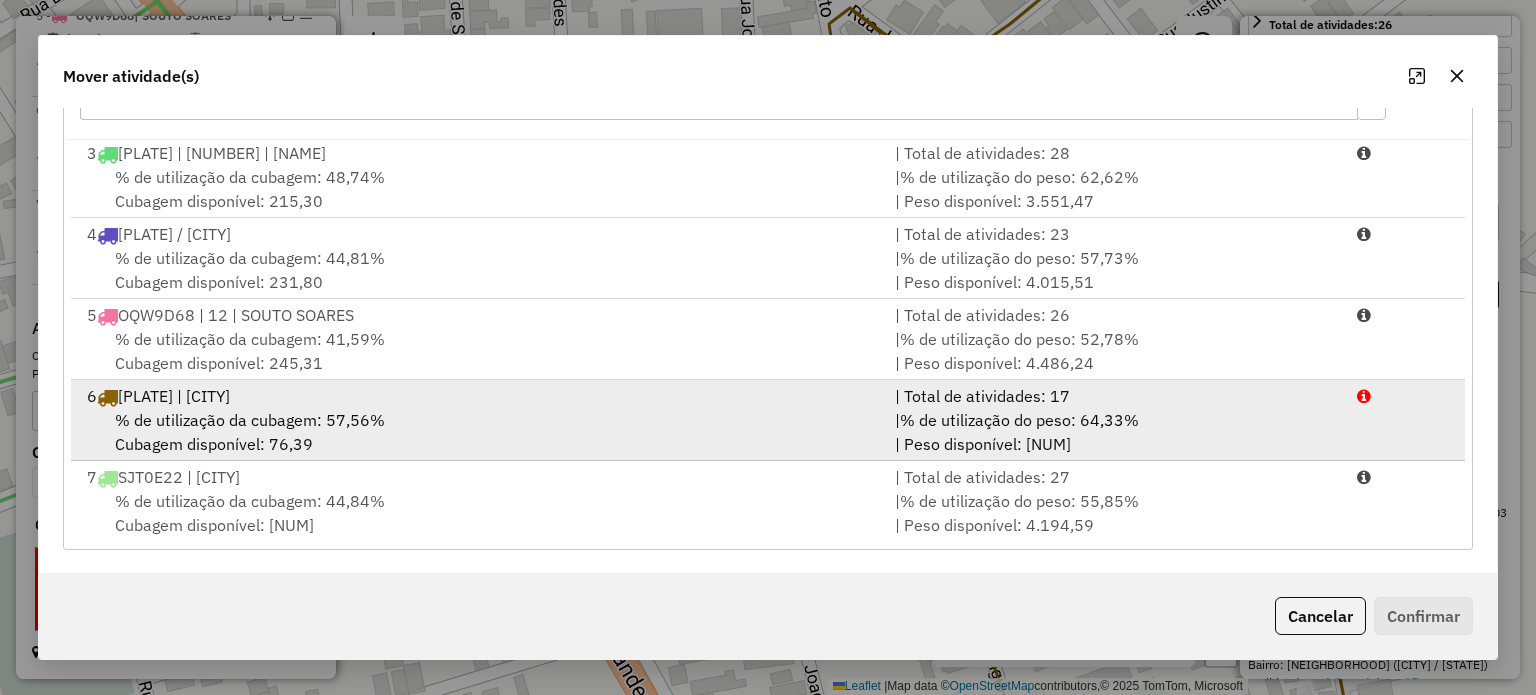 click on "% de utilização da cubagem: 57,56%" at bounding box center [250, 420] 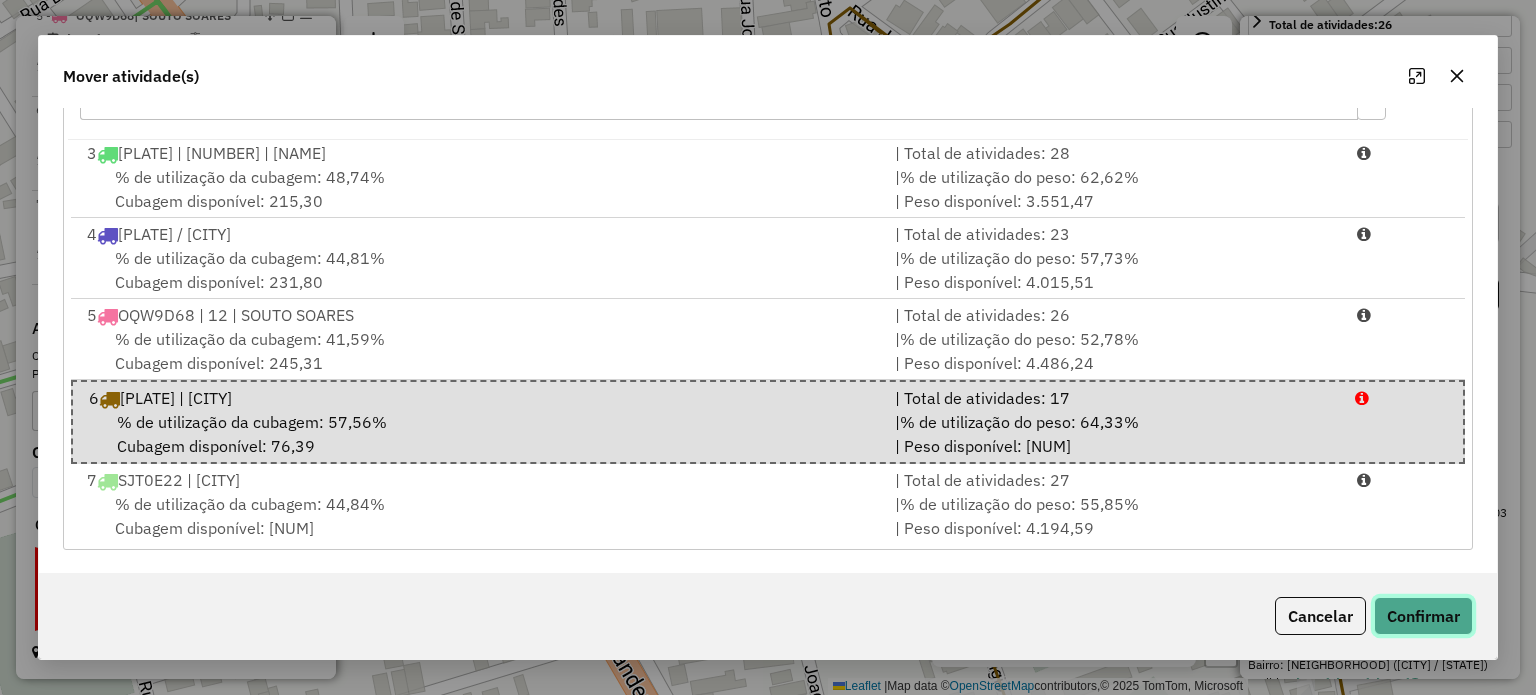 click on "Confirmar" 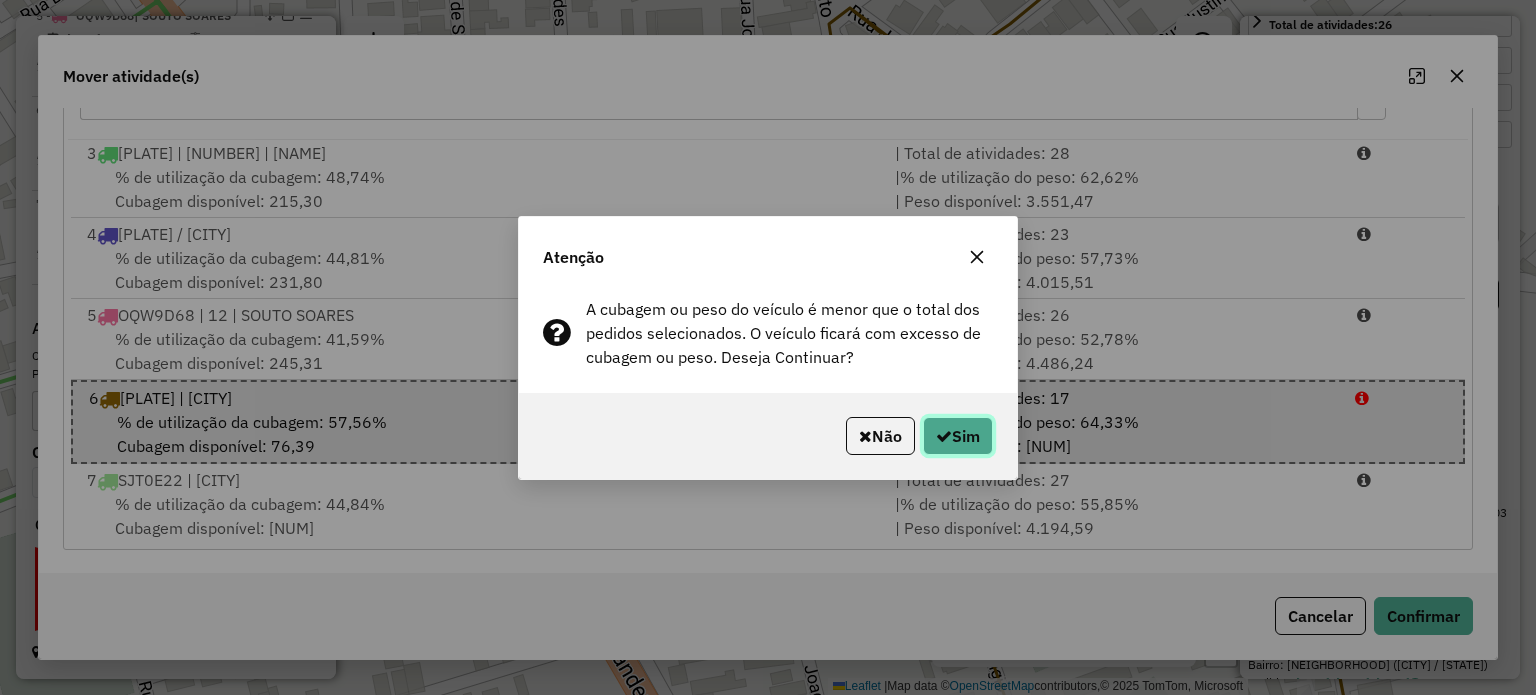 click on "Sim" 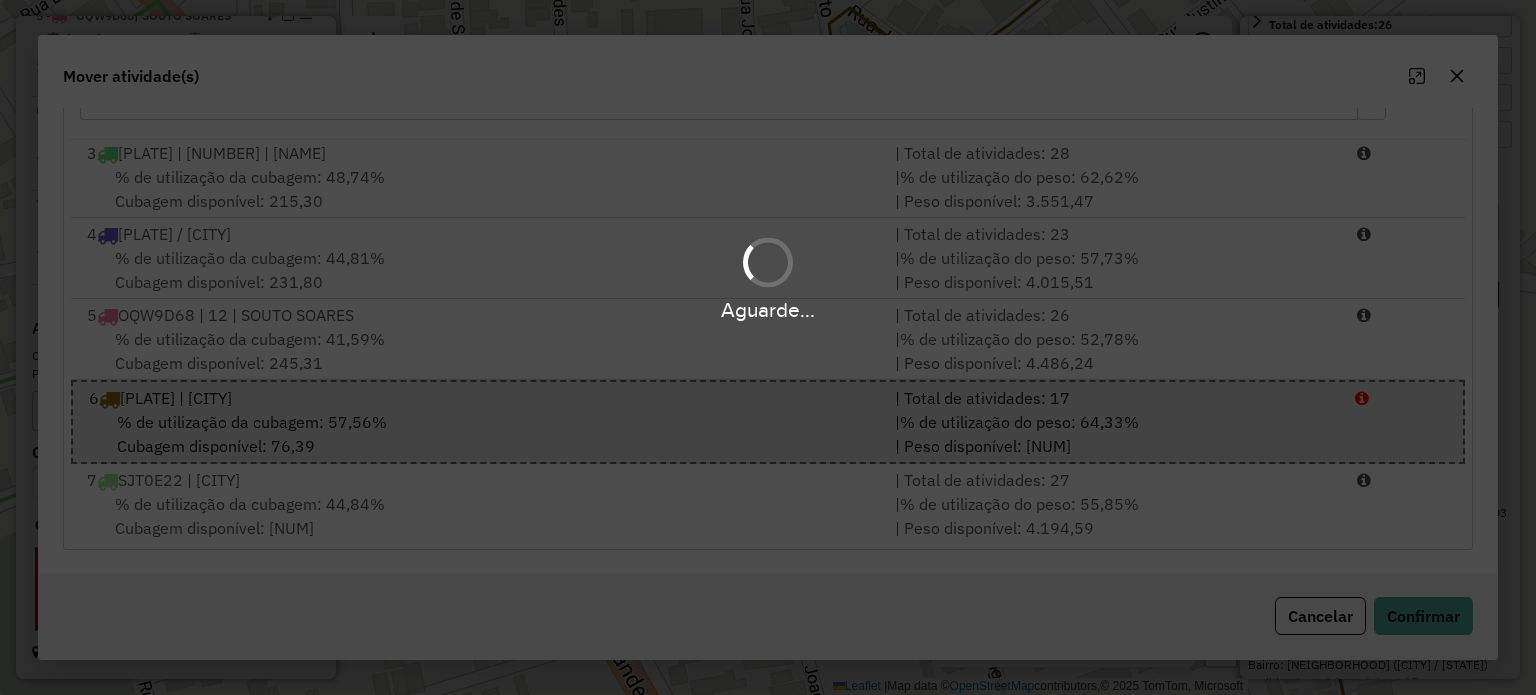 scroll, scrollTop: 0, scrollLeft: 0, axis: both 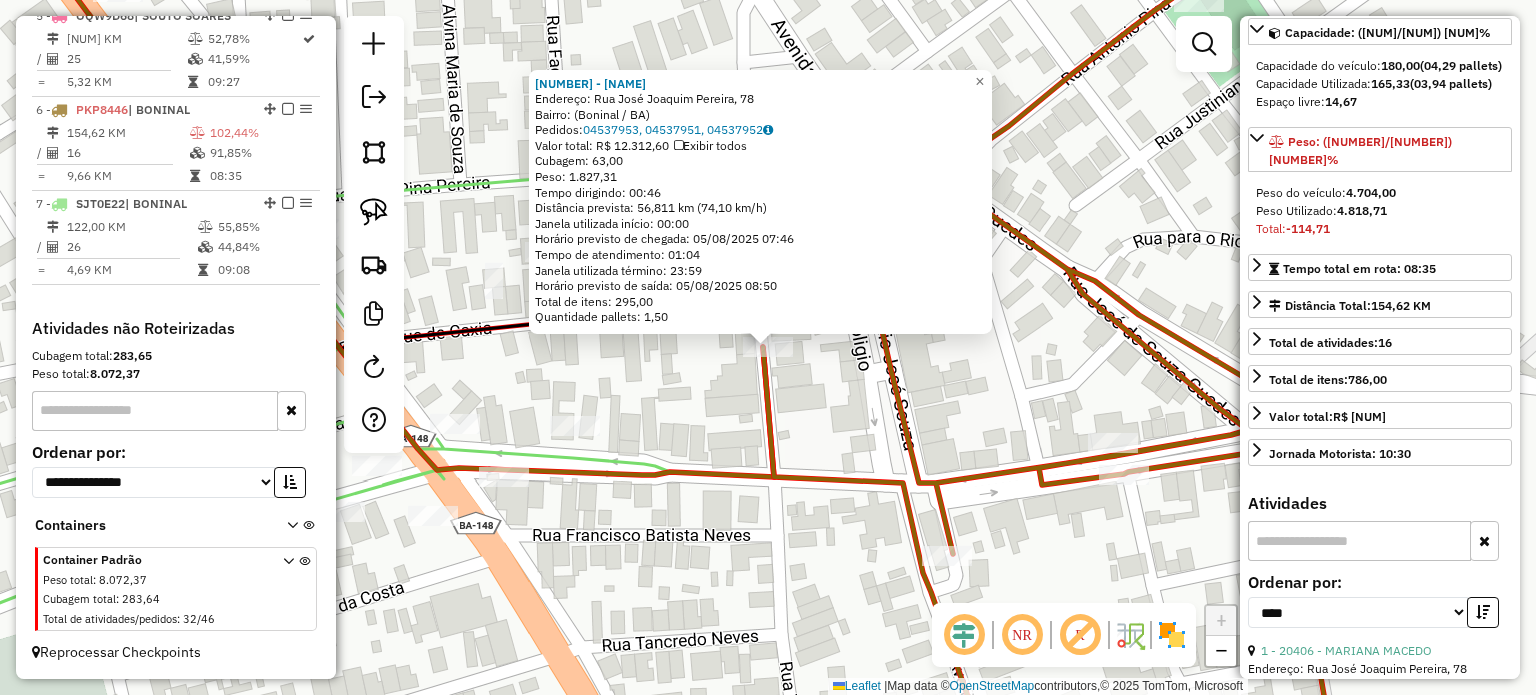 click on "20406 - MARIANA MACEDO  Endereço: Rua José Joaquim Pereira, 78   Bairro:  (Boninal / BA)   Pedidos:  04537953, 04537951, 04537952   Valor total: R$ 12.312,60   Exibir todos   Cubagem: 63,00  Peso: 1.827,31  Tempo dirigindo: 00:46   Distância prevista: 56,811 km (74,10 km/h)   Janela utilizada início: 00:00   Horário previsto de chegada: 05/08/2025 07:46   Tempo de atendimento: 01:04   Janela utilizada término: 23:59   Horário previsto de saída: 05/08/2025 08:50   Total de itens: 295,00   Quantidade pallets: 1,50  × Janela de atendimento Grade de atendimento Capacidade Transportadoras Veículos Cliente Pedidos  Rotas Selecione os dias de semana para filtrar as janelas de atendimento  Seg   Ter   Qua   Qui   Sex   Sáb   Dom  Informe o período da janela de atendimento: De: Até:  Filtrar exatamente a janela do cliente  Considerar janela de atendimento padrão  Selecione os dias de semana para filtrar as grades de atendimento  Seg   Ter   Qua   Qui   Sex   Sáb   Dom   Peso mínimo:   Peso máximo:  +" 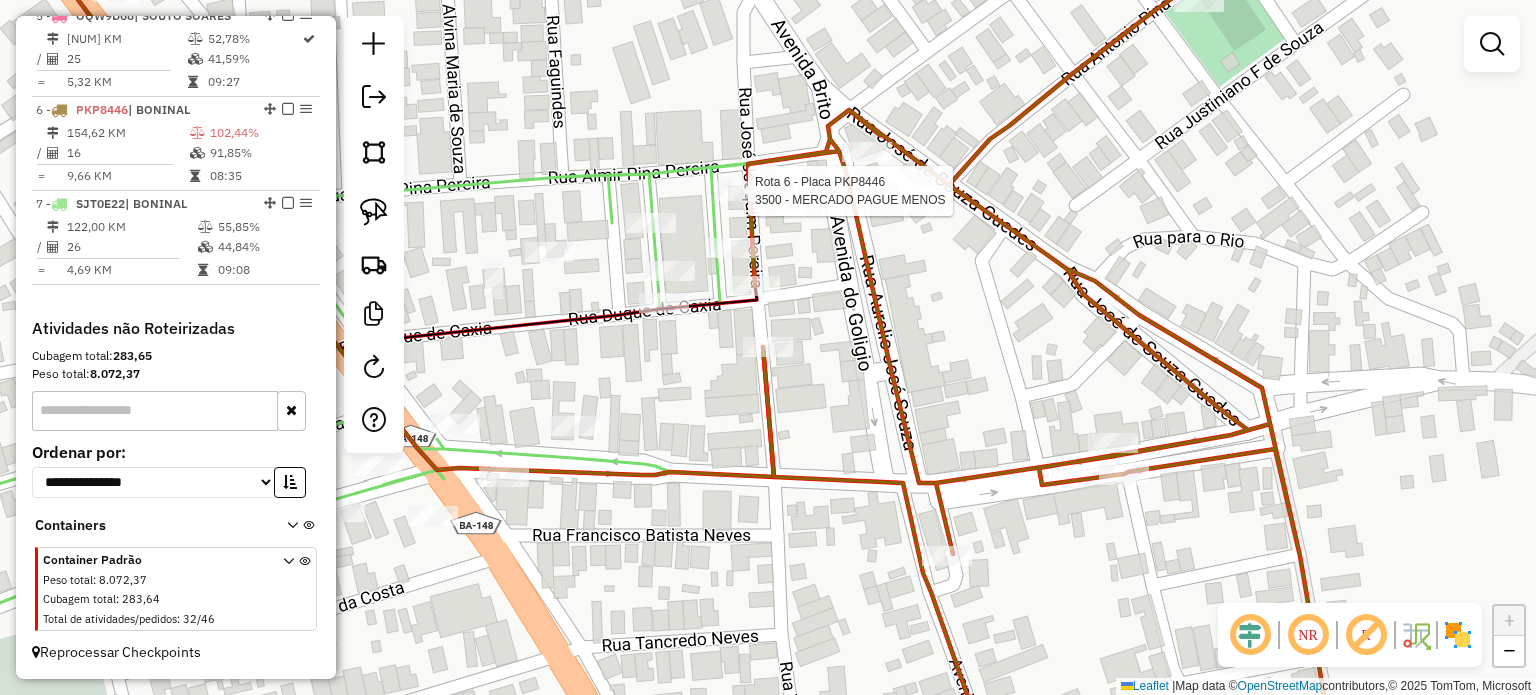 click 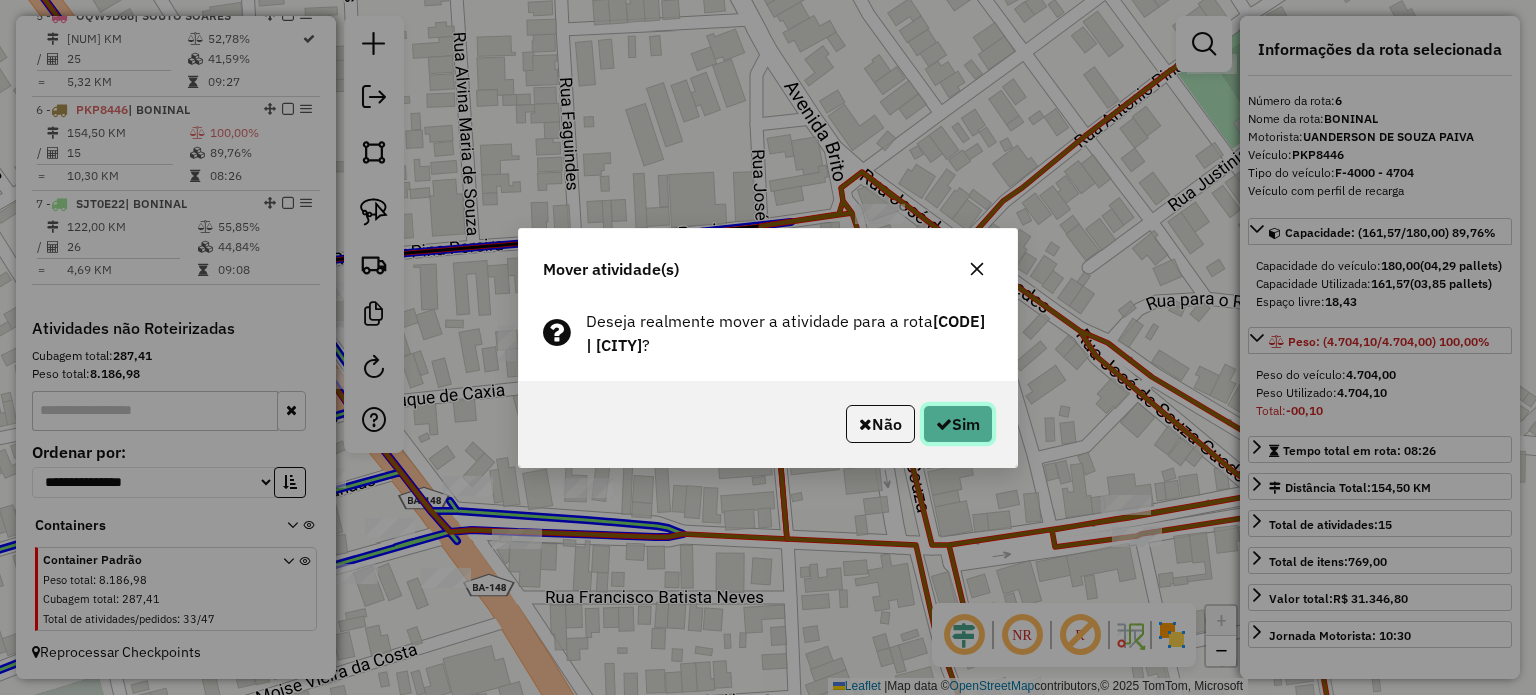 click on "Sim" 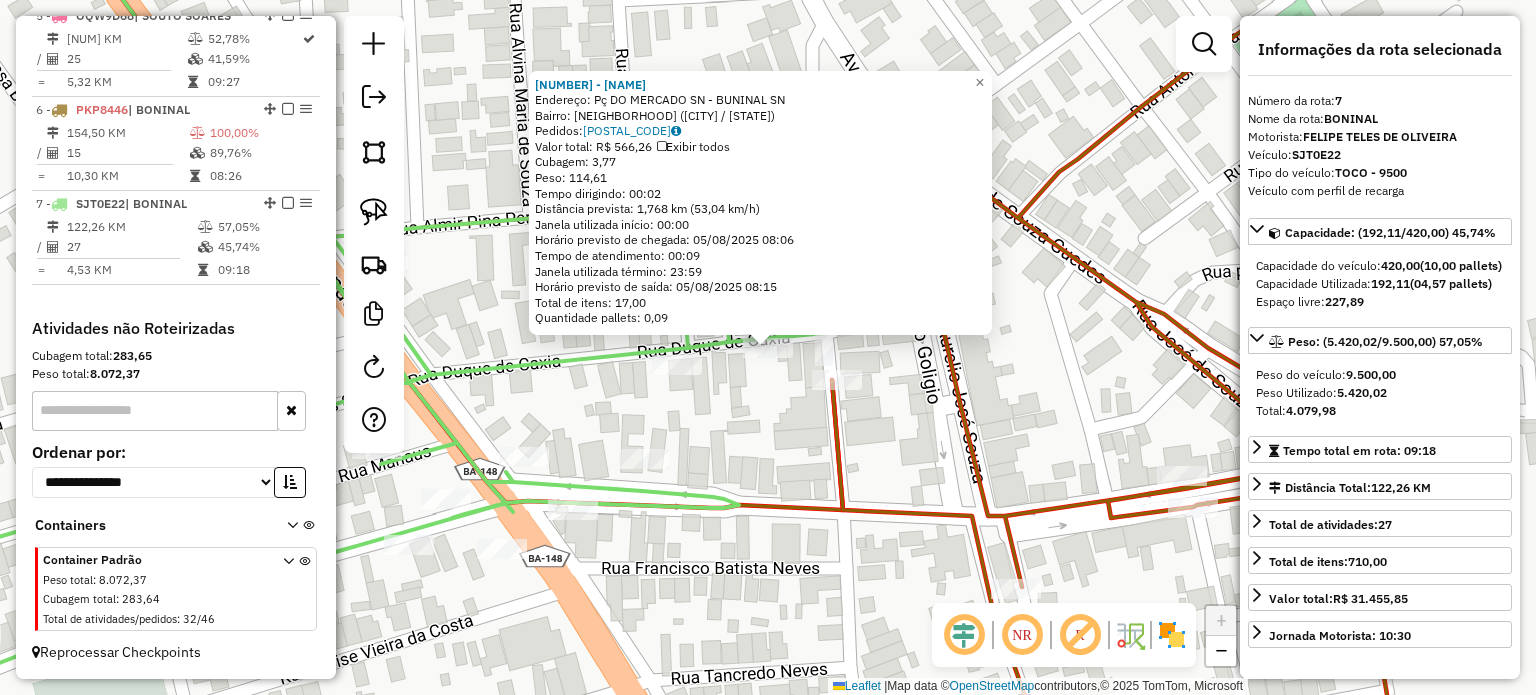 click on "4641 - MARIA DAS GRACAS BRANDAO TUNES  Endereço: Pç  DO MERCADO SN - BUNINAL        SN   Bairro: CENTRO (BONINAL / BA)   Pedidos:  04538075   Valor total: R$ 566,26   Exibir todos   Cubagem: 3,77  Peso: 114,61  Tempo dirigindo: 00:02   Distância prevista: 1,768 km (53,04 km/h)   Janela utilizada início: 00:00   Horário previsto de chegada: 05/08/2025 08:06   Tempo de atendimento: 00:09   Janela utilizada término: 23:59   Horário previsto de saída: 05/08/2025 08:15   Total de itens: 17,00   Quantidade pallets: 0,09  × Janela de atendimento Grade de atendimento Capacidade Transportadoras Veículos Cliente Pedidos  Rotas Selecione os dias de semana para filtrar as janelas de atendimento  Seg   Ter   Qua   Qui   Sex   Sáb   Dom  Informe o período da janela de atendimento: De: Até:  Filtrar exatamente a janela do cliente  Considerar janela de atendimento padrão  Selecione os dias de semana para filtrar as grades de atendimento  Seg   Ter   Qua   Qui   Sex   Sáb   Dom   Peso mínimo:   Peso máximo:" 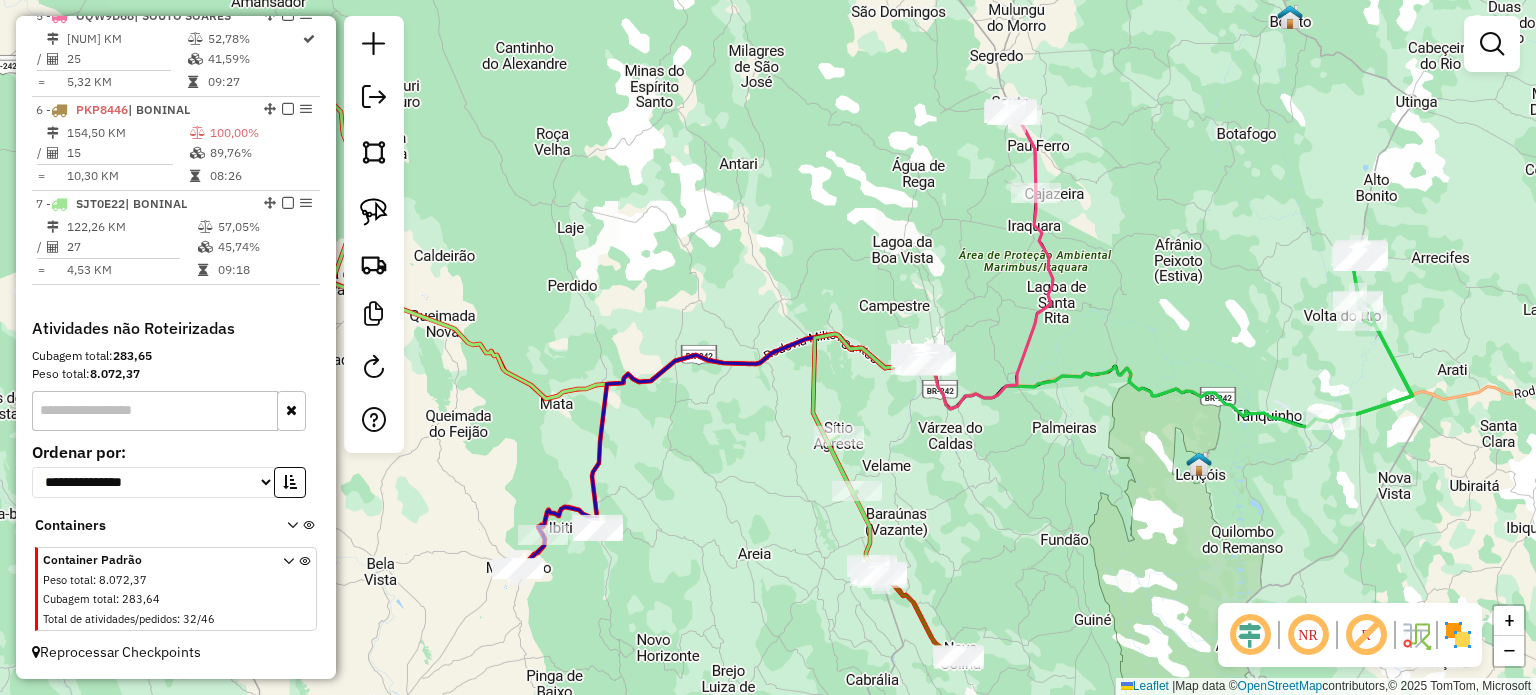 drag, startPoint x: 798, startPoint y: 339, endPoint x: 936, endPoint y: 495, distance: 208.27866 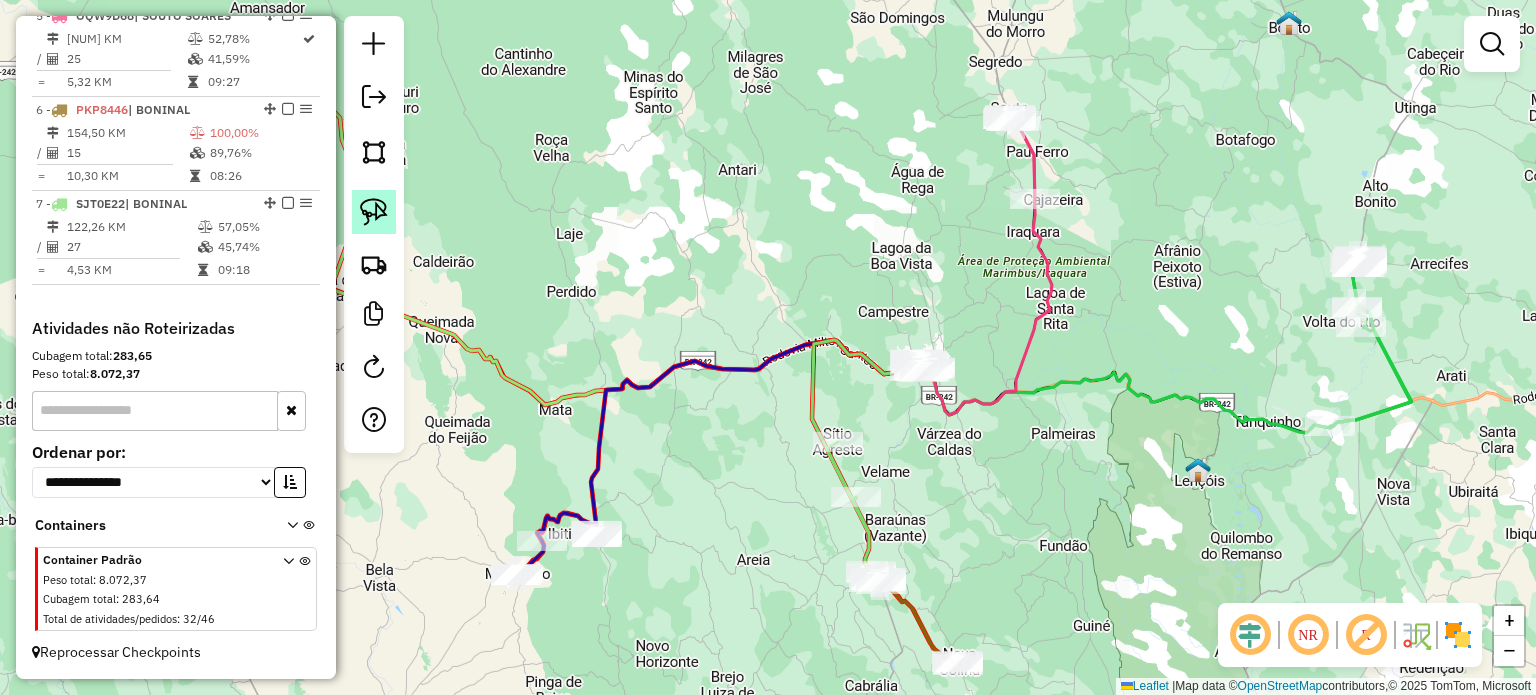 click 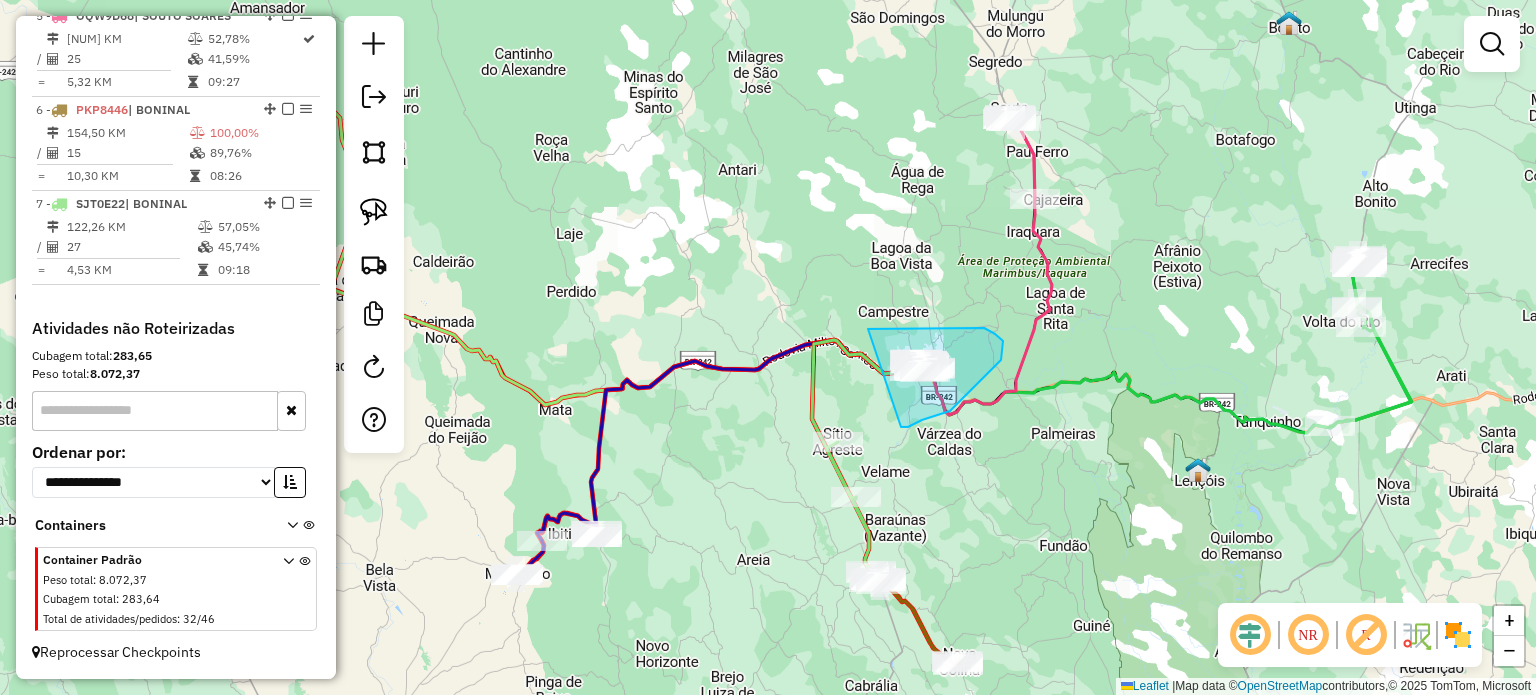 drag, startPoint x: 868, startPoint y: 329, endPoint x: 853, endPoint y: 387, distance: 59.908264 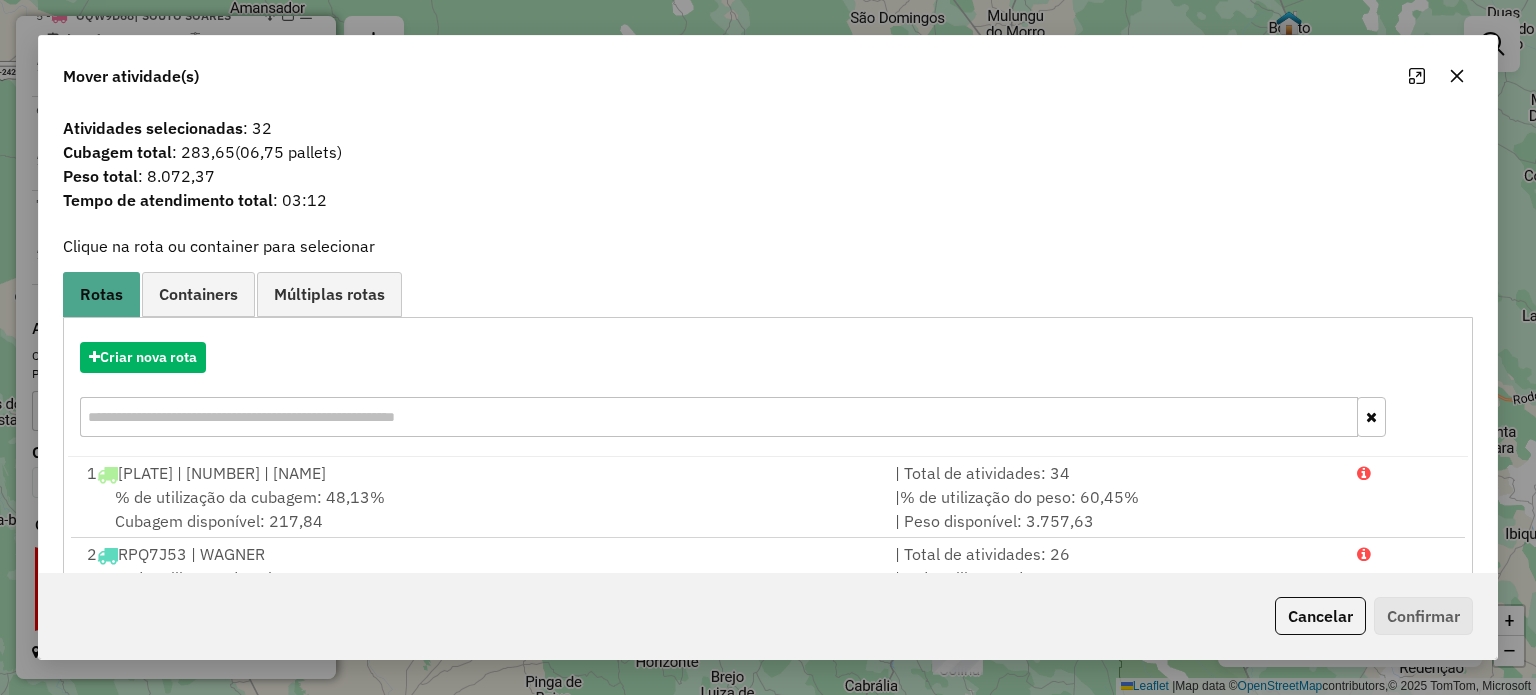 click 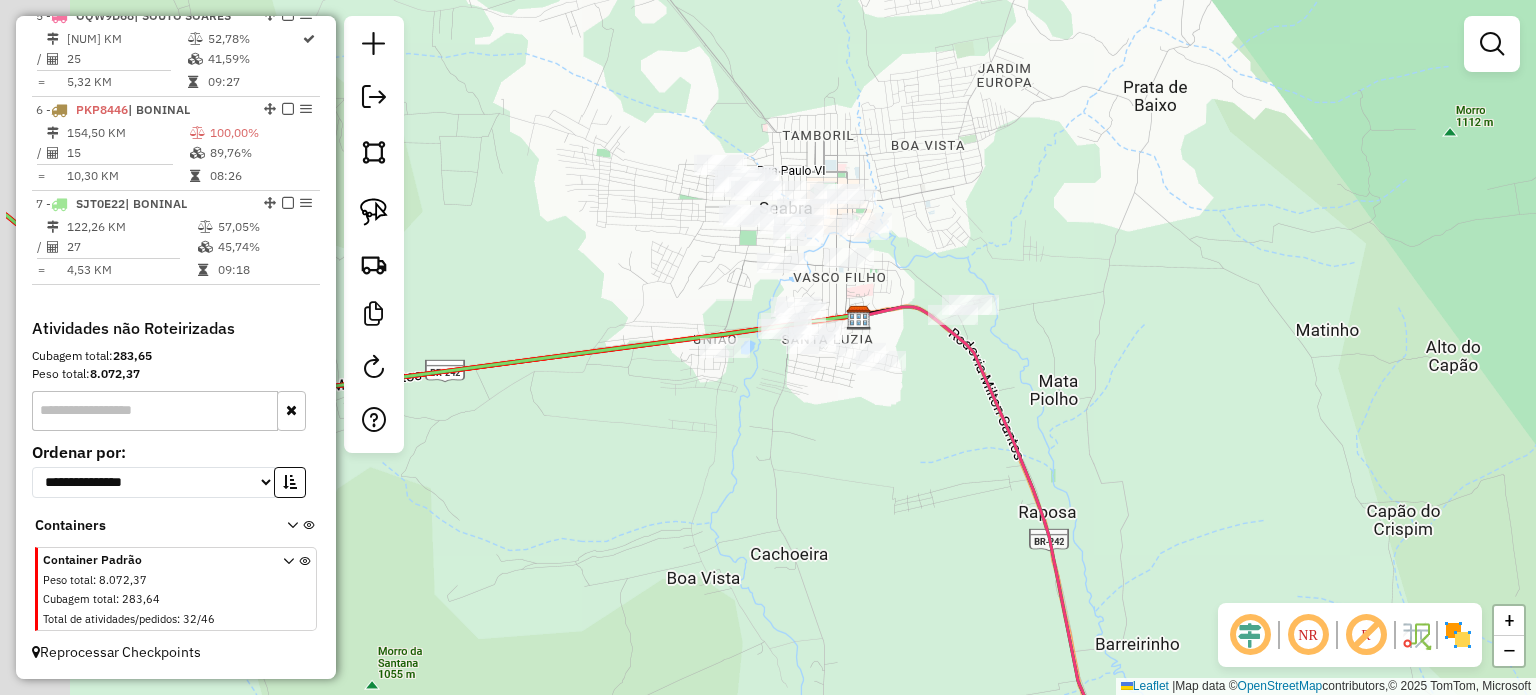 drag, startPoint x: 944, startPoint y: 326, endPoint x: 1104, endPoint y: 306, distance: 161.24515 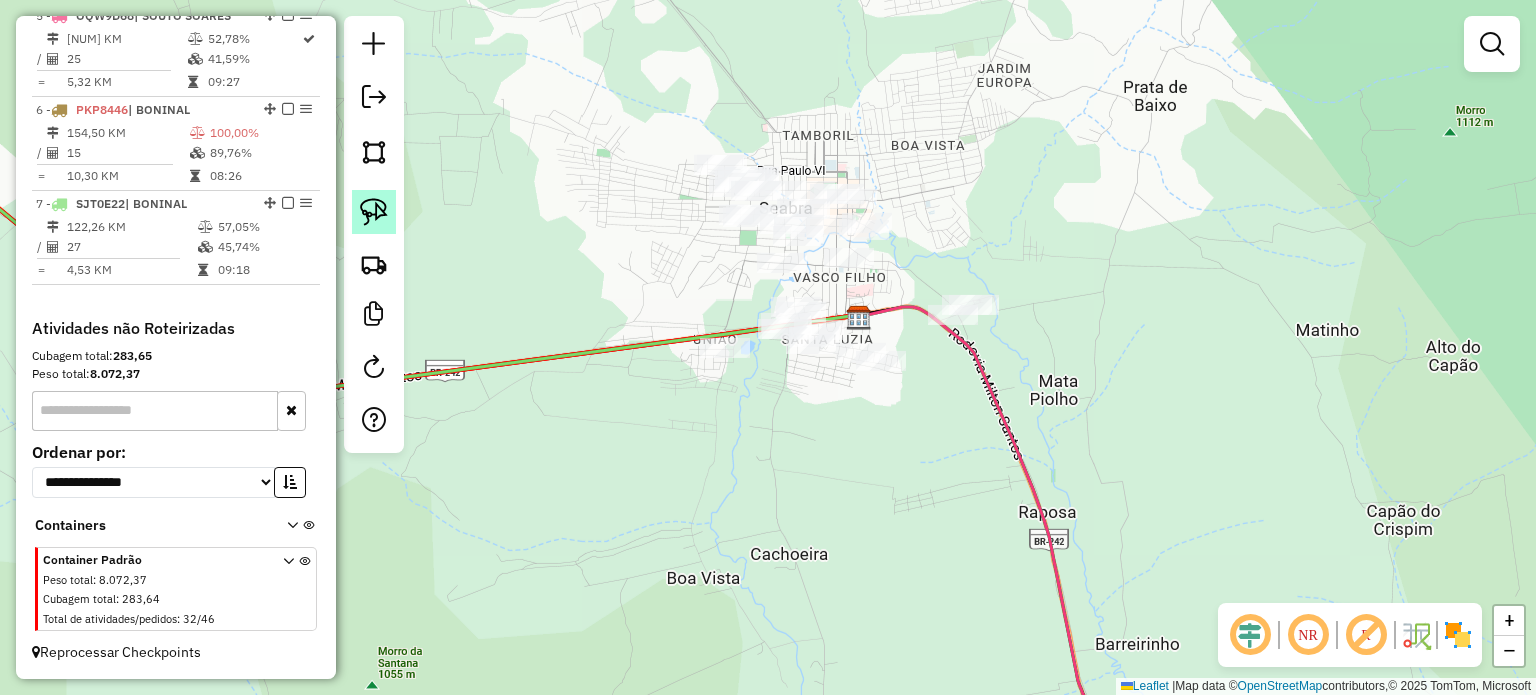 click 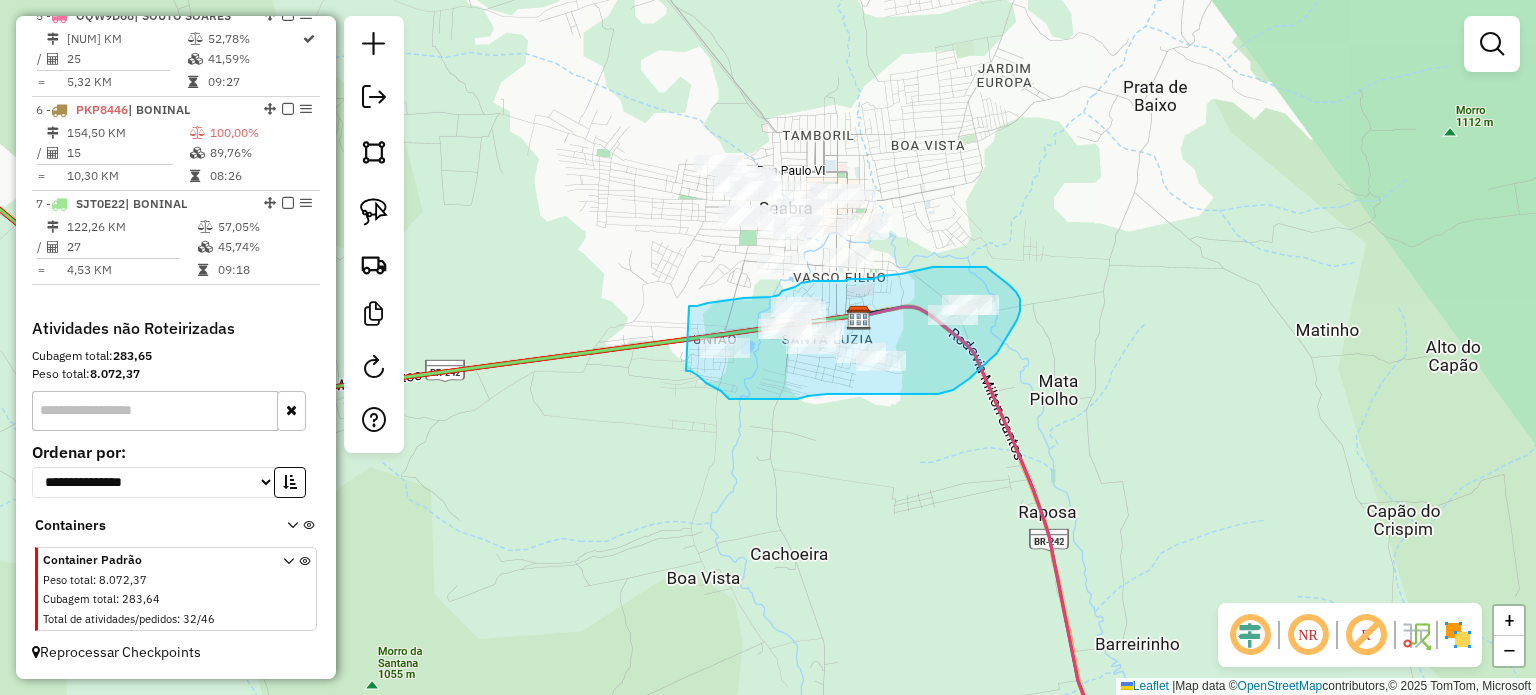 drag, startPoint x: 689, startPoint y: 306, endPoint x: 686, endPoint y: 371, distance: 65.06919 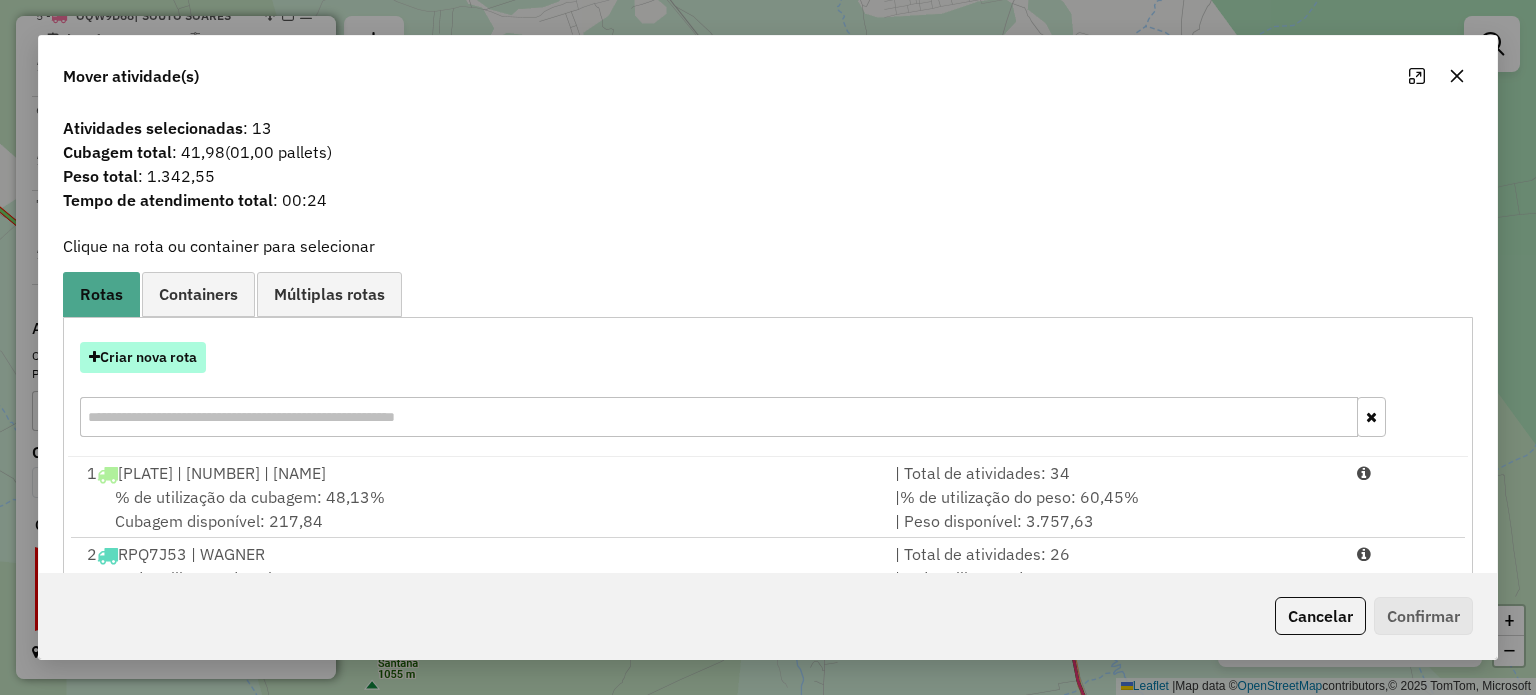 click on "Criar nova rota" at bounding box center (143, 357) 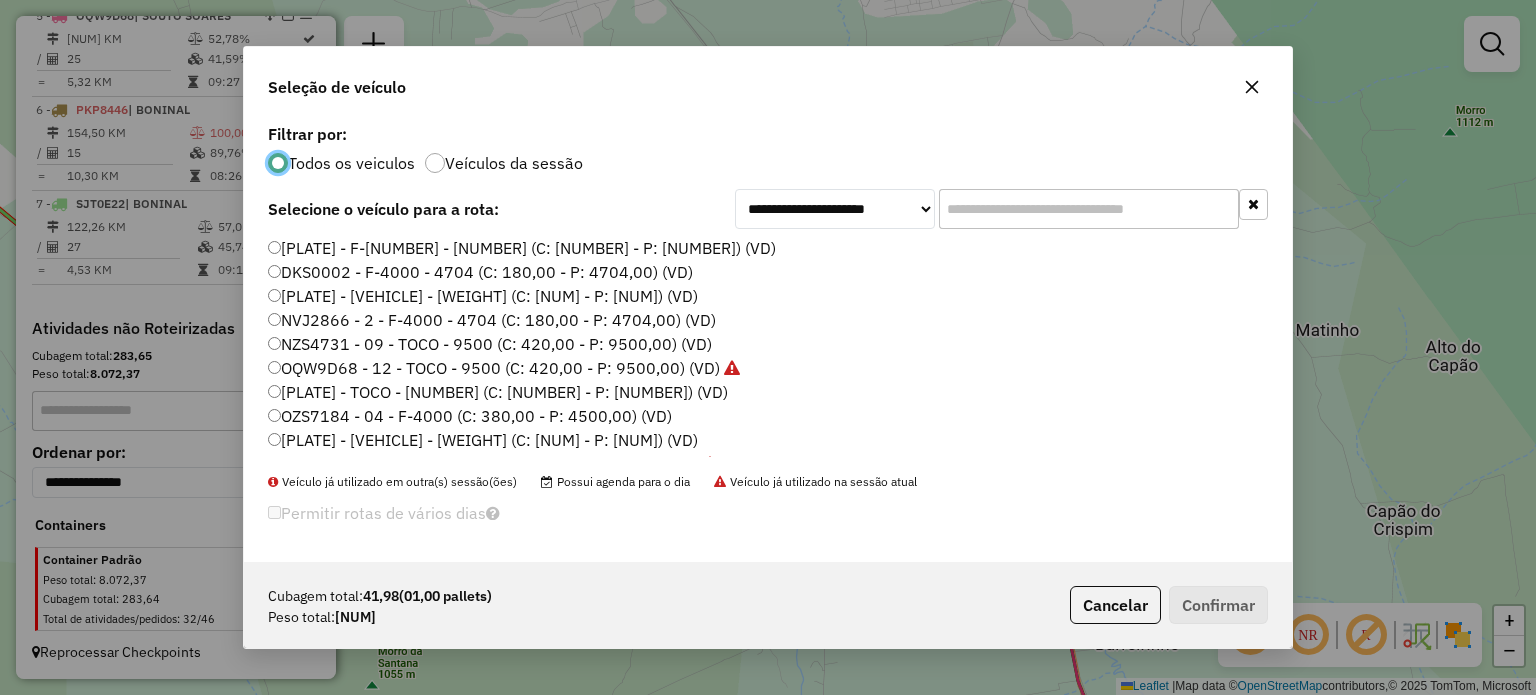 scroll, scrollTop: 10, scrollLeft: 6, axis: both 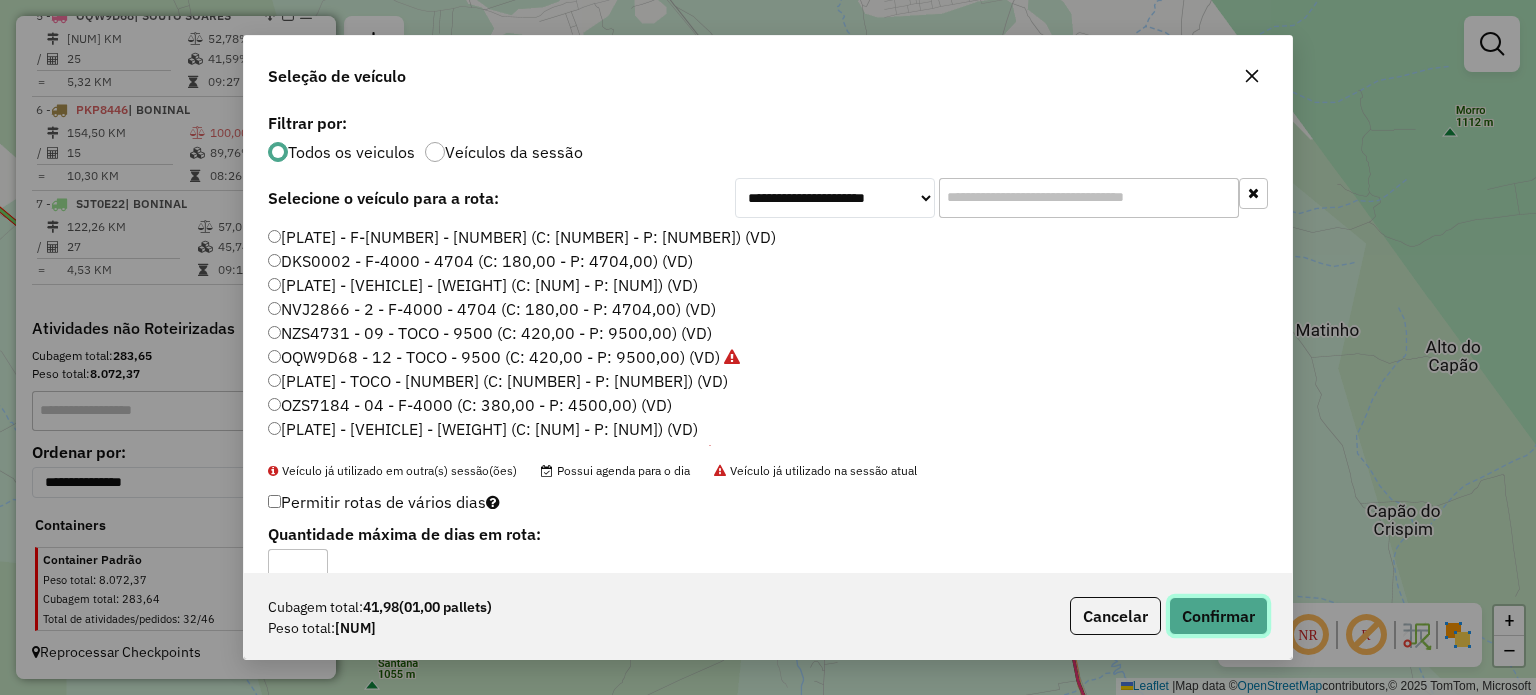 click on "Confirmar" 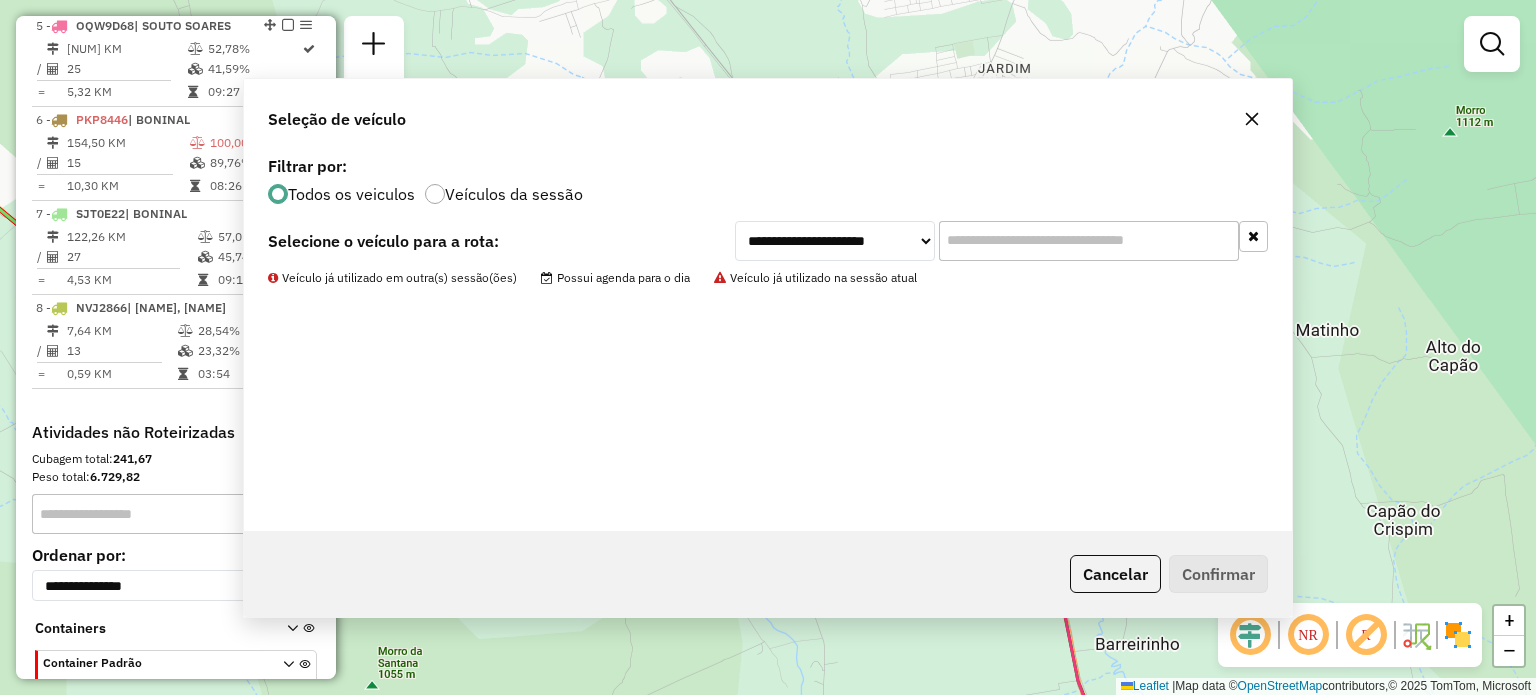 scroll, scrollTop: 1203, scrollLeft: 0, axis: vertical 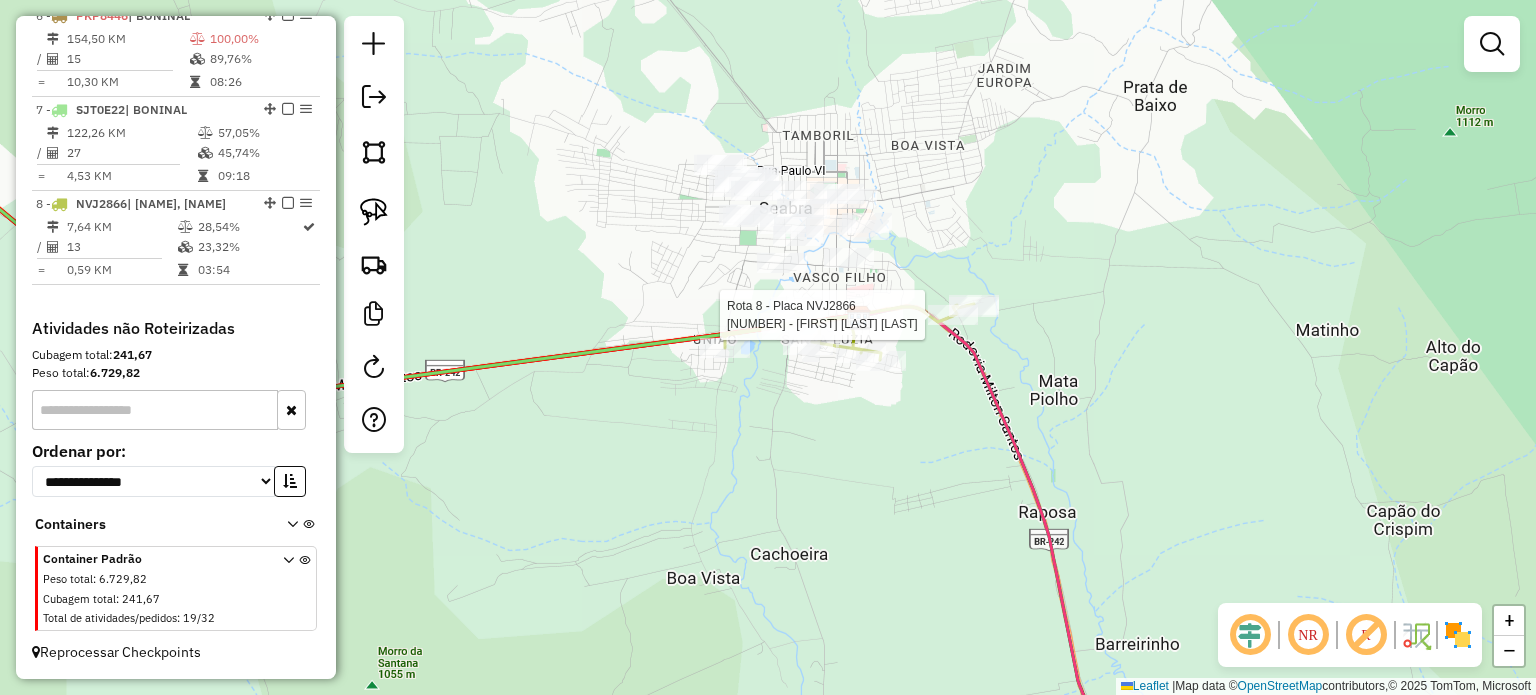 select on "*********" 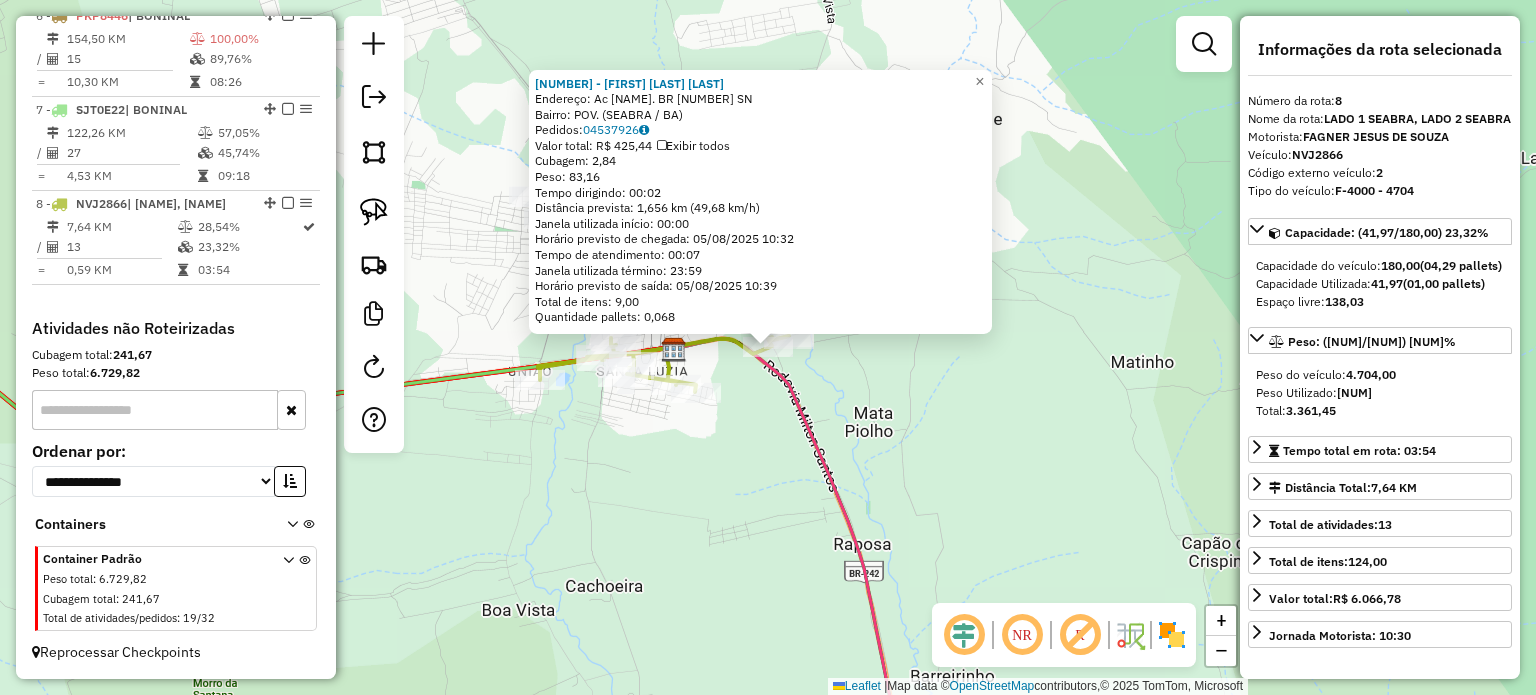 click on "20041 - JOALDO MARTINS DE SOUZA  Endereço: Ac  POV. BARREIRINHAS. BR 242      SN   Bairro: POV. (SEABRA / BA)   Pedidos:  04537926   Valor total: R$ 425,44   Exibir todos   Cubagem: 2,84  Peso: 83,16  Tempo dirigindo: 00:02   Distância prevista: 1,656 km (49,68 km/h)   Janela utilizada início: 00:00   Horário previsto de chegada: 05/08/2025 10:32   Tempo de atendimento: 00:07   Janela utilizada término: 23:59   Horário previsto de saída: 05/08/2025 10:39   Total de itens: 9,00   Quantidade pallets: 0,068  × Janela de atendimento Grade de atendimento Capacidade Transportadoras Veículos Cliente Pedidos  Rotas Selecione os dias de semana para filtrar as janelas de atendimento  Seg   Ter   Qua   Qui   Sex   Sáb   Dom  Informe o período da janela de atendimento: De: Até:  Filtrar exatamente a janela do cliente  Considerar janela de atendimento padrão  Selecione os dias de semana para filtrar as grades de atendimento  Seg   Ter   Qua   Qui   Sex   Sáb   Dom   Peso mínimo:   Peso máximo:   De:   De:" 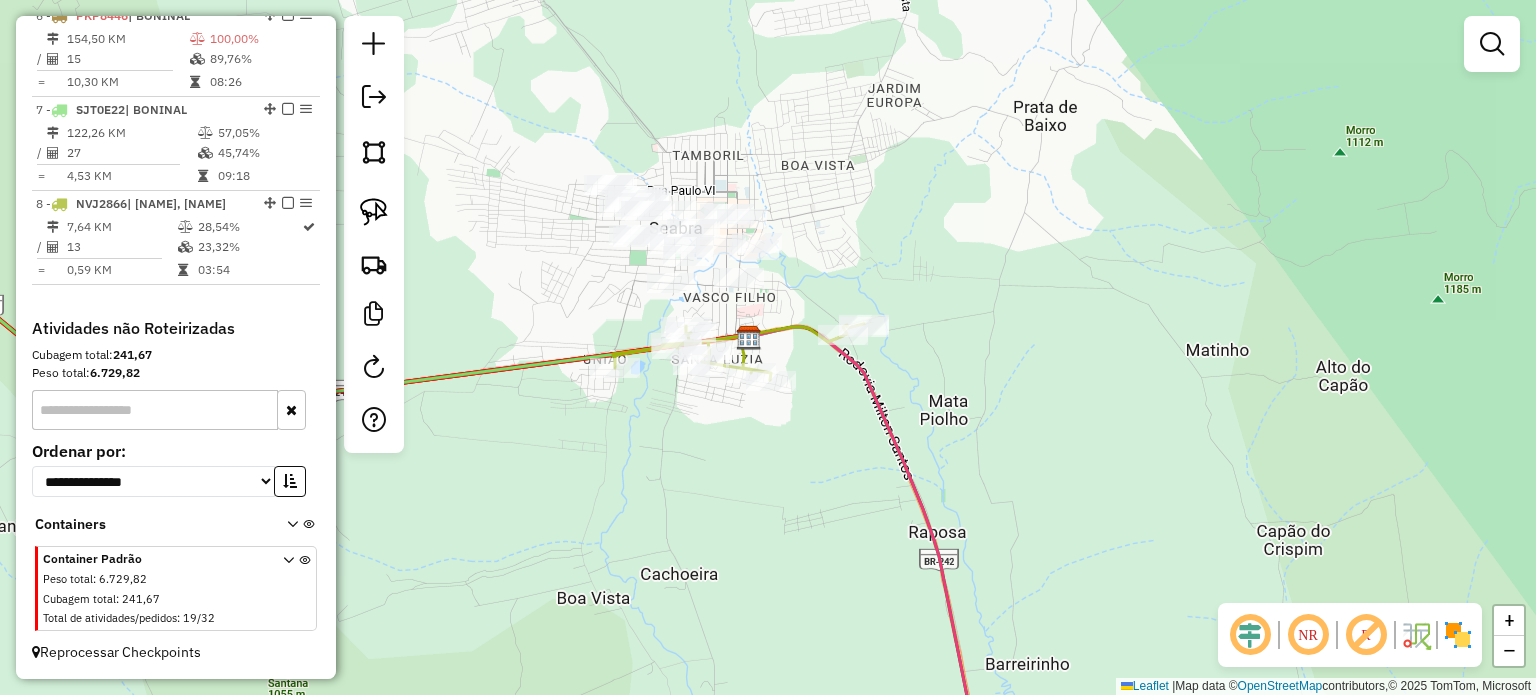 drag, startPoint x: 836, startPoint y: 288, endPoint x: 911, endPoint y: 276, distance: 75.95393 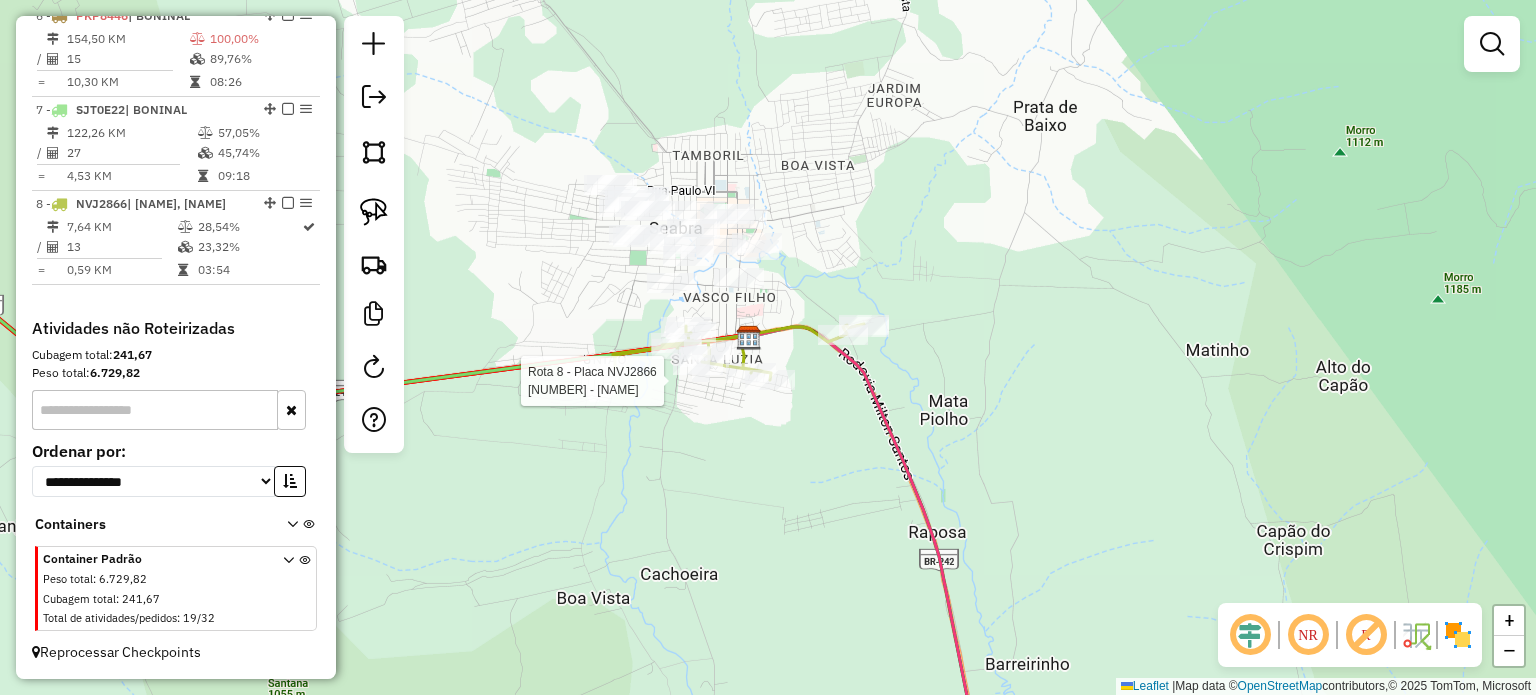 select on "*********" 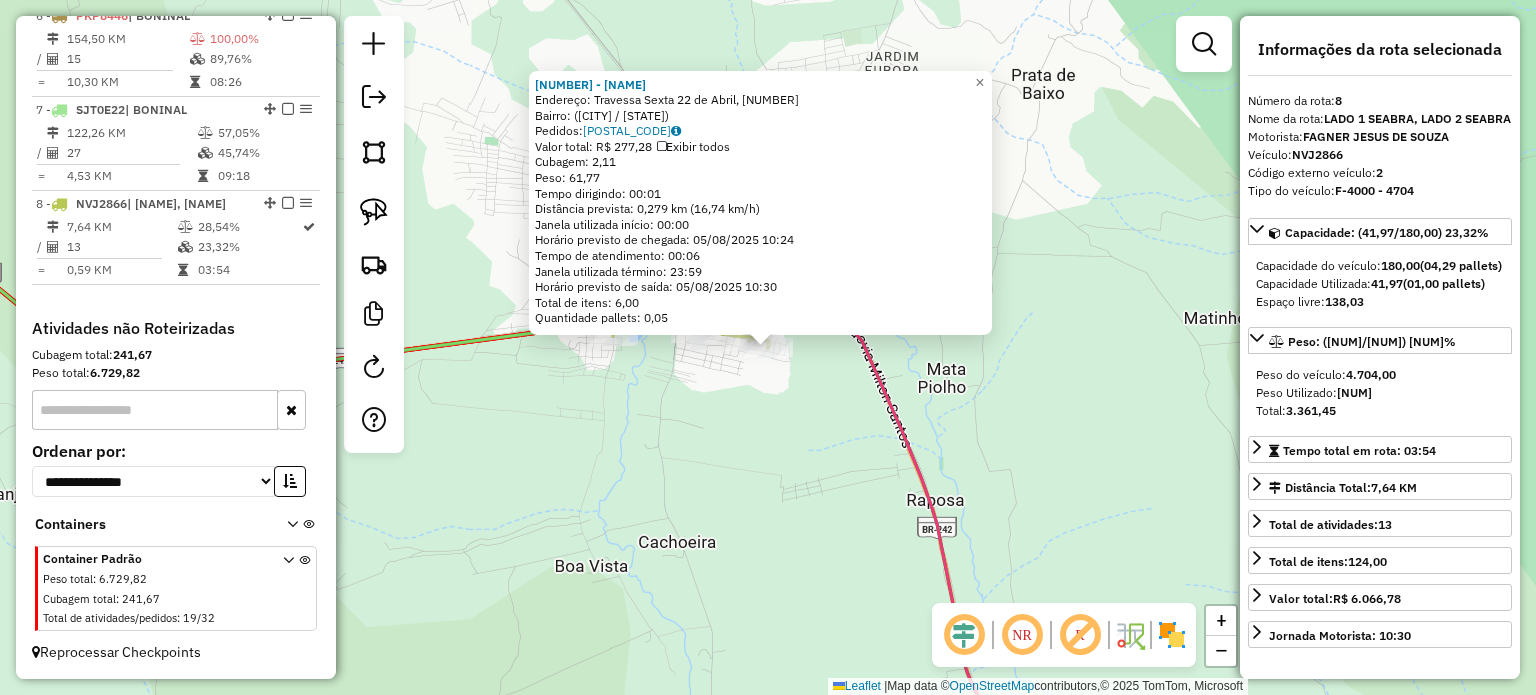 click on "6571 - MARIA ROSA DOS SANTOS FILHA  Endereço: Travessa Sexta 22 de Abril, 25   Bairro:  (Seabra / BA)   Pedidos:  04538185   Valor total: R$ 277,28   Exibir todos   Cubagem: 2,11  Peso: 61,77  Tempo dirigindo: 00:01   Distância prevista: 0,279 km (16,74 km/h)   Janela utilizada início: 00:00   Horário previsto de chegada: 05/08/2025 10:24   Tempo de atendimento: 00:06   Janela utilizada término: 23:59   Horário previsto de saída: 05/08/2025 10:30   Total de itens: 6,00   Quantidade pallets: 0,05  × Janela de atendimento Grade de atendimento Capacidade Transportadoras Veículos Cliente Pedidos  Rotas Selecione os dias de semana para filtrar as janelas de atendimento  Seg   Ter   Qua   Qui   Sex   Sáb   Dom  Informe o período da janela de atendimento: De: Até:  Filtrar exatamente a janela do cliente  Considerar janela de atendimento padrão  Selecione os dias de semana para filtrar as grades de atendimento  Seg   Ter   Qua   Qui   Sex   Sáb   Dom   Clientes fora do dia de atendimento selecionado De:" 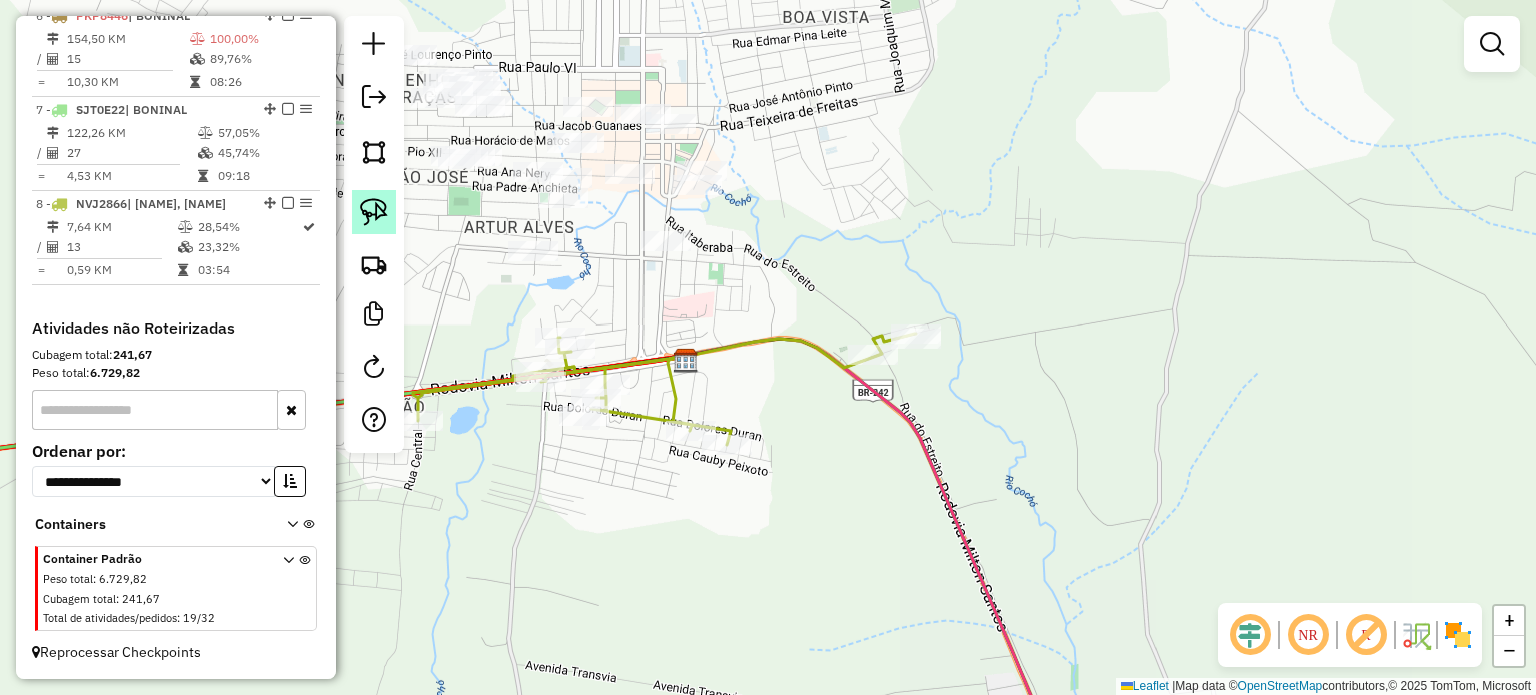 click 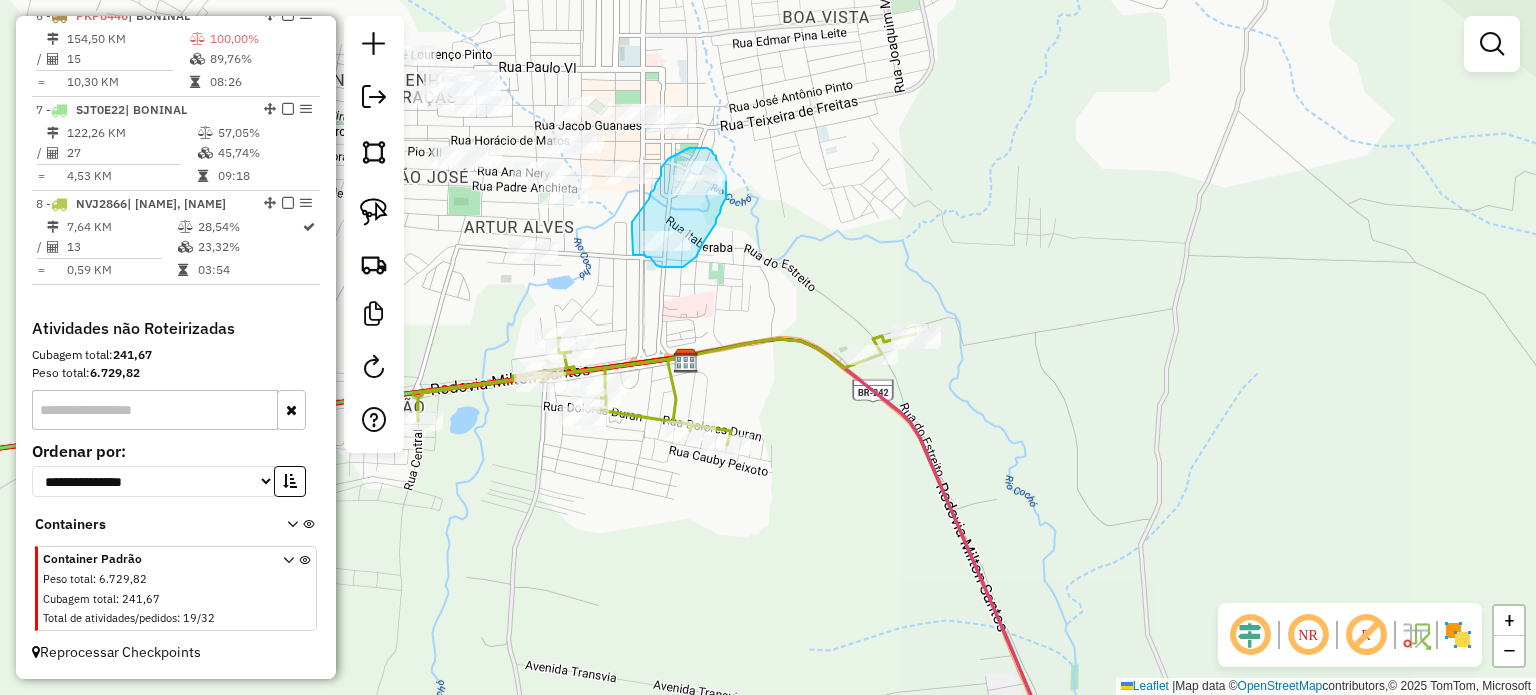 drag, startPoint x: 632, startPoint y: 229, endPoint x: 633, endPoint y: 255, distance: 26.019224 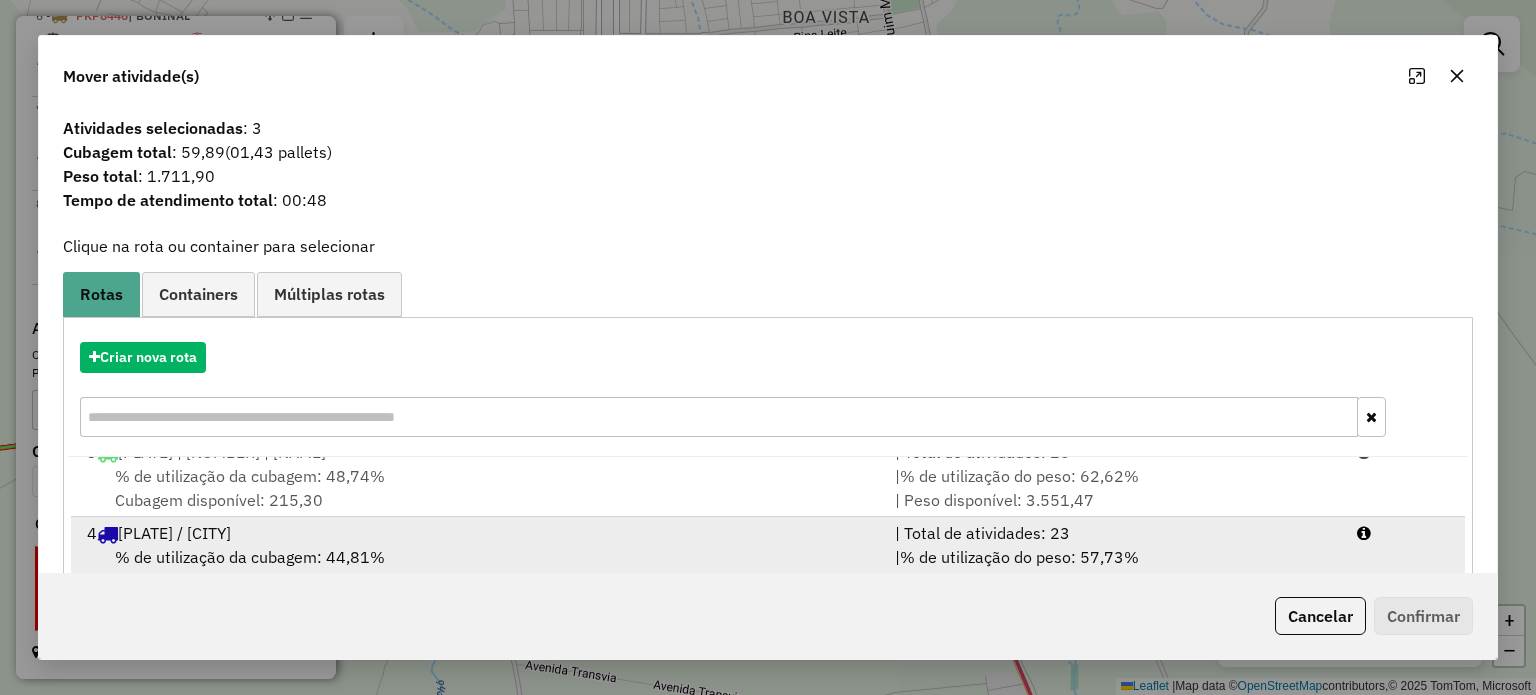 scroll, scrollTop: 246, scrollLeft: 0, axis: vertical 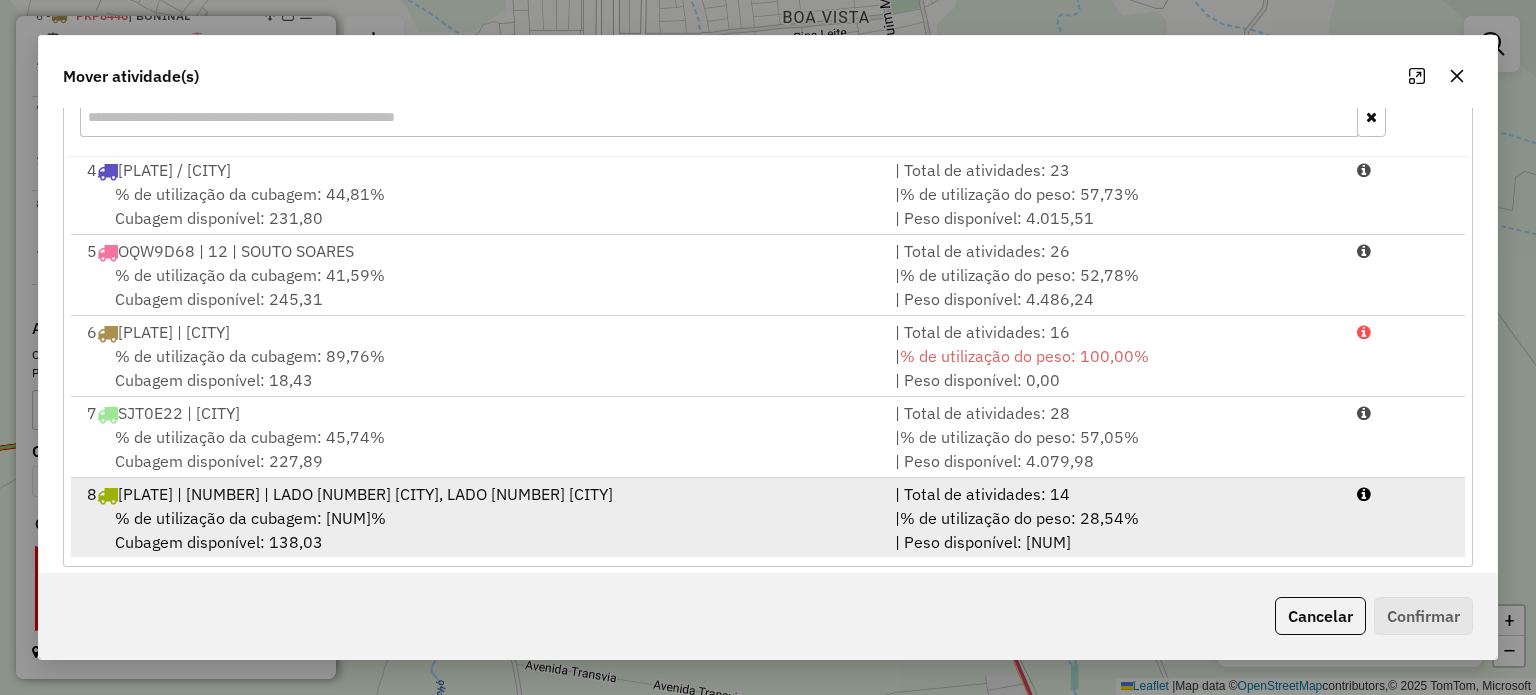 click on "% de utilização da cubagem: 23,32%  Cubagem disponível: 138,03" at bounding box center [479, 530] 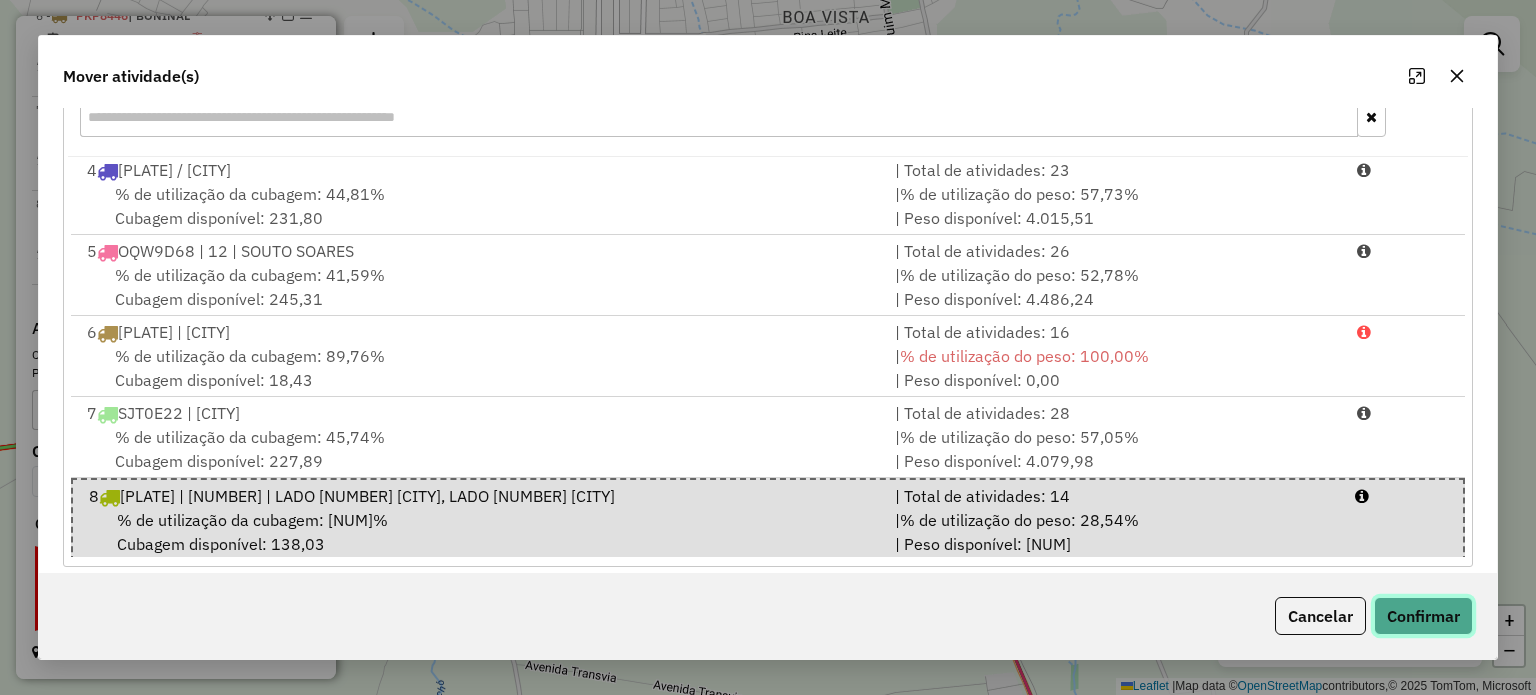 click on "Confirmar" 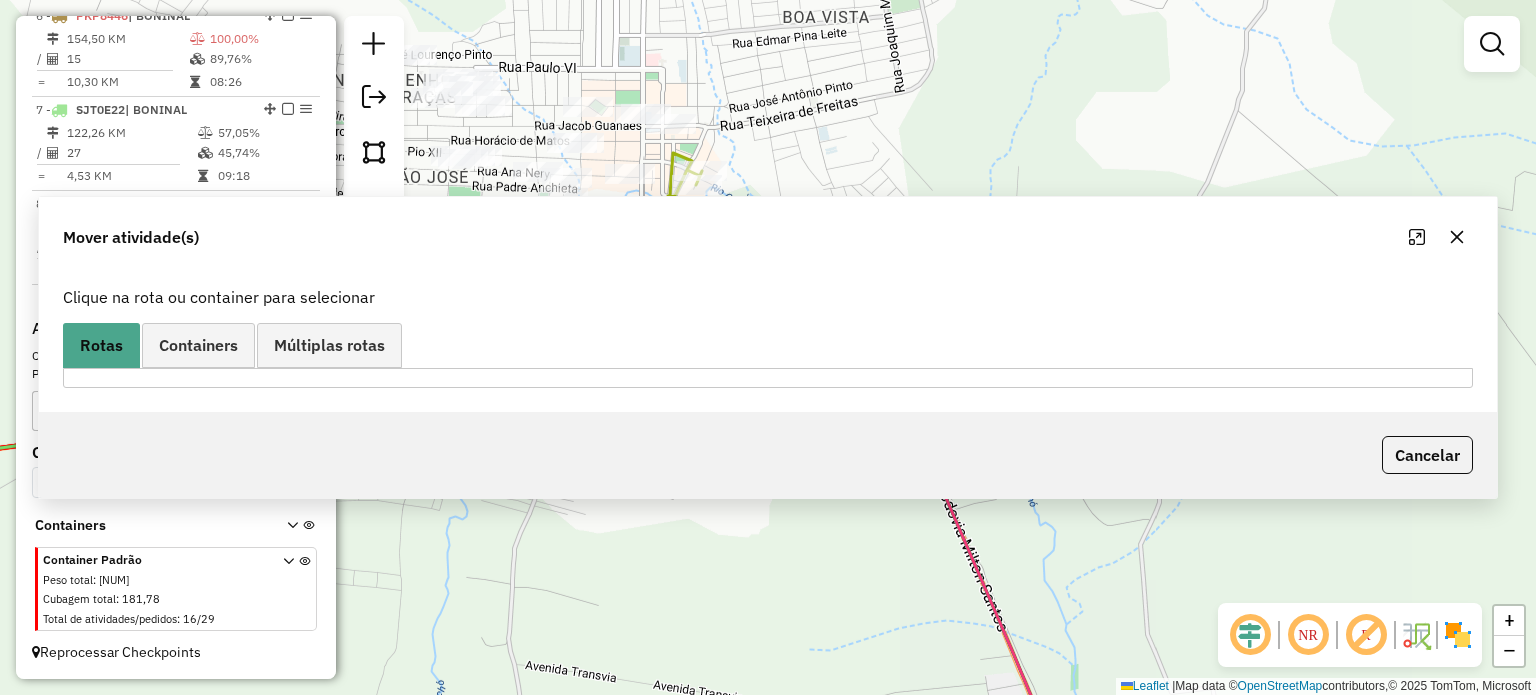 scroll, scrollTop: 1290, scrollLeft: 0, axis: vertical 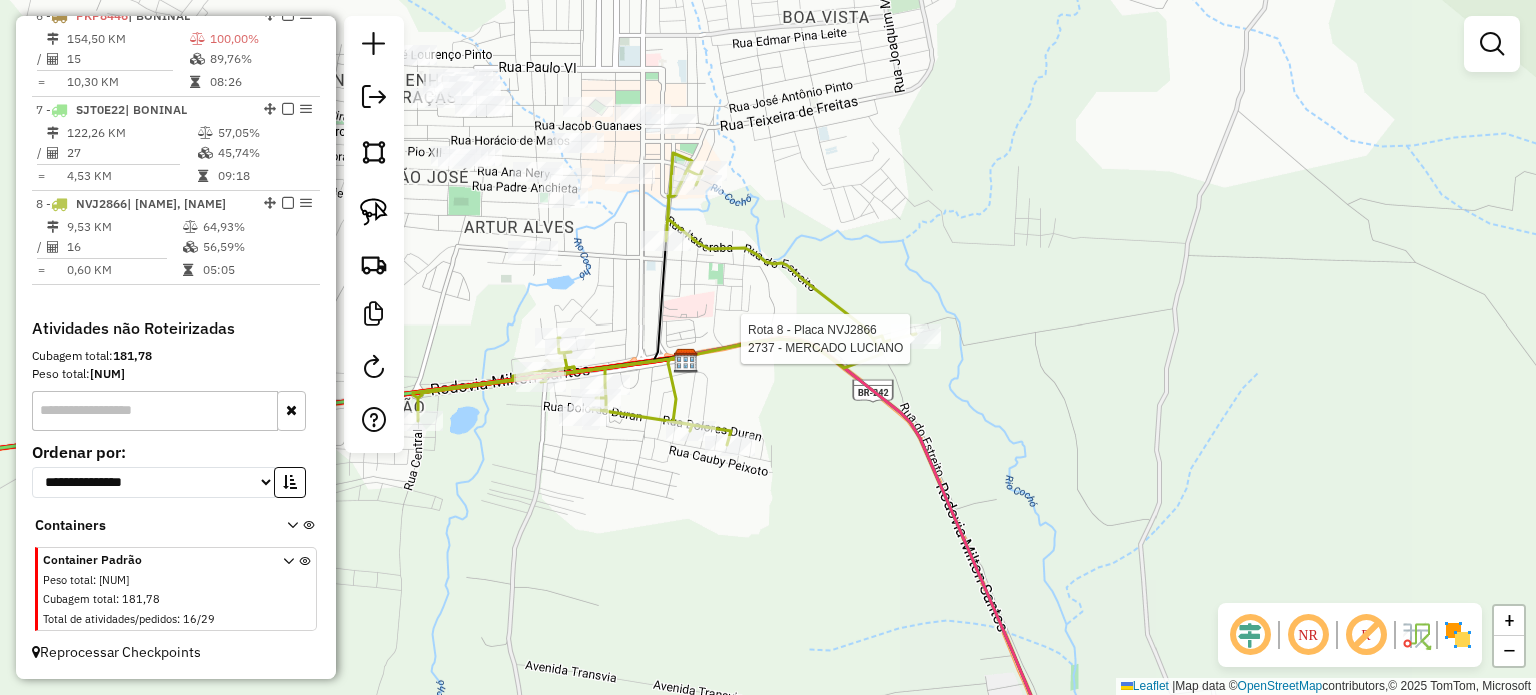 select on "*********" 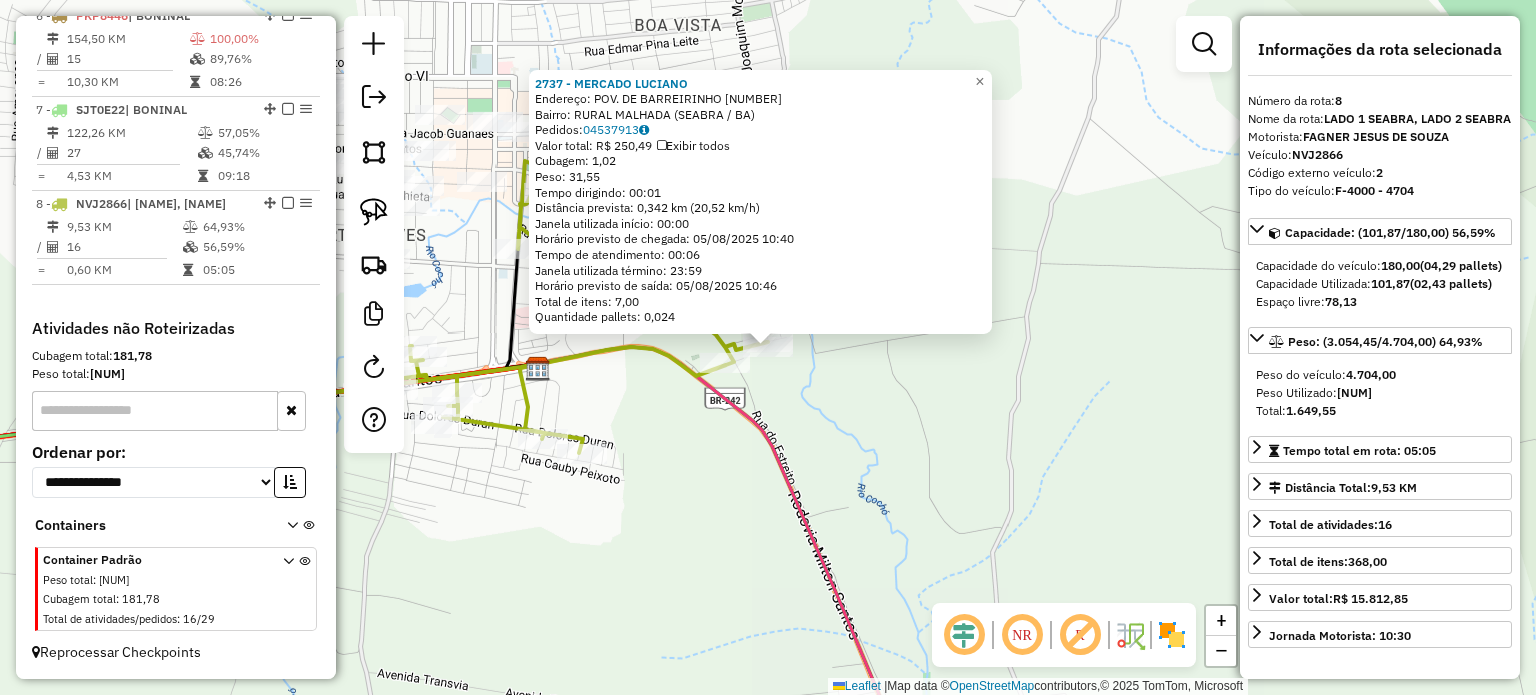 click on "2737 - MERCADO LUCIANO  Endereço:  POV. DE BARREIRINHO 12   Bairro: RURAL MALHADA (SEABRA / BA)   Pedidos:  04537913   Valor total: R$ 250,49   Exibir todos   Cubagem: 1,02  Peso: 31,55  Tempo dirigindo: 00:01   Distância prevista: 0,342 km (20,52 km/h)   Janela utilizada início: 00:00   Horário previsto de chegada: 05/08/2025 10:40   Tempo de atendimento: 00:06   Janela utilizada término: 23:59   Horário previsto de saída: 05/08/2025 10:46   Total de itens: 7,00   Quantidade pallets: 0,024  × Janela de atendimento Grade de atendimento Capacidade Transportadoras Veículos Cliente Pedidos  Rotas Selecione os dias de semana para filtrar as janelas de atendimento  Seg   Ter   Qua   Qui   Sex   Sáb   Dom  Informe o período da janela de atendimento: De: Até:  Filtrar exatamente a janela do cliente  Considerar janela de atendimento padrão  Selecione os dias de semana para filtrar as grades de atendimento  Seg   Ter   Qua   Qui   Sex   Sáb   Dom   Considerar clientes sem dia de atendimento cadastrado +" 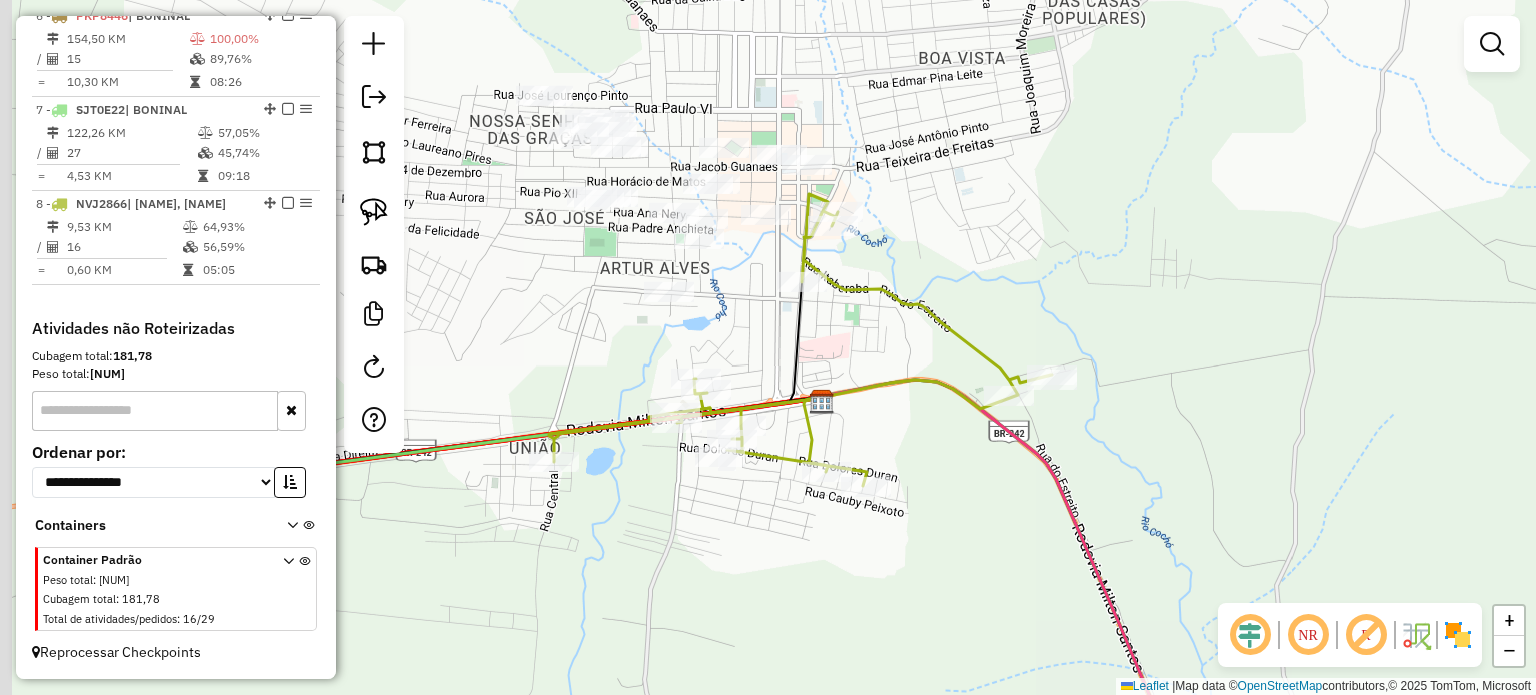 drag, startPoint x: 648, startPoint y: 419, endPoint x: 932, endPoint y: 452, distance: 285.91083 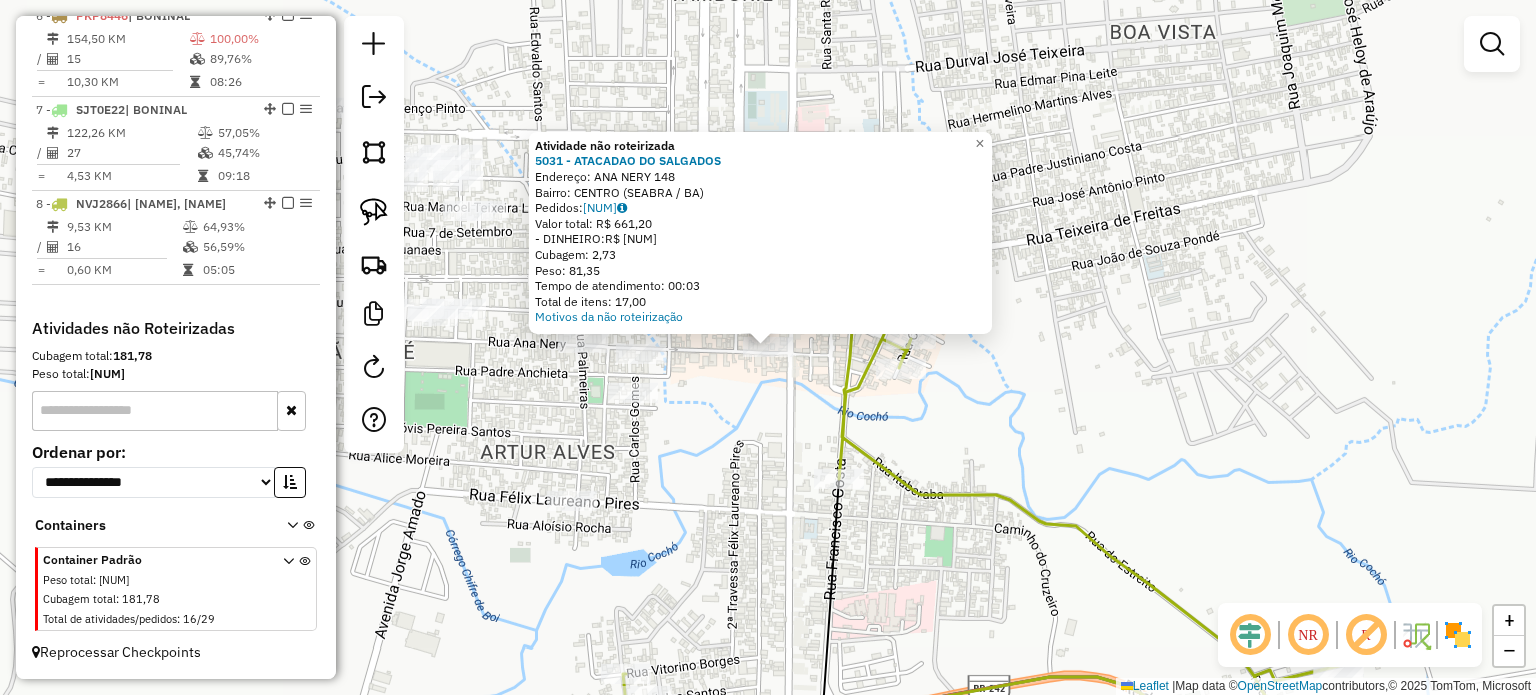 click on "Atividade não roteirizada 5031 - ATACADAO DO SALGADOS  Endereço:  ANA NERY 148   Bairro: CENTRO (SEABRA / BA)   Pedidos:  04537949   Valor total: R$ 661,20   - DINHEIRO:  R$ 661,20   Cubagem: 2,73   Peso: 81,35   Tempo de atendimento: 00:03   Total de itens: 17,00  Motivos da não roteirização × Janela de atendimento Grade de atendimento Capacidade Transportadoras Veículos Cliente Pedidos  Rotas Selecione os dias de semana para filtrar as janelas de atendimento  Seg   Ter   Qua   Qui   Sex   Sáb   Dom  Informe o período da janela de atendimento: De: Até:  Filtrar exatamente a janela do cliente  Considerar janela de atendimento padrão  Selecione os dias de semana para filtrar as grades de atendimento  Seg   Ter   Qua   Qui   Sex   Sáb   Dom   Considerar clientes sem dia de atendimento cadastrado  Clientes fora do dia de atendimento selecionado Filtrar as atividades entre os valores definidos abaixo:  Peso mínimo:   Peso máximo:   Cubagem mínima:   Cubagem máxima:   De:   Até:   De:   Até:  De:" 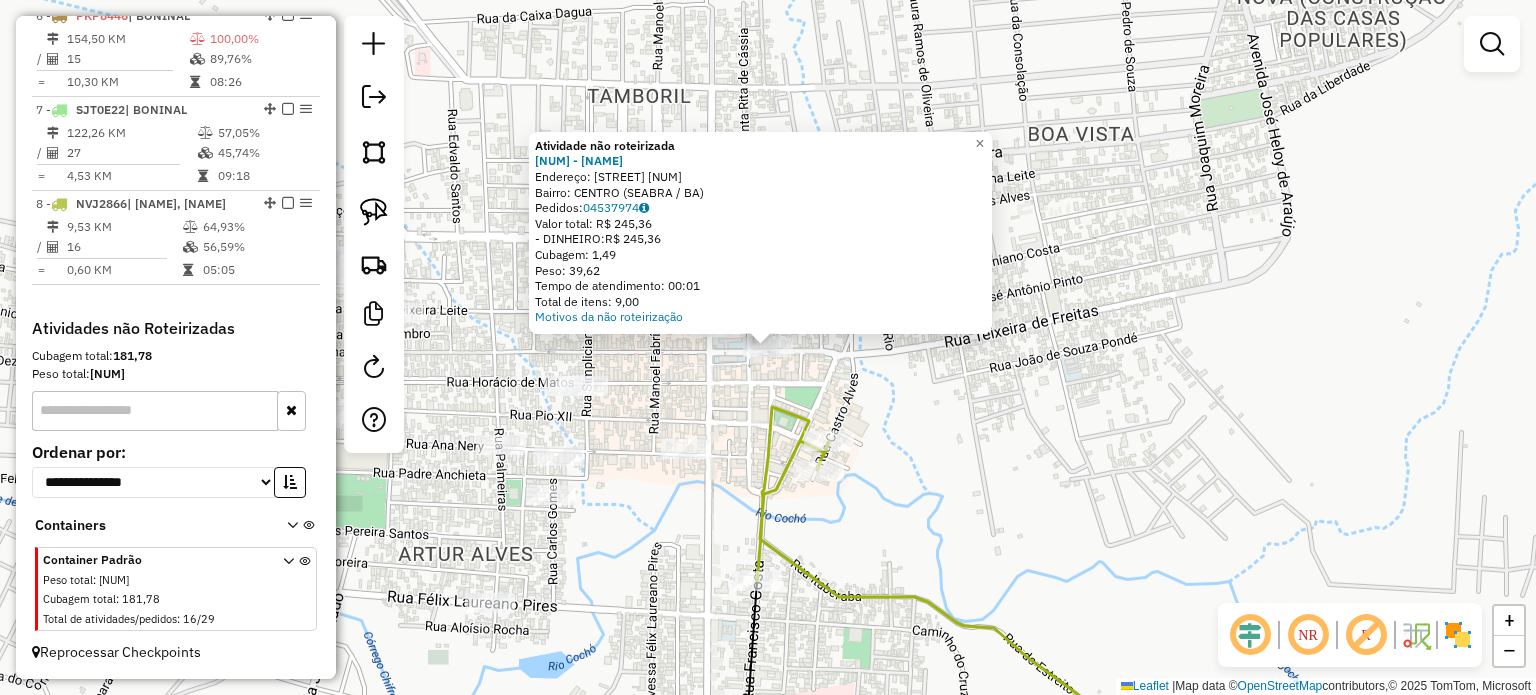 click on "Atividade não roteirizada 6033 - PANIFICADORA DELICIA  Endereço:  Rua Jacob Guanaes 171   Bairro: CENTRO (SEABRA / BA)   Pedidos:  04537974   Valor total: R$ 245,36   - DINHEIRO:  R$ 245,36   Cubagem: 1,49   Peso: 39,62   Tempo de atendimento: 00:01   Total de itens: 9,00  Motivos da não roteirização × Janela de atendimento Grade de atendimento Capacidade Transportadoras Veículos Cliente Pedidos  Rotas Selecione os dias de semana para filtrar as janelas de atendimento  Seg   Ter   Qua   Qui   Sex   Sáb   Dom  Informe o período da janela de atendimento: De: Até:  Filtrar exatamente a janela do cliente  Considerar janela de atendimento padrão  Selecione os dias de semana para filtrar as grades de atendimento  Seg   Ter   Qua   Qui   Sex   Sáb   Dom   Considerar clientes sem dia de atendimento cadastrado  Clientes fora do dia de atendimento selecionado Filtrar as atividades entre os valores definidos abaixo:  Peso mínimo:   Peso máximo:   Cubagem mínima:   Cubagem máxima:   De:   Até:   De:  De:" 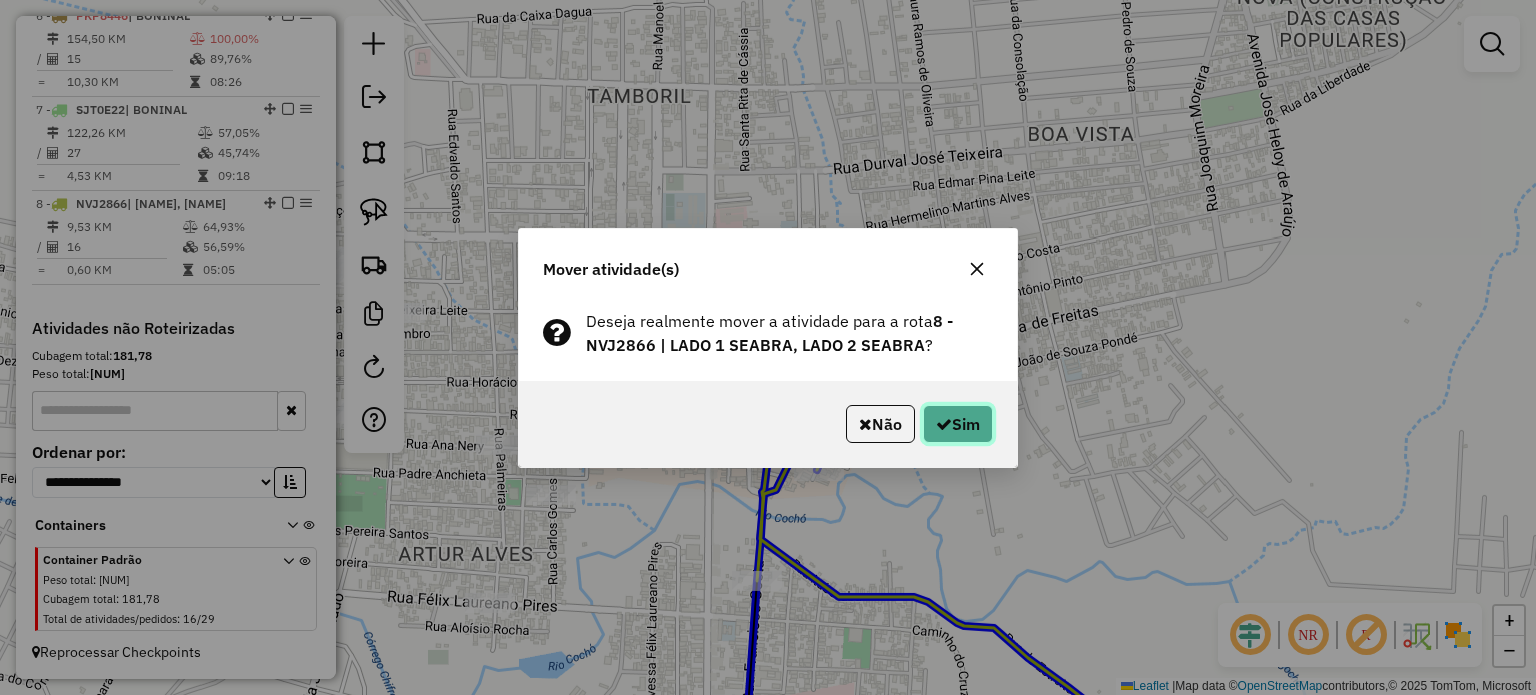 click on "Sim" 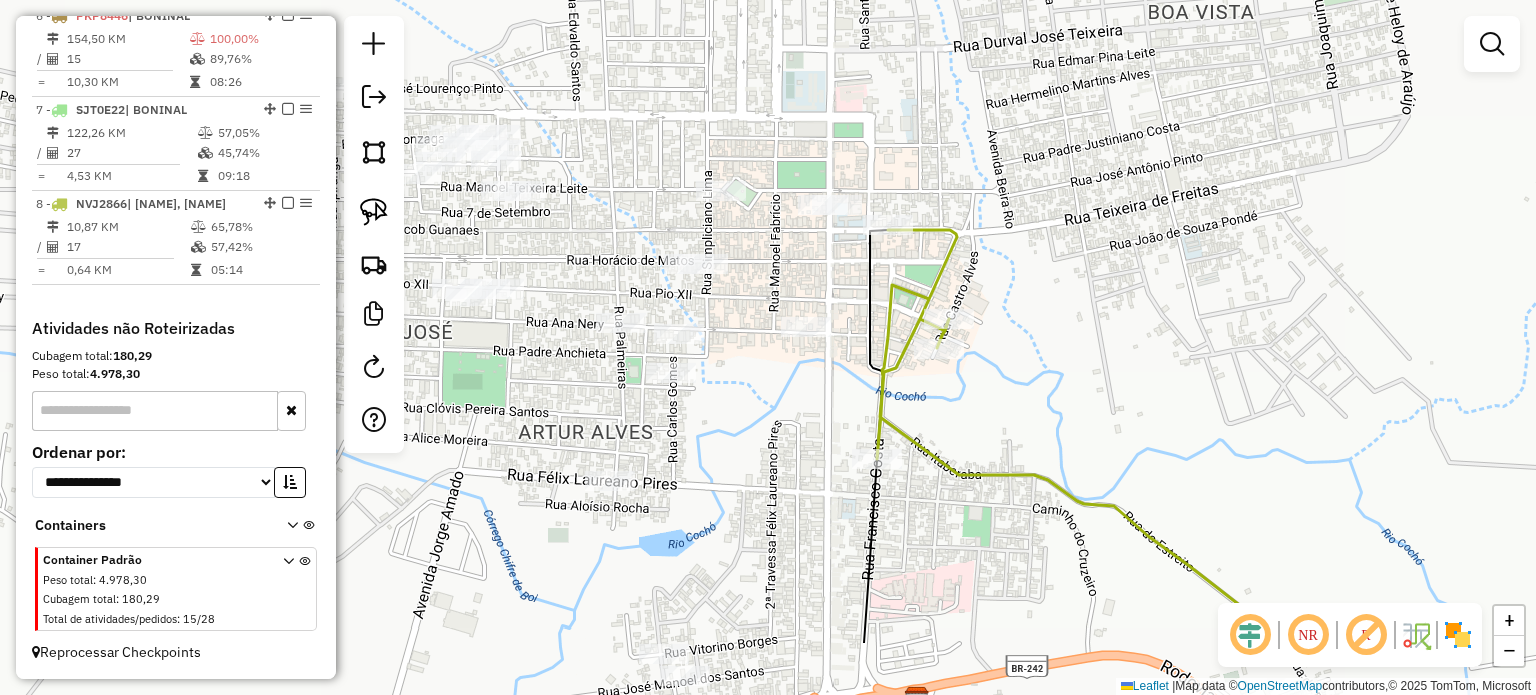drag, startPoint x: 876, startPoint y: 499, endPoint x: 1020, endPoint y: 358, distance: 201.53659 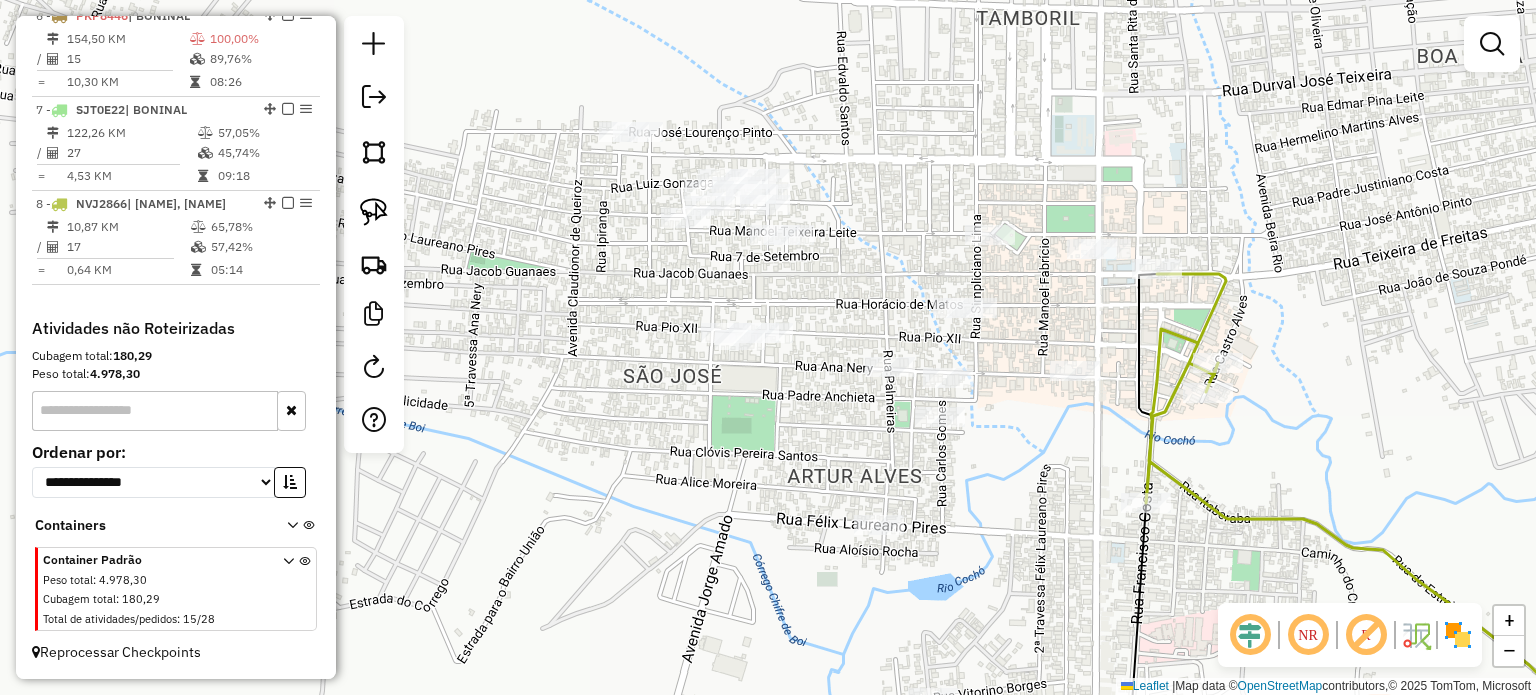 drag, startPoint x: 850, startPoint y: 417, endPoint x: 1095, endPoint y: 481, distance: 253.22125 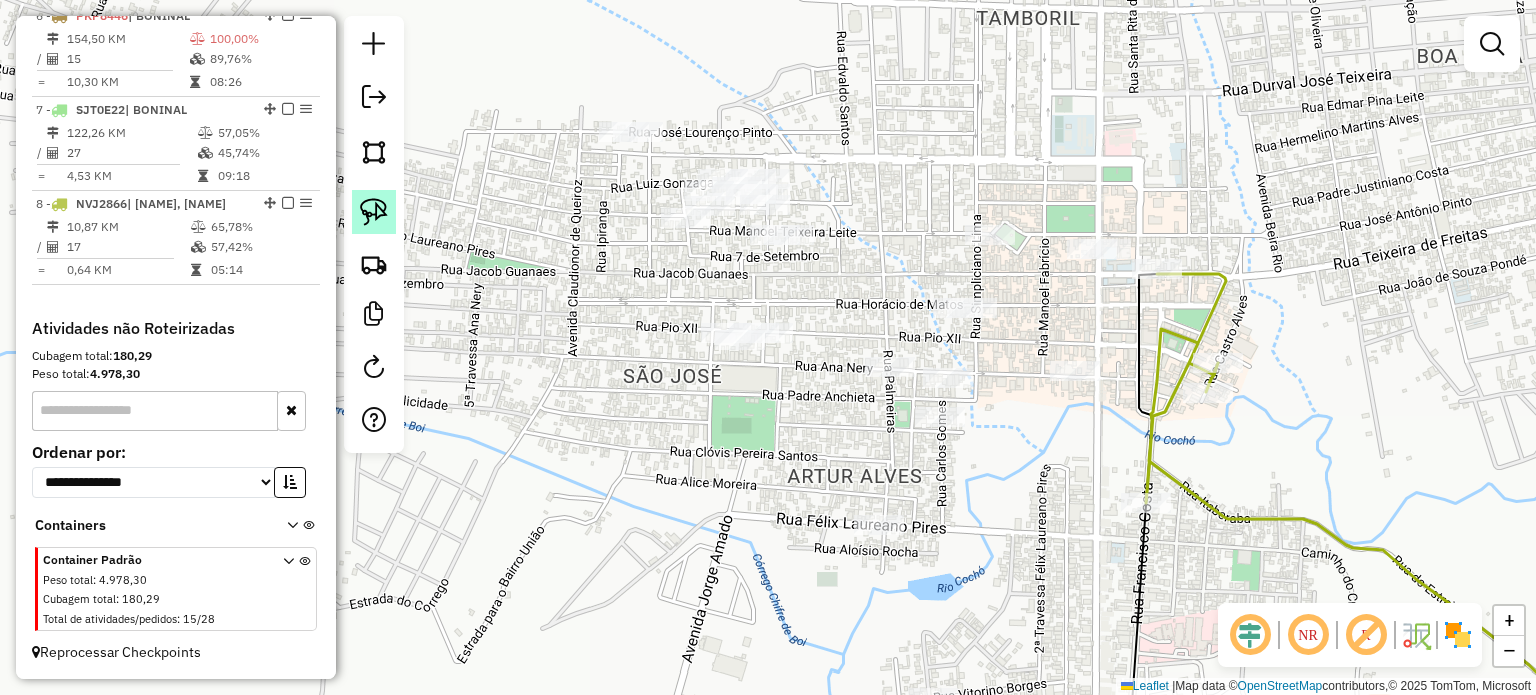 click 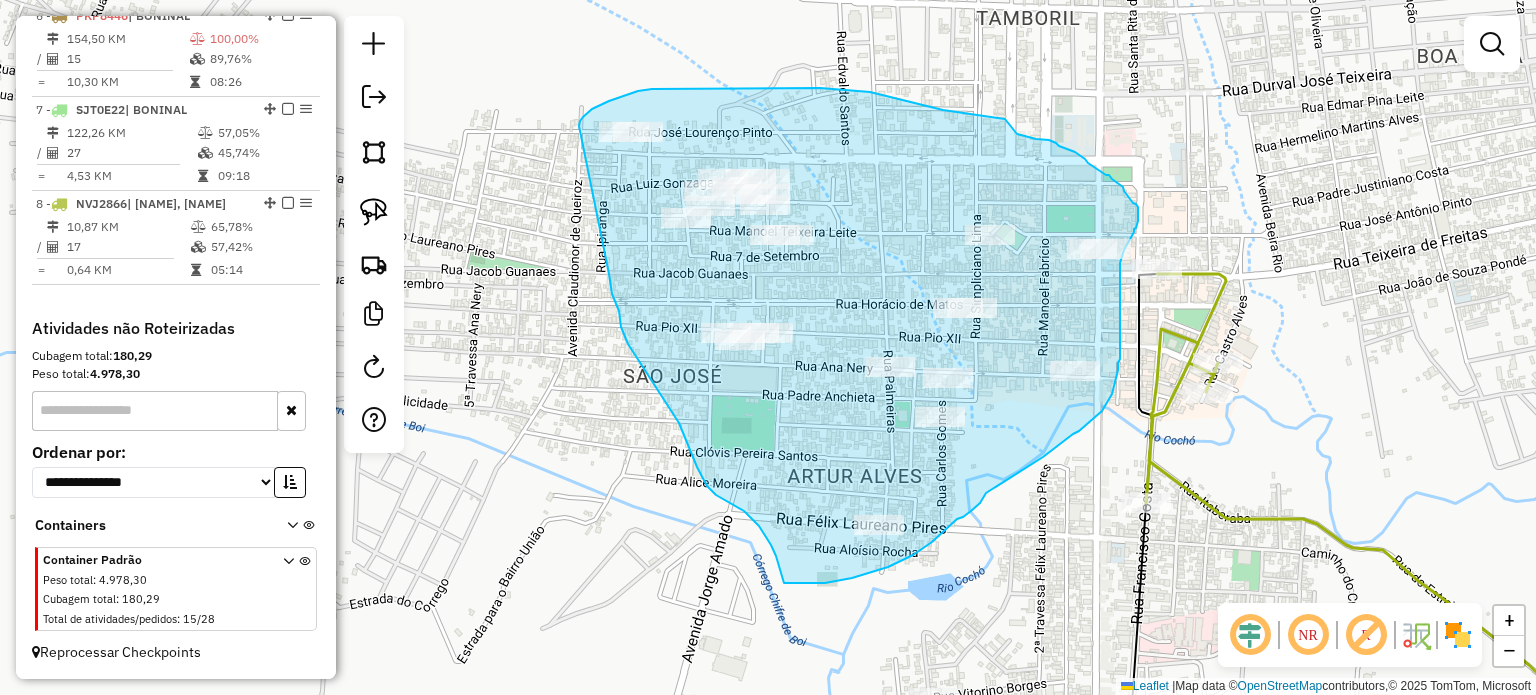 drag, startPoint x: 579, startPoint y: 126, endPoint x: 607, endPoint y: 264, distance: 140.81194 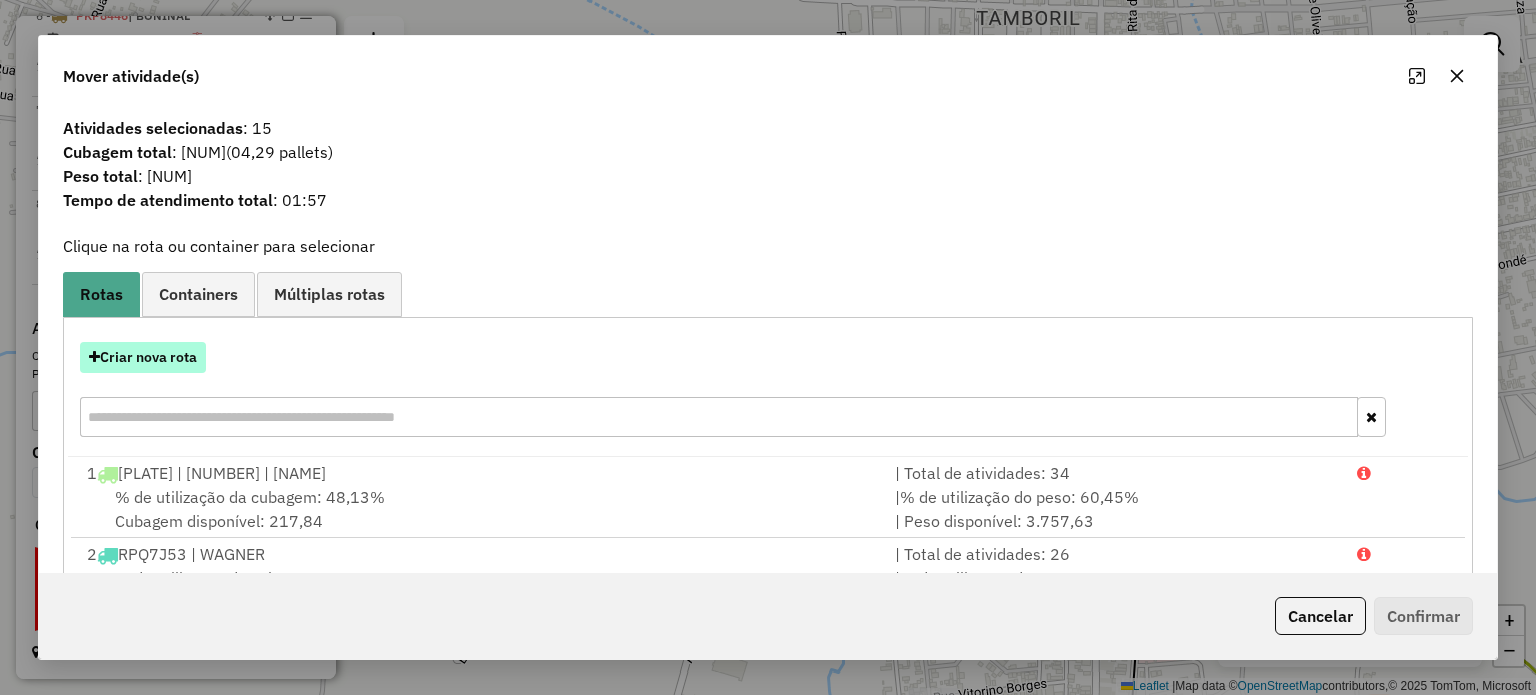 click on "Criar nova rota" at bounding box center (143, 357) 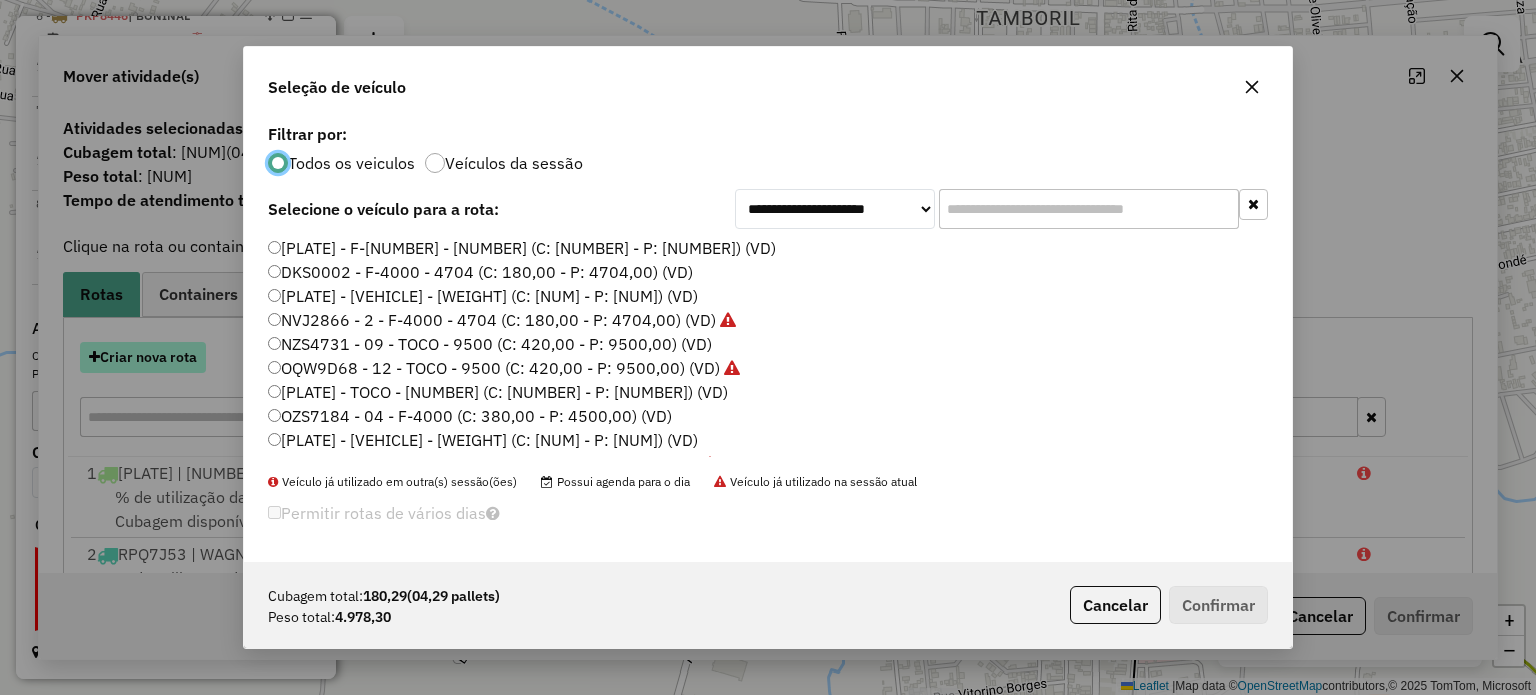 scroll, scrollTop: 10, scrollLeft: 6, axis: both 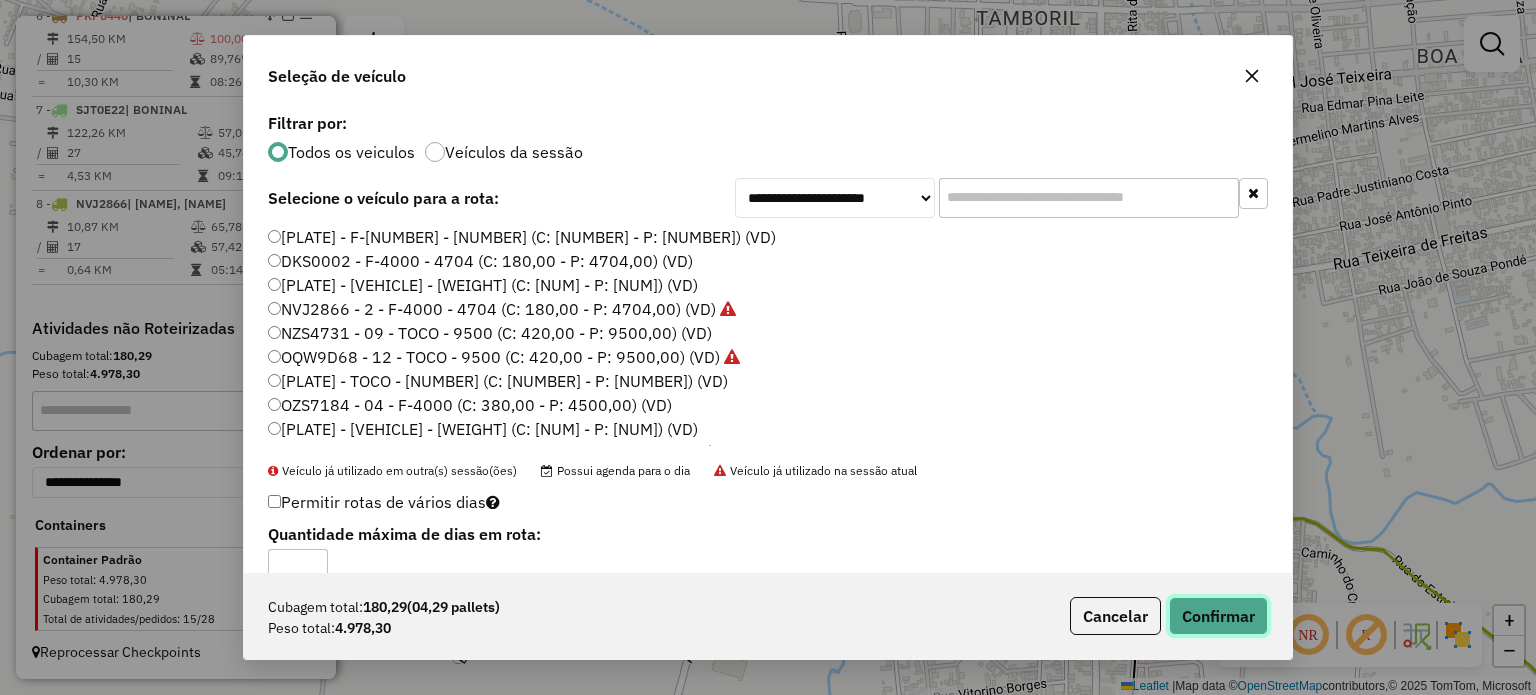 click on "Confirmar" 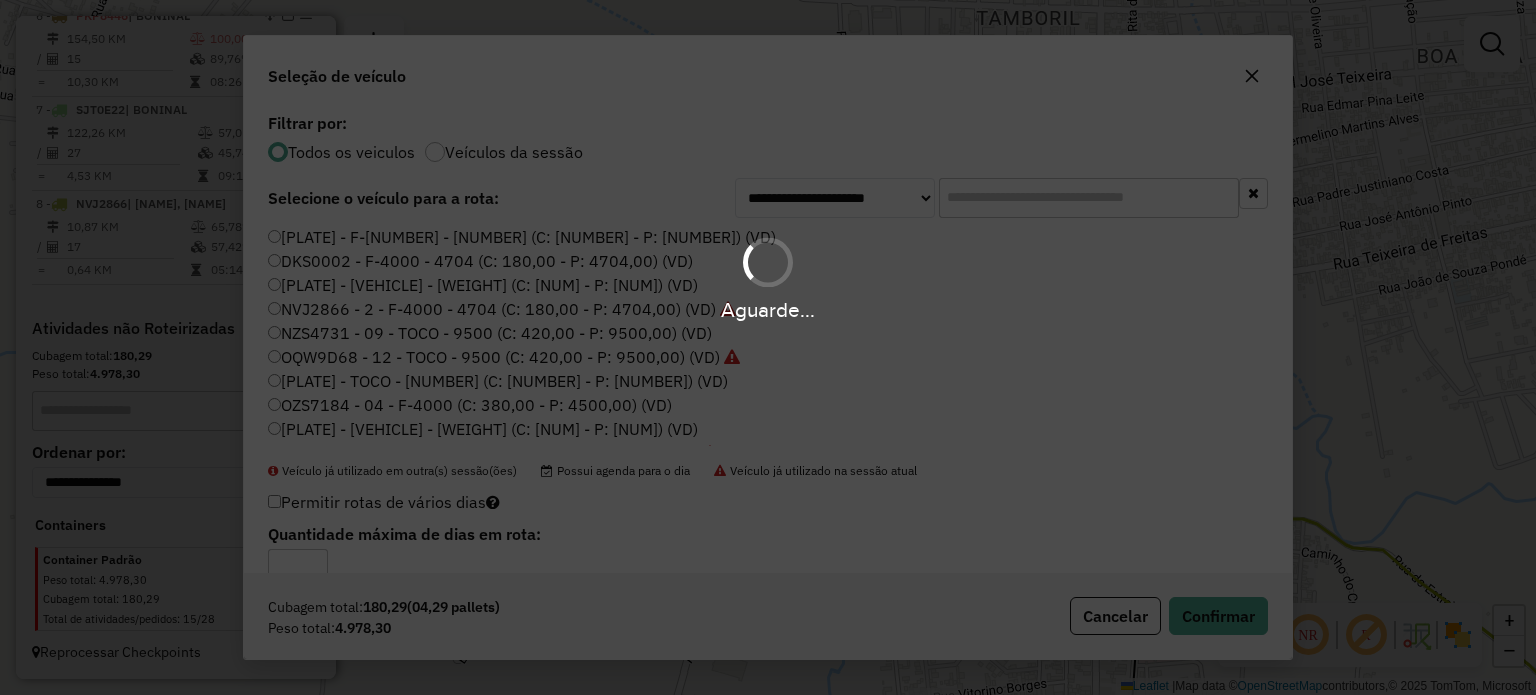 scroll, scrollTop: 1070, scrollLeft: 0, axis: vertical 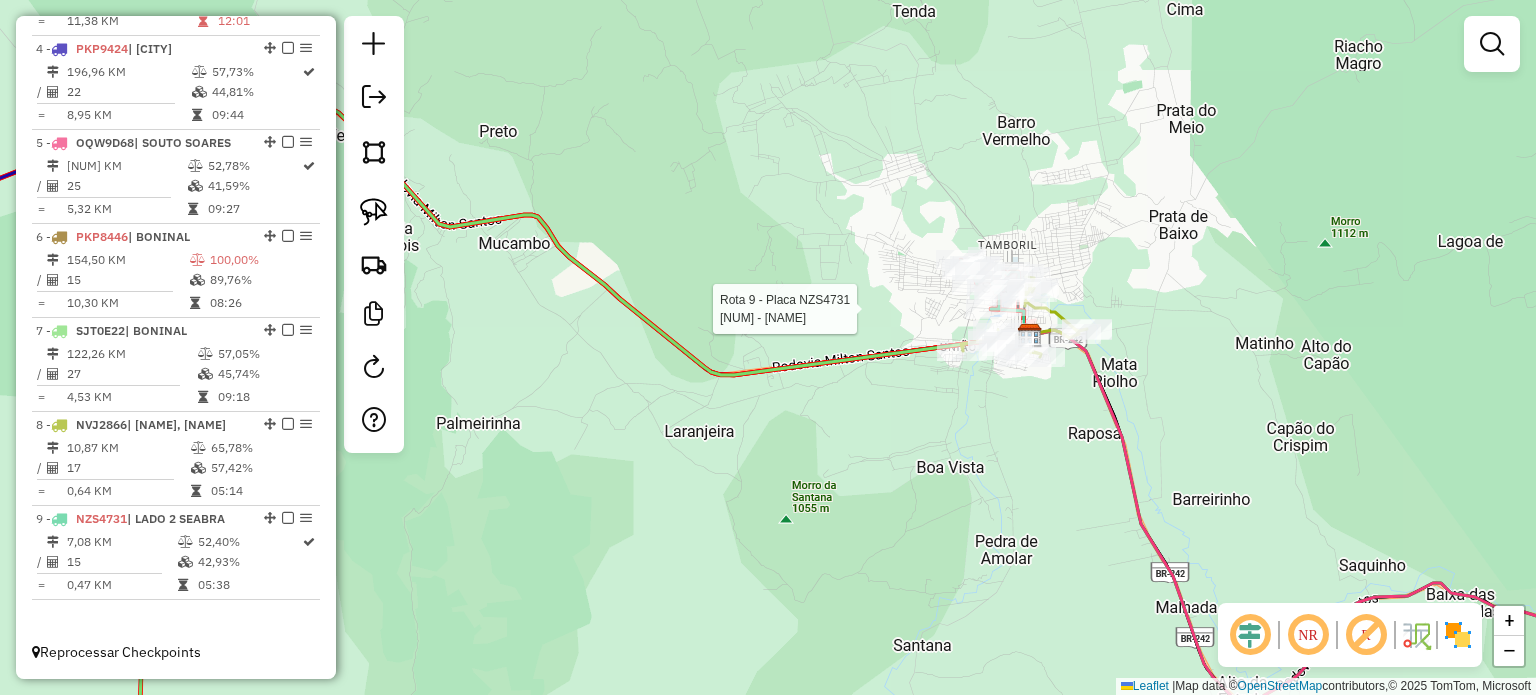 select on "*********" 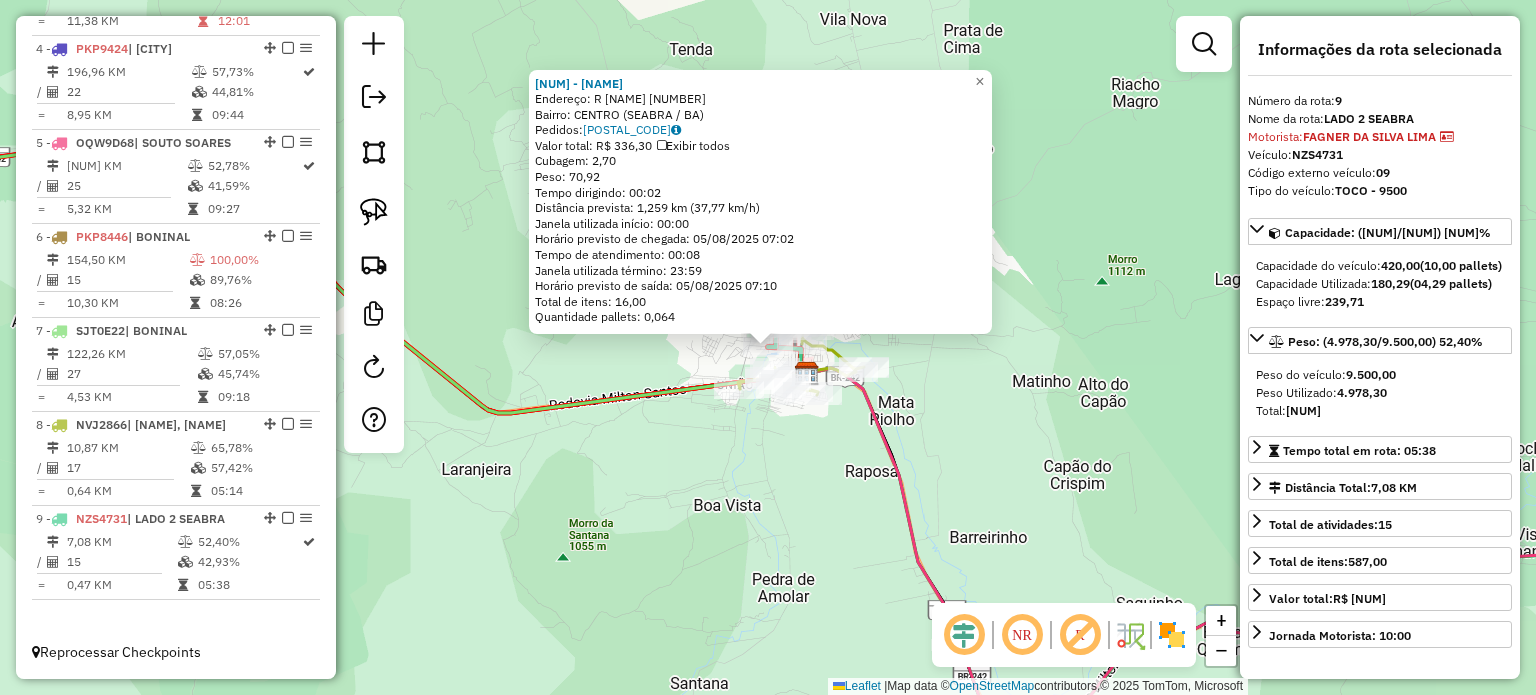 click on "3160 - JORGE PAULO JOAQUIM DE OLIVEIRA  Endereço: R    FELIX LAURIANO PIRES.         000063   Bairro: CENTRO (SEABRA / BA)   Pedidos:  04538175   Valor total: R$ 336,30   Exibir todos   Cubagem: 2,70  Peso: 70,92  Tempo dirigindo: 00:02   Distância prevista: 1,259 km (37,77 km/h)   Janela utilizada início: 00:00   Horário previsto de chegada: 05/08/2025 07:02   Tempo de atendimento: 00:08   Janela utilizada término: 23:59   Horário previsto de saída: 05/08/2025 07:10   Total de itens: 16,00   Quantidade pallets: 0,064  × Janela de atendimento Grade de atendimento Capacidade Transportadoras Veículos Cliente Pedidos  Rotas Selecione os dias de semana para filtrar as janelas de atendimento  Seg   Ter   Qua   Qui   Sex   Sáb   Dom  Informe o período da janela de atendimento: De: Até:  Filtrar exatamente a janela do cliente  Considerar janela de atendimento padrão  Selecione os dias de semana para filtrar as grades de atendimento  Seg   Ter   Qua   Qui   Sex   Sáb   Dom   Peso mínimo:   De:   Até:" 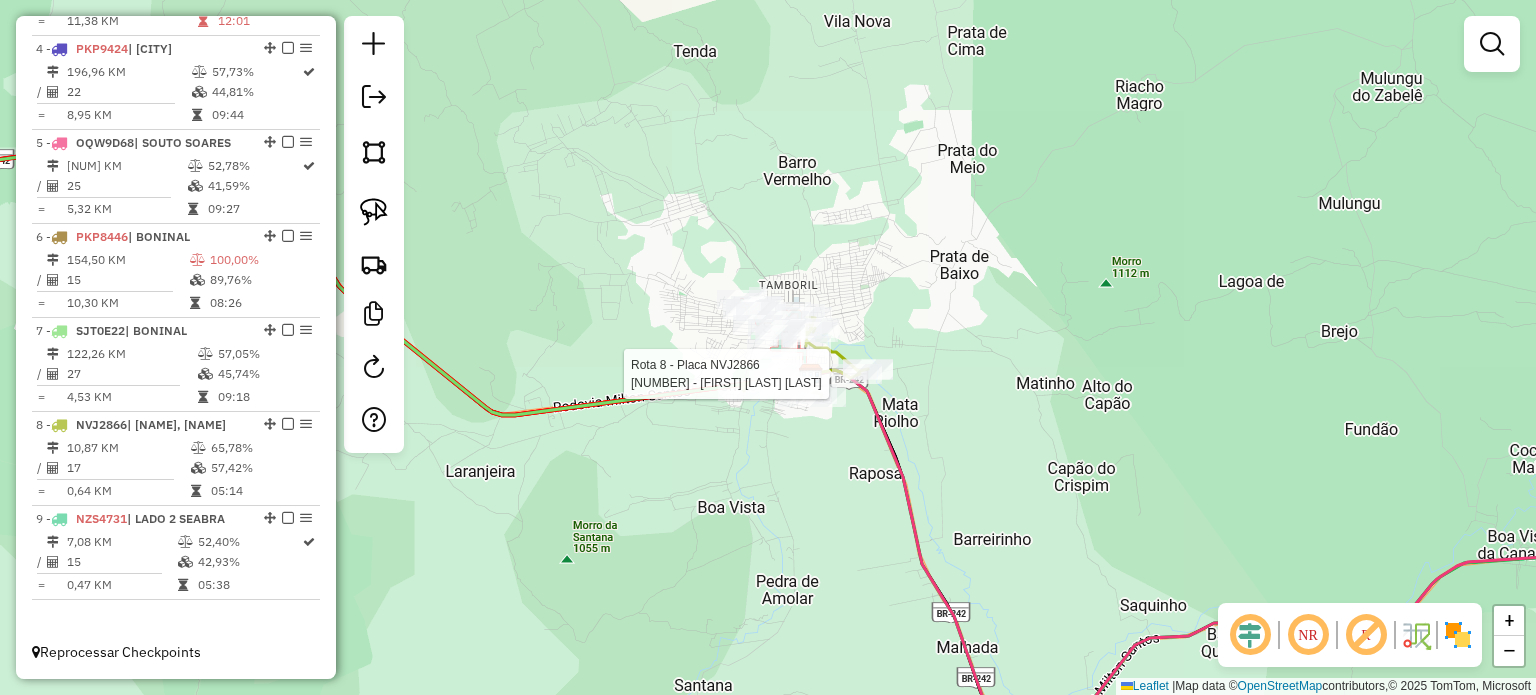 select on "*********" 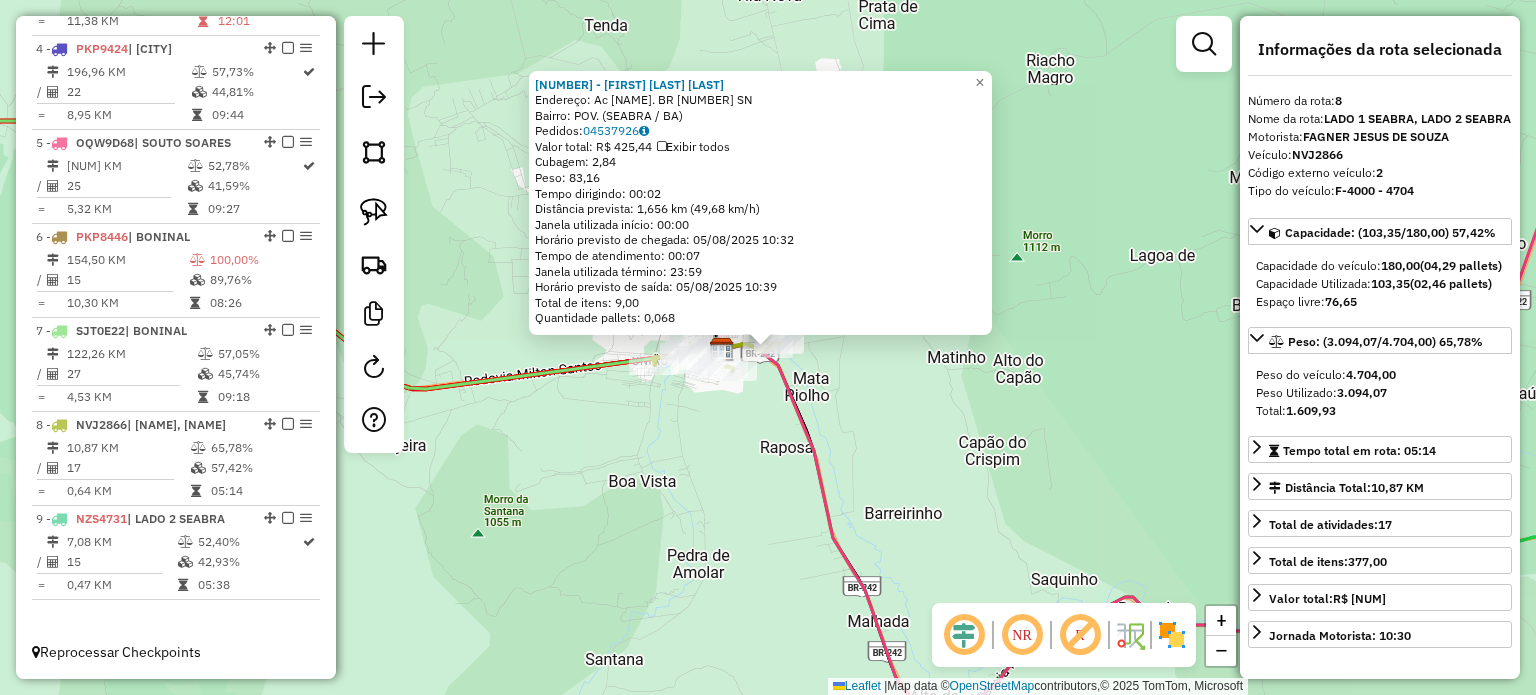 click on "20041 - JOALDO MARTINS DE SOUZA  Endereço: Ac  POV. BARREIRINHAS. BR 242      SN   Bairro: POV. (SEABRA / BA)   Pedidos:  04537926   Valor total: R$ 425,44   Exibir todos   Cubagem: 2,84  Peso: 83,16  Tempo dirigindo: 00:02   Distância prevista: 1,656 km (49,68 km/h)   Janela utilizada início: 00:00   Horário previsto de chegada: 05/08/2025 10:32   Tempo de atendimento: 00:07   Janela utilizada término: 23:59   Horário previsto de saída: 05/08/2025 10:39   Total de itens: 9,00   Quantidade pallets: 0,068  × Janela de atendimento Grade de atendimento Capacidade Transportadoras Veículos Cliente Pedidos  Rotas Selecione os dias de semana para filtrar as janelas de atendimento  Seg   Ter   Qua   Qui   Sex   Sáb   Dom  Informe o período da janela de atendimento: De: Até:  Filtrar exatamente a janela do cliente  Considerar janela de atendimento padrão  Selecione os dias de semana para filtrar as grades de atendimento  Seg   Ter   Qua   Qui   Sex   Sáb   Dom   Peso mínimo:   Peso máximo:   De:   De:" 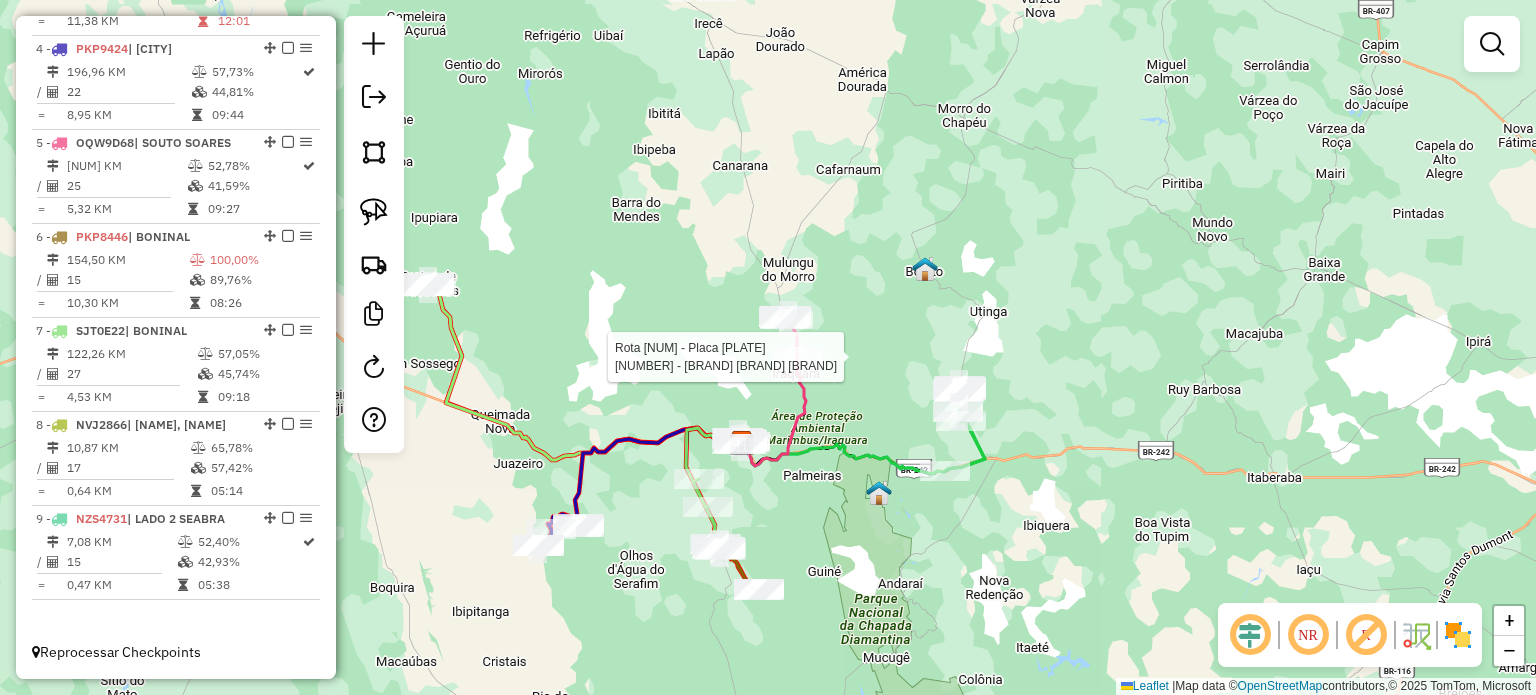 select on "*********" 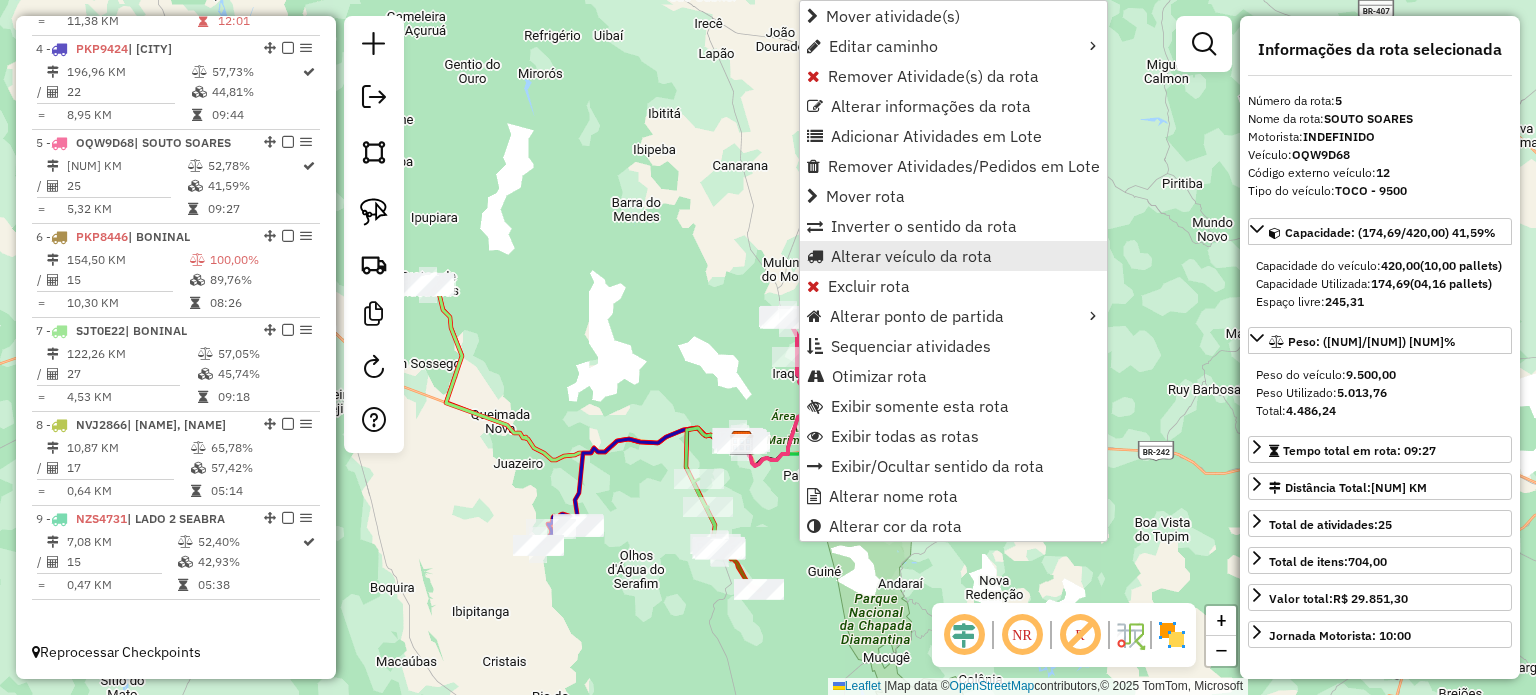 click on "Alterar veículo da rota" at bounding box center [911, 256] 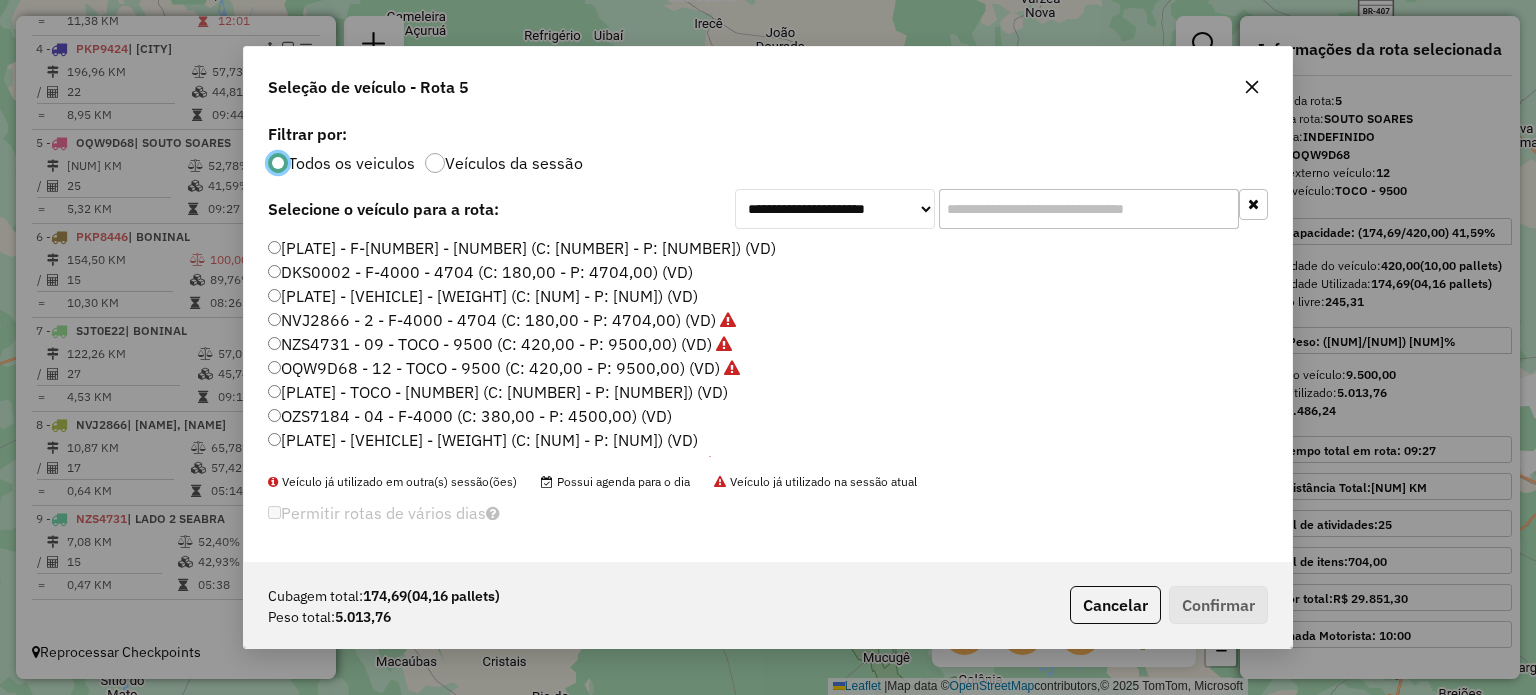scroll, scrollTop: 10, scrollLeft: 6, axis: both 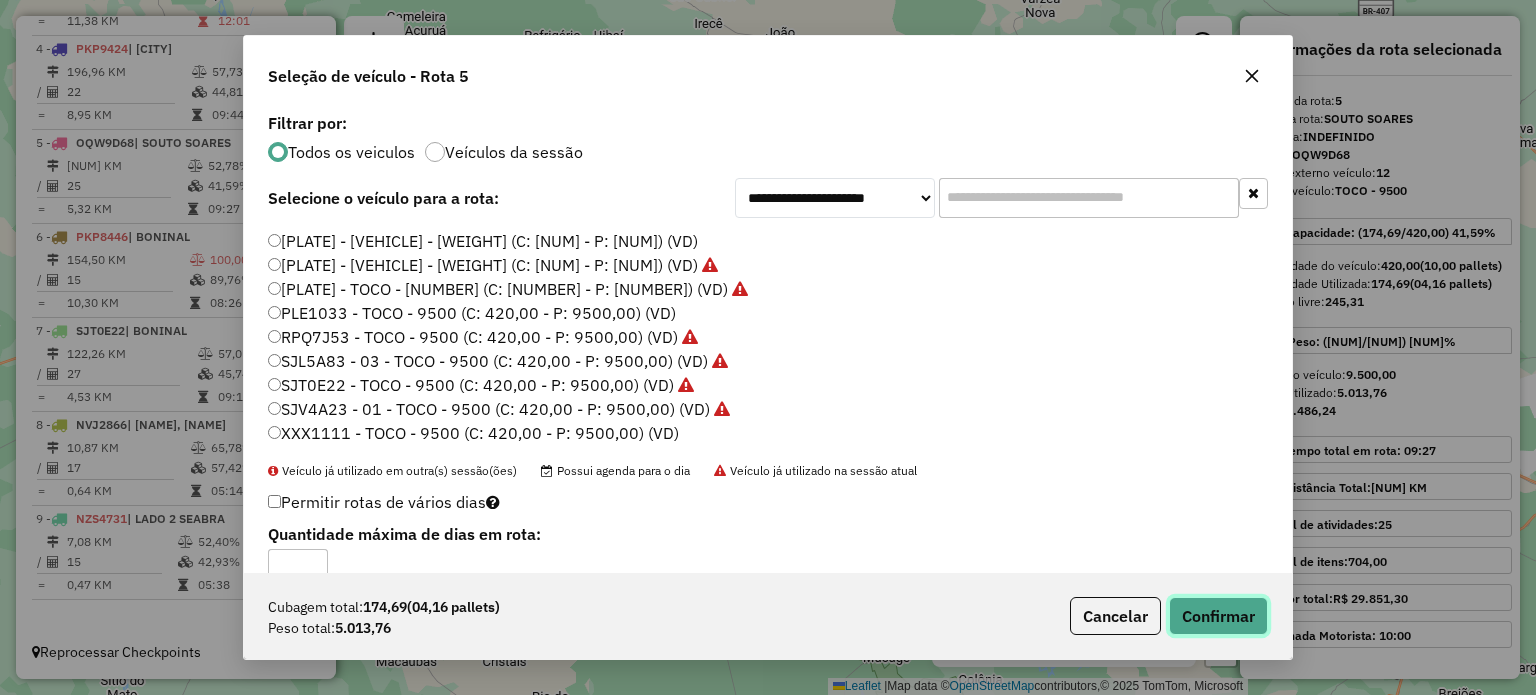 click on "Confirmar" 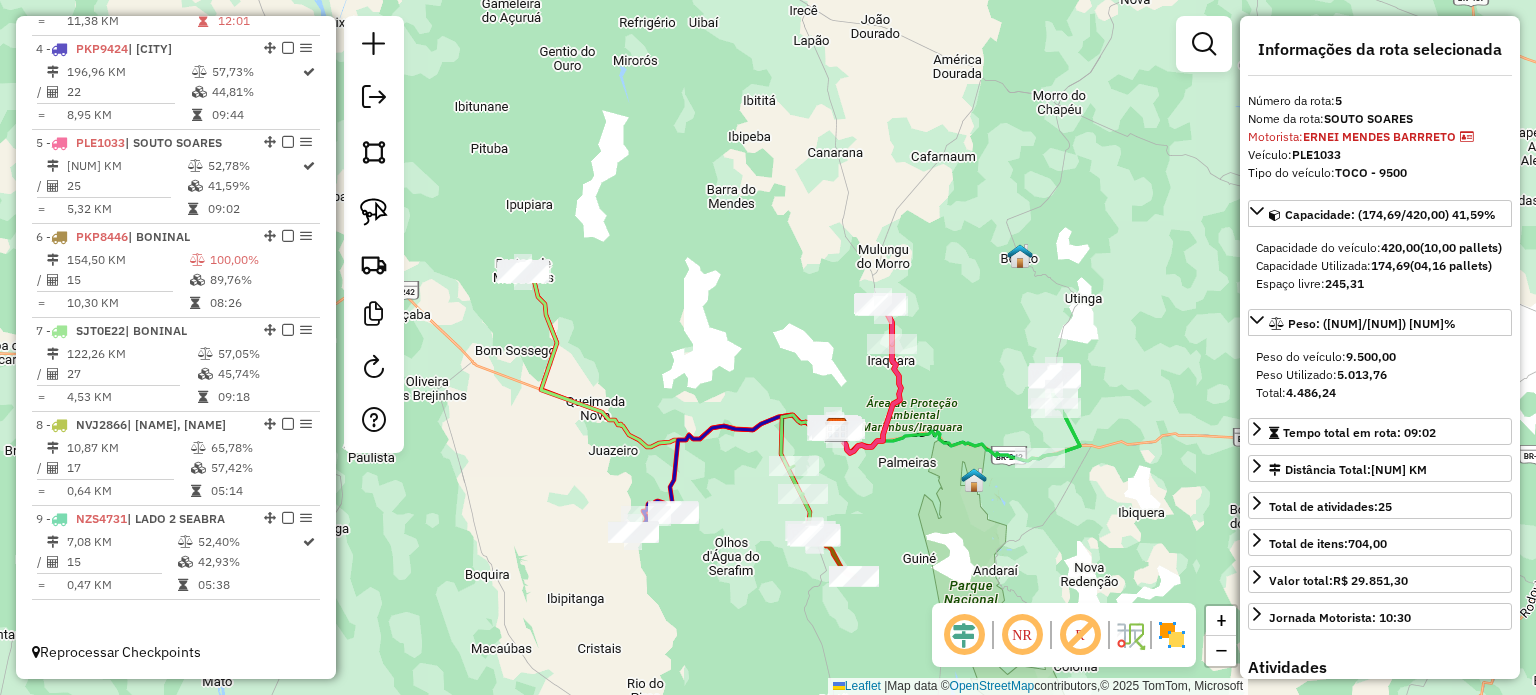drag, startPoint x: 640, startPoint y: 343, endPoint x: 735, endPoint y: 330, distance: 95.885345 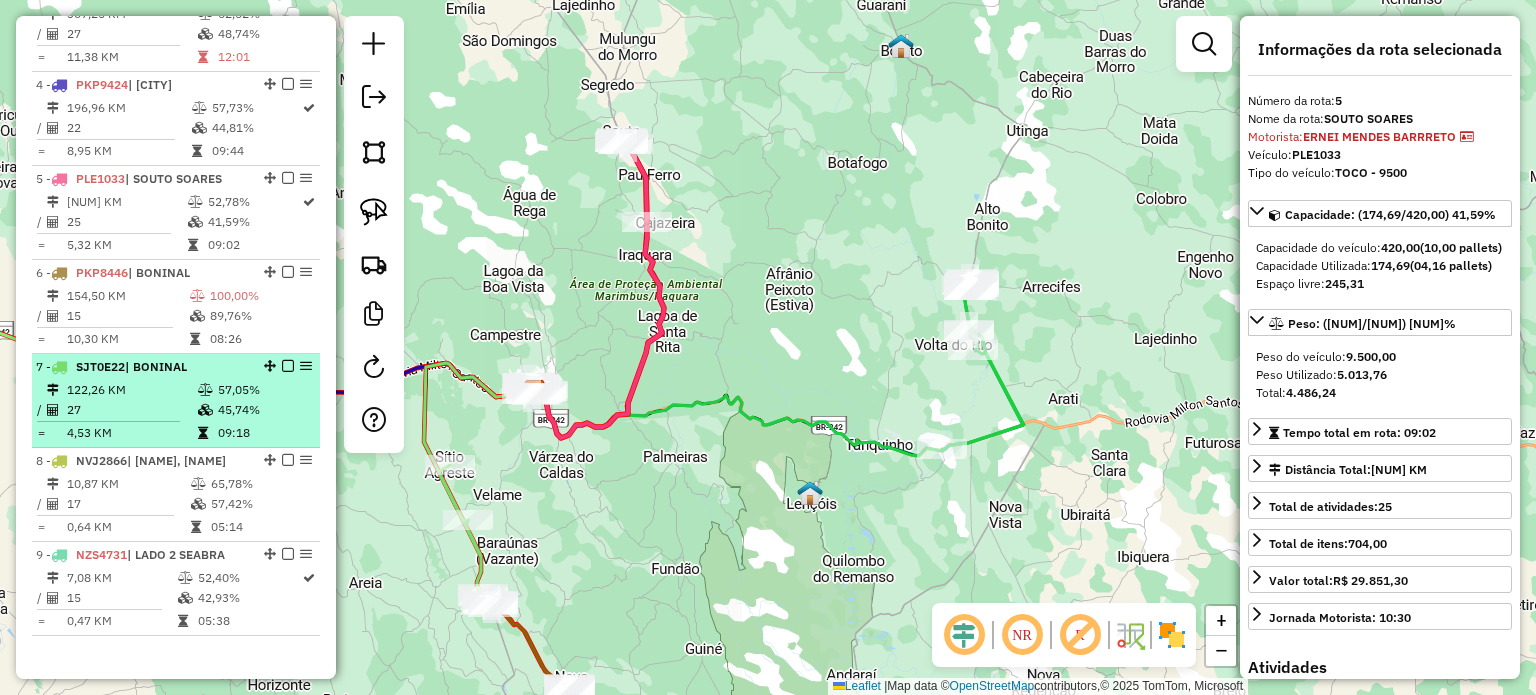 scroll, scrollTop: 1070, scrollLeft: 0, axis: vertical 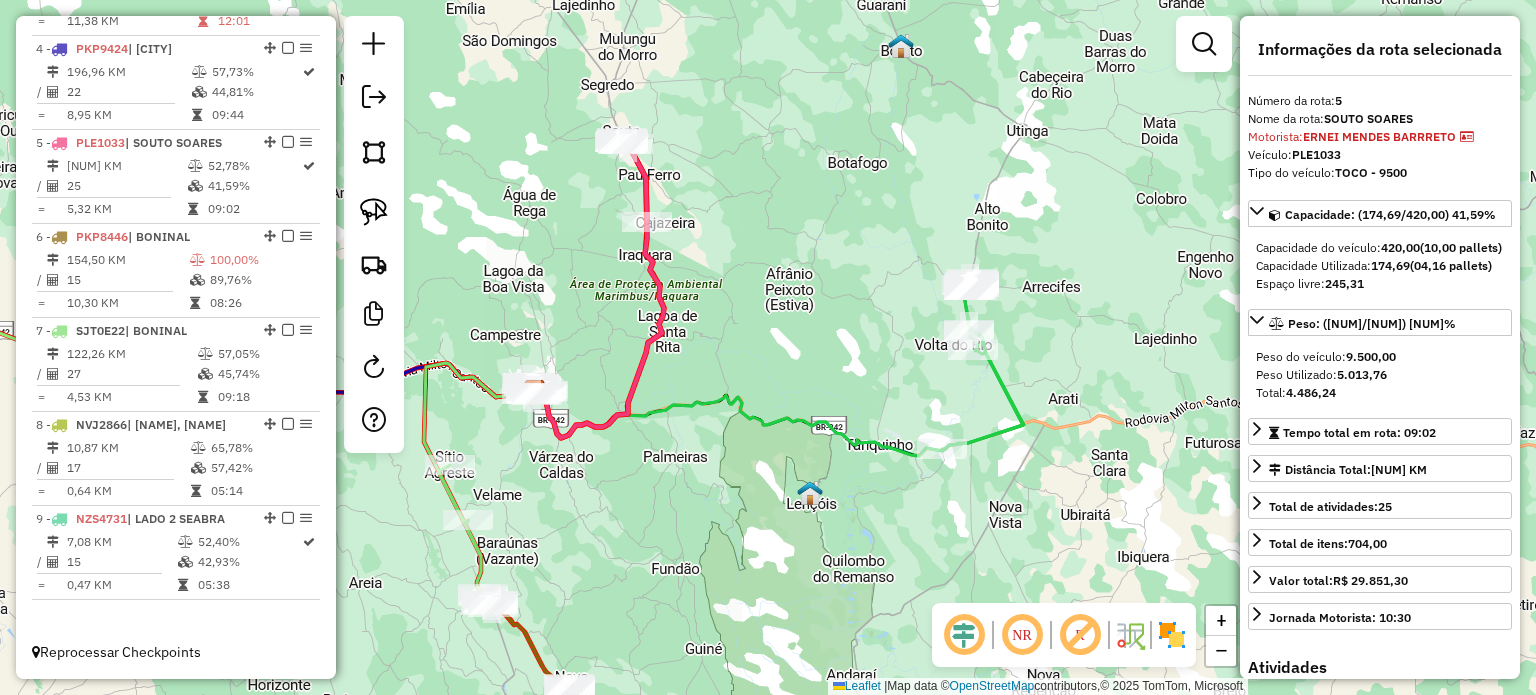 click on "Janela de atendimento Grade de atendimento Capacidade Transportadoras Veículos Cliente Pedidos  Rotas Selecione os dias de semana para filtrar as janelas de atendimento  Seg   Ter   Qua   Qui   Sex   Sáb   Dom  Informe o período da janela de atendimento: De: Até:  Filtrar exatamente a janela do cliente  Considerar janela de atendimento padrão  Selecione os dias de semana para filtrar as grades de atendimento  Seg   Ter   Qua   Qui   Sex   Sáb   Dom   Considerar clientes sem dia de atendimento cadastrado  Clientes fora do dia de atendimento selecionado Filtrar as atividades entre os valores definidos abaixo:  Peso mínimo:   Peso máximo:   Cubagem mínima:   Cubagem máxima:   De:   Até:  Filtrar as atividades entre o tempo de atendimento definido abaixo:  De:   Até:   Considerar capacidade total dos clientes não roteirizados Transportadora: Selecione um ou mais itens Tipo de veículo: Selecione um ou mais itens Veículo: Selecione um ou mais itens Motorista: Selecione um ou mais itens Nome: Rótulo:" 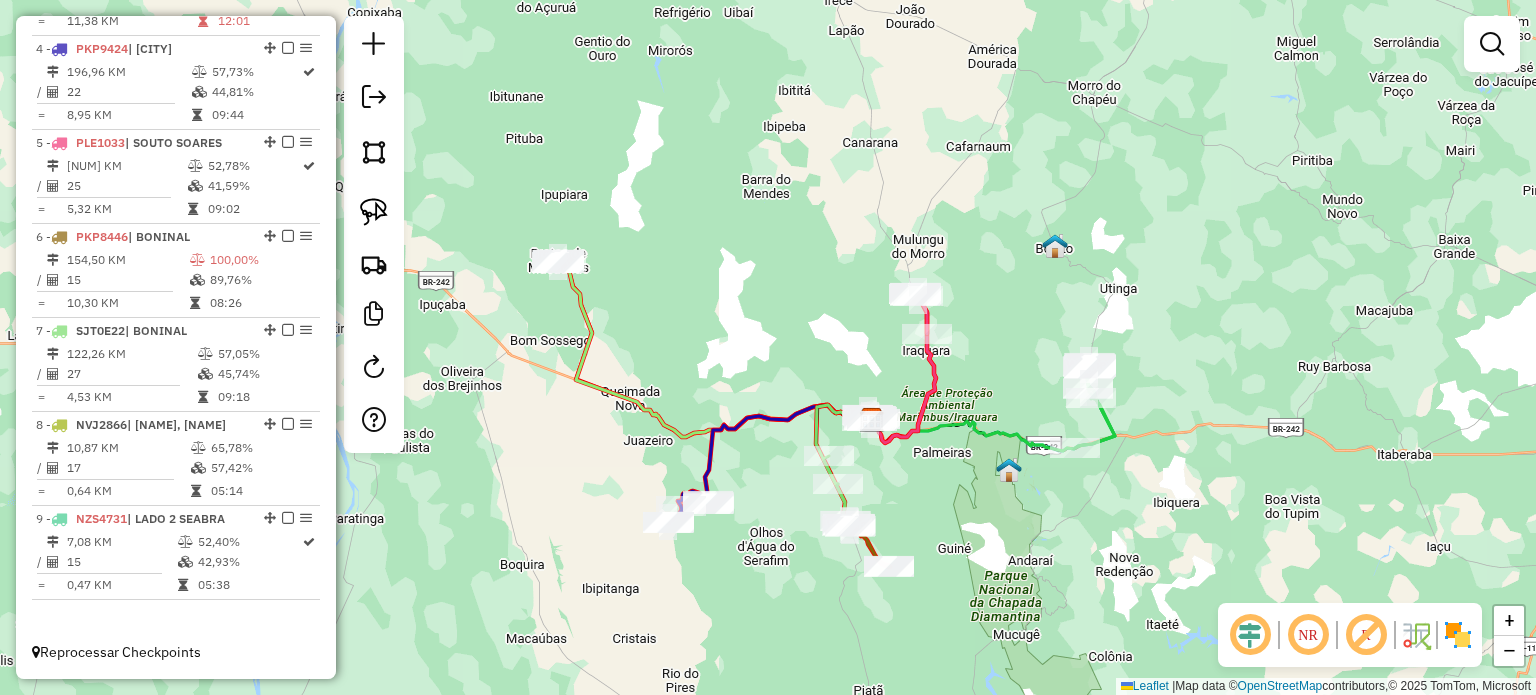 drag, startPoint x: 604, startPoint y: 259, endPoint x: 804, endPoint y: 342, distance: 216.53868 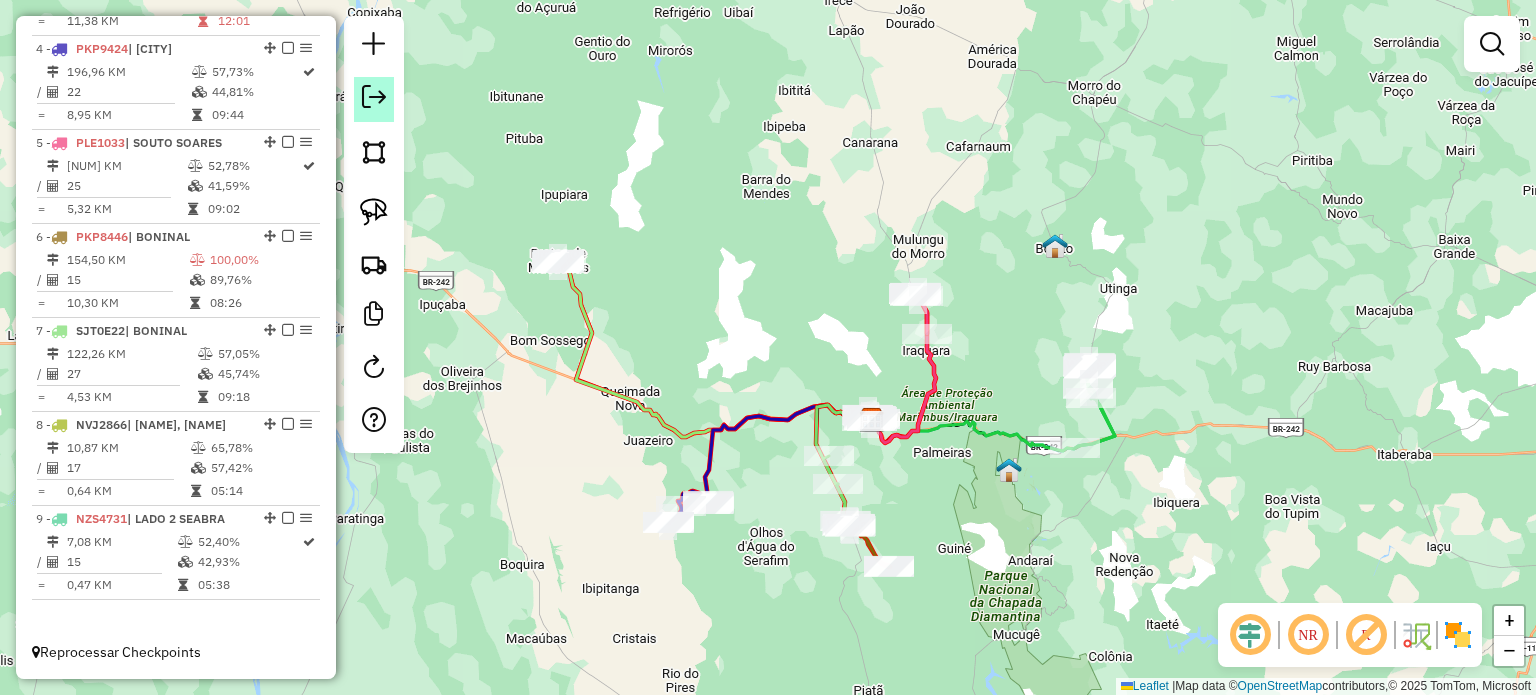 click 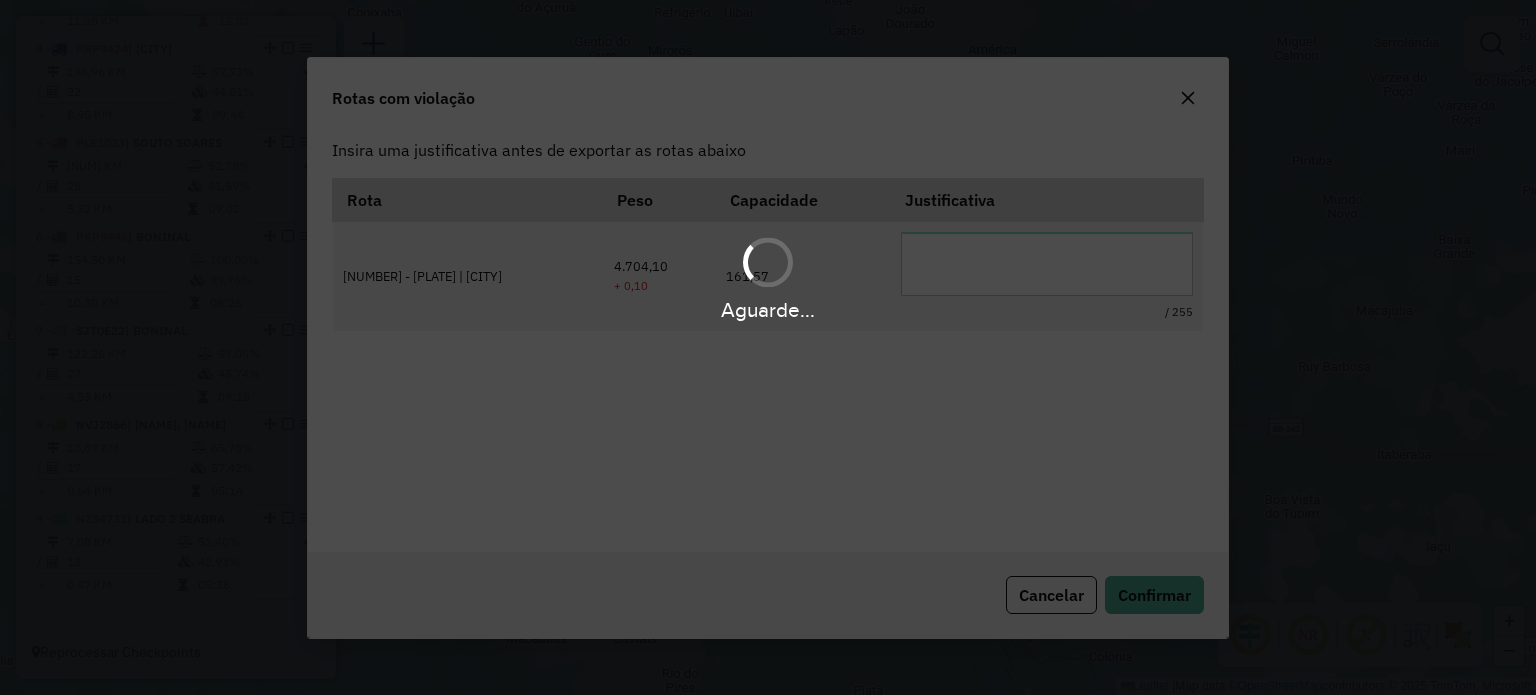 scroll, scrollTop: 0, scrollLeft: 0, axis: both 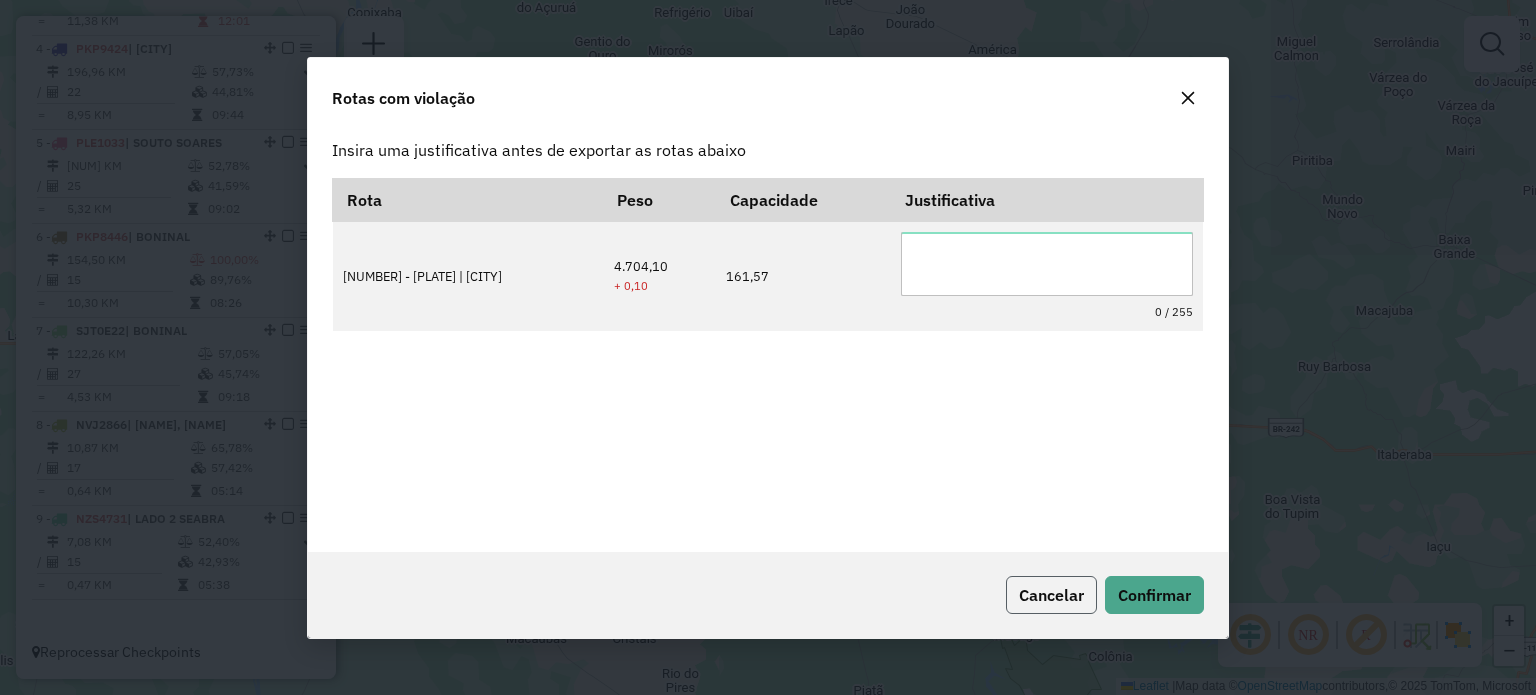 click on "Cancelar" 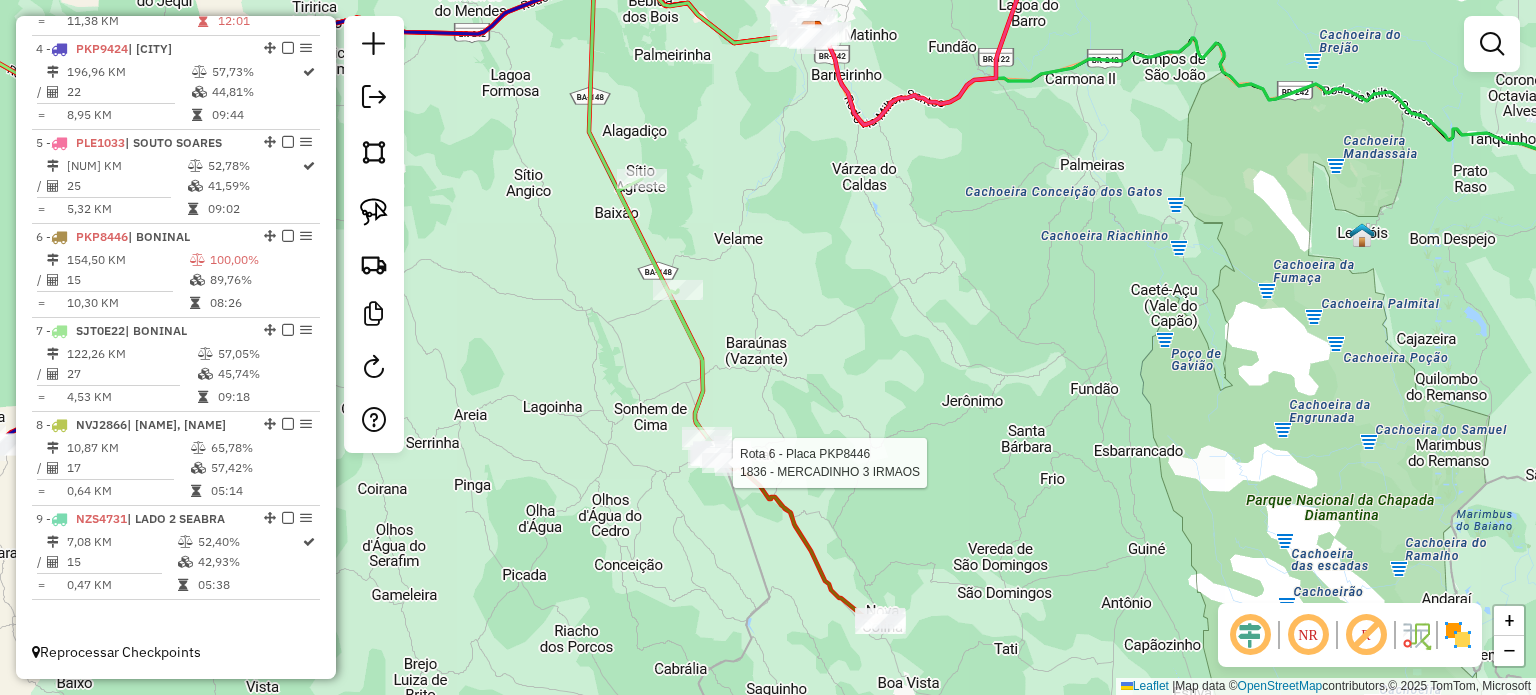 select on "*********" 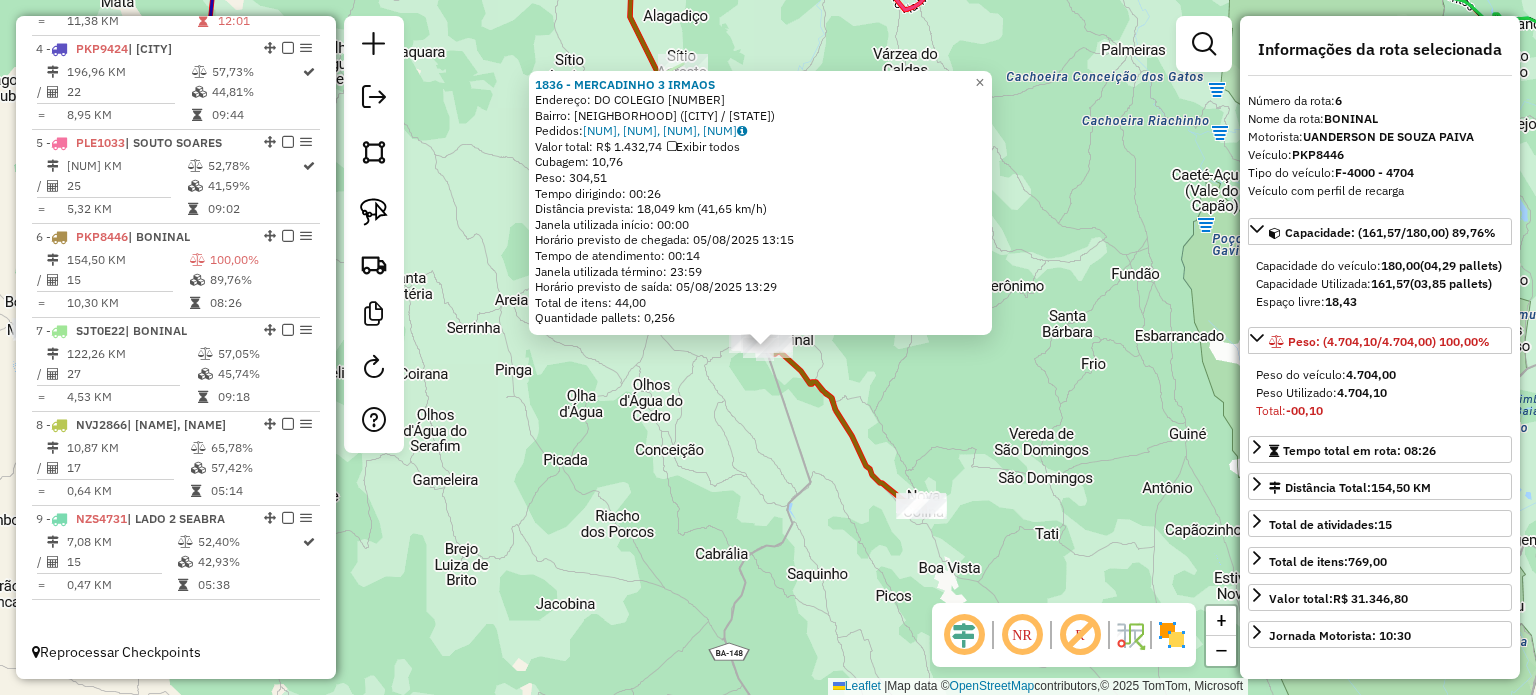 drag, startPoint x: 737, startPoint y: 421, endPoint x: 724, endPoint y: 403, distance: 22.203604 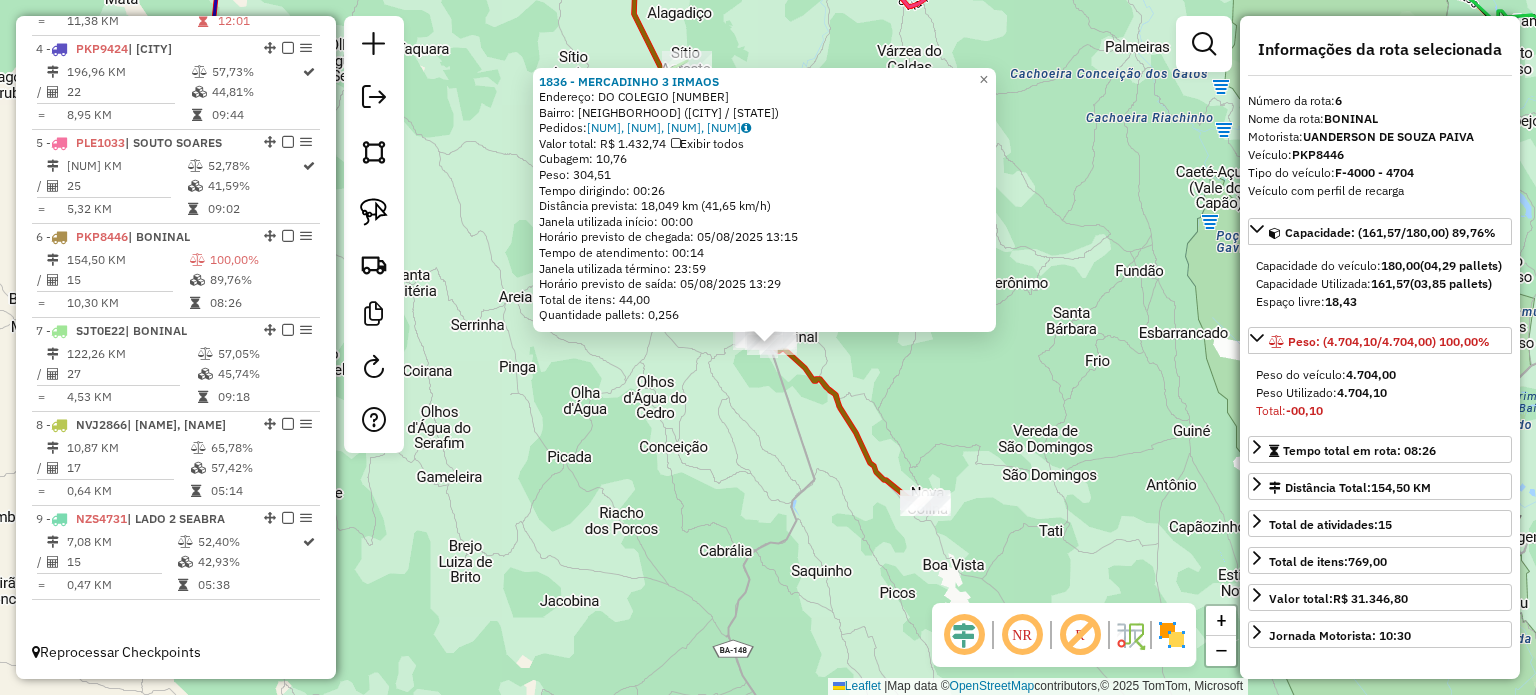 click on "1836 - MERCADINHO 3 IRMAOS  Endereço:  DO COLEGIO 656   Bairro: CENTRO (BONINAL / BA)   Pedidos:  04537965, 04537967, 04537970, 04537971   Valor total: R$ 1.432,74   Exibir todos   Cubagem: 10,76  Peso: 304,51  Tempo dirigindo: 00:26   Distância prevista: 18,049 km (41,65 km/h)   Janela utilizada início: 00:00   Horário previsto de chegada: 05/08/2025 13:15   Tempo de atendimento: 00:14   Janela utilizada término: 23:59   Horário previsto de saída: 05/08/2025 13:29   Total de itens: 44,00   Quantidade pallets: 0,256  × Janela de atendimento Grade de atendimento Capacidade Transportadoras Veículos Cliente Pedidos  Rotas Selecione os dias de semana para filtrar as janelas de atendimento  Seg   Ter   Qua   Qui   Sex   Sáb   Dom  Informe o período da janela de atendimento: De: Até:  Filtrar exatamente a janela do cliente  Considerar janela de atendimento padrão  Selecione os dias de semana para filtrar as grades de atendimento  Seg   Ter   Qua   Qui   Sex   Sáb   Dom   Peso mínimo:   Peso máximo:" 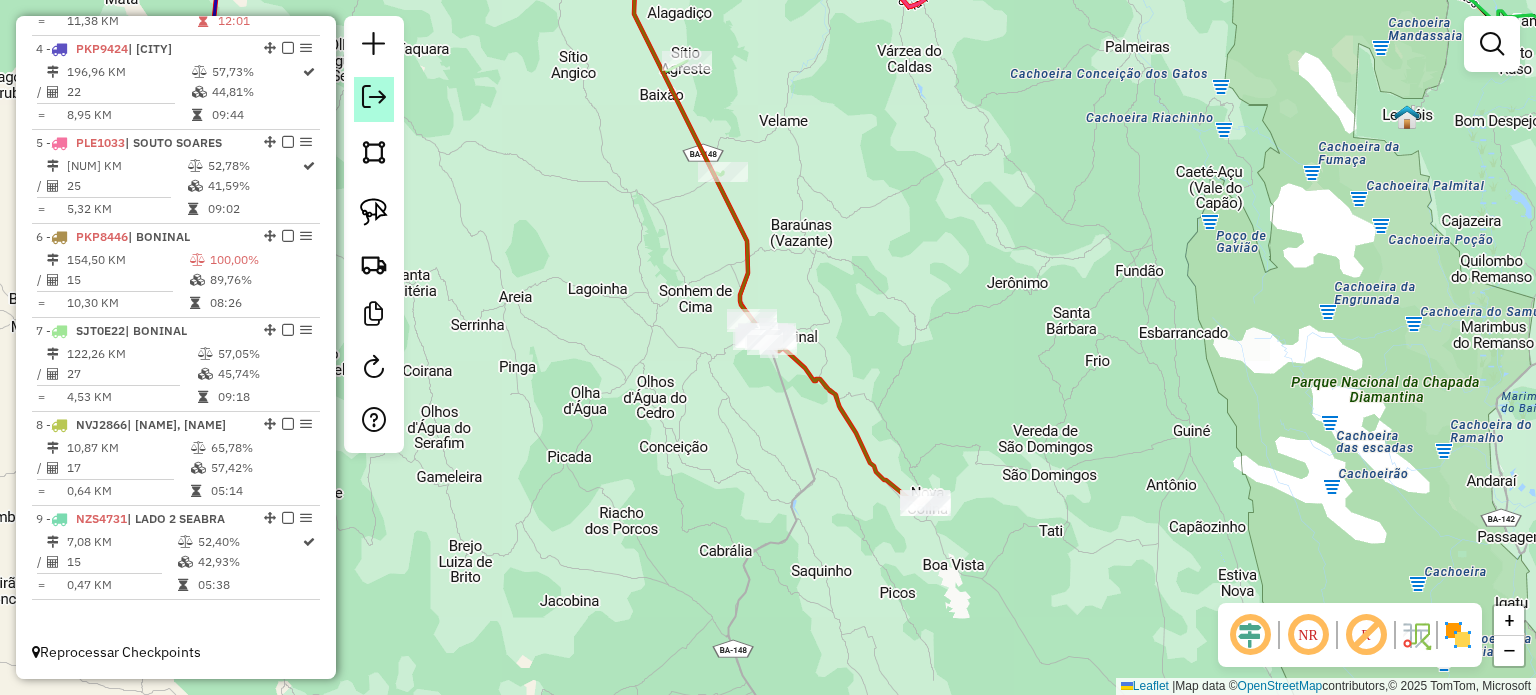 click 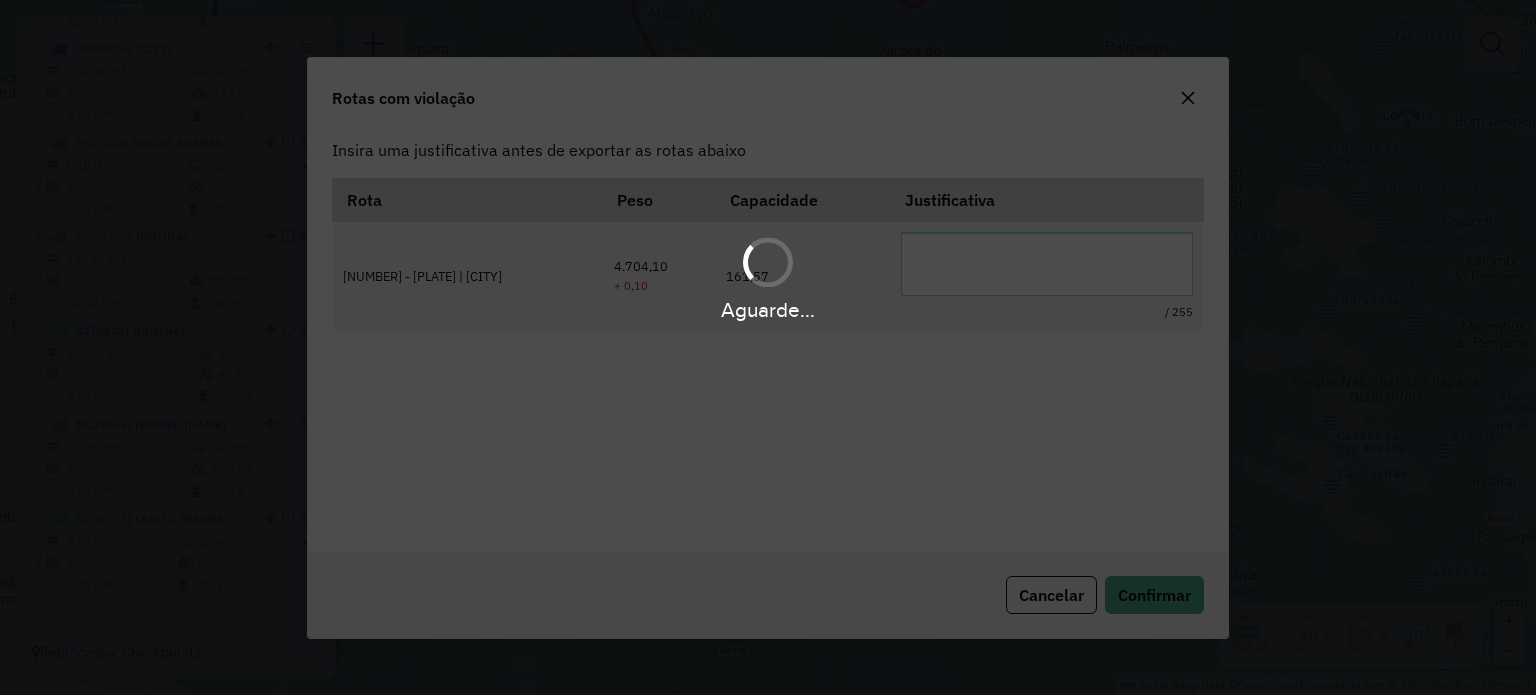 scroll, scrollTop: 0, scrollLeft: 0, axis: both 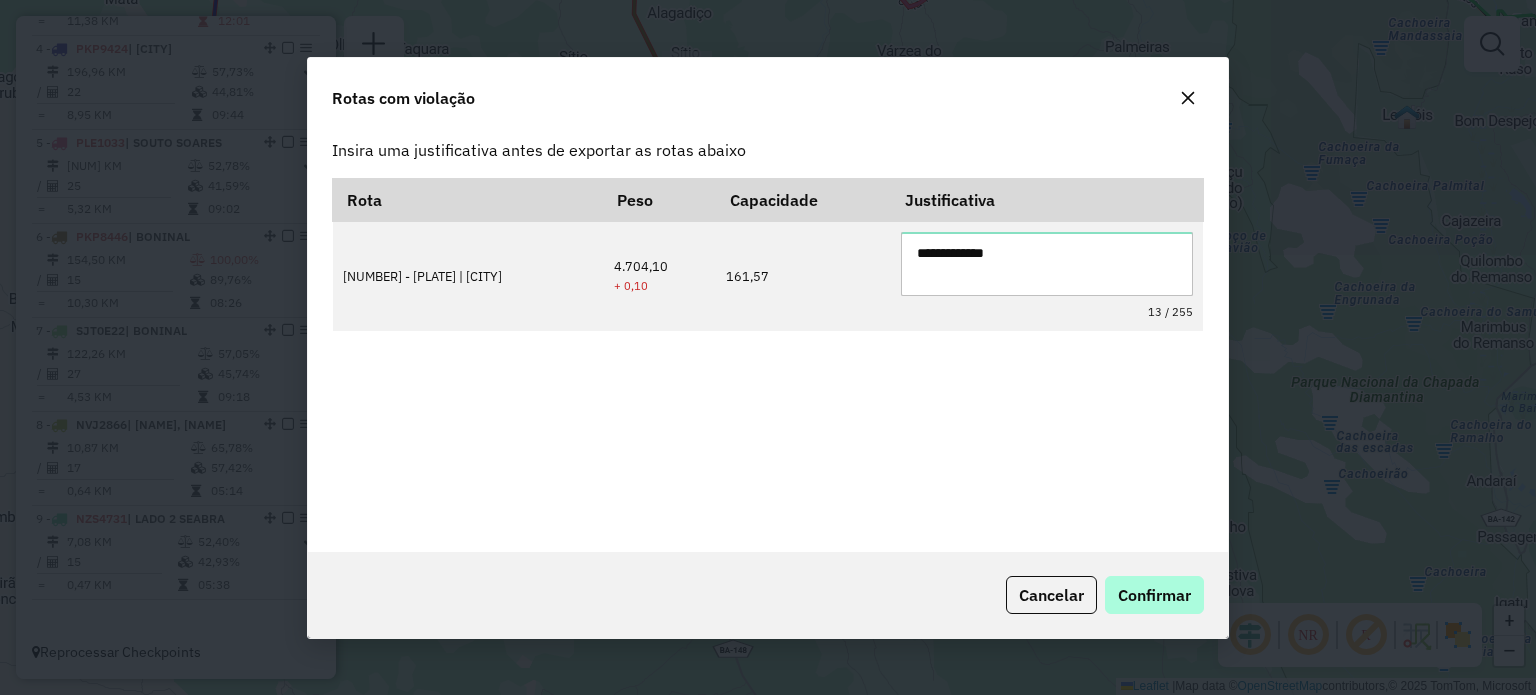 type on "**********" 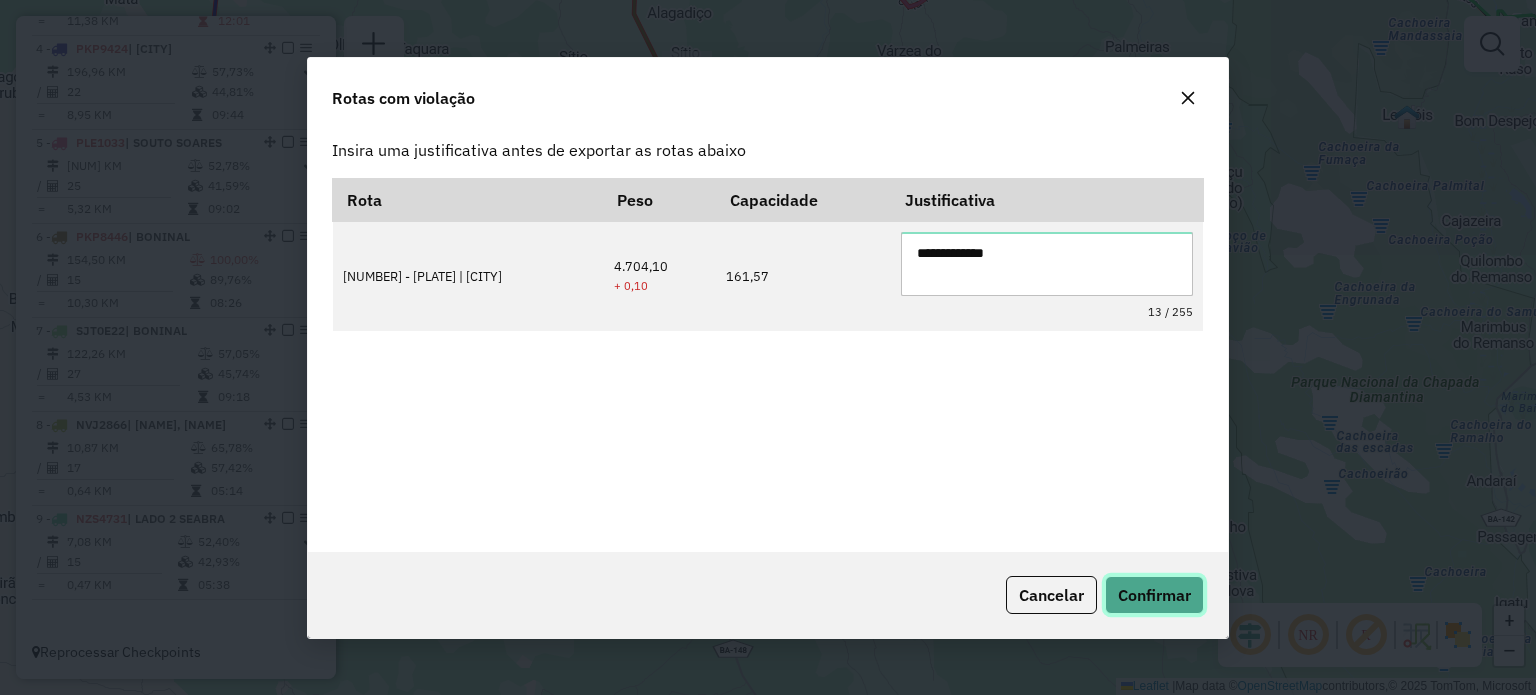 click on "Confirmar" 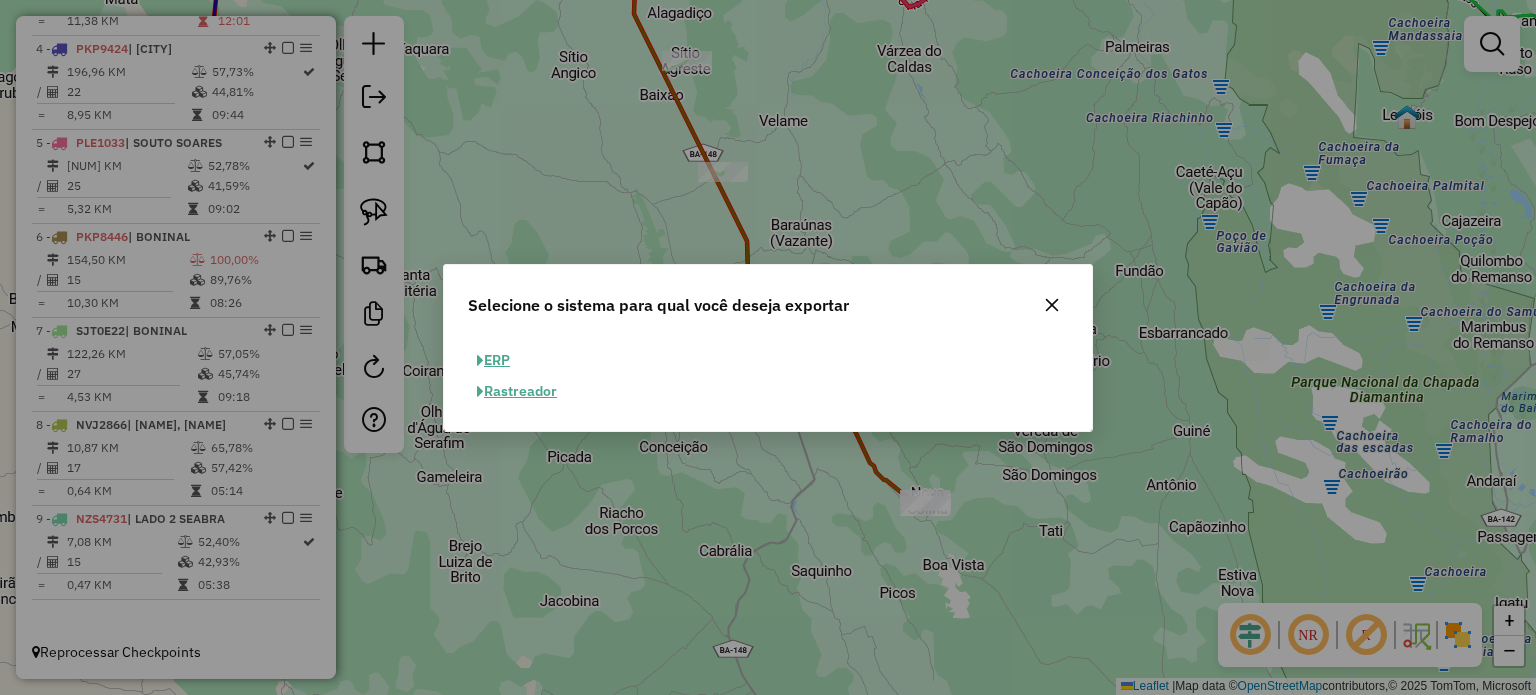 click on "ERP" 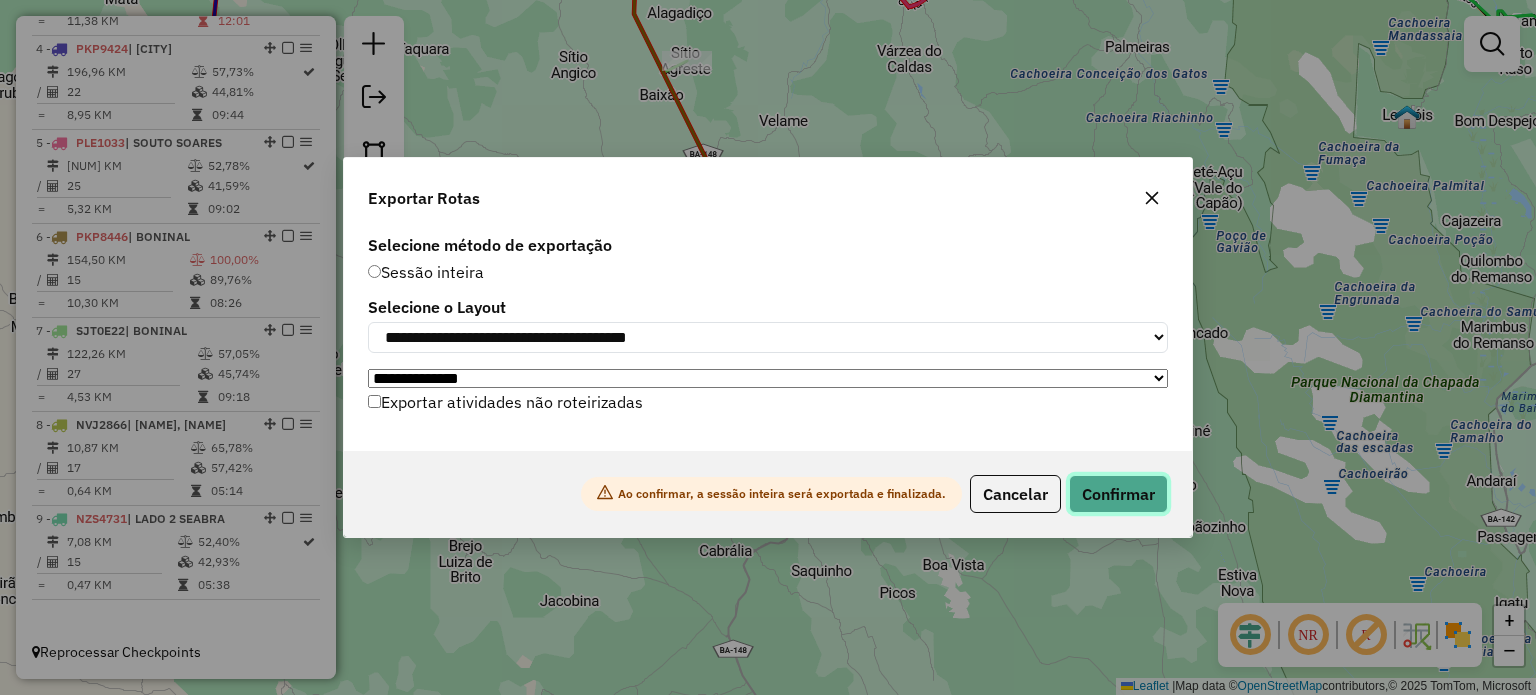 click on "Confirmar" 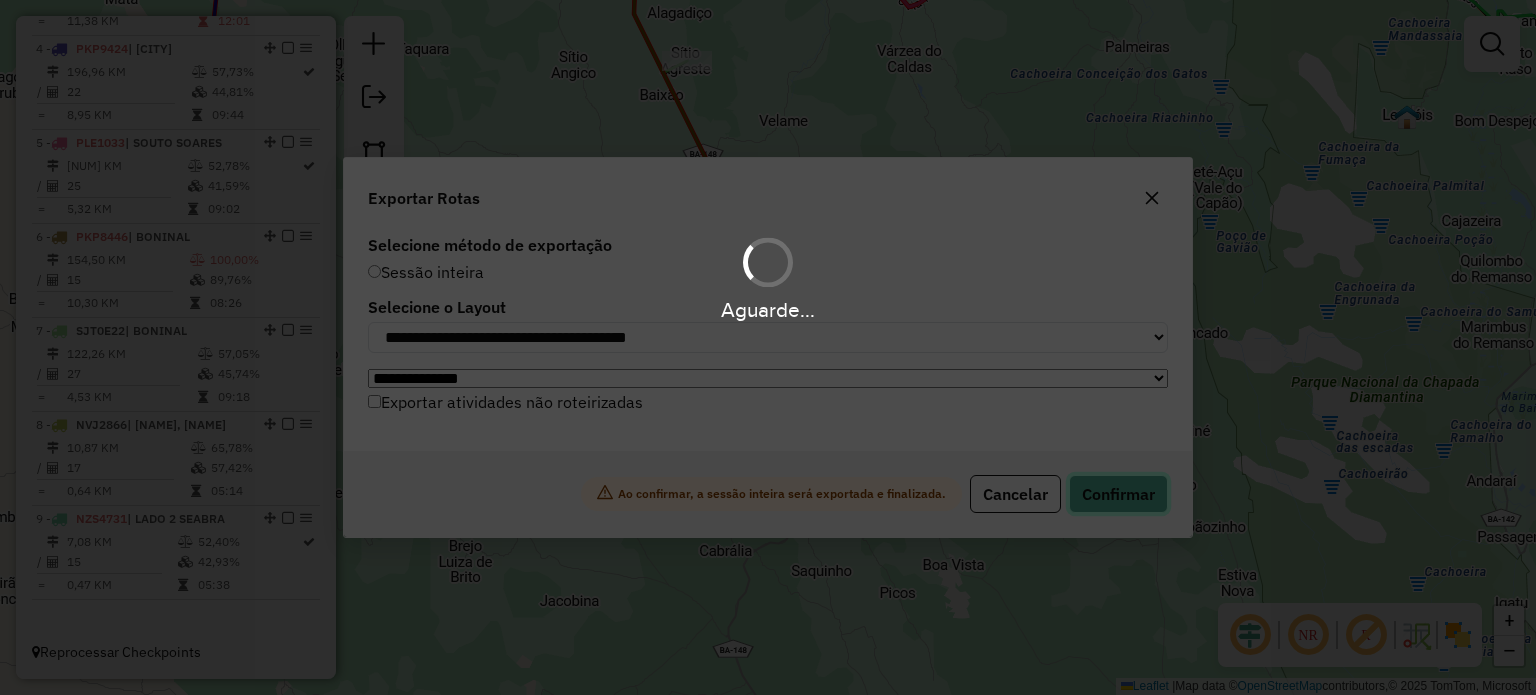 scroll, scrollTop: 1038, scrollLeft: 0, axis: vertical 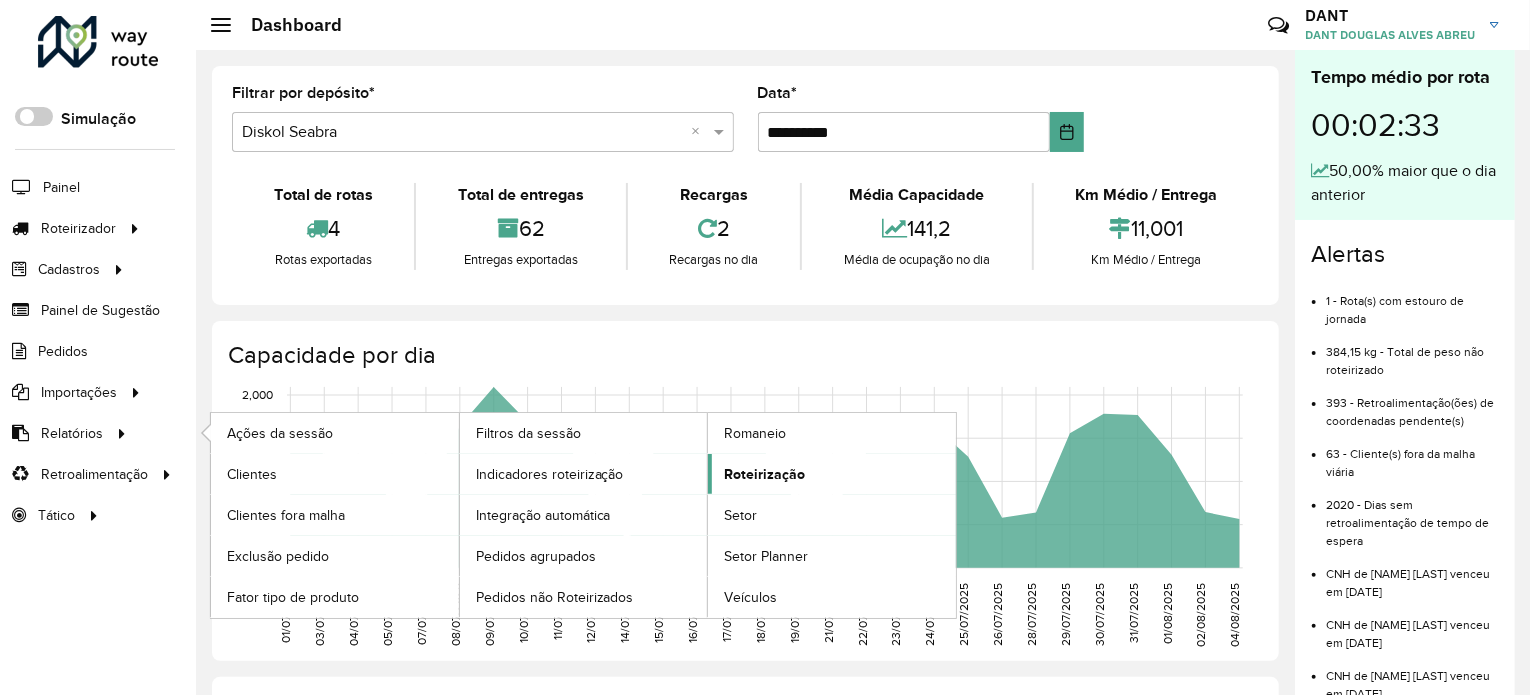 click on "Roteirização" 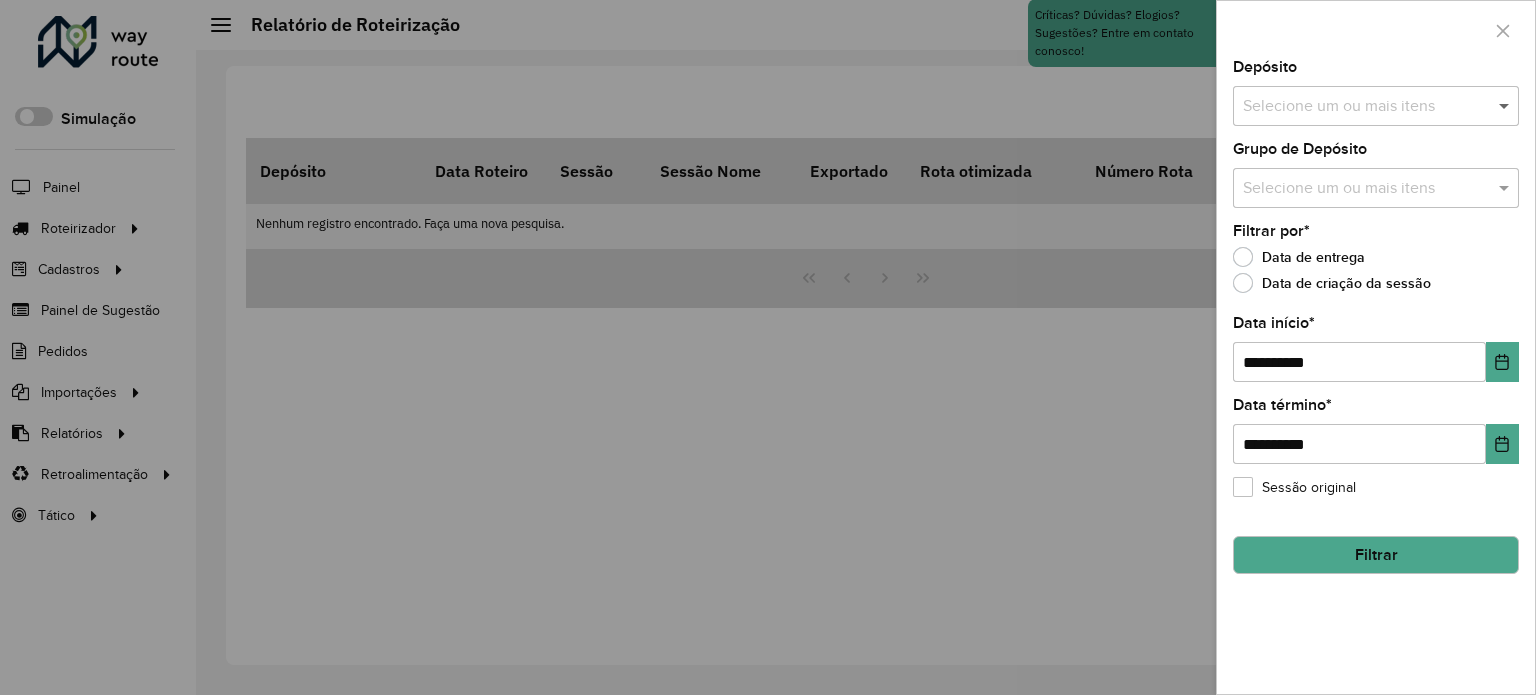 click at bounding box center (1506, 106) 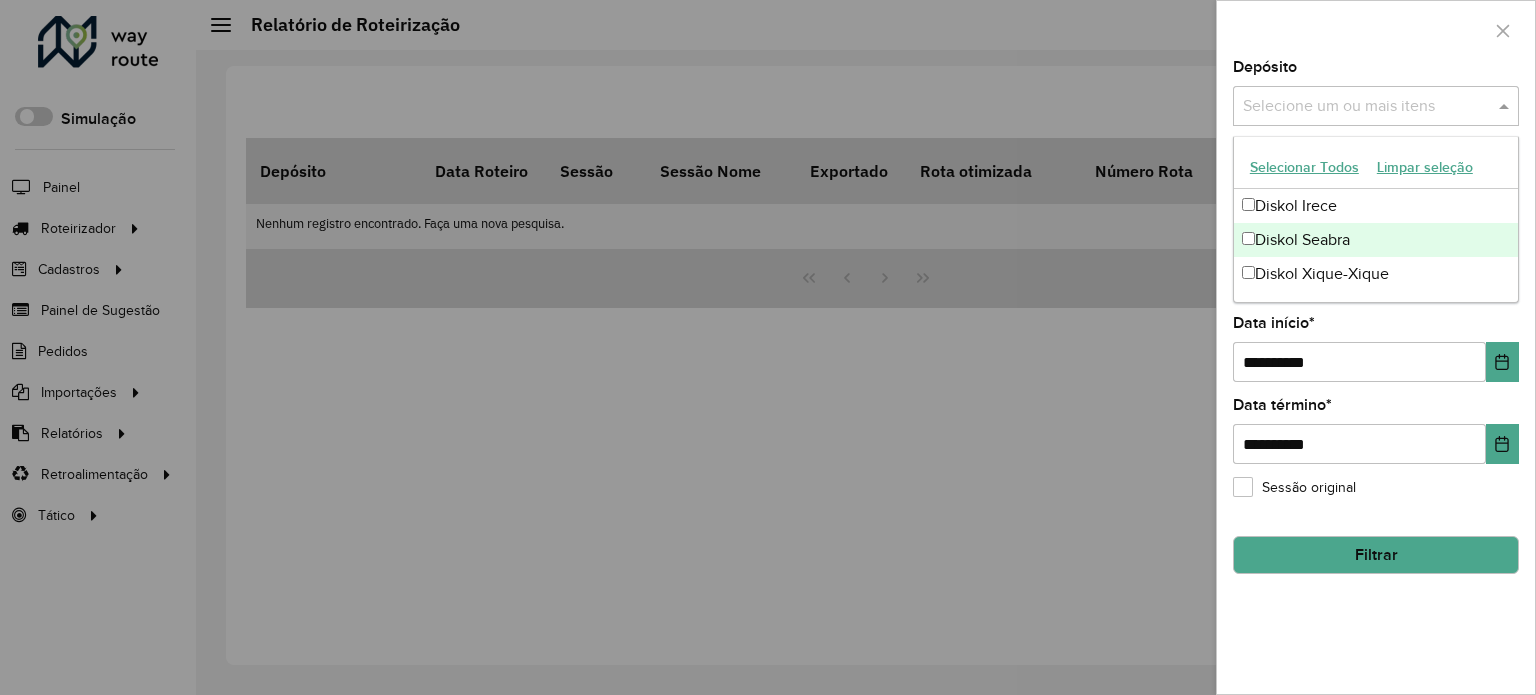 click on "Diskol Seabra" at bounding box center [1376, 240] 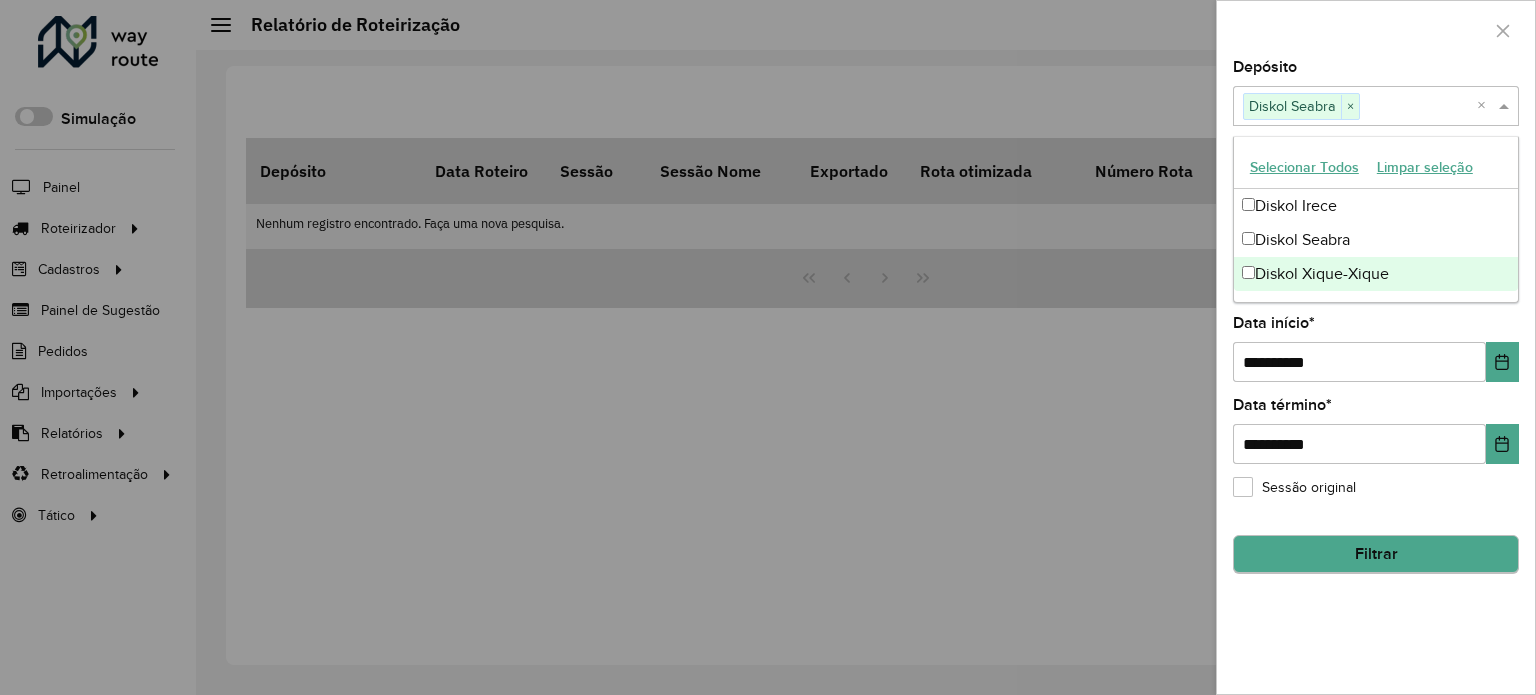 drag, startPoint x: 1389, startPoint y: 635, endPoint x: 1356, endPoint y: 557, distance: 84.693565 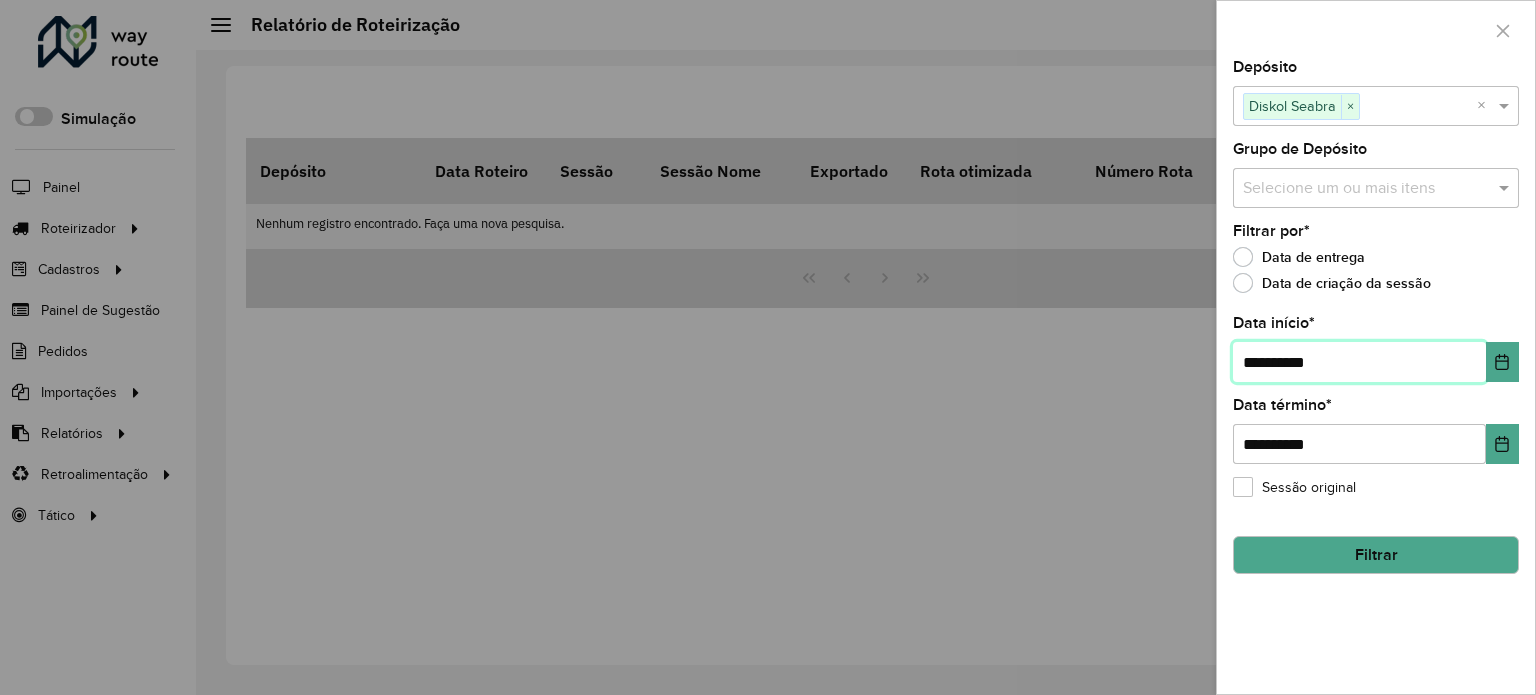 click on "**********" at bounding box center (1359, 362) 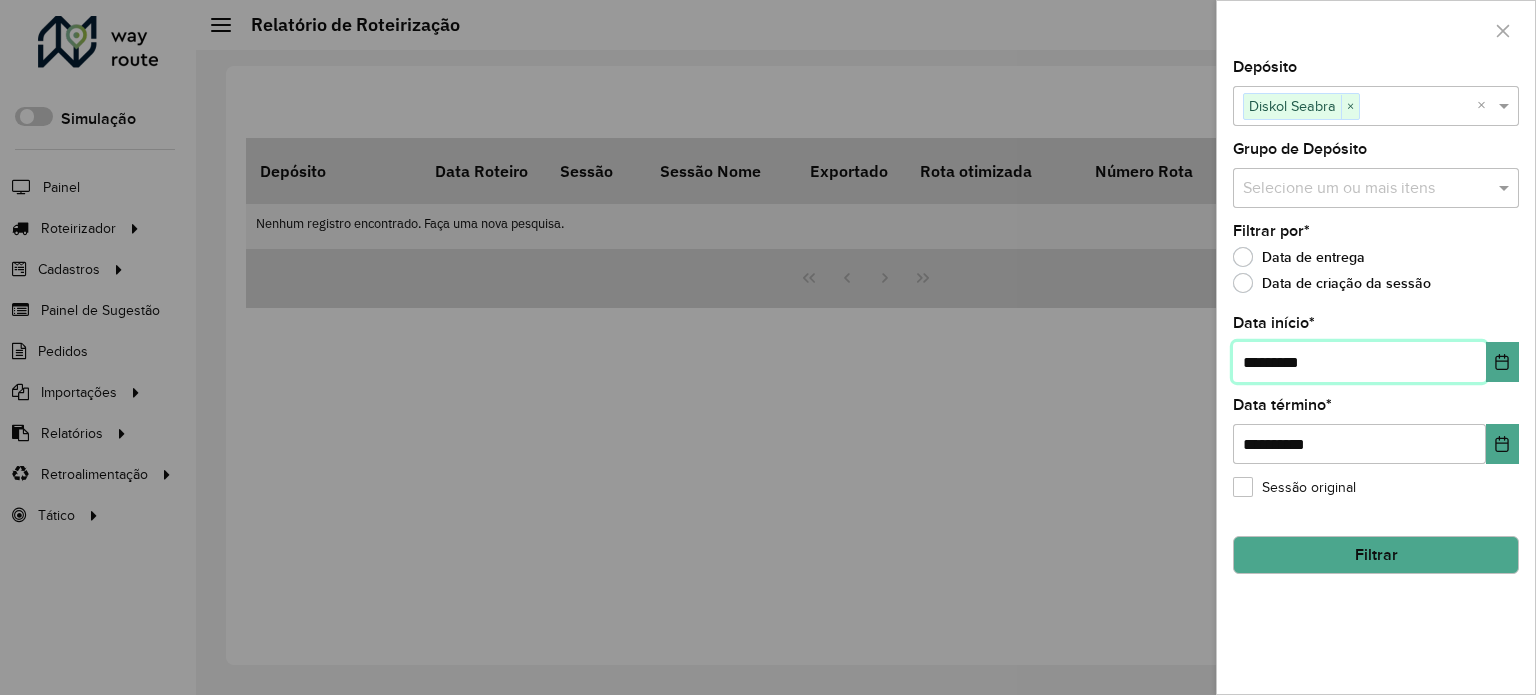 type on "**********" 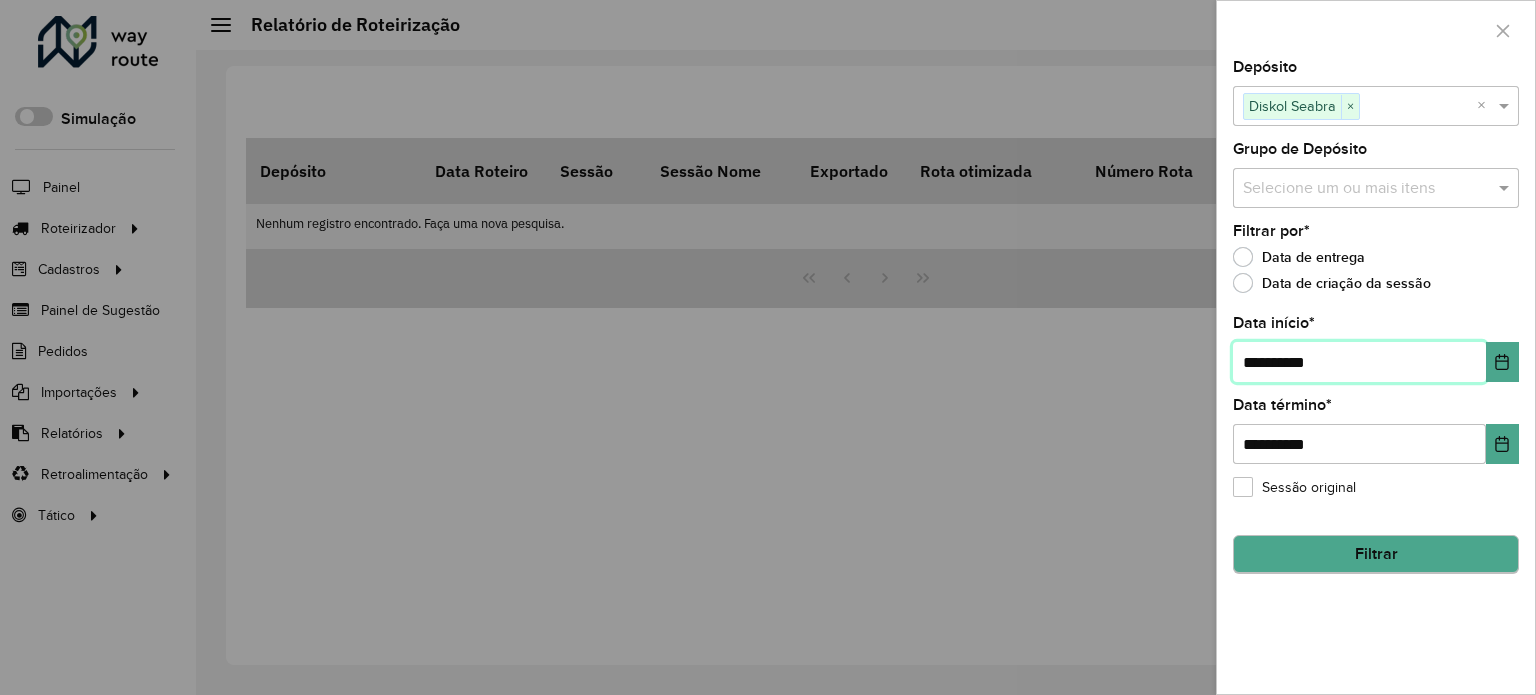 type on "**********" 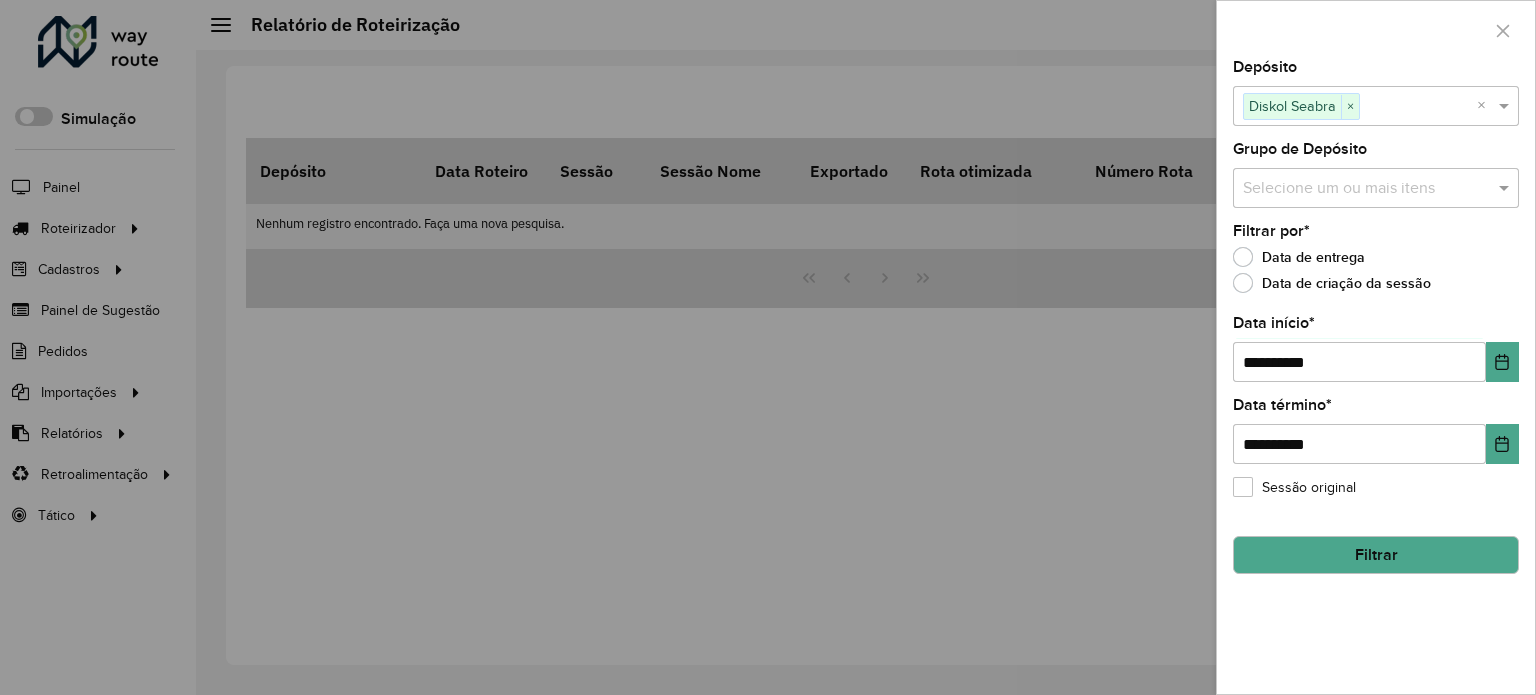 click on "Filtrar" 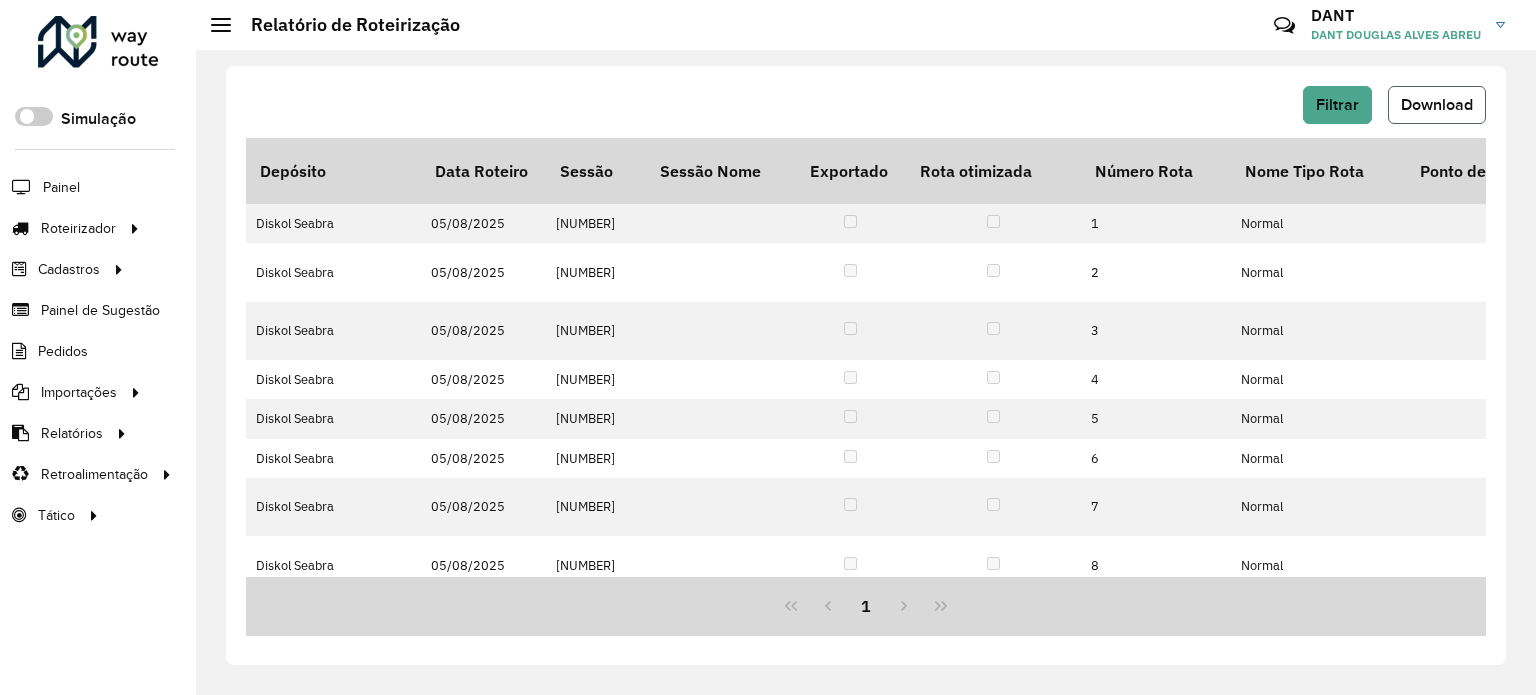 click on "Download" 